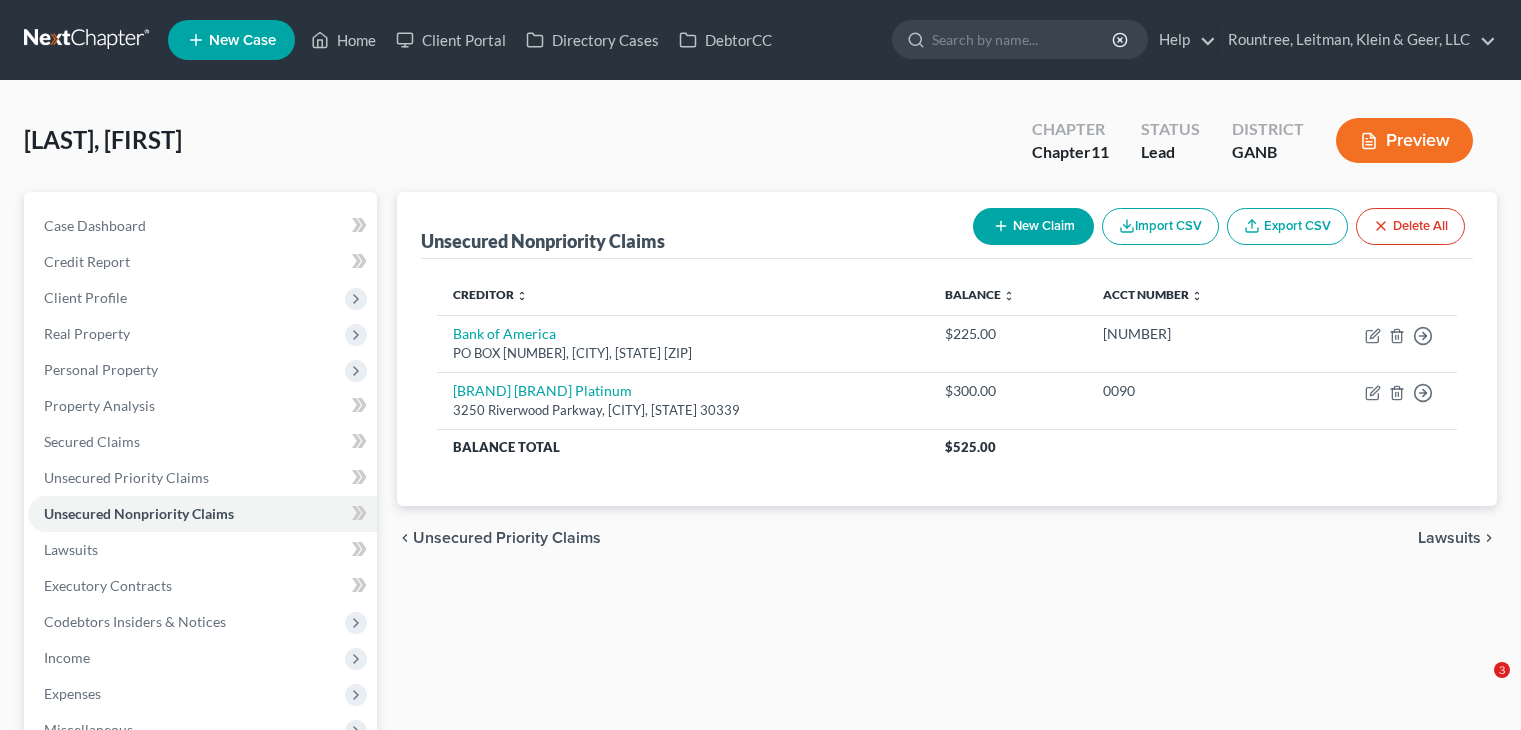 scroll, scrollTop: 0, scrollLeft: 0, axis: both 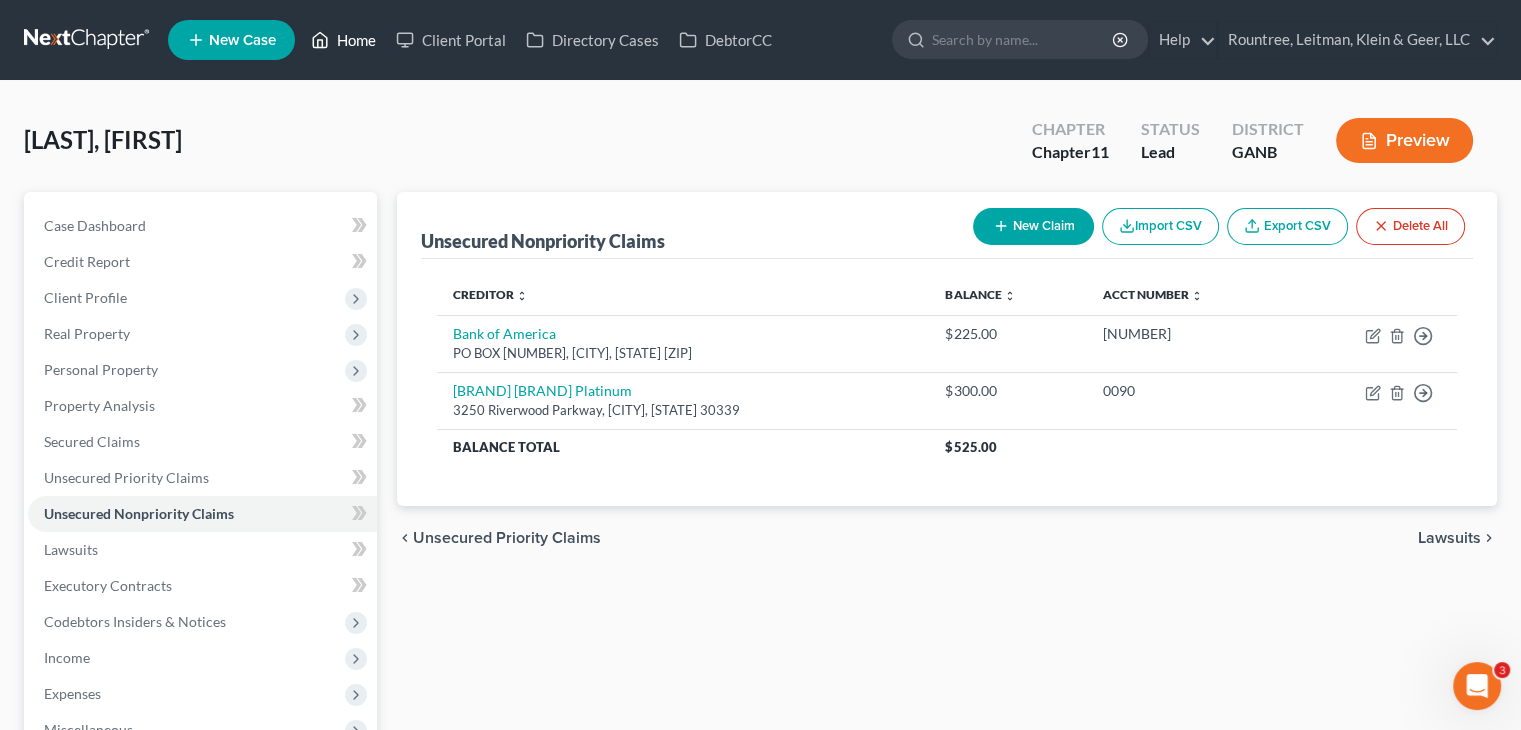 click on "Home" at bounding box center (343, 40) 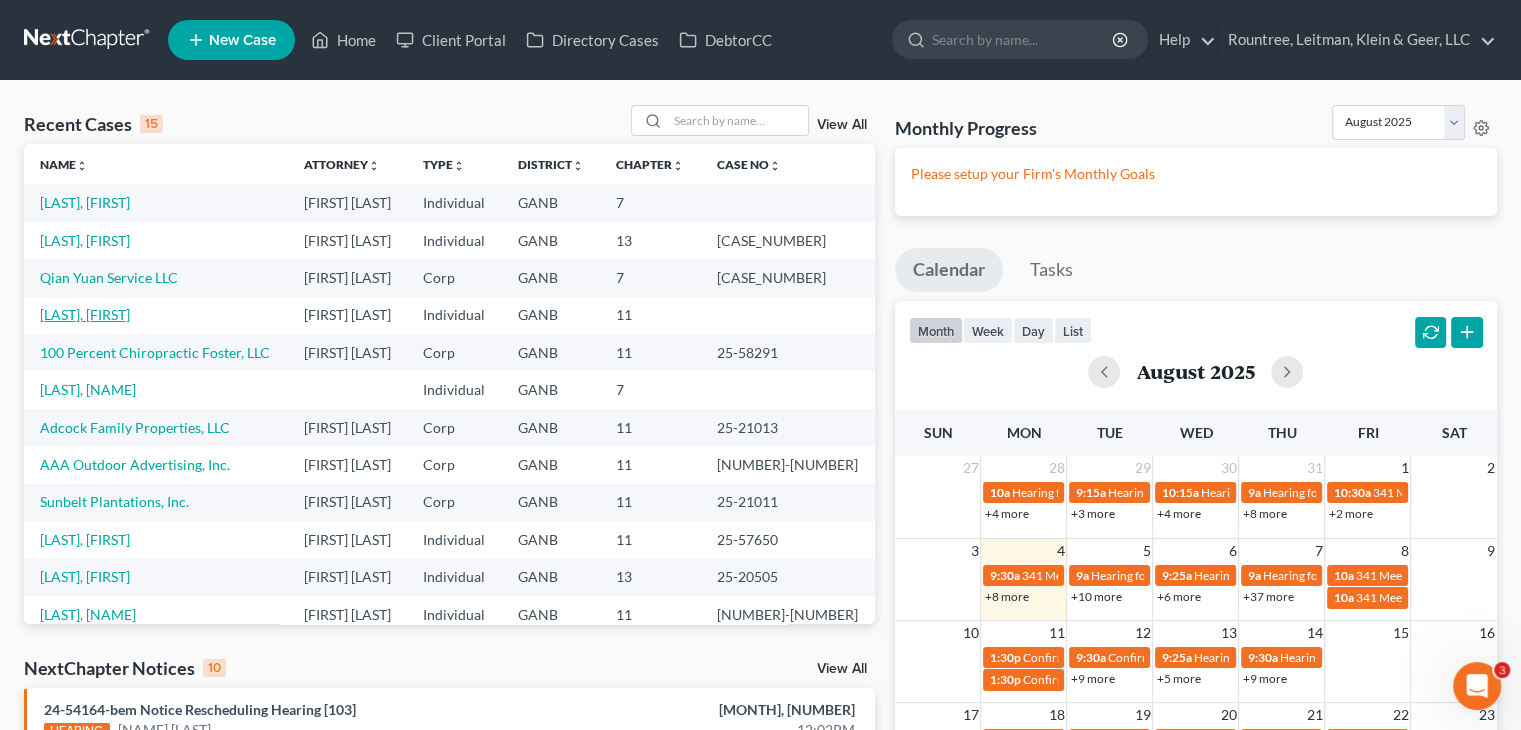 click on "[LAST], [FIRST]" at bounding box center (85, 314) 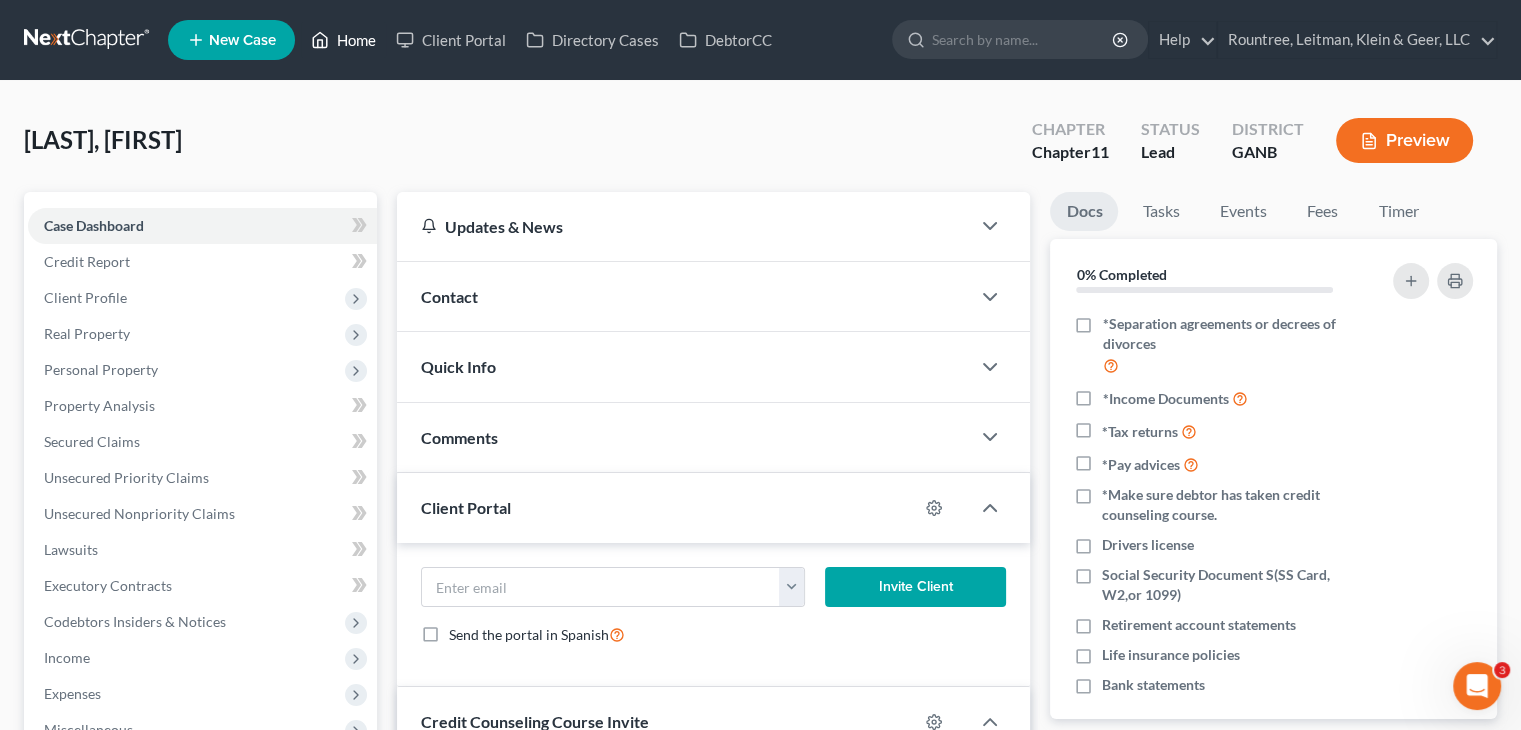 click on "Home" at bounding box center (343, 40) 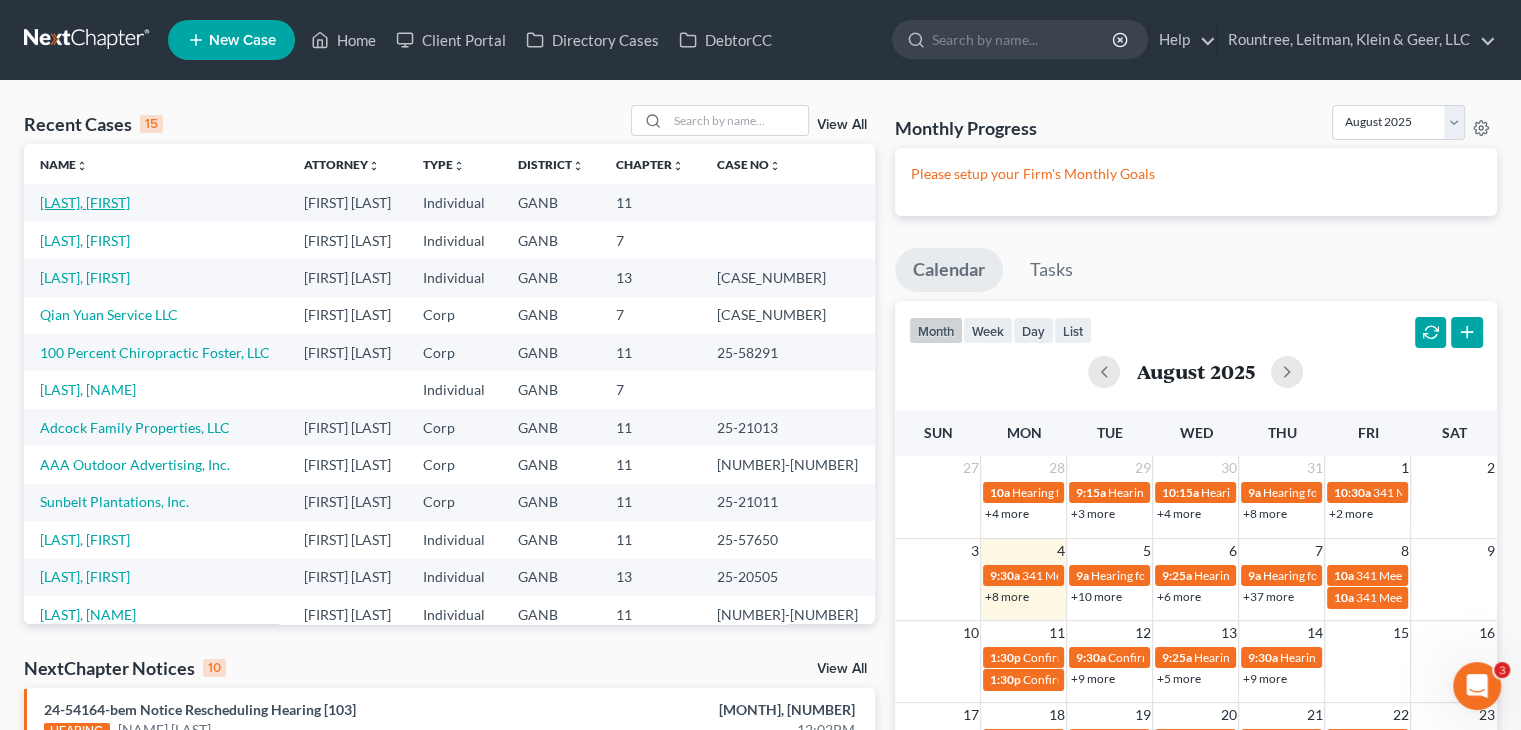 click on "[LAST], [FIRST]" at bounding box center (85, 202) 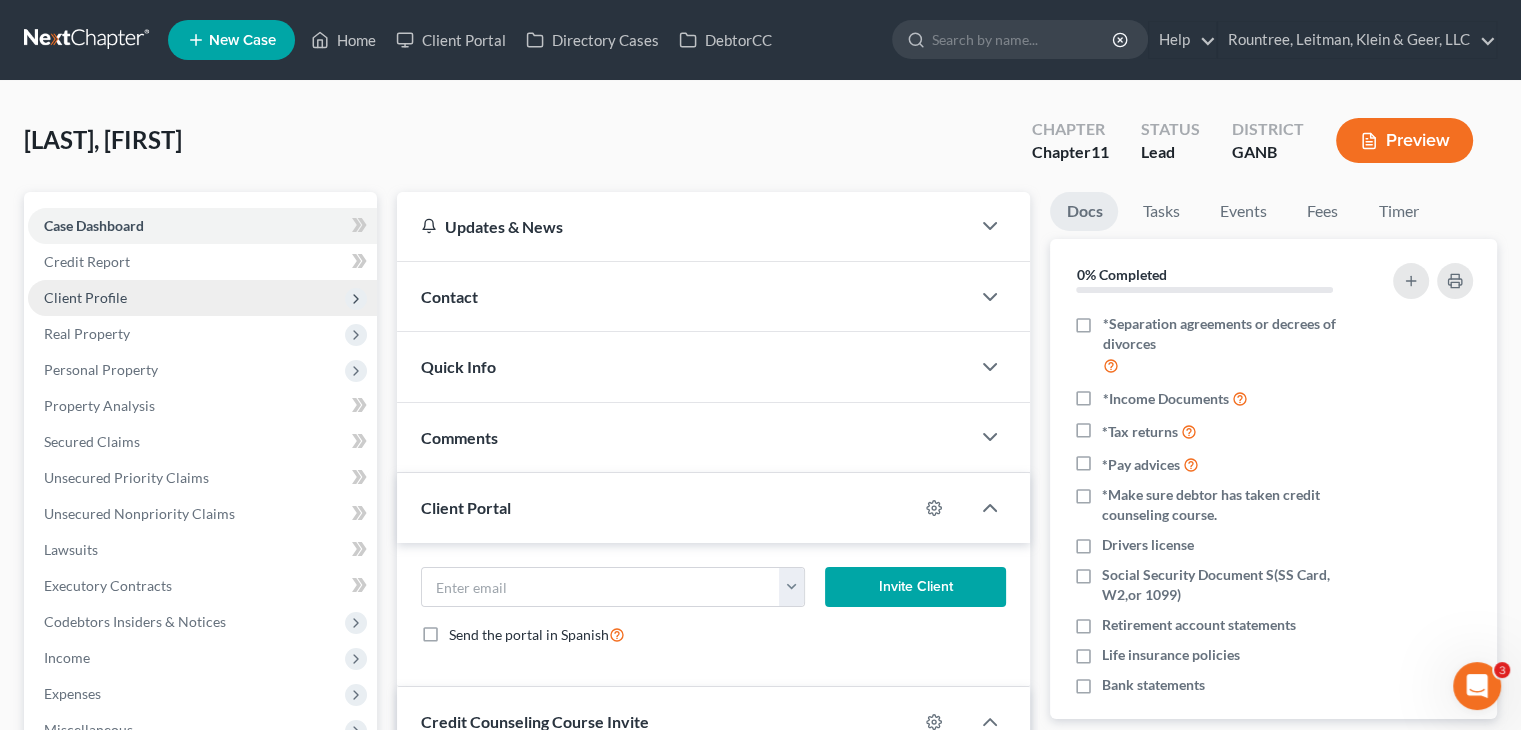 click on "Client Profile" at bounding box center (85, 297) 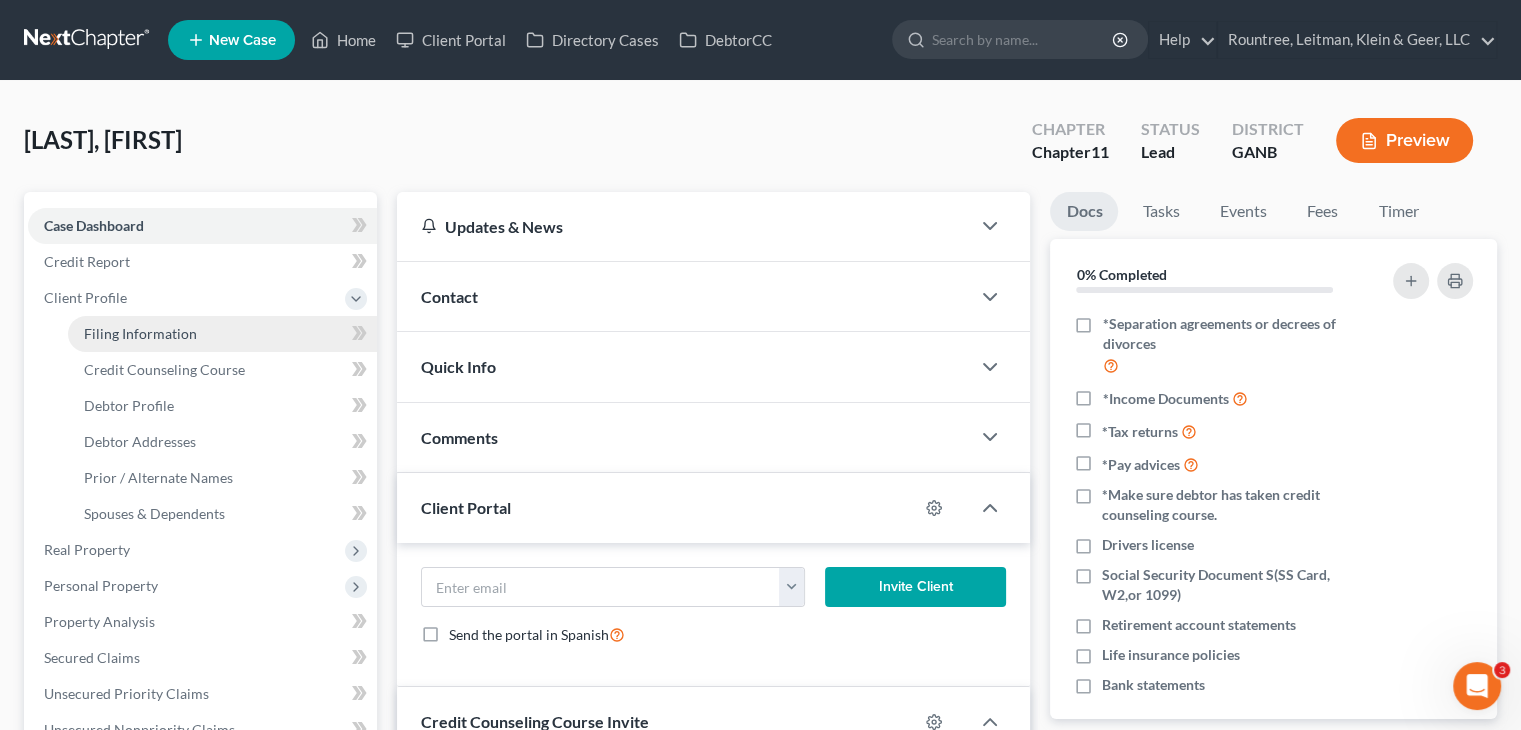 click on "Filing Information" at bounding box center [140, 333] 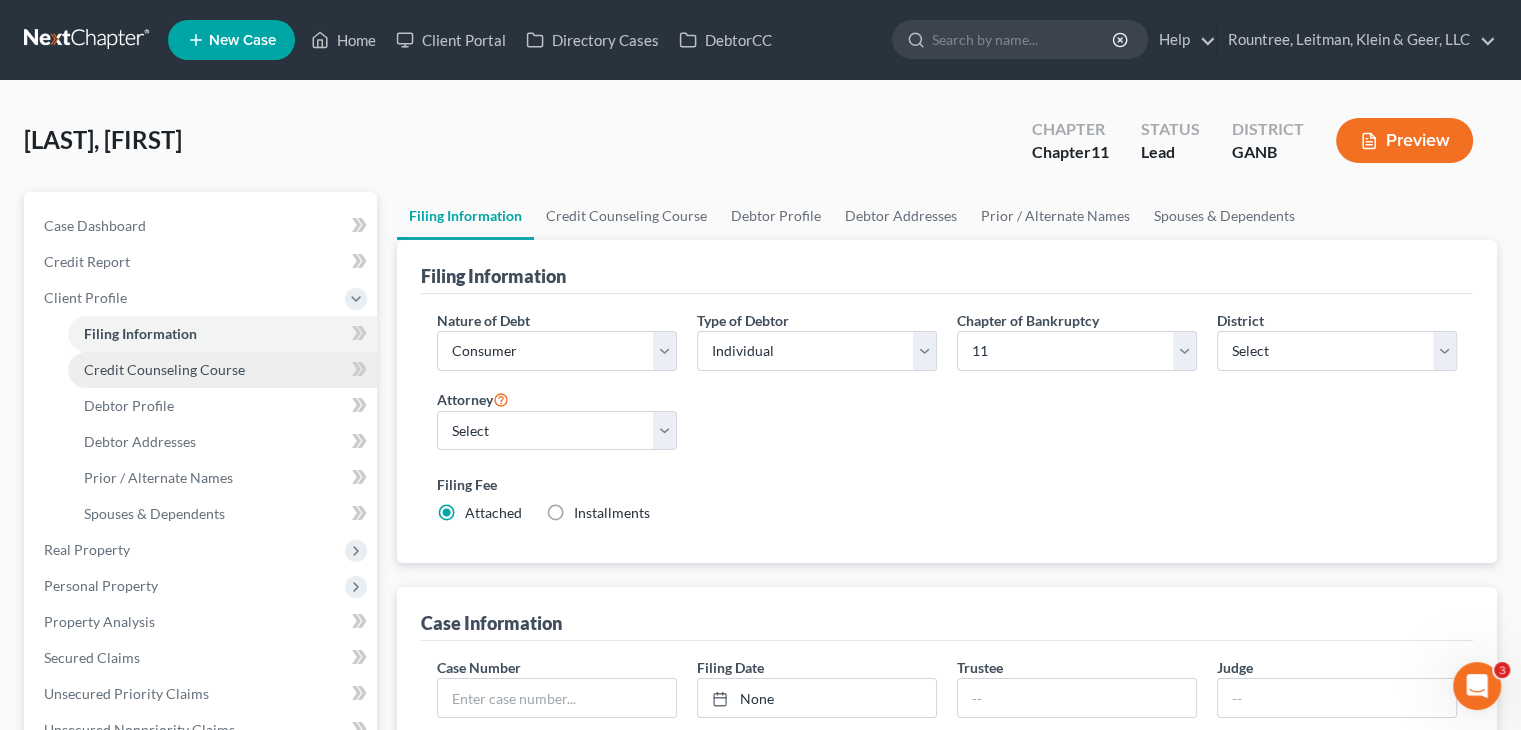 click on "Credit Counseling Course" at bounding box center (164, 369) 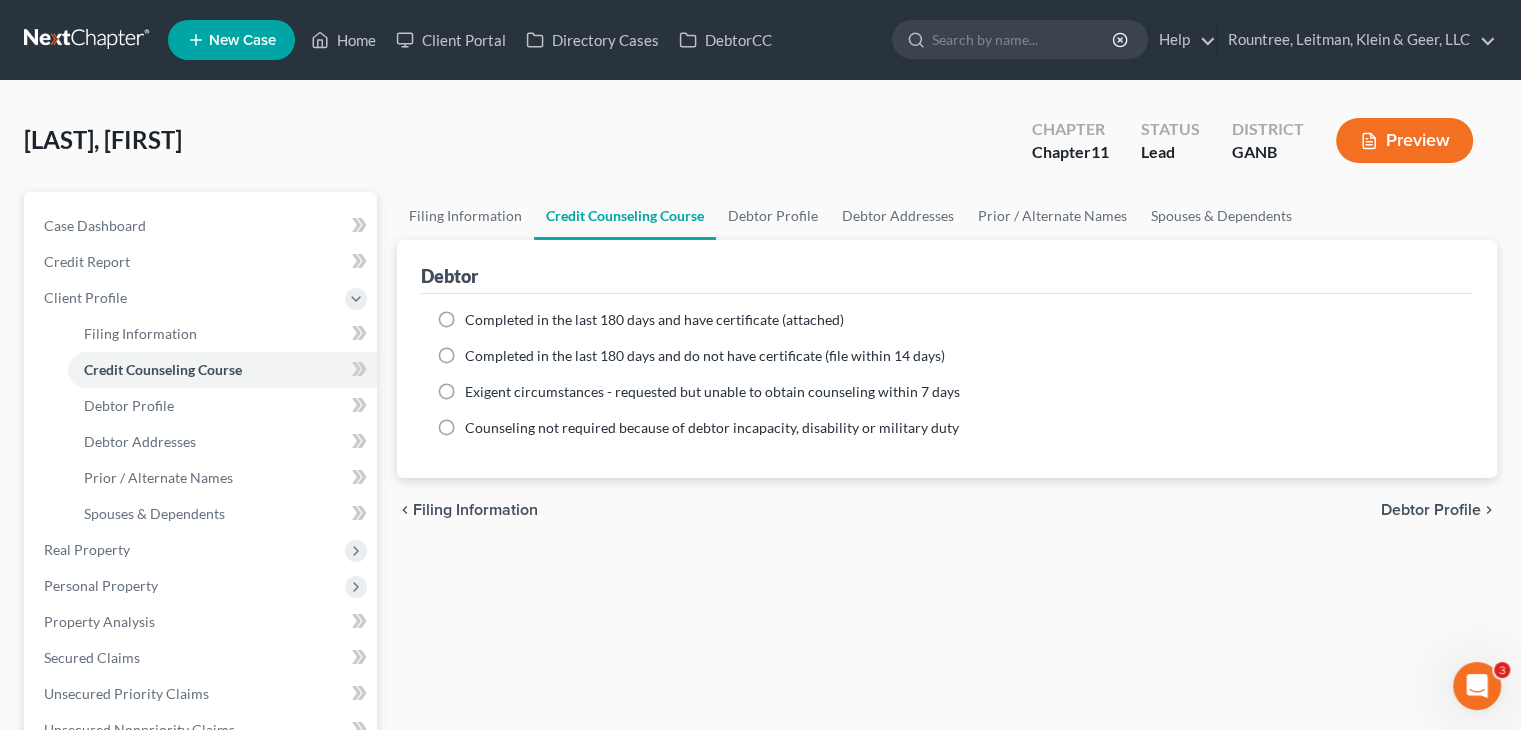 click on "Completed in the last 180 days and have certificate (attached)" at bounding box center [654, 320] 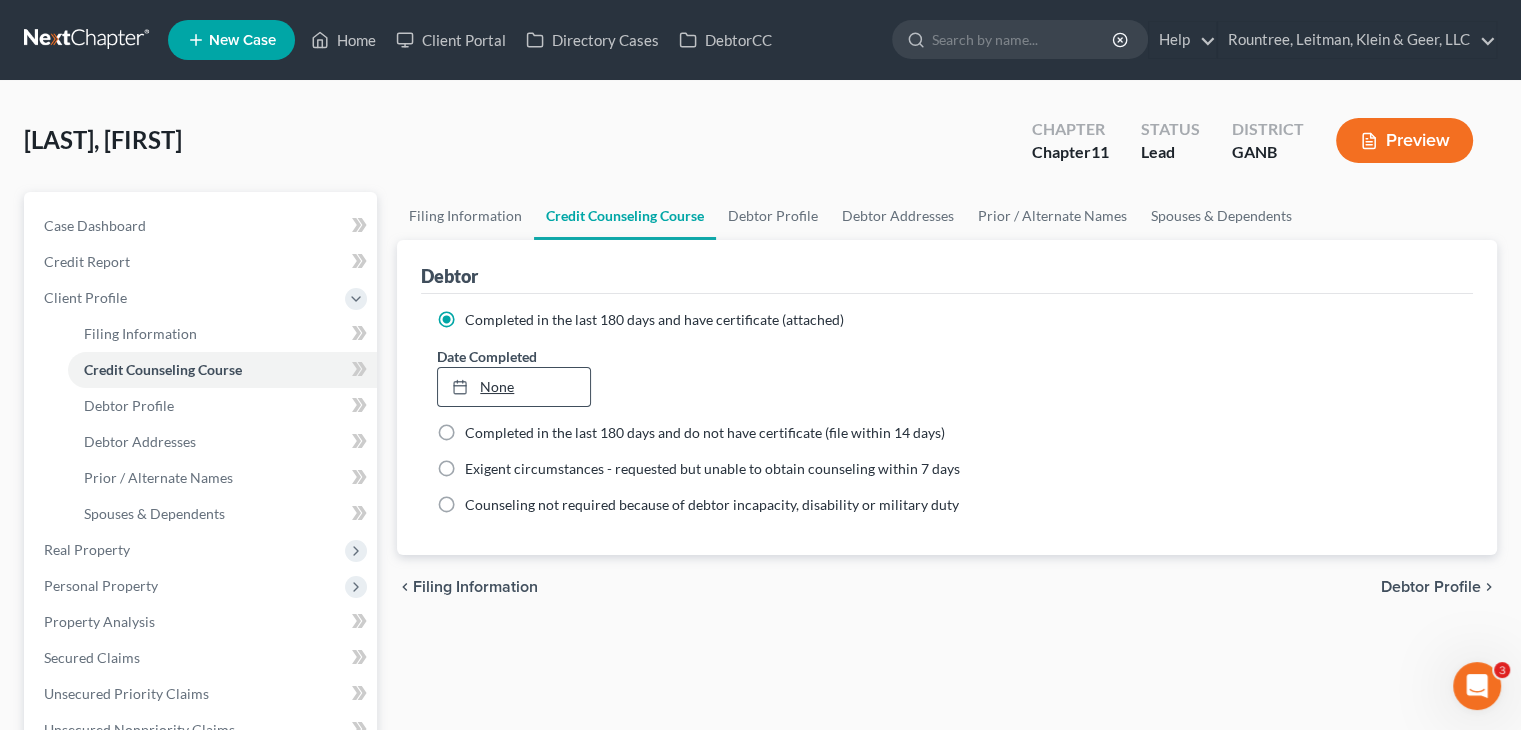 type on "8/4/2025" 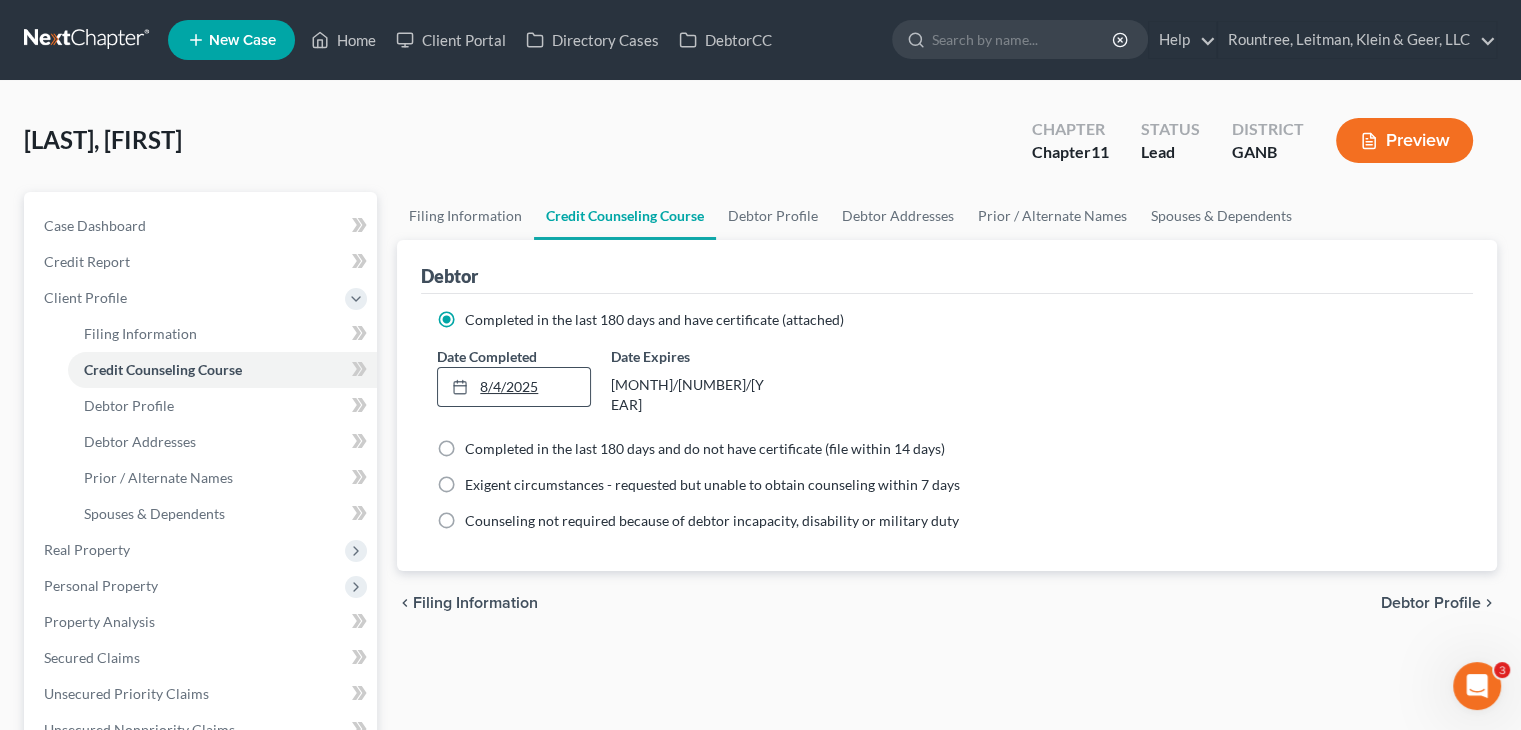 click on "8/4/2025" at bounding box center (513, 387) 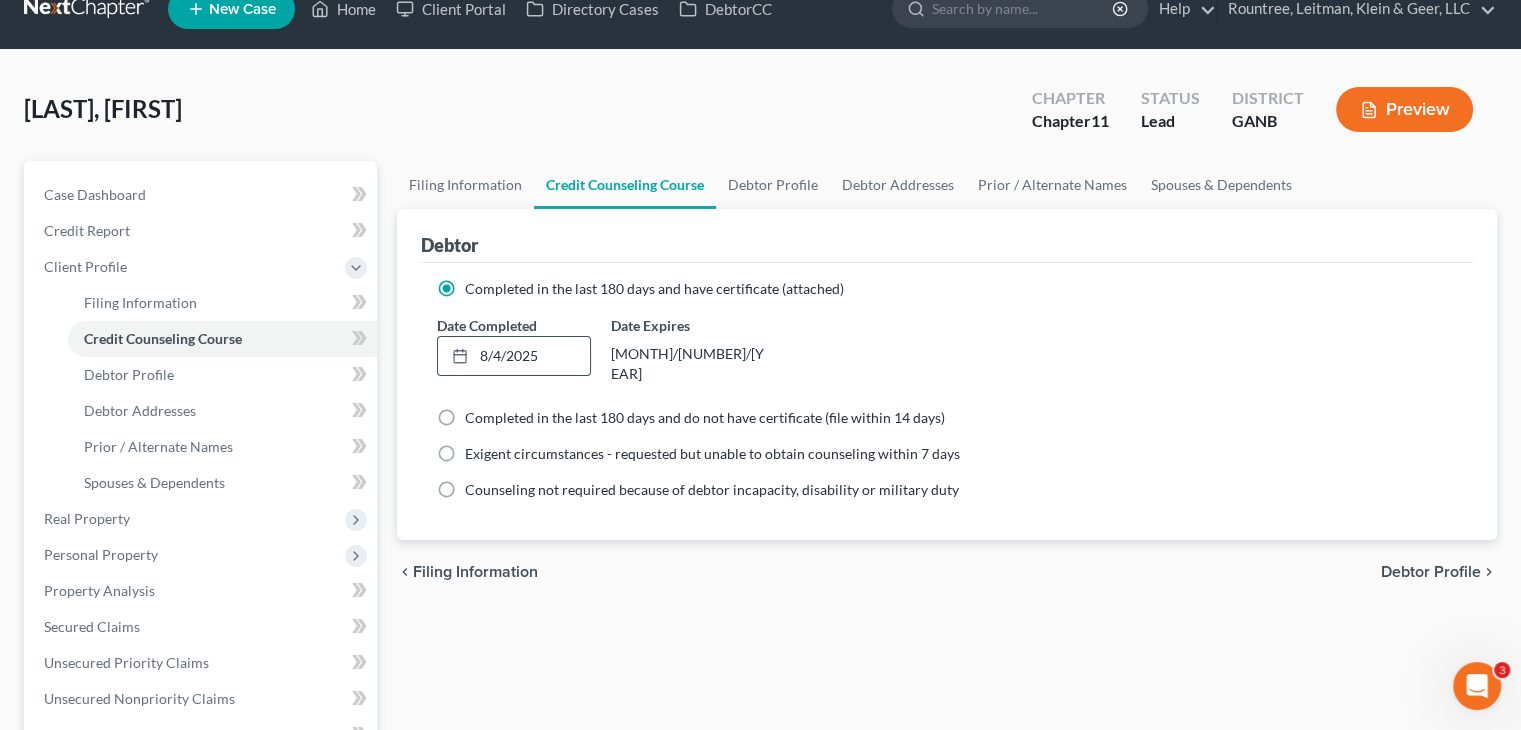 scroll, scrollTop: 300, scrollLeft: 0, axis: vertical 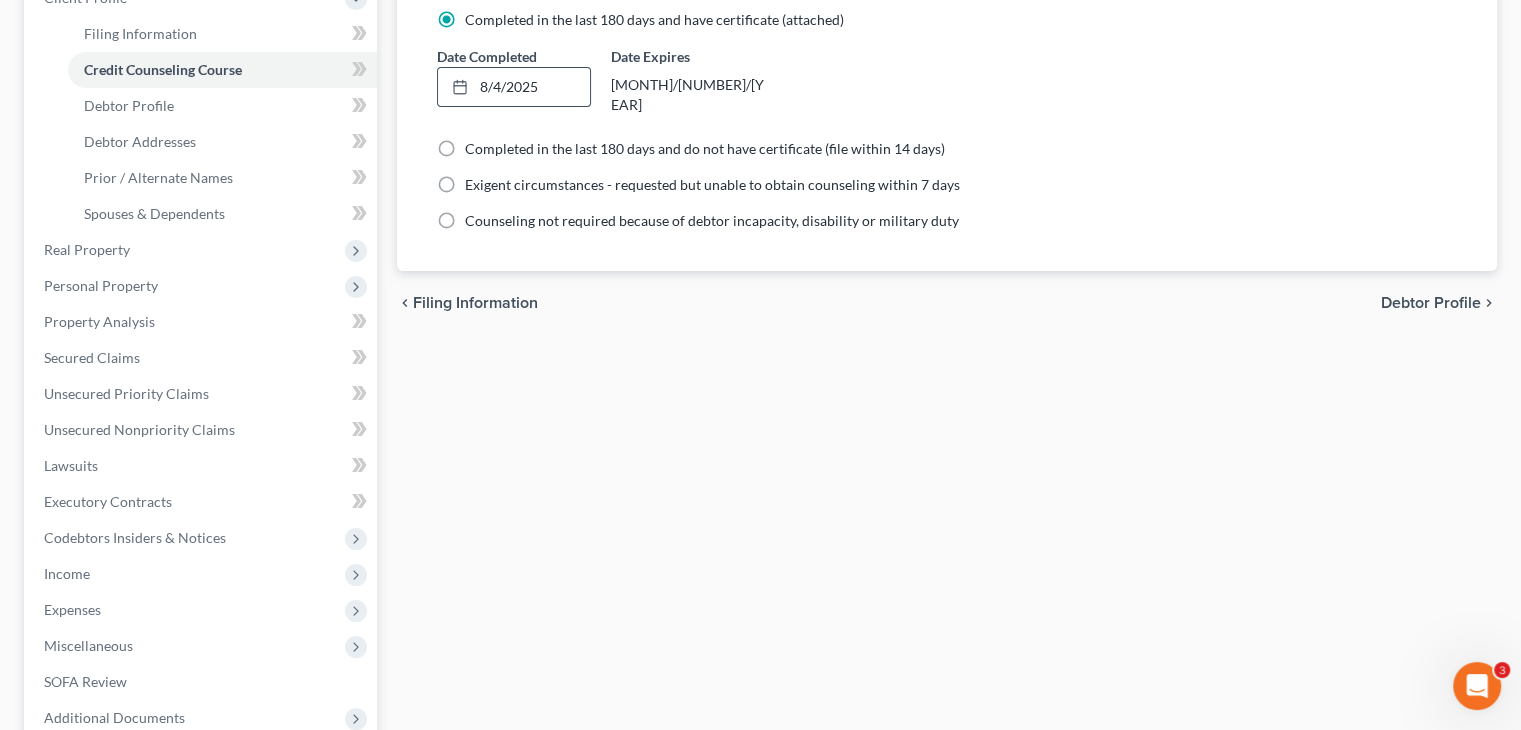 click on "Debtor Profile" at bounding box center (1431, 303) 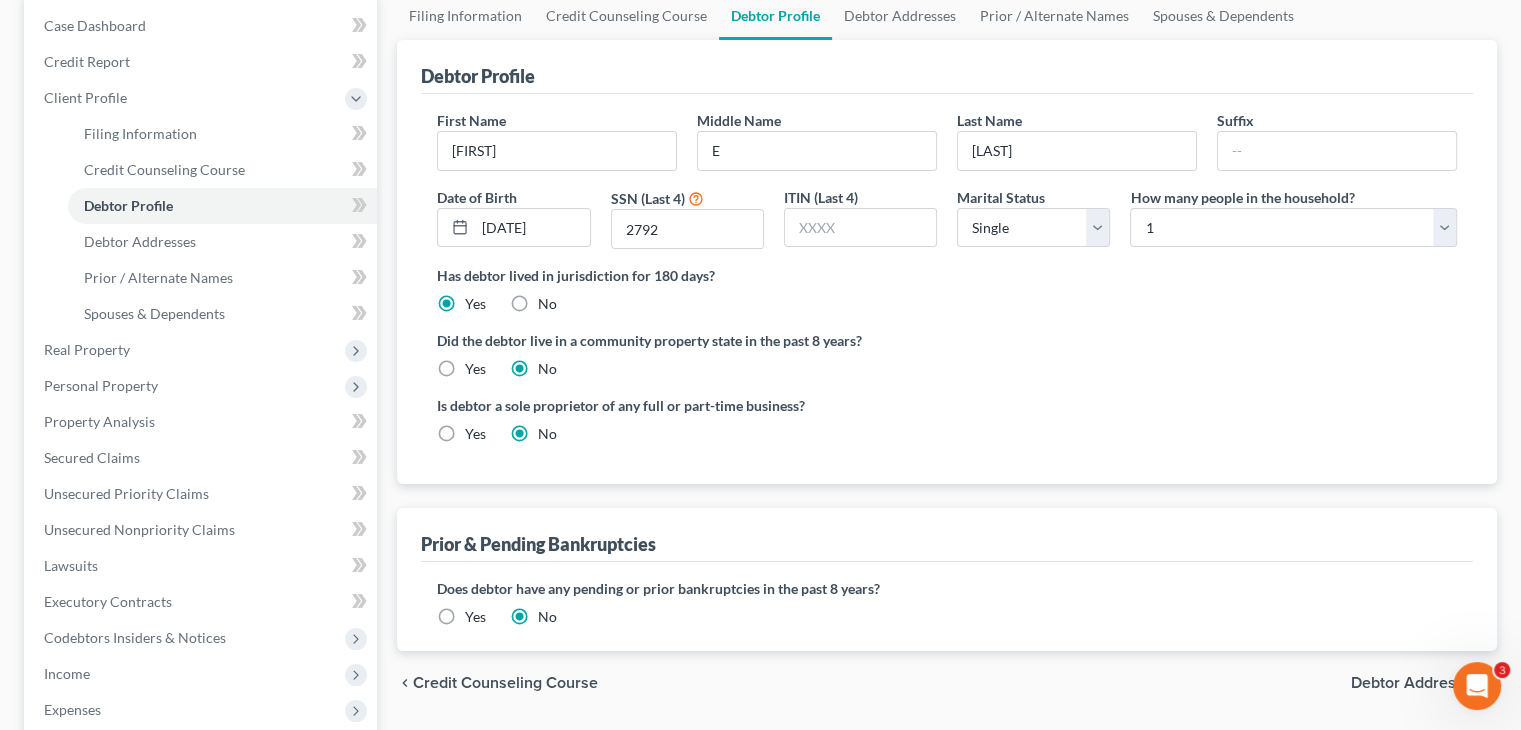 scroll, scrollTop: 300, scrollLeft: 0, axis: vertical 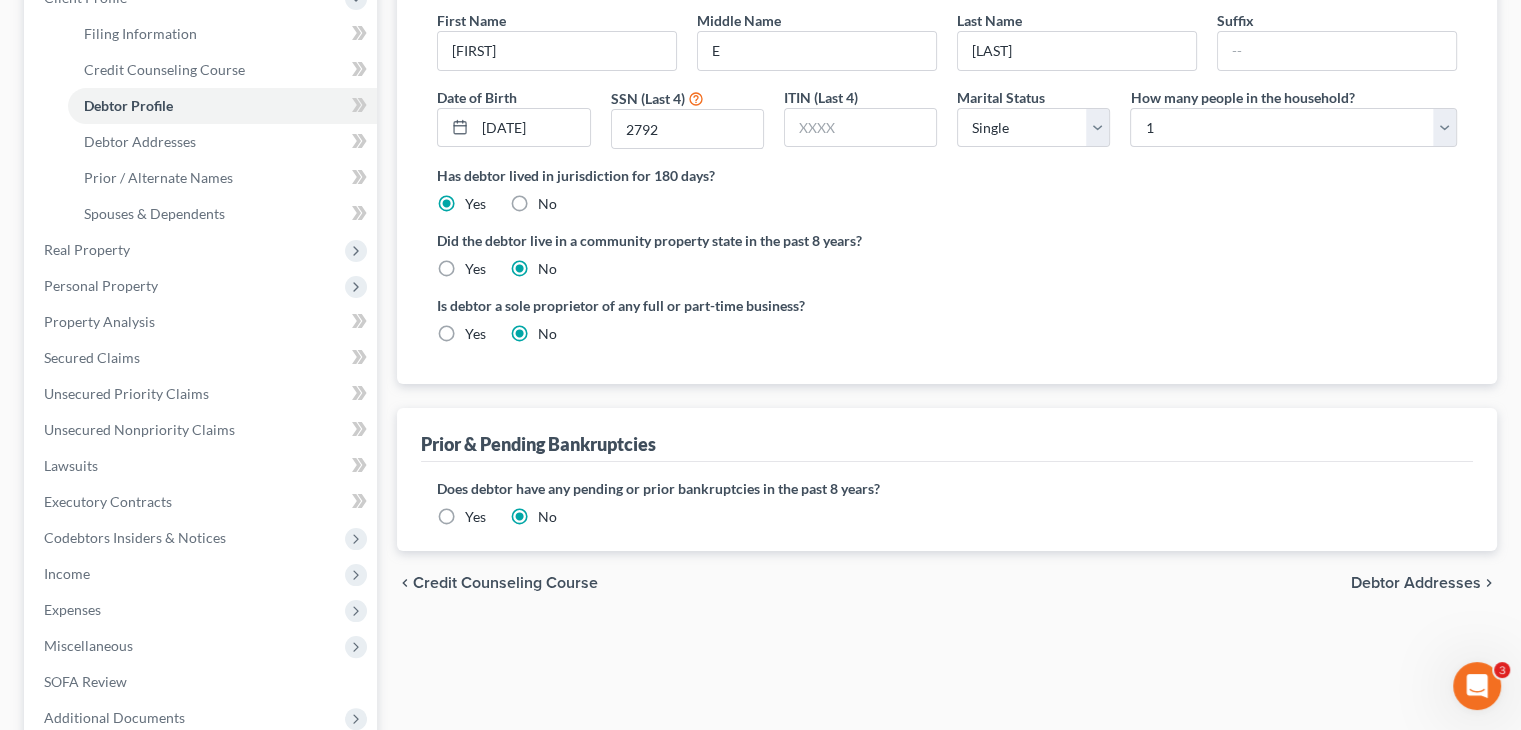 click on "Debtor Addresses" at bounding box center [1416, 583] 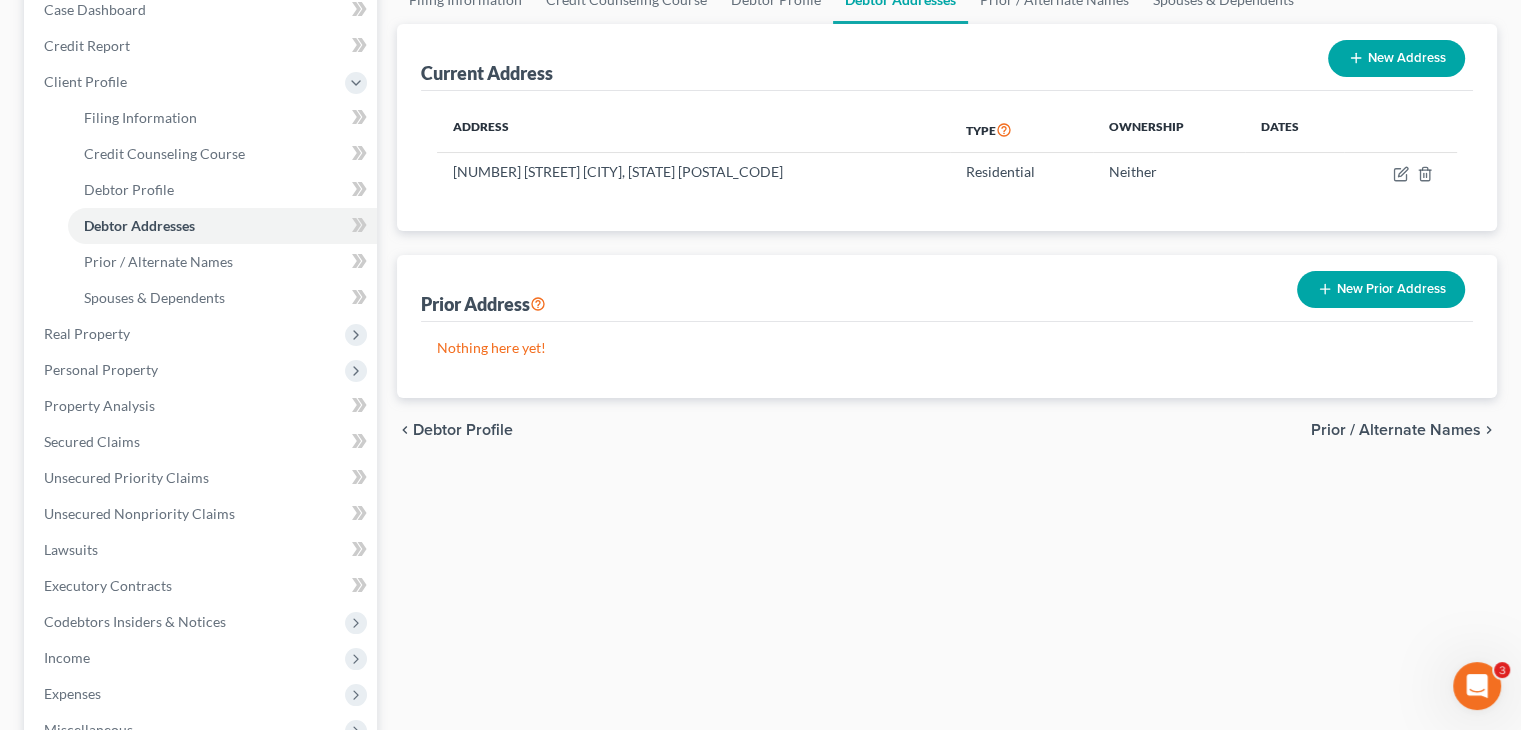 scroll, scrollTop: 0, scrollLeft: 0, axis: both 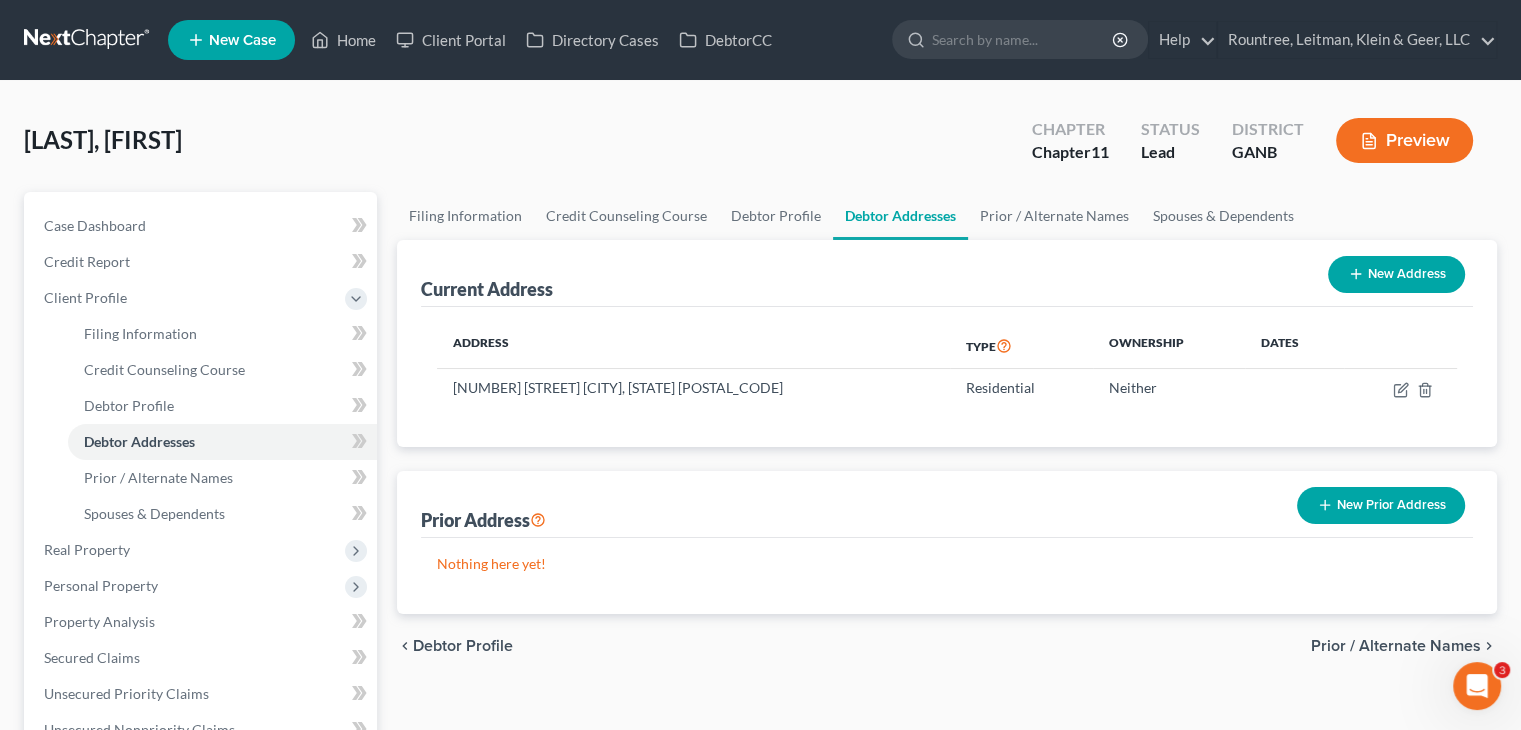 click on "Prior / Alternate Names" at bounding box center (1396, 646) 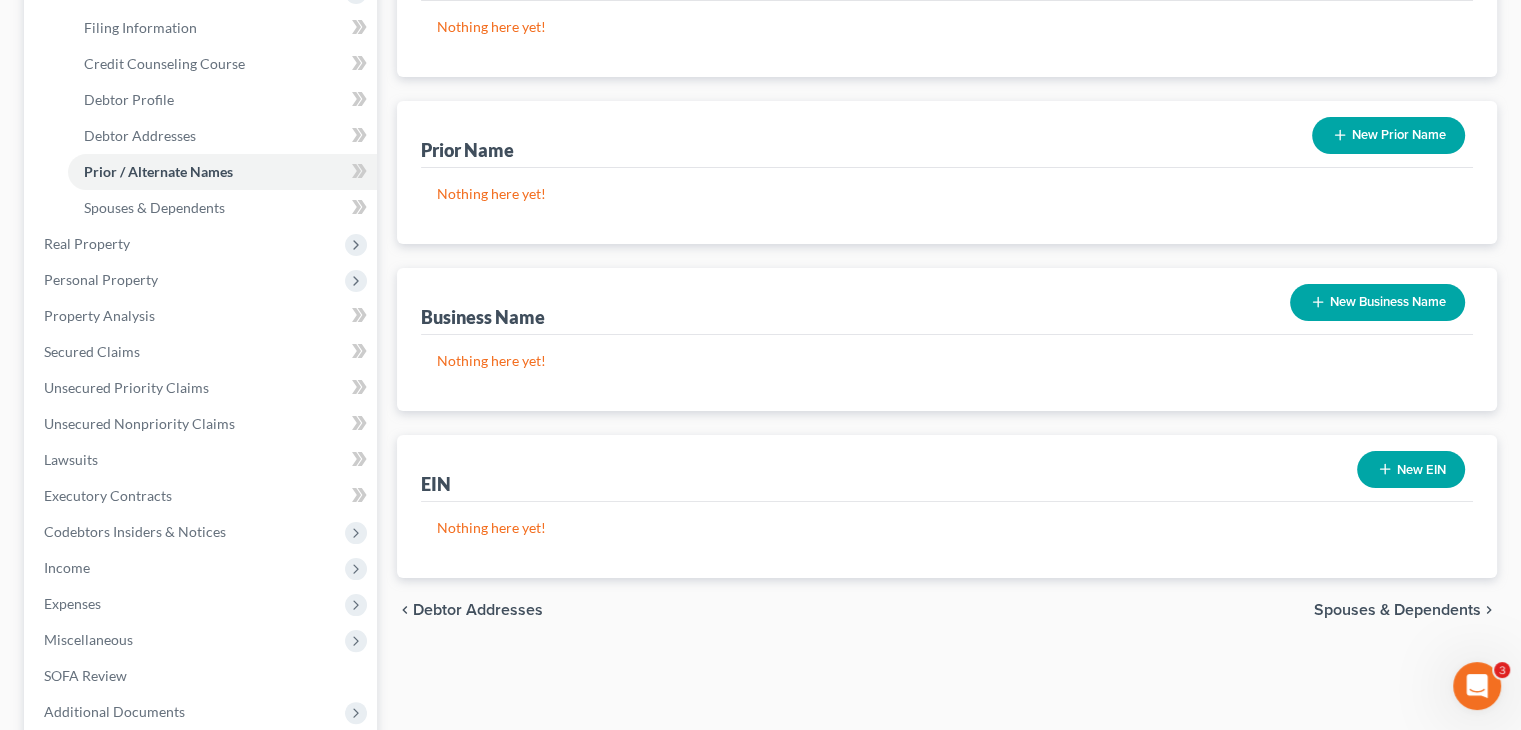 scroll, scrollTop: 500, scrollLeft: 0, axis: vertical 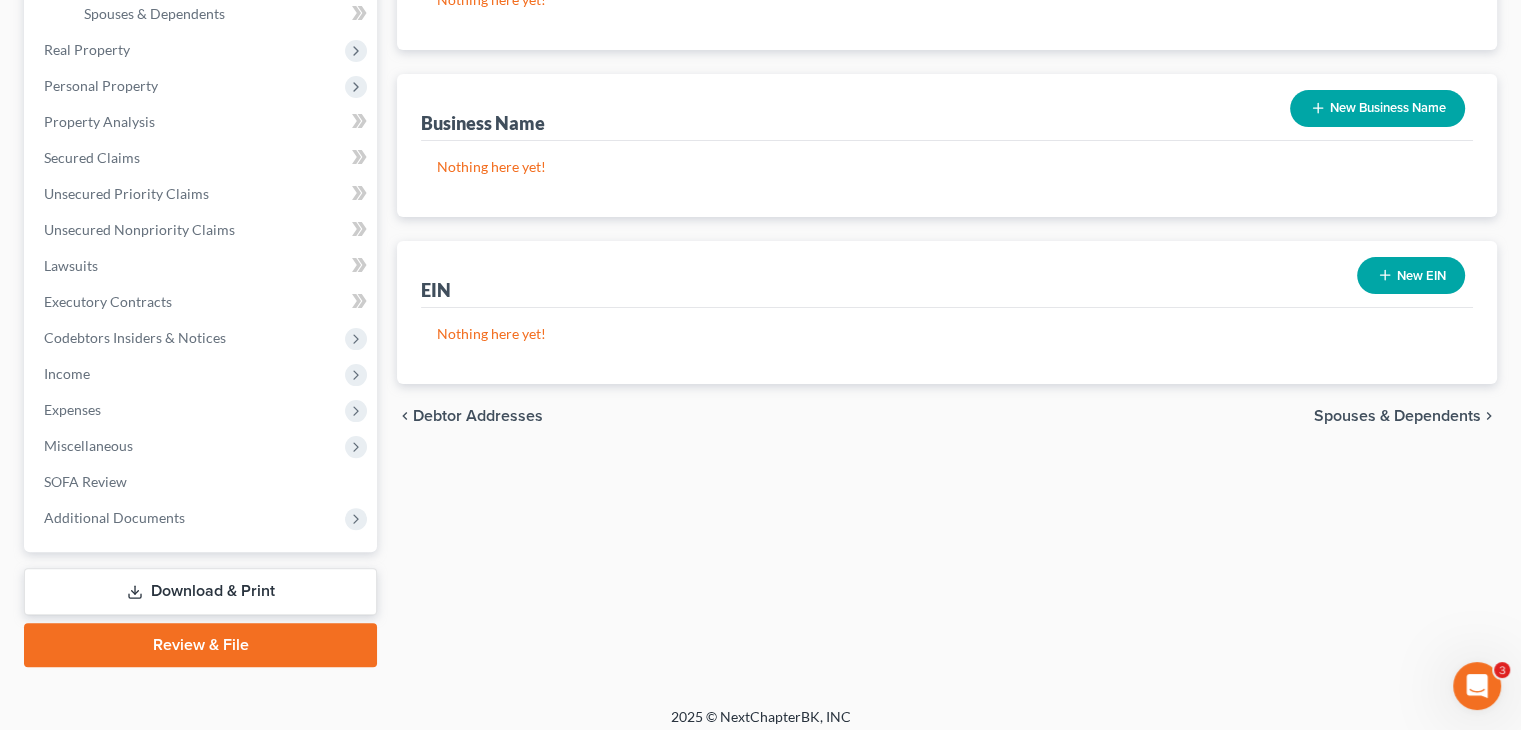 click on "Spouses & Dependents" at bounding box center [1397, 416] 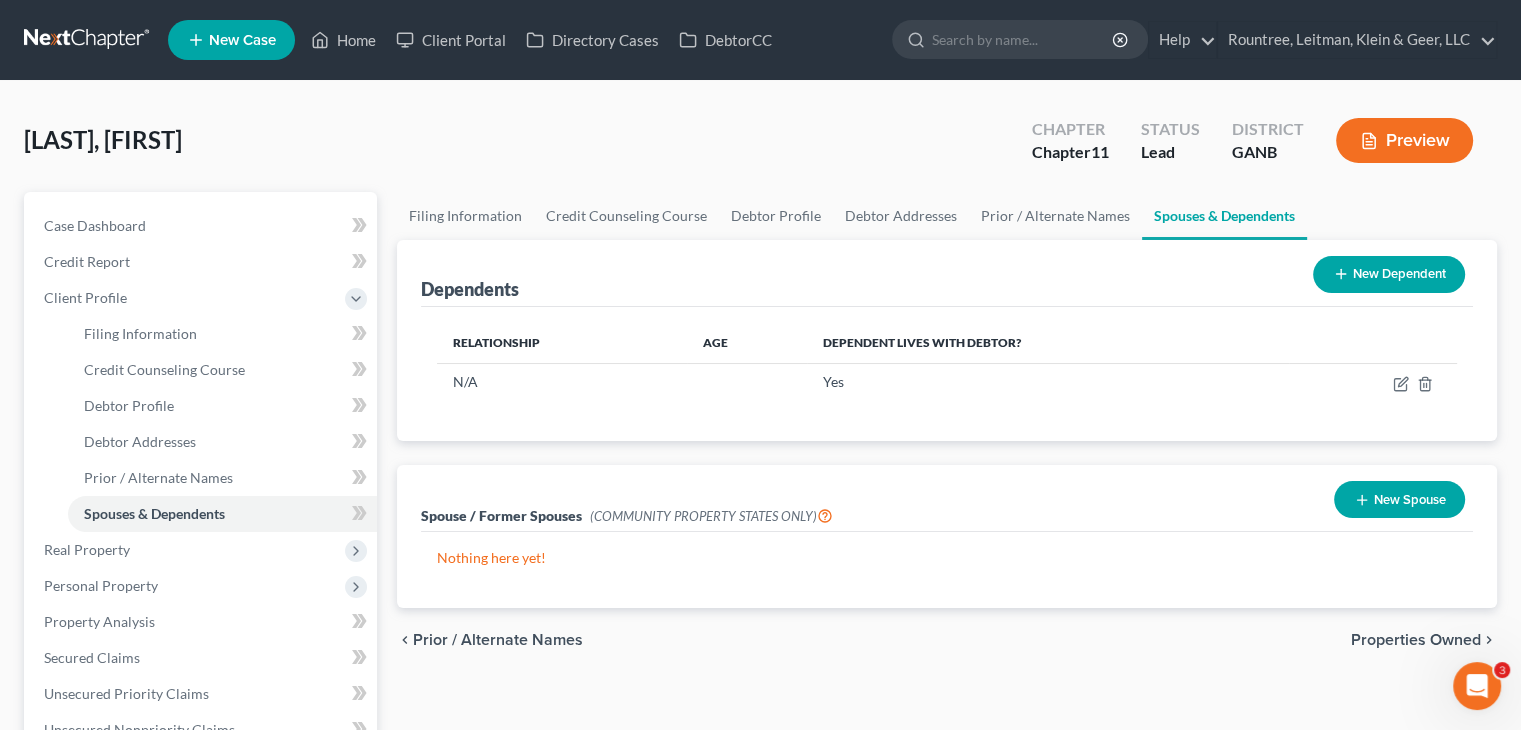 scroll, scrollTop: 200, scrollLeft: 0, axis: vertical 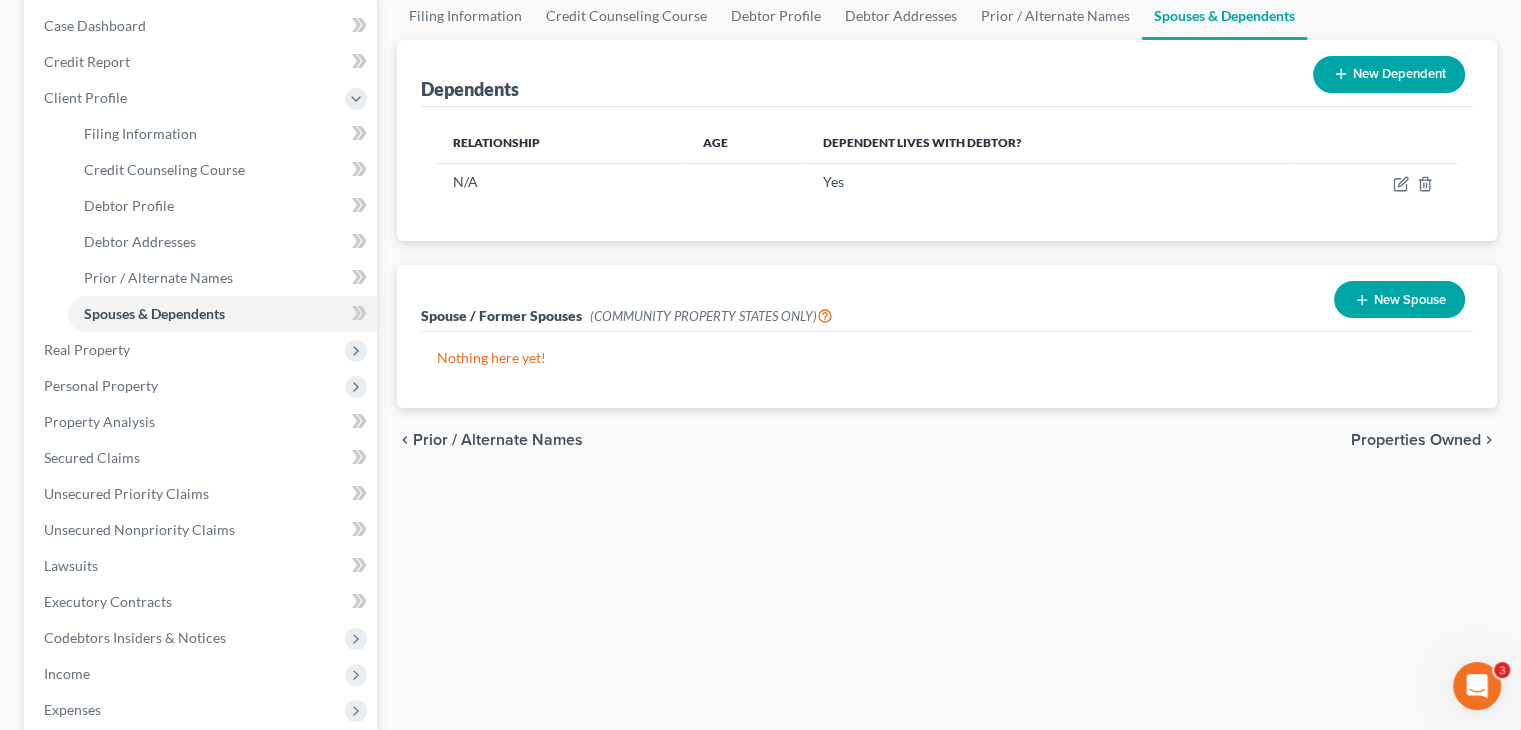 click on "Properties Owned" at bounding box center [1416, 440] 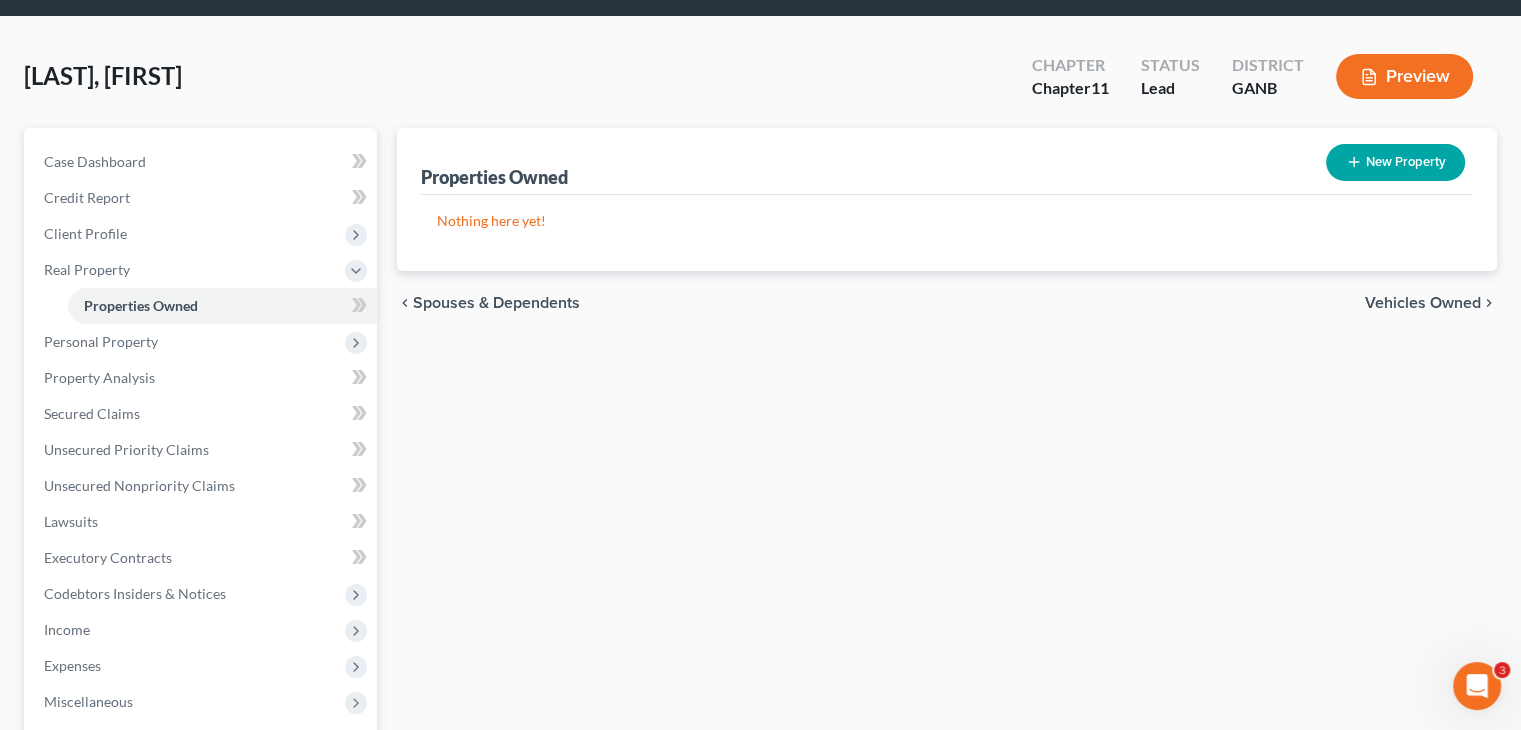 scroll, scrollTop: 100, scrollLeft: 0, axis: vertical 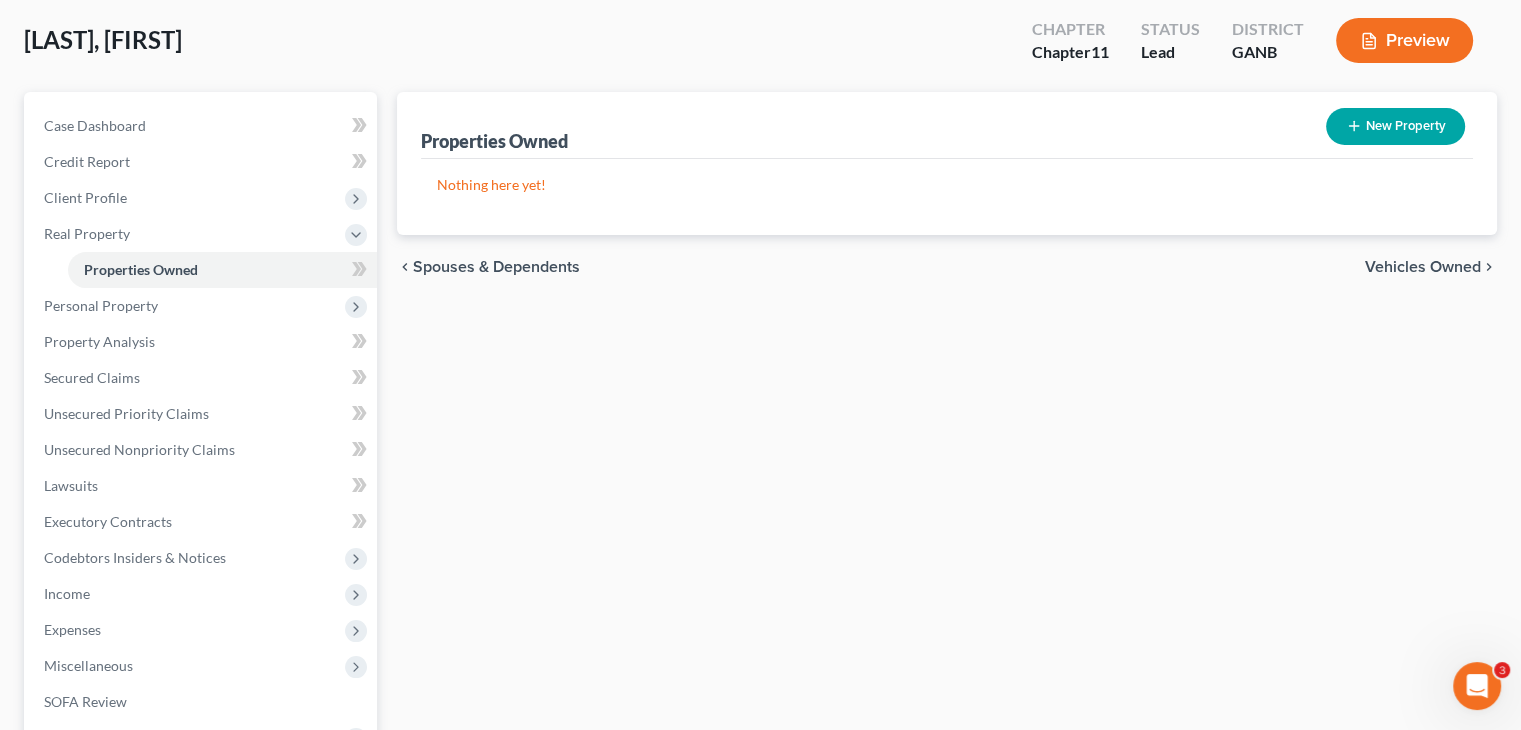 click on "Vehicles Owned" at bounding box center (1423, 267) 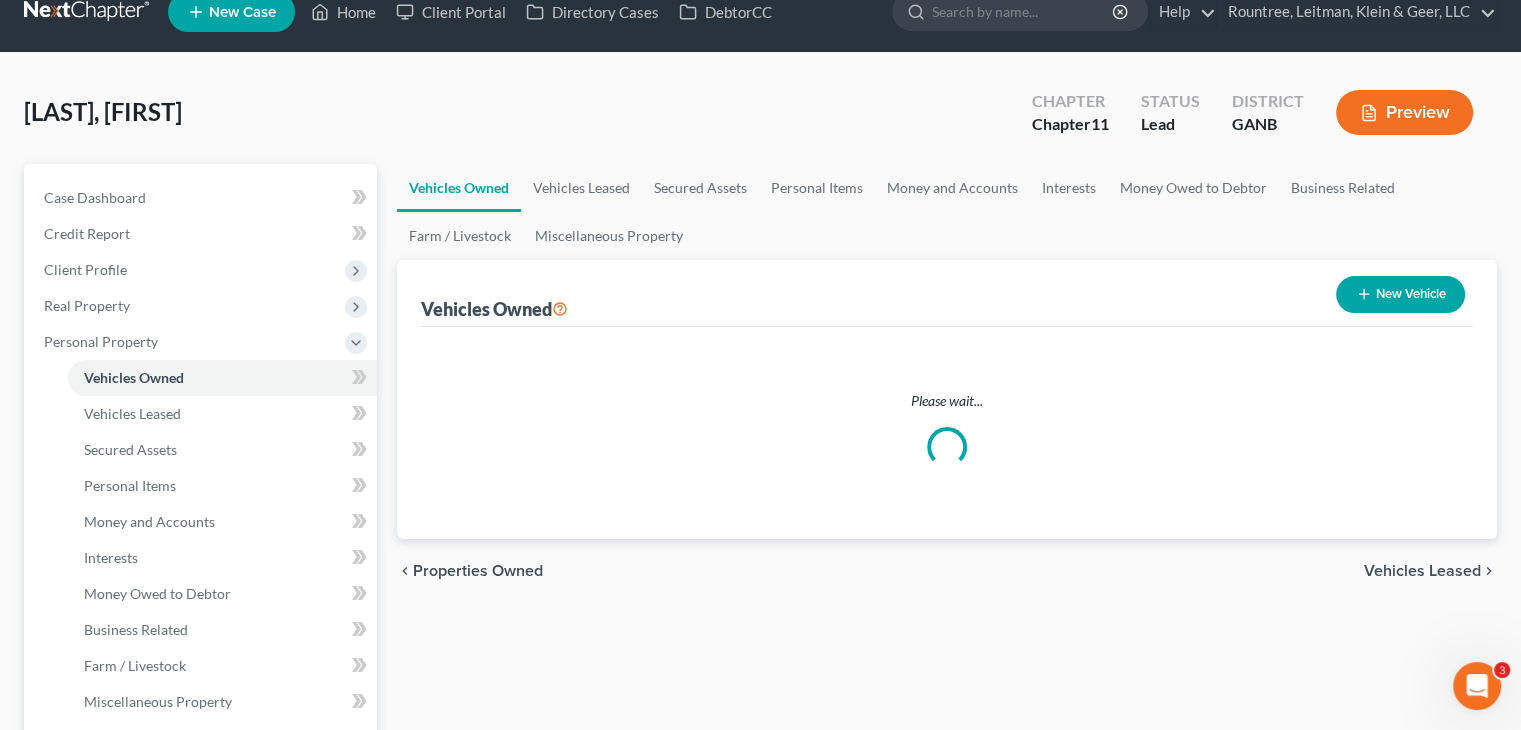 scroll, scrollTop: 0, scrollLeft: 0, axis: both 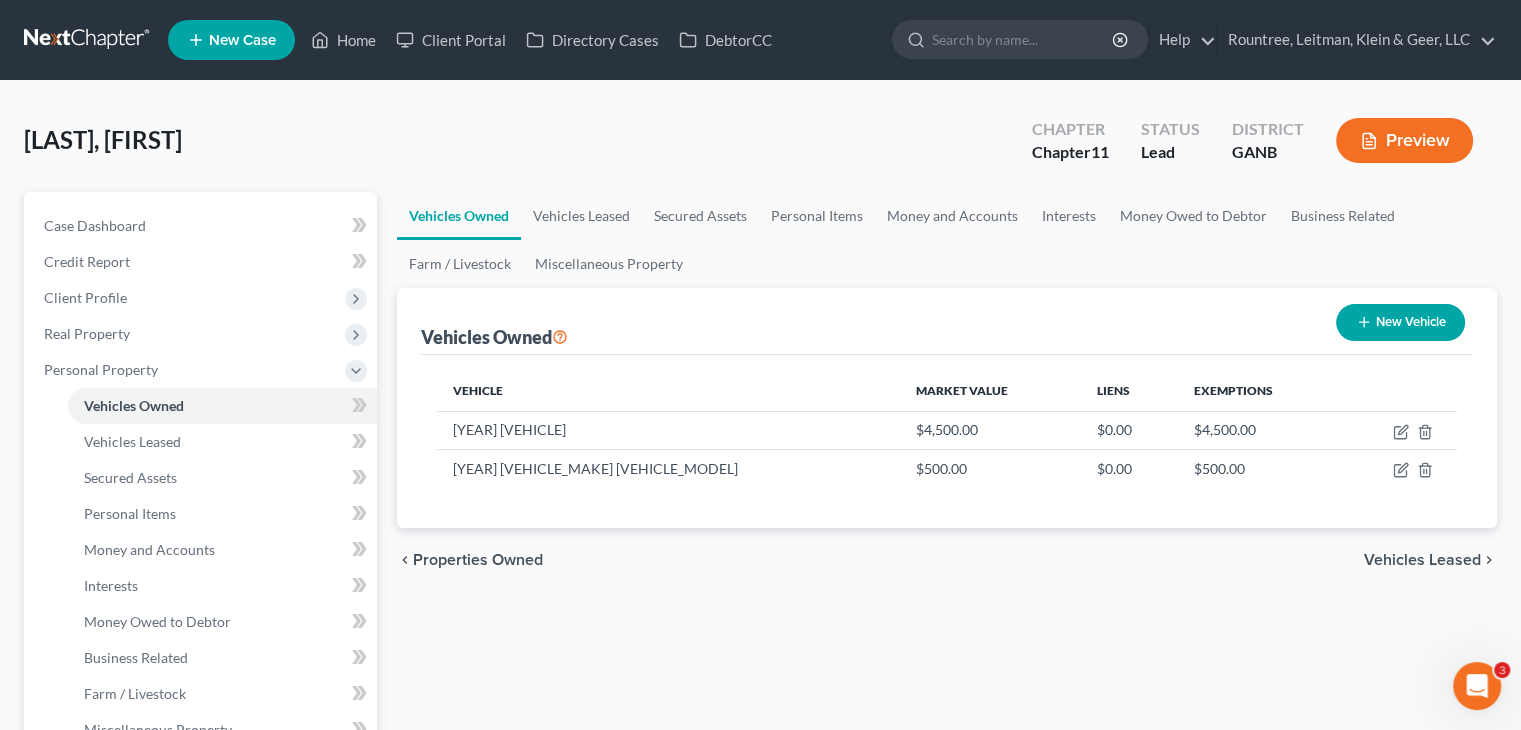 click on "Vehicles Leased" at bounding box center [1422, 560] 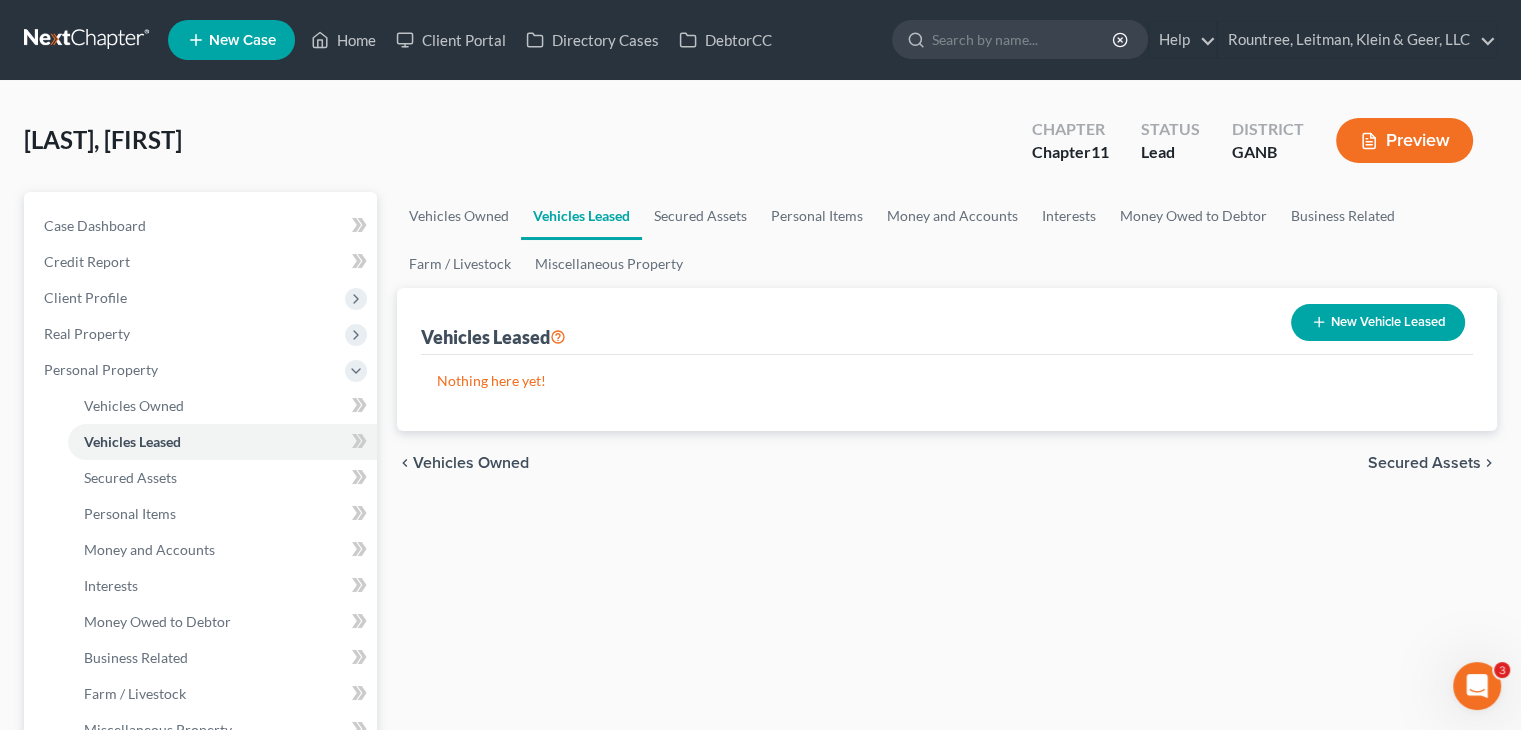 click on "Secured Assets" at bounding box center (1424, 463) 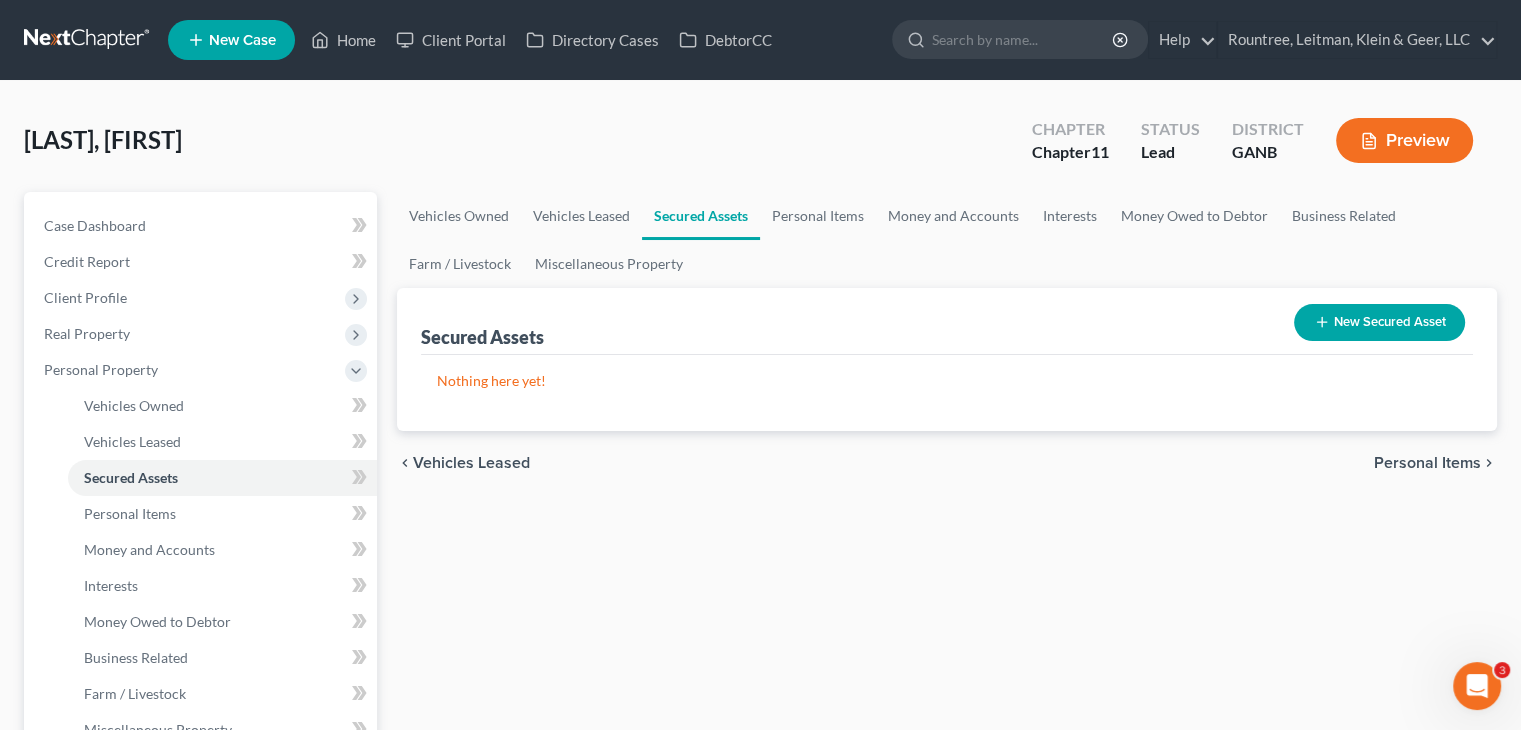 click on "Personal Items" at bounding box center (1427, 463) 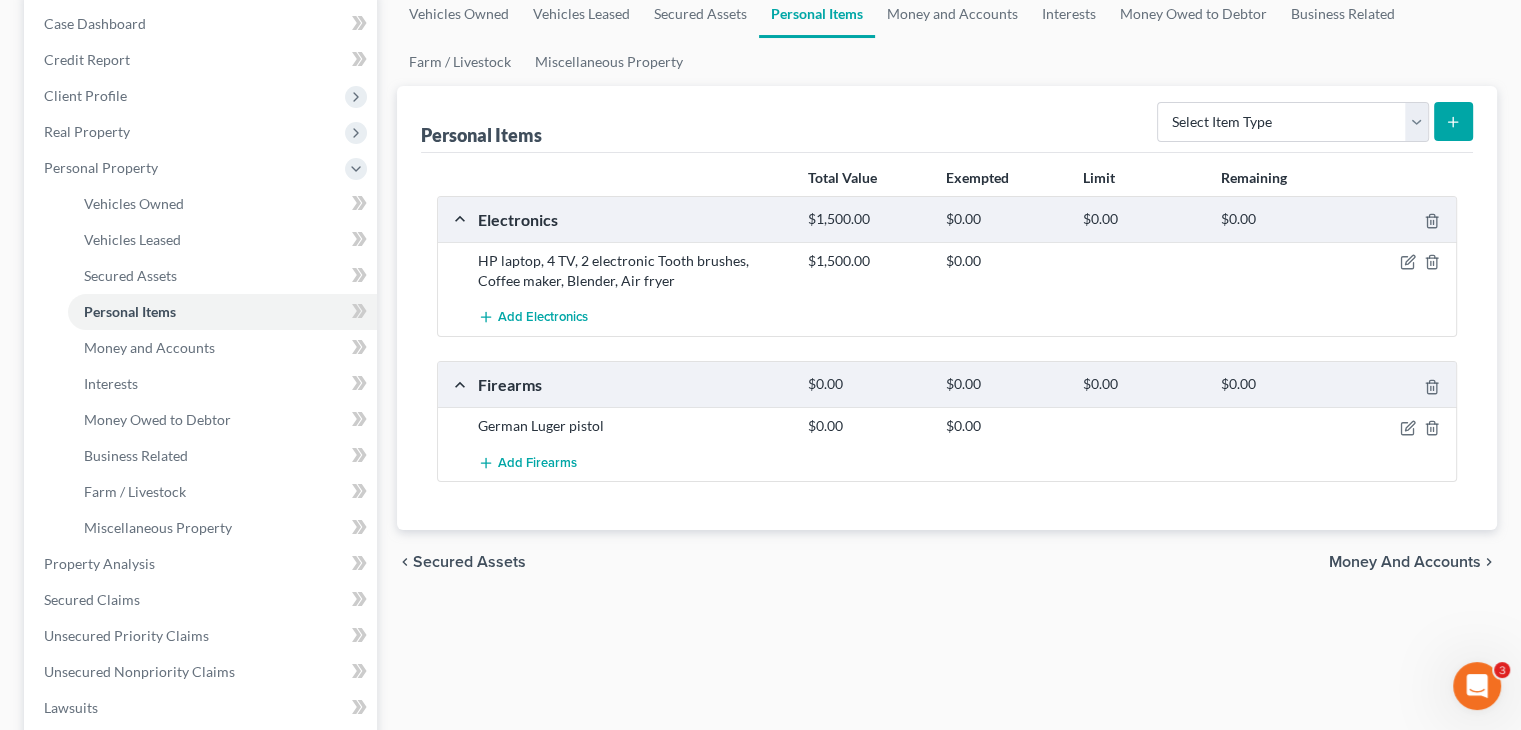 scroll, scrollTop: 200, scrollLeft: 0, axis: vertical 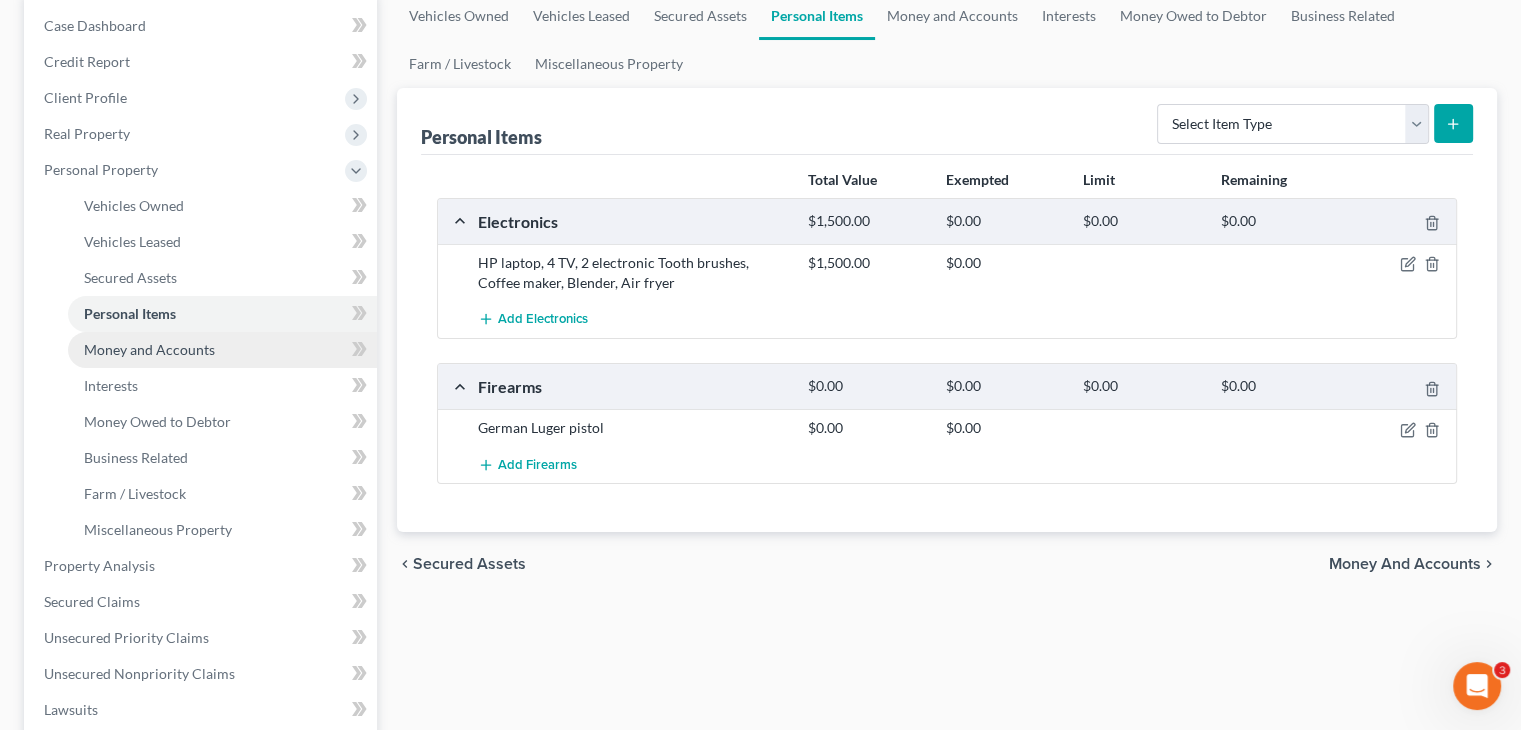 click on "Money and Accounts" at bounding box center (149, 349) 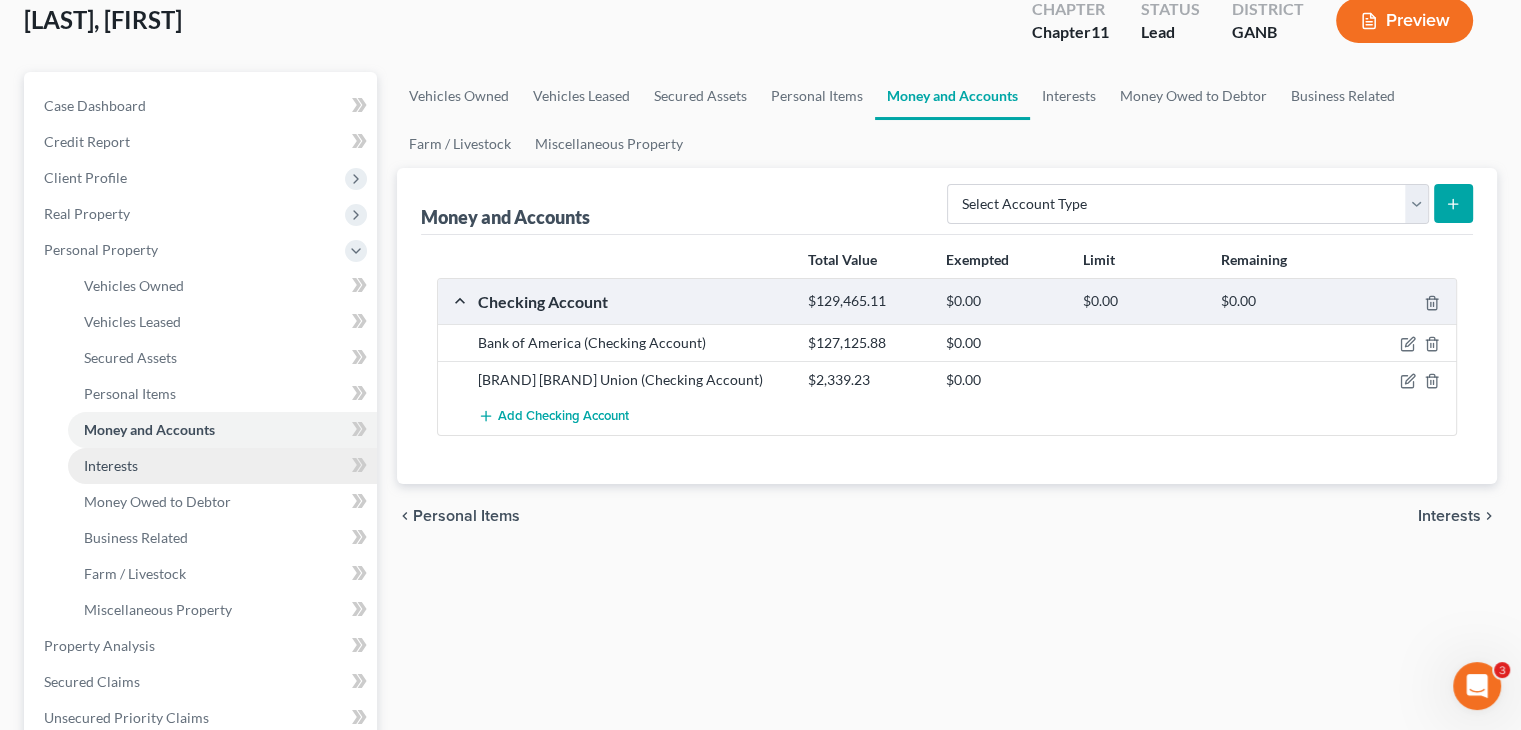 scroll, scrollTop: 300, scrollLeft: 0, axis: vertical 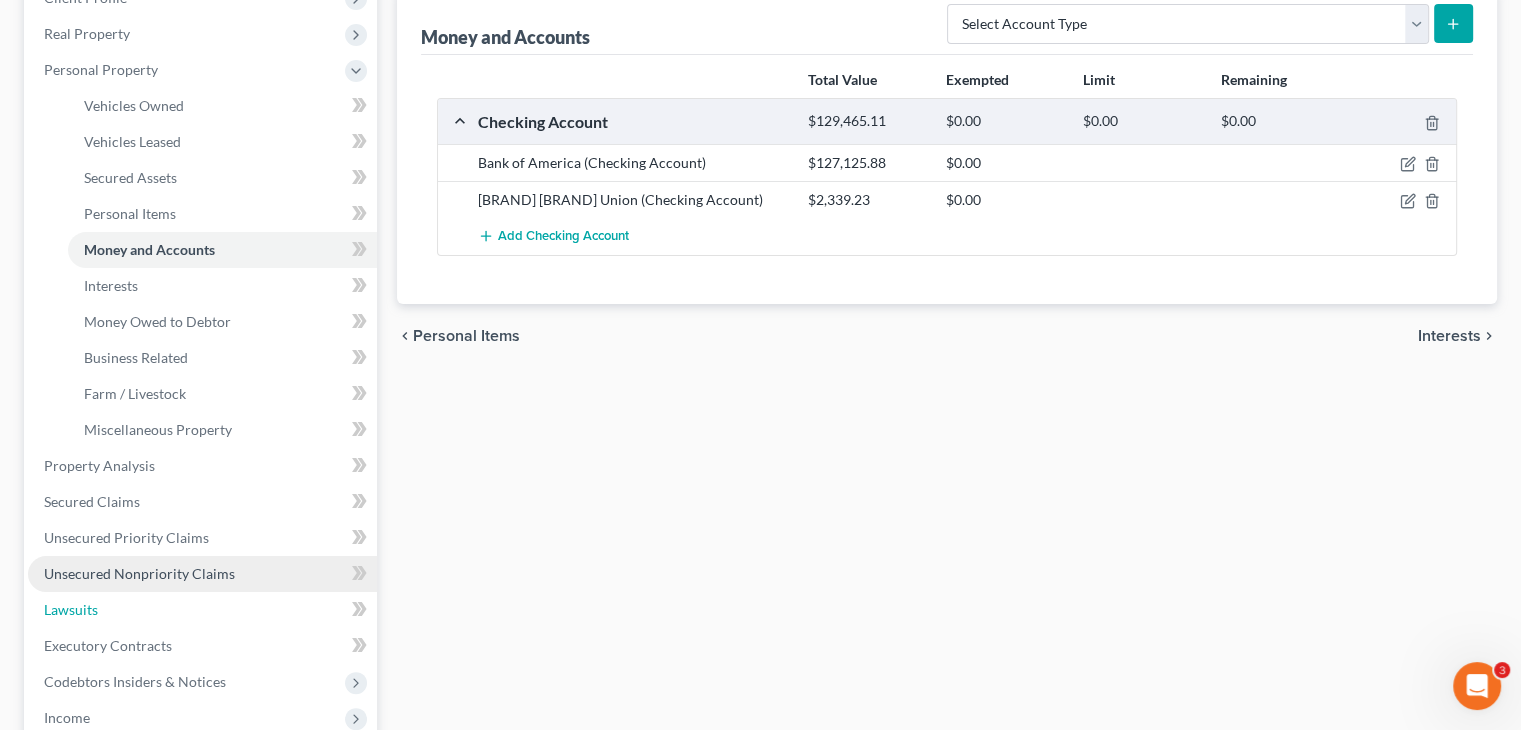 drag, startPoint x: 106, startPoint y: 608, endPoint x: 244, endPoint y: 566, distance: 144.24979 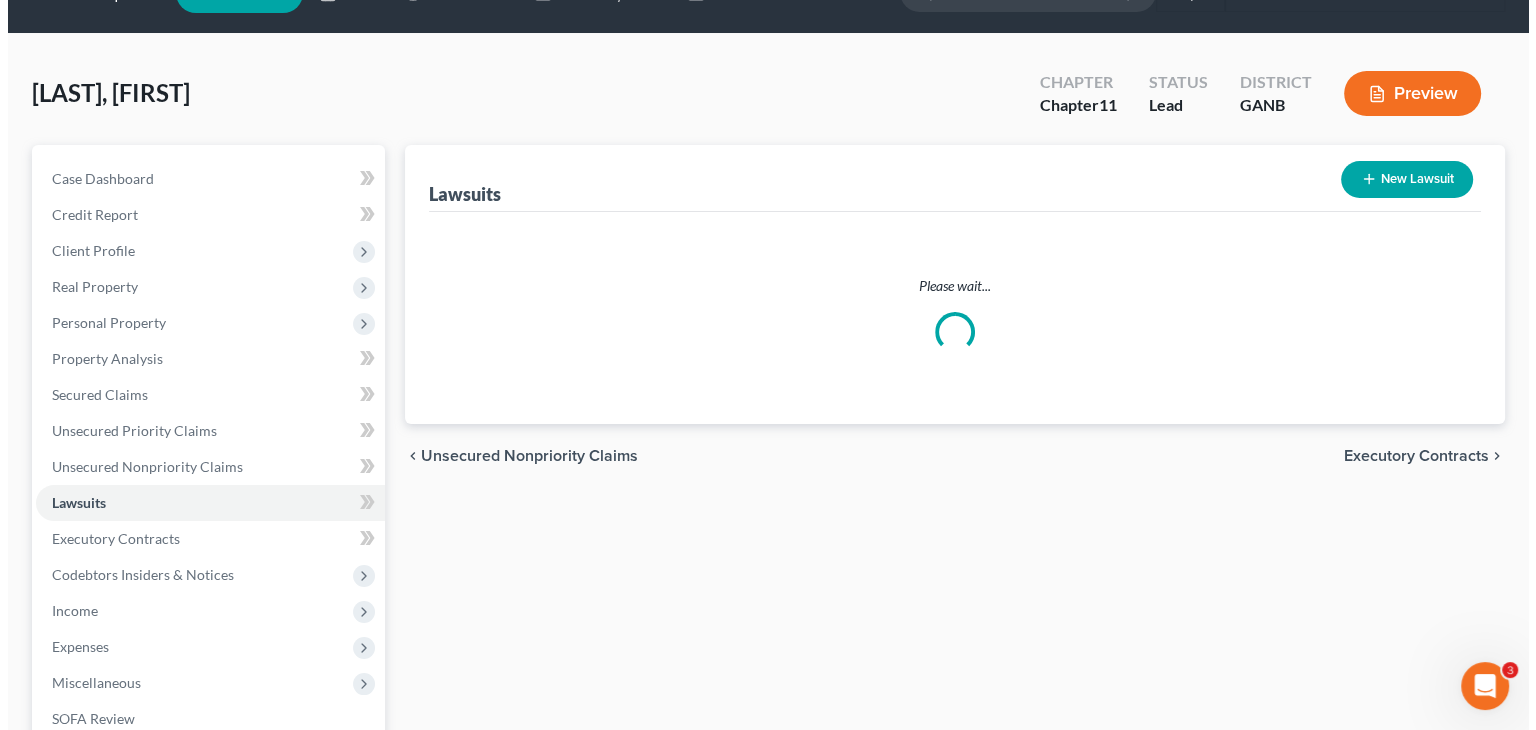 scroll, scrollTop: 0, scrollLeft: 0, axis: both 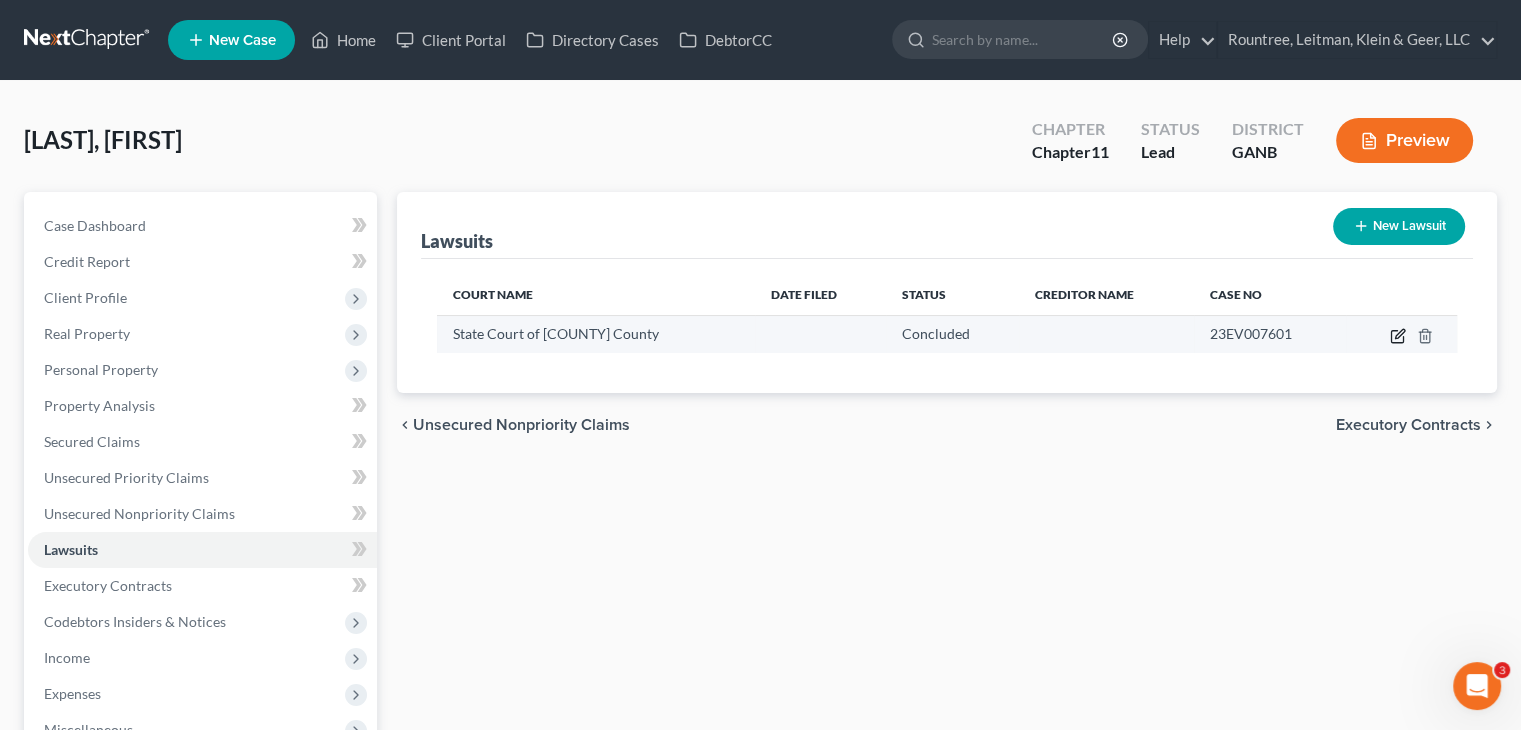 click 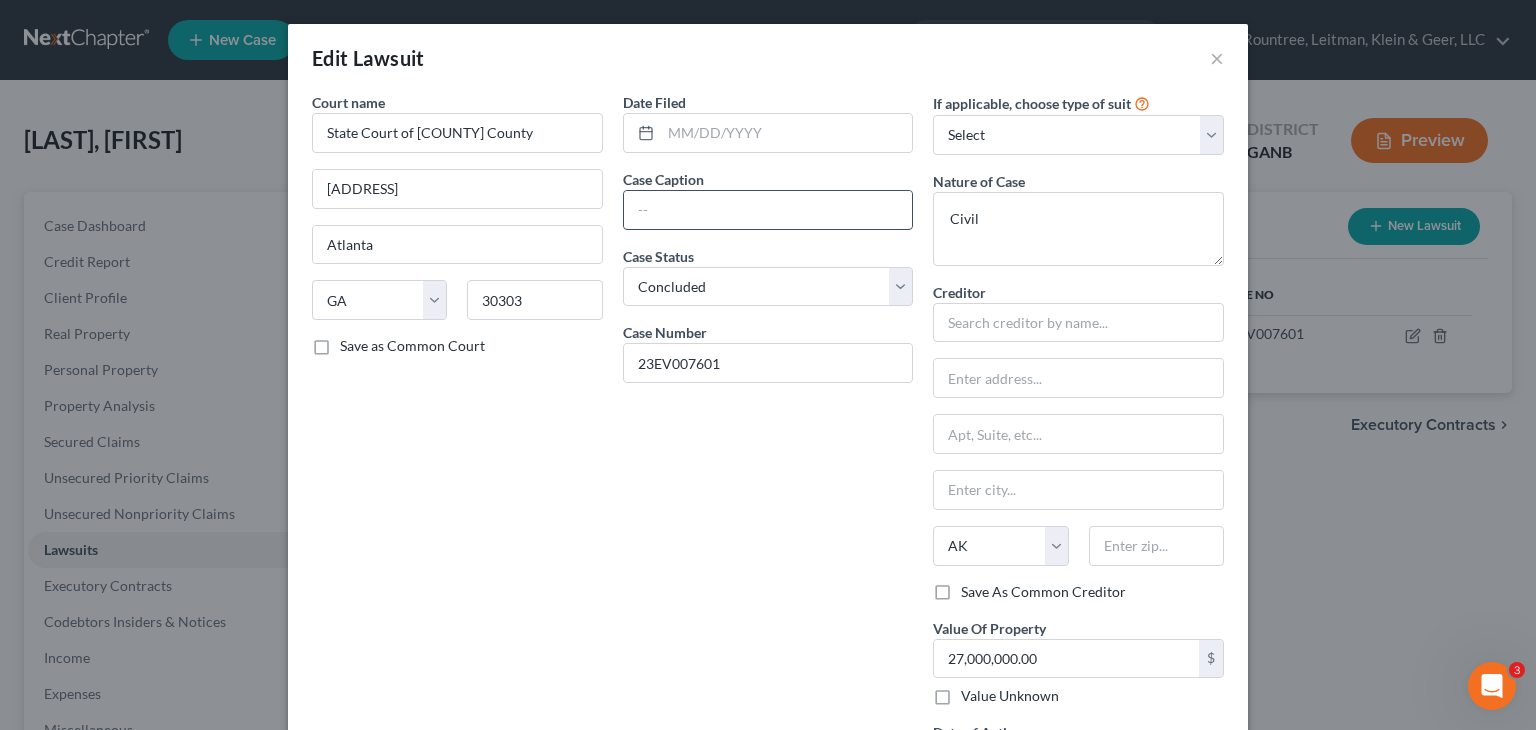 click at bounding box center [768, 210] 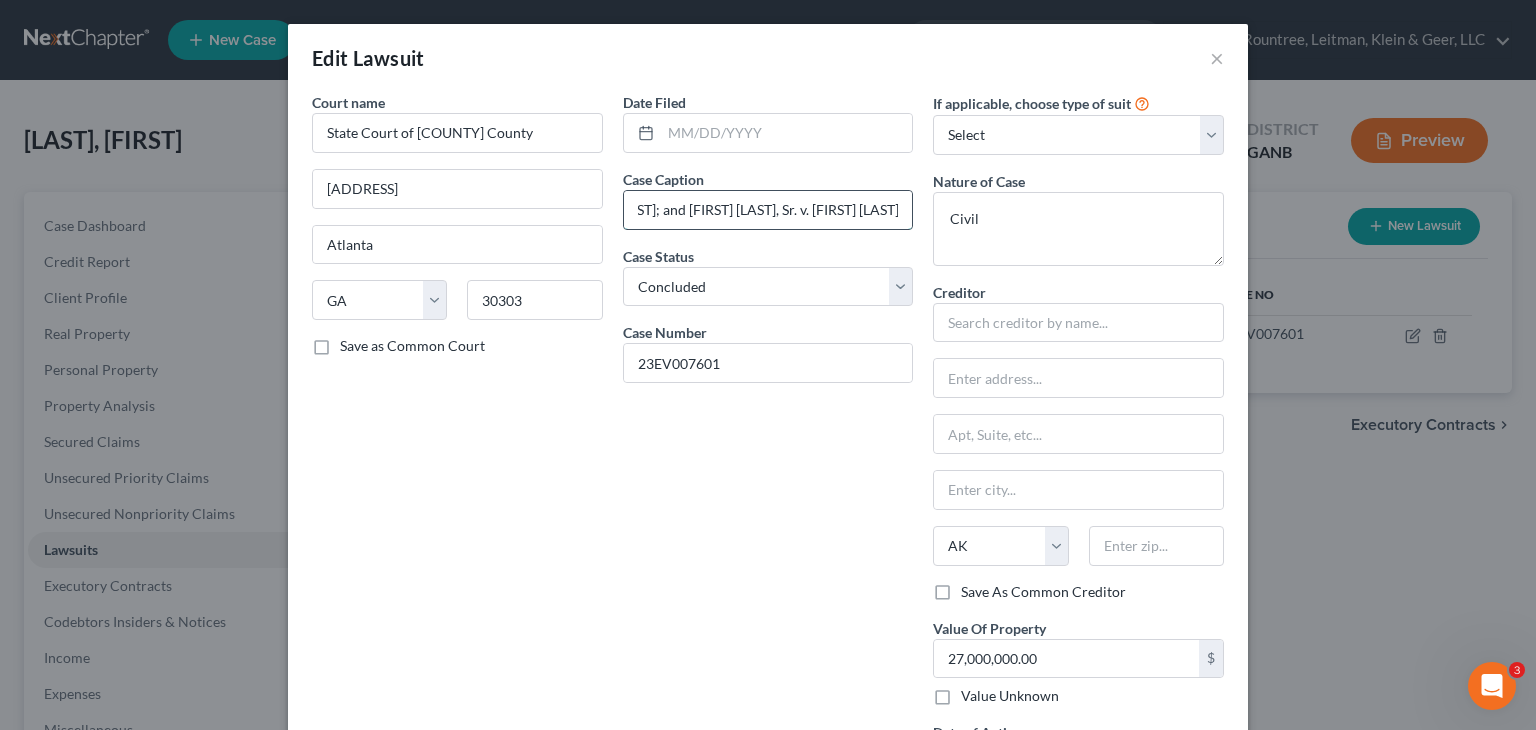 scroll, scrollTop: 0, scrollLeft: 742, axis: horizontal 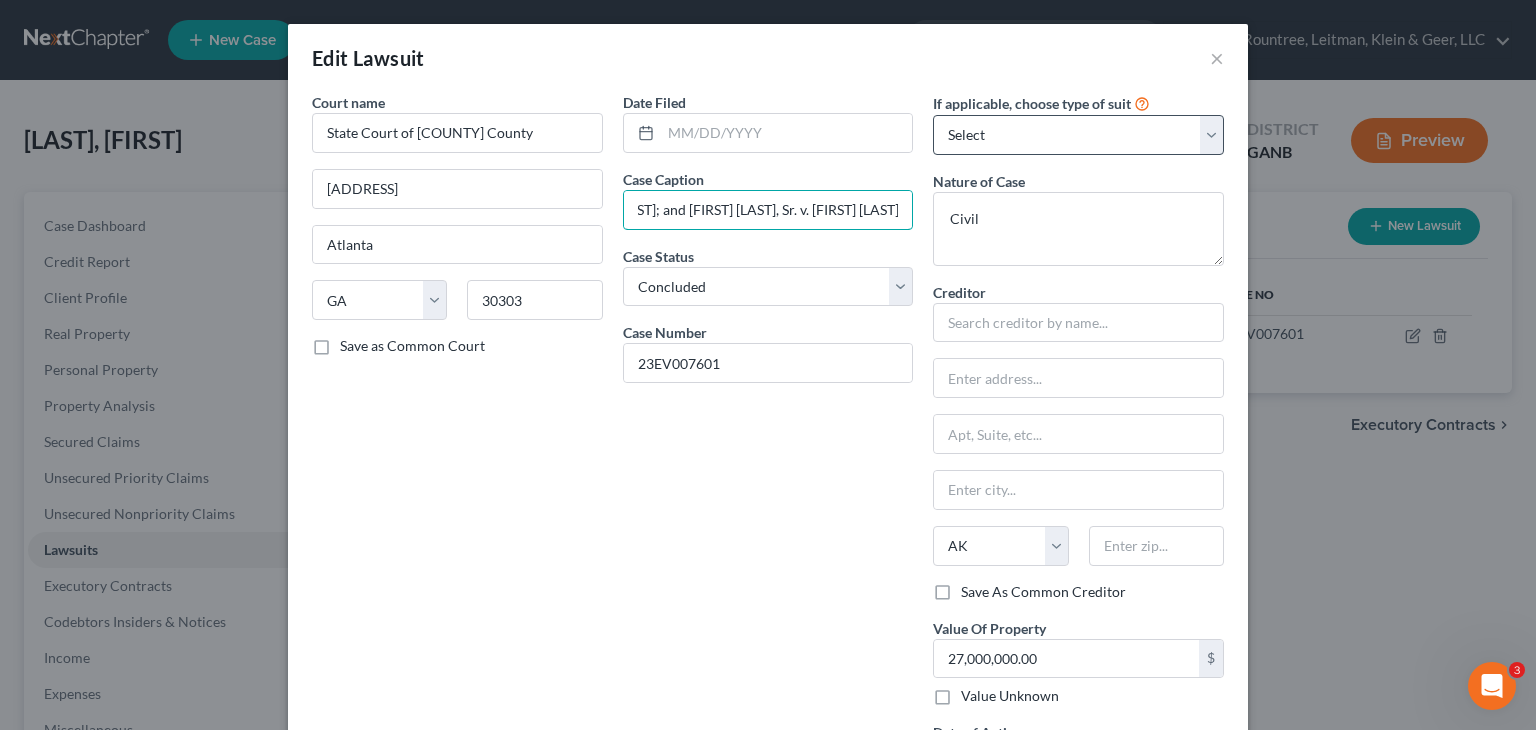 type on "[FIRST] [LAST], Individually and as Administrator of the Estate of [FIRST] [LAST]; [FIRST] [LAST]; and [FIRST] [LAST], Sr. v. [FIRST] [LAST]" 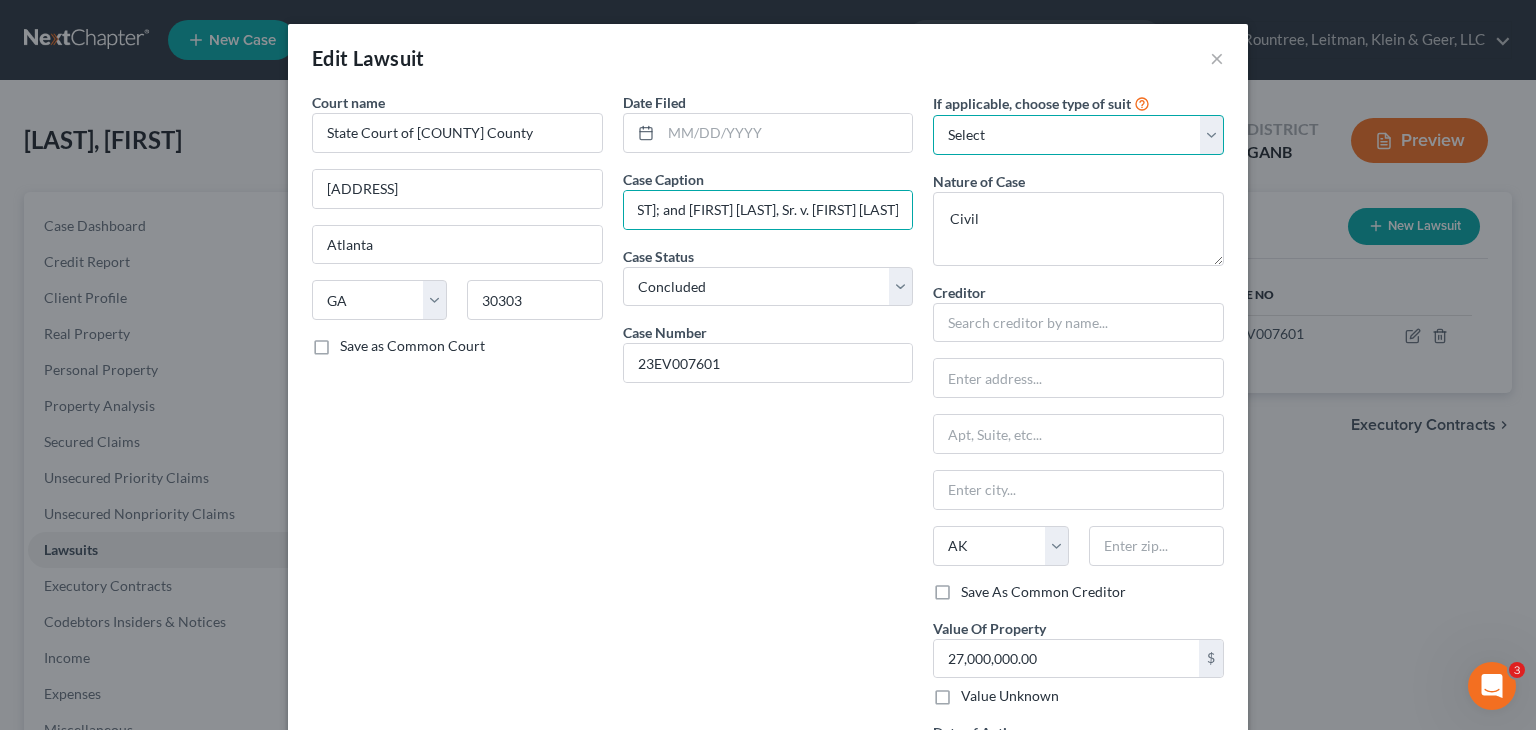 click on "Select Repossession Garnishment Foreclosure Attached, Seized, Or Levied Other" at bounding box center (1078, 135) 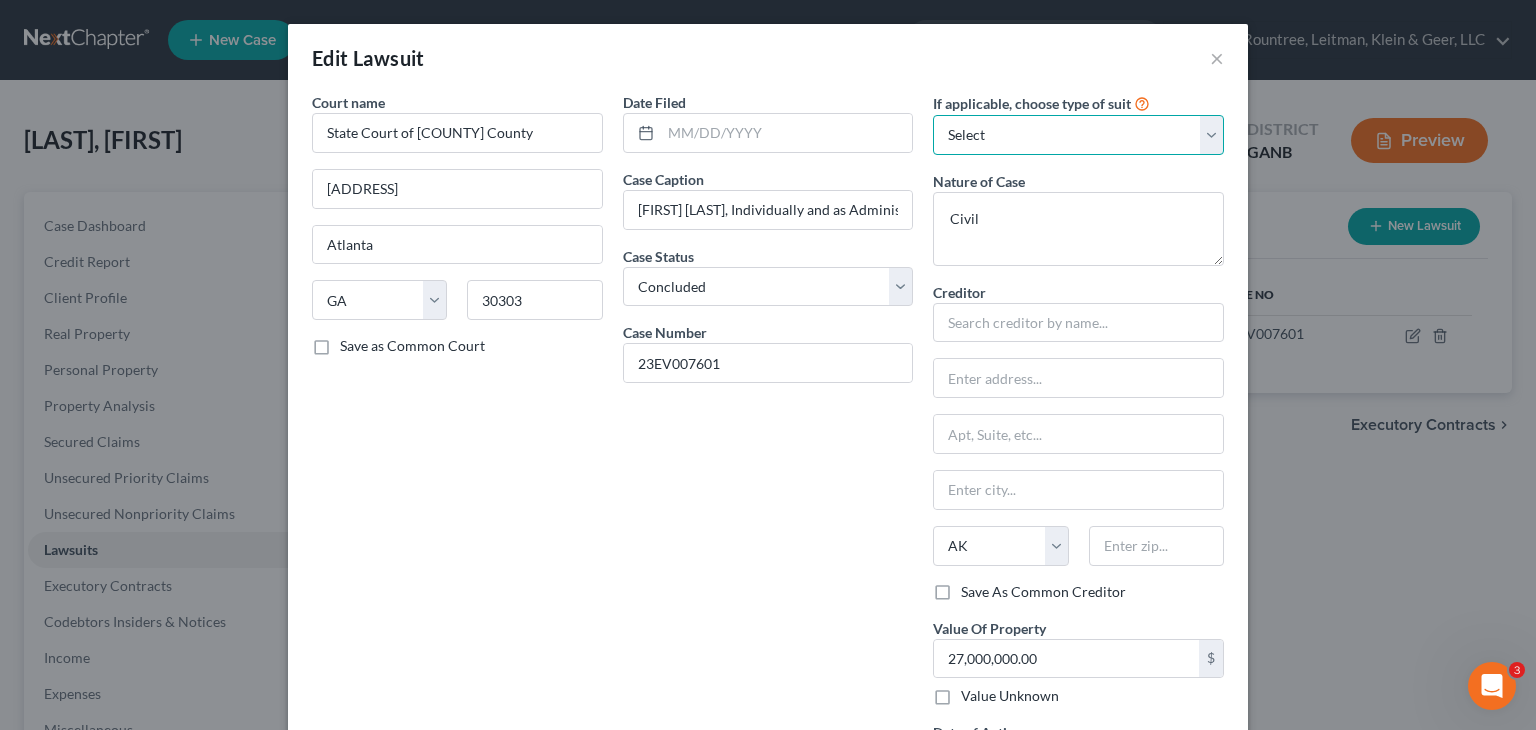select on "4" 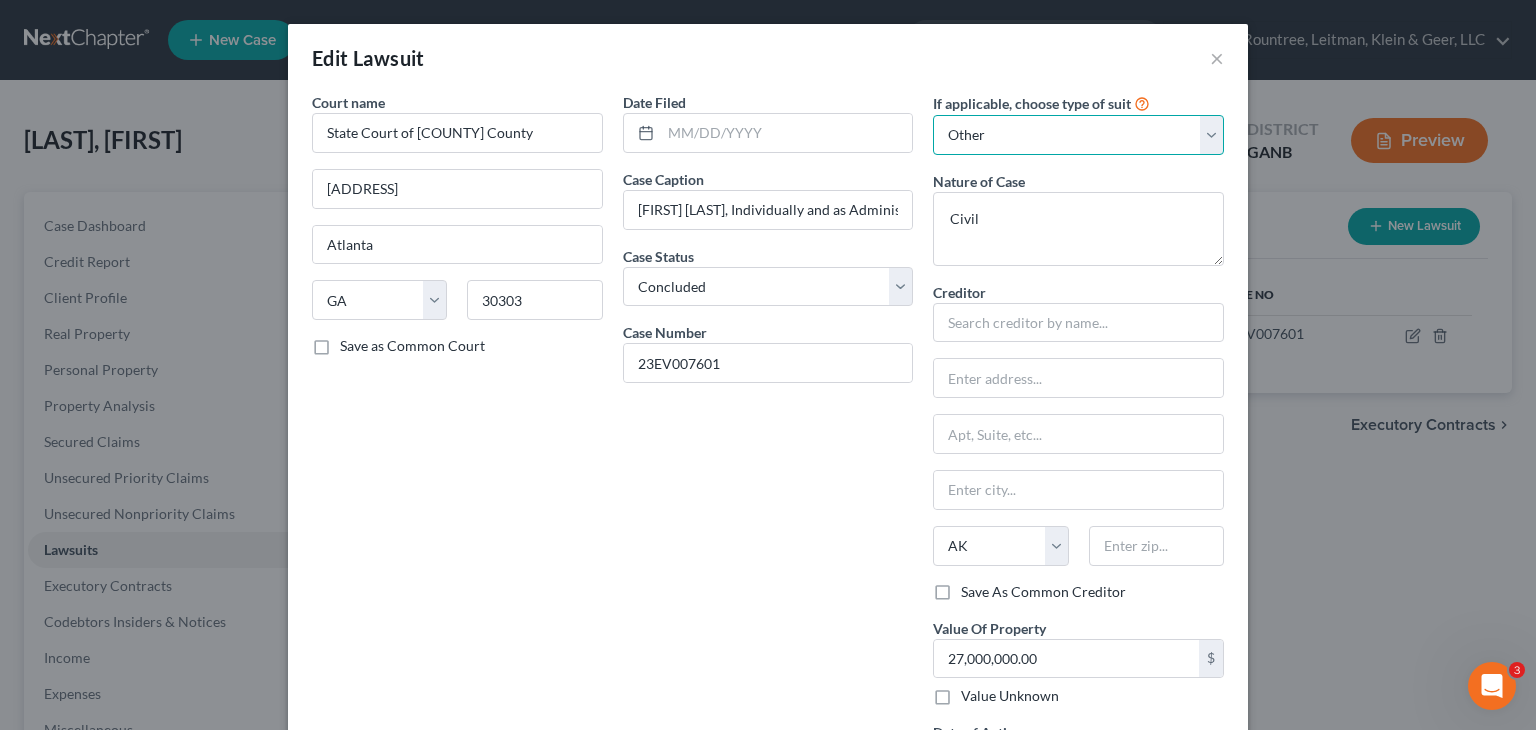 click on "Select Repossession Garnishment Foreclosure Attached, Seized, Or Levied Other" at bounding box center [1078, 135] 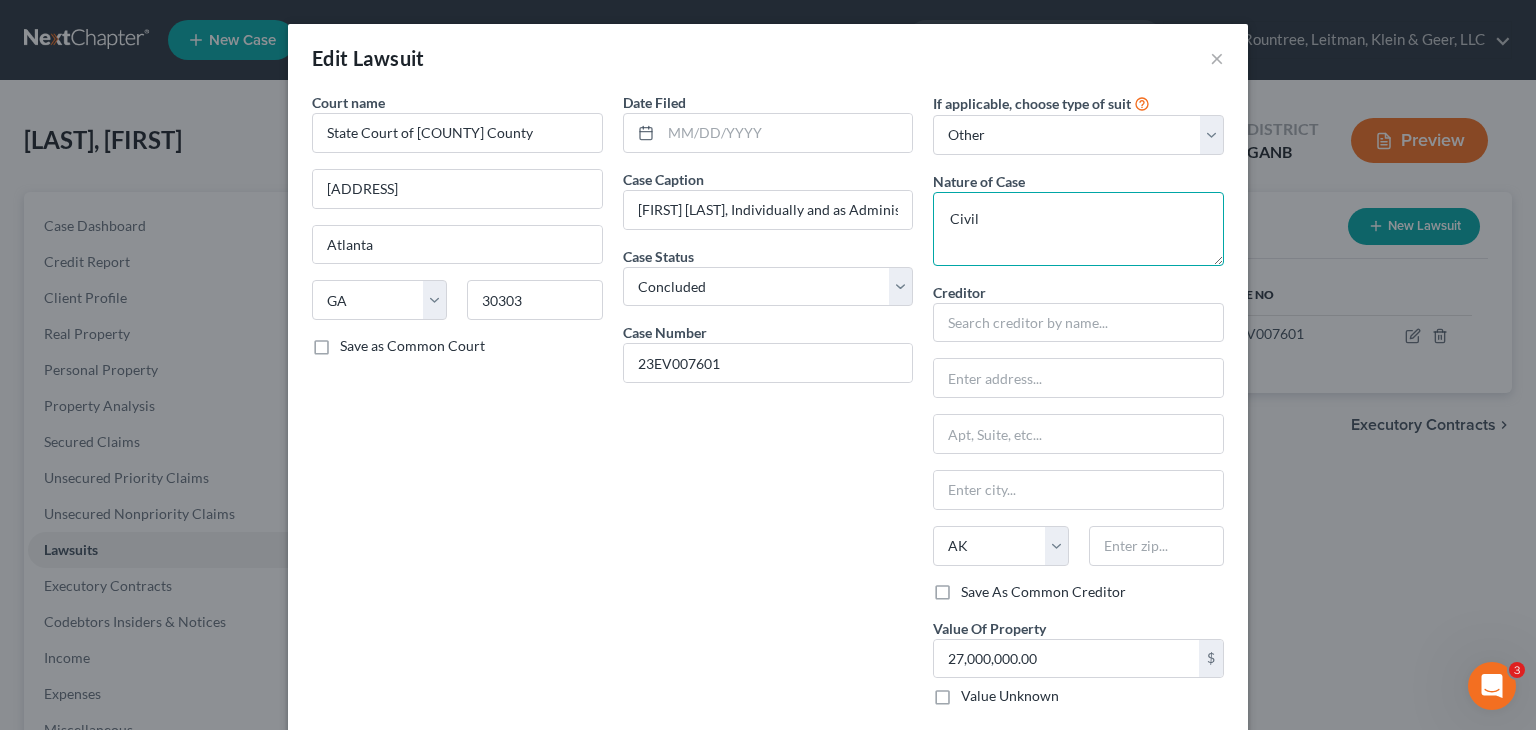 click on "Civil" at bounding box center [1078, 229] 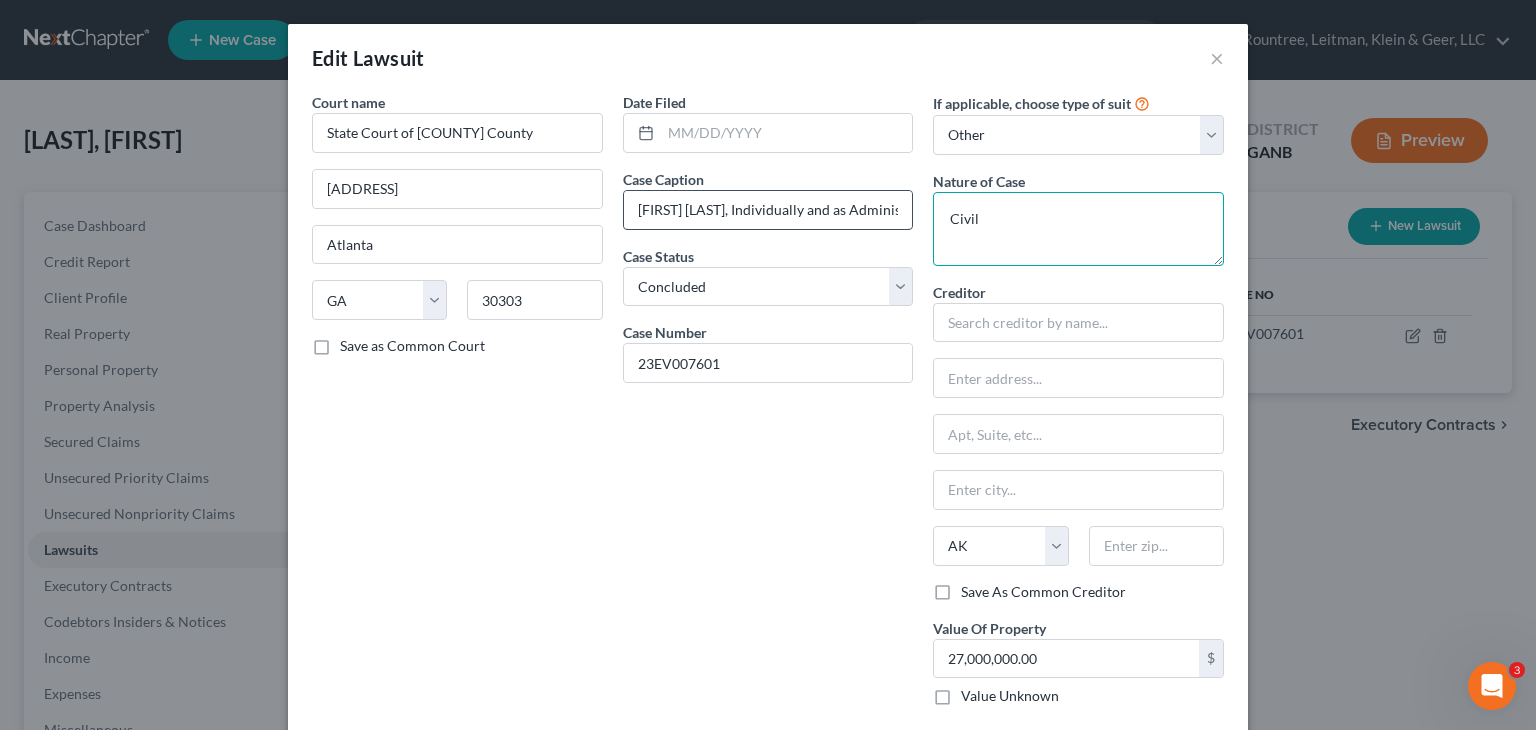 drag, startPoint x: 1045, startPoint y: 214, endPoint x: 836, endPoint y: 220, distance: 209.0861 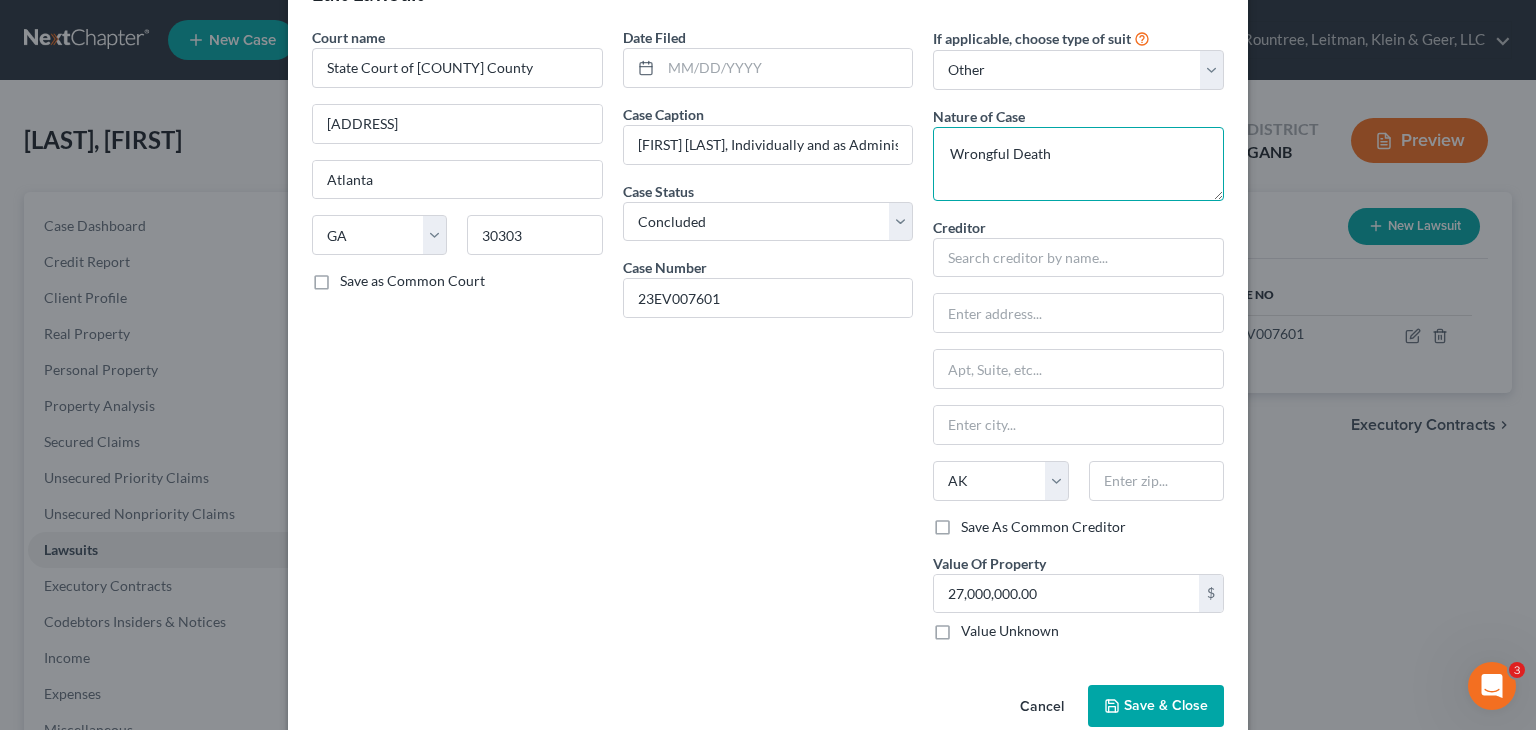 scroll, scrollTop: 100, scrollLeft: 0, axis: vertical 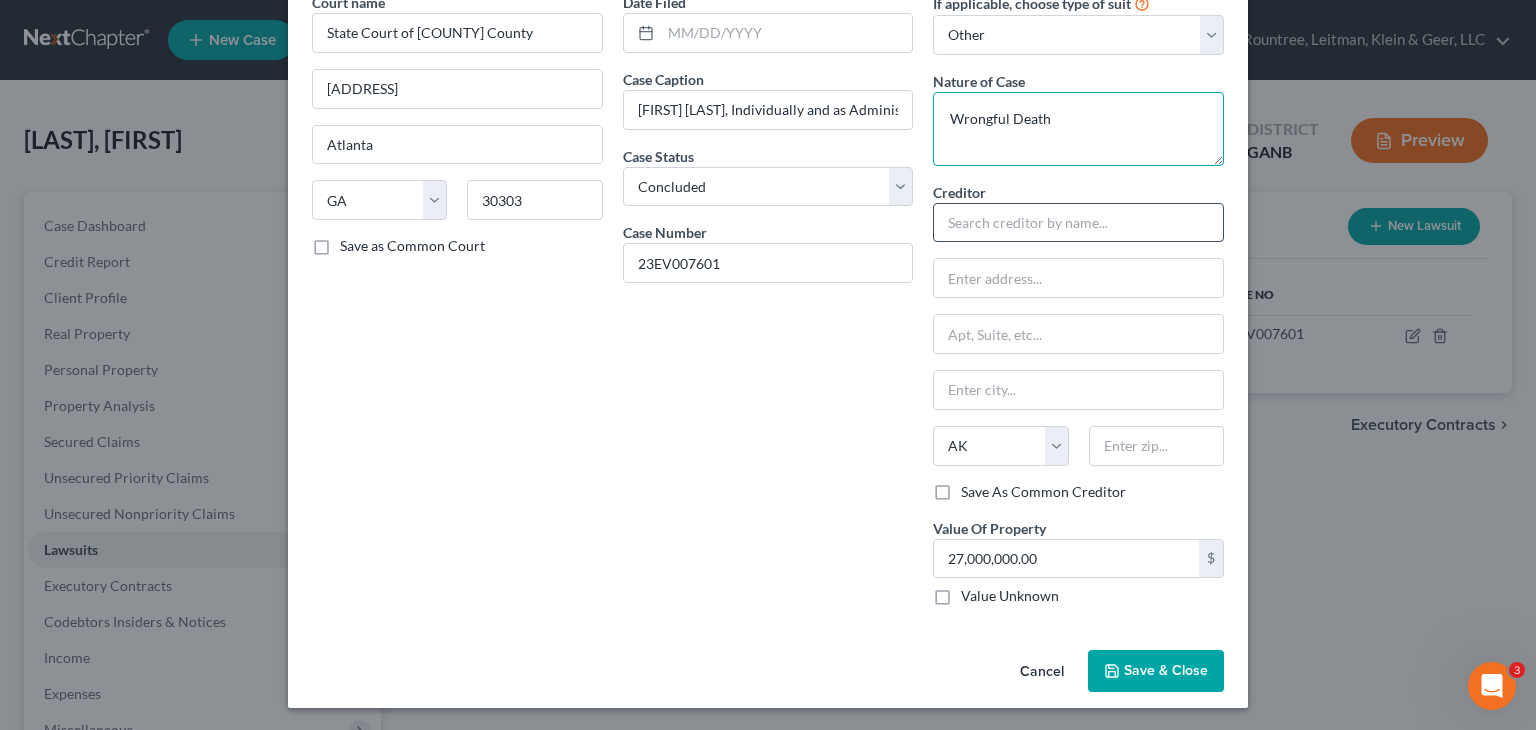 type on "Wrongful Death" 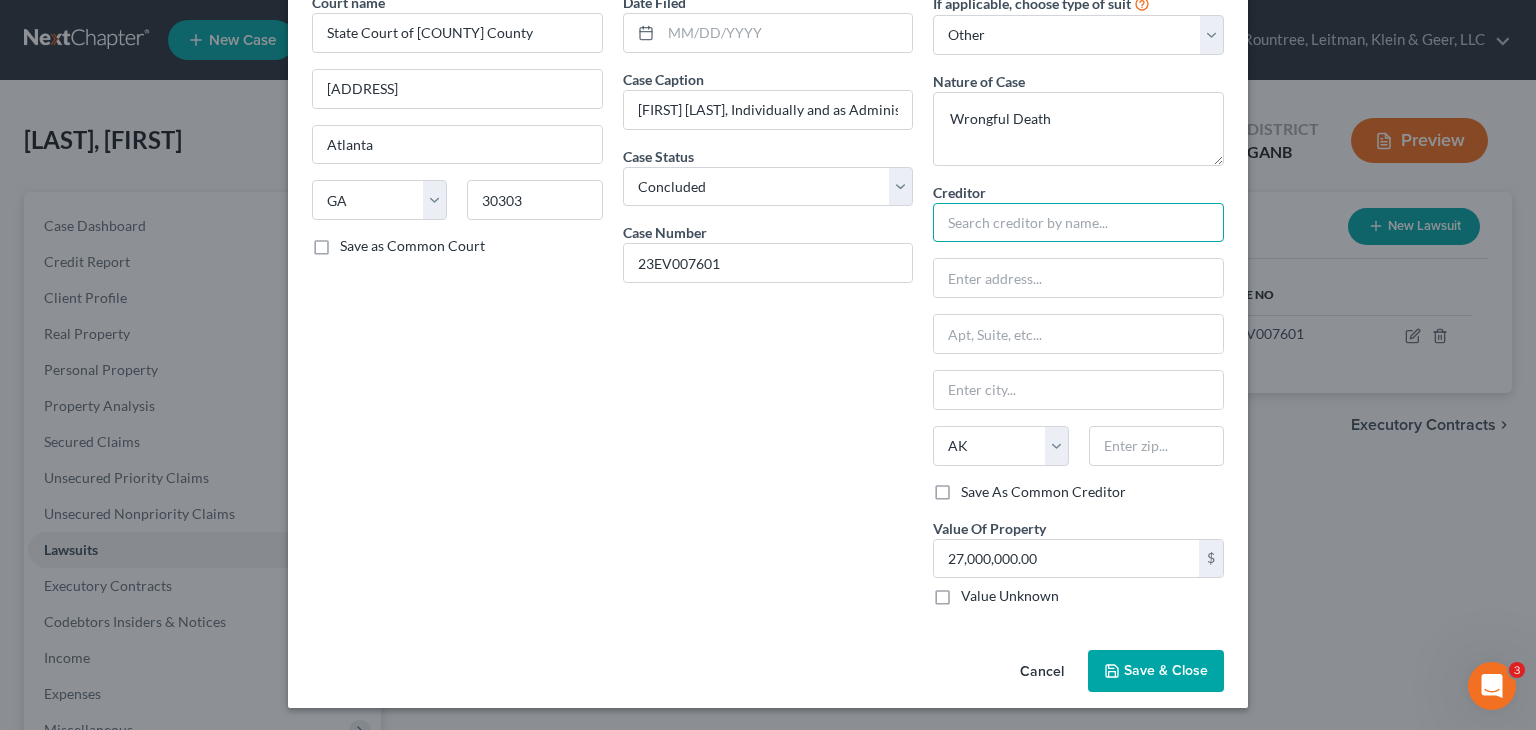 click at bounding box center [1078, 223] 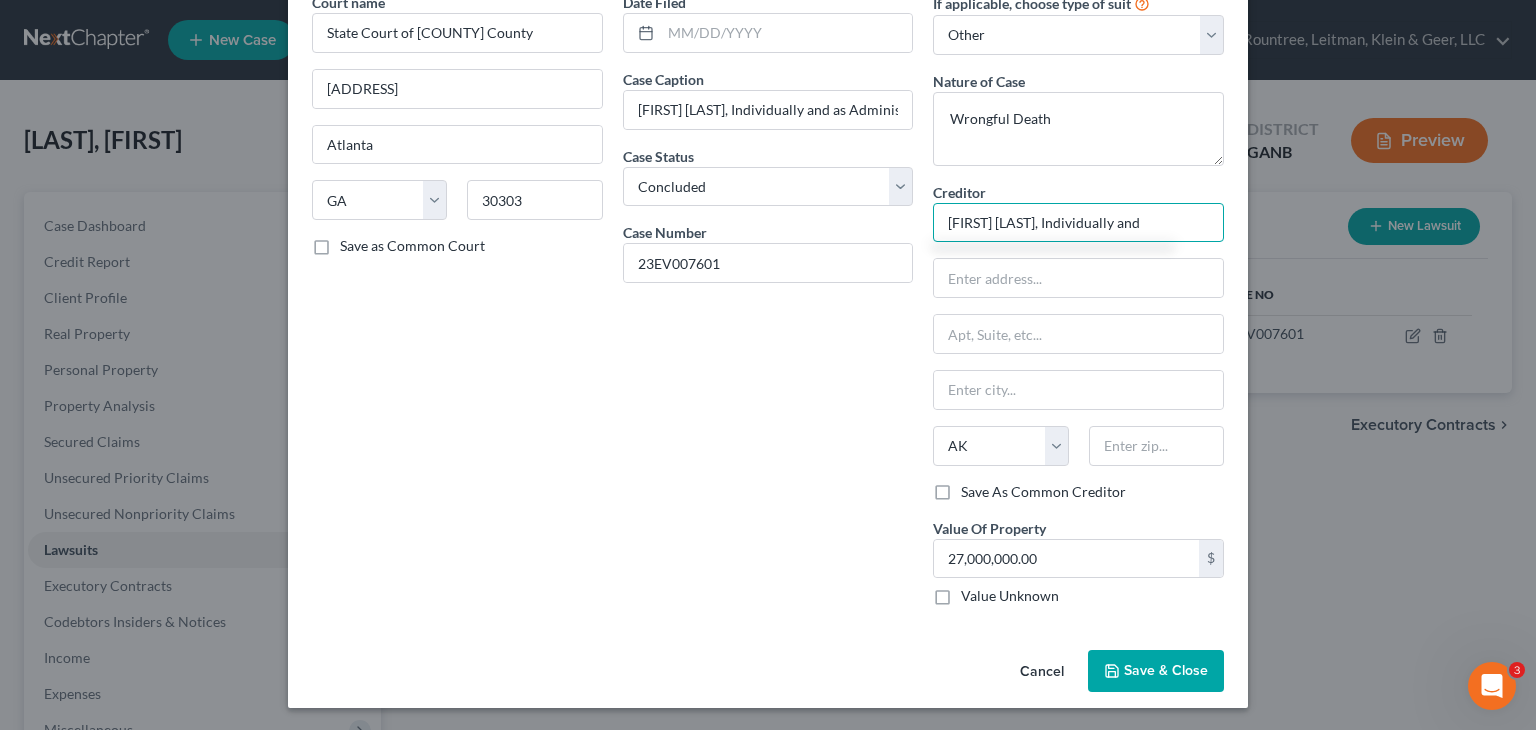 type on "[FIRST] [LAST], Individually and" 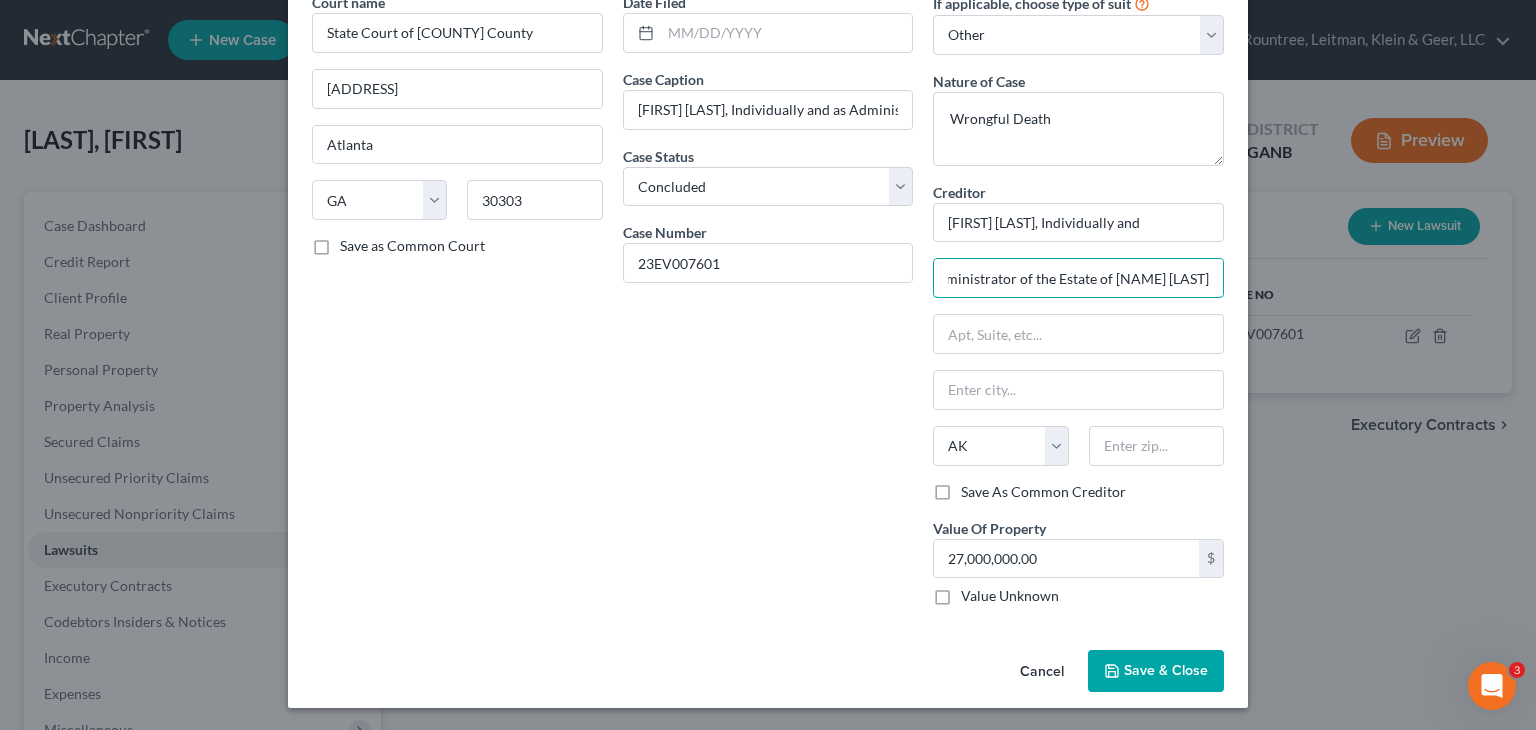 scroll, scrollTop: 0, scrollLeft: 45, axis: horizontal 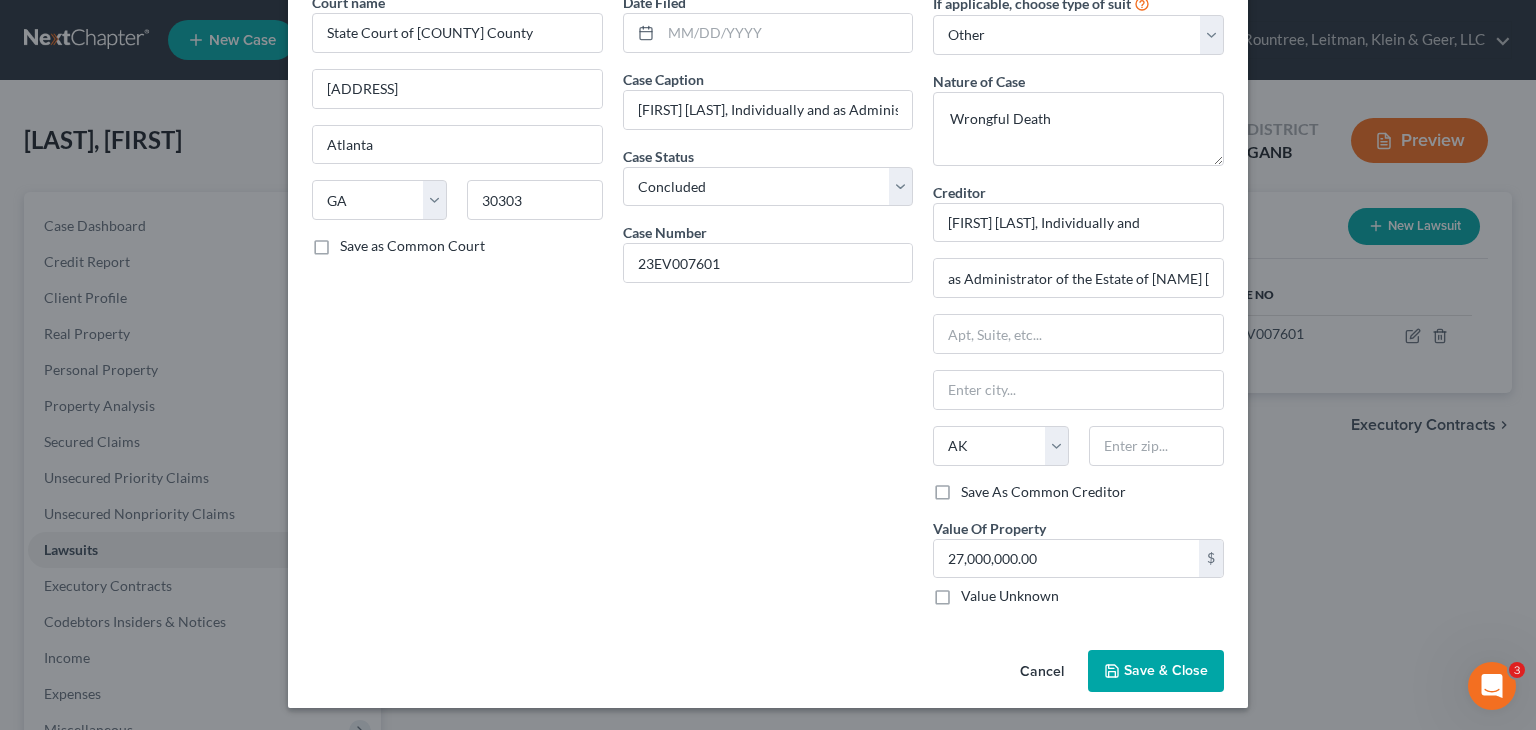 click on "Save & Close" at bounding box center (1166, 670) 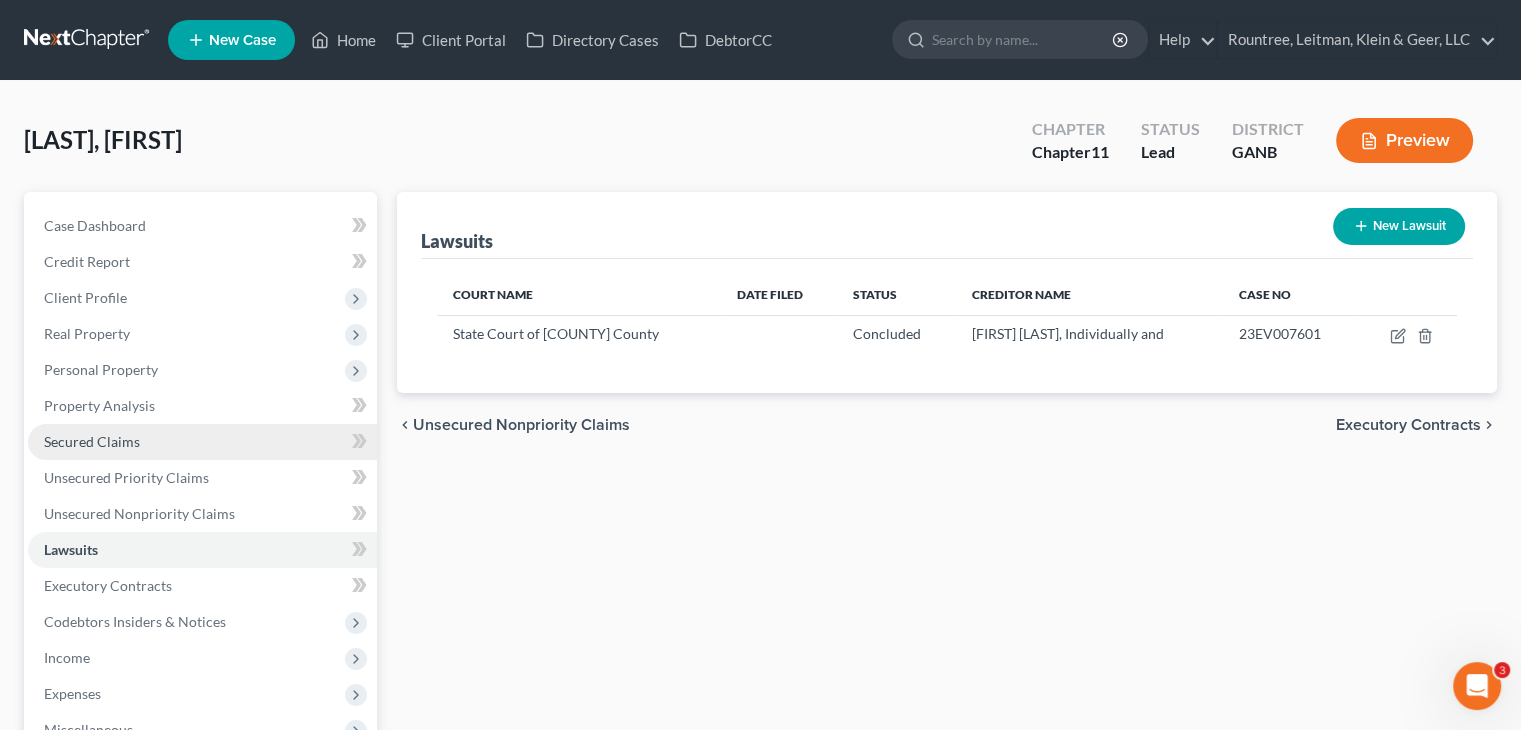 click on "Secured Claims" at bounding box center [202, 442] 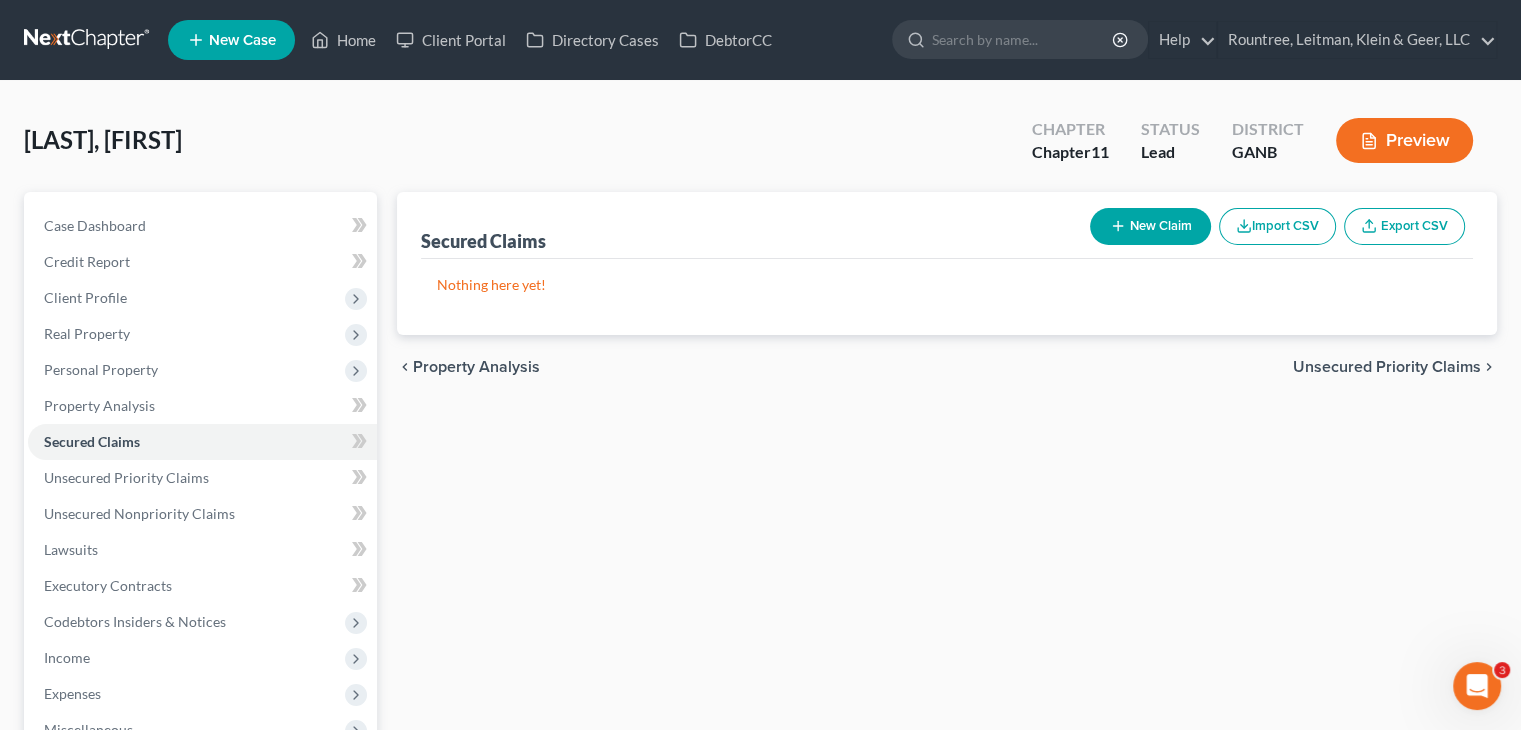 click on "New Claim" at bounding box center [1150, 226] 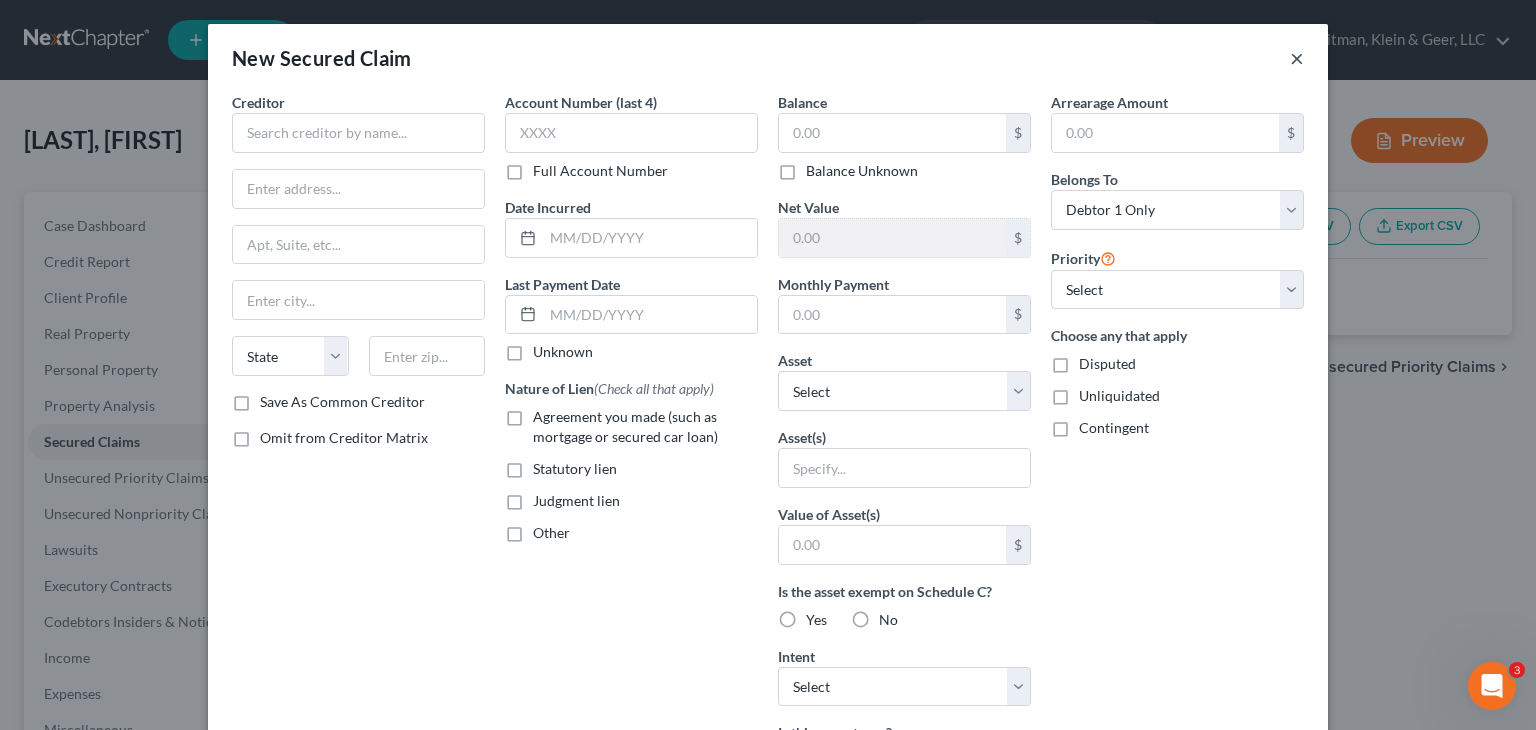 click on "×" at bounding box center [1297, 58] 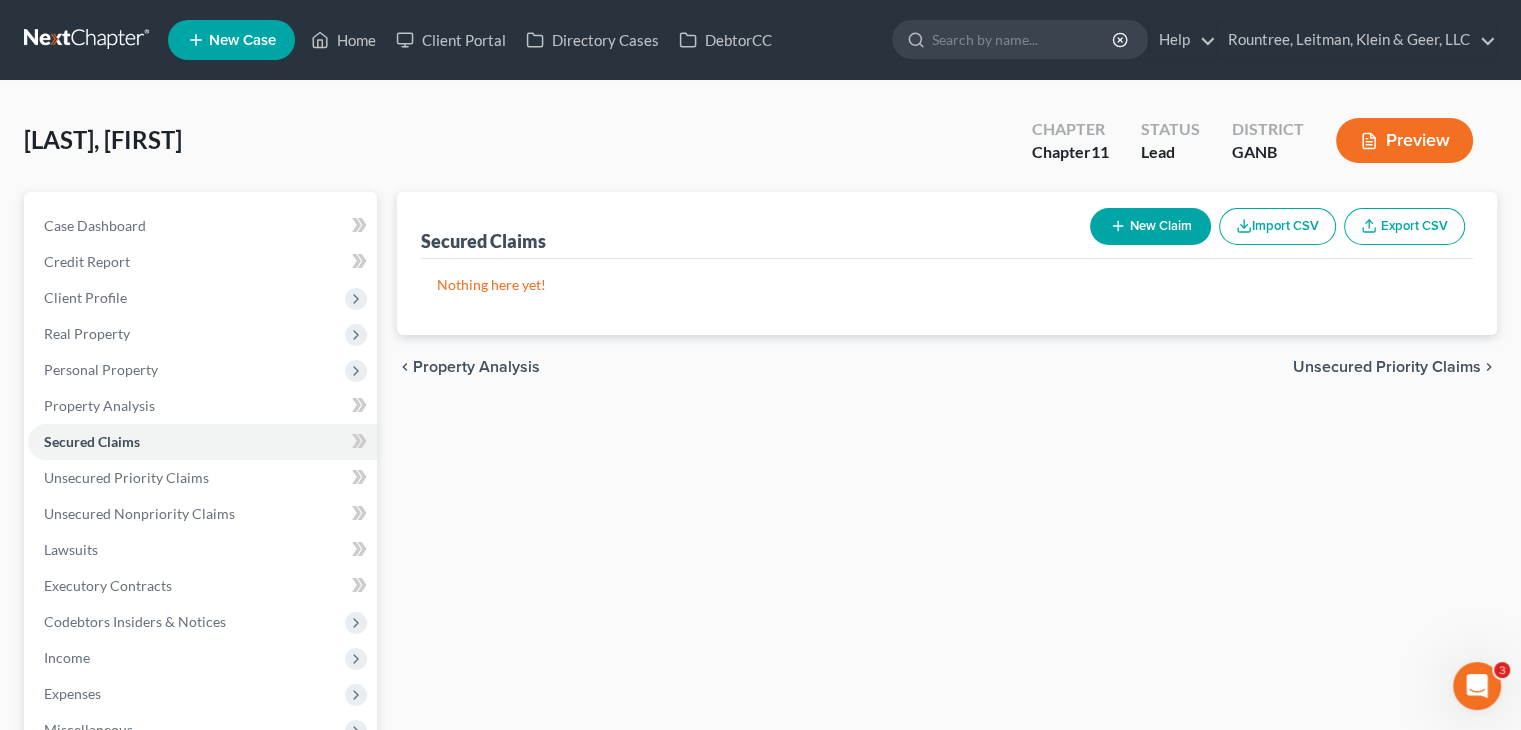 click on "New Claim" at bounding box center (1150, 226) 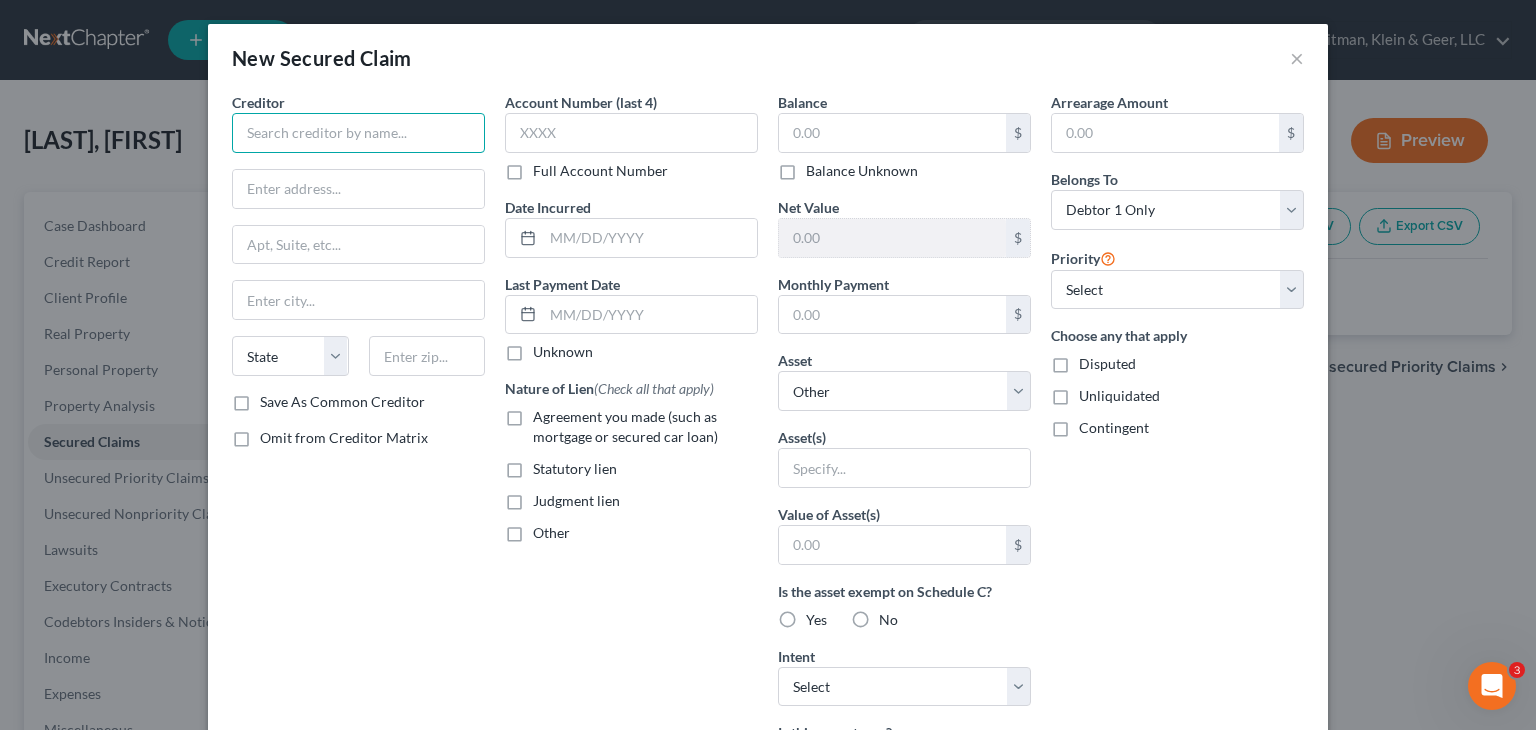 click at bounding box center [358, 133] 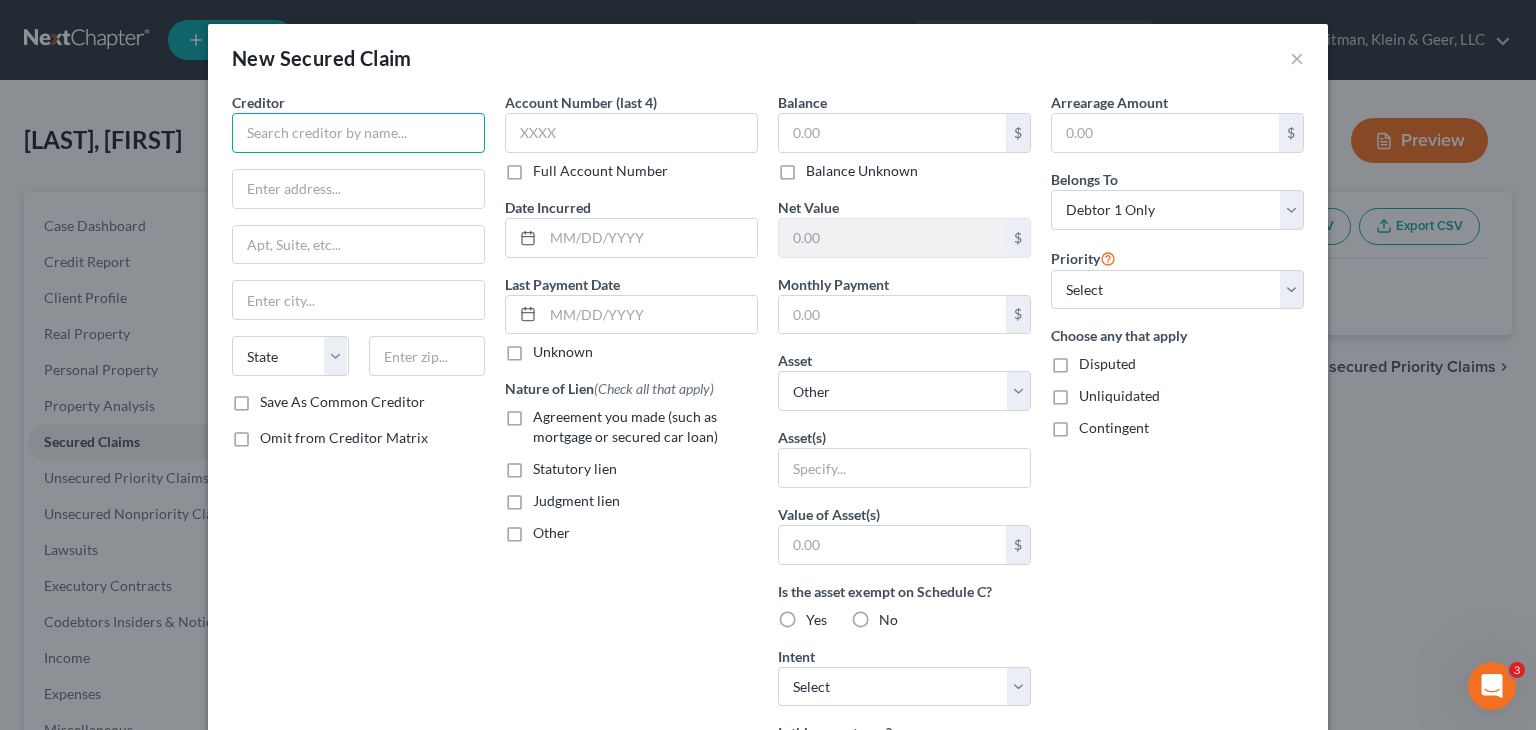 click at bounding box center [358, 133] 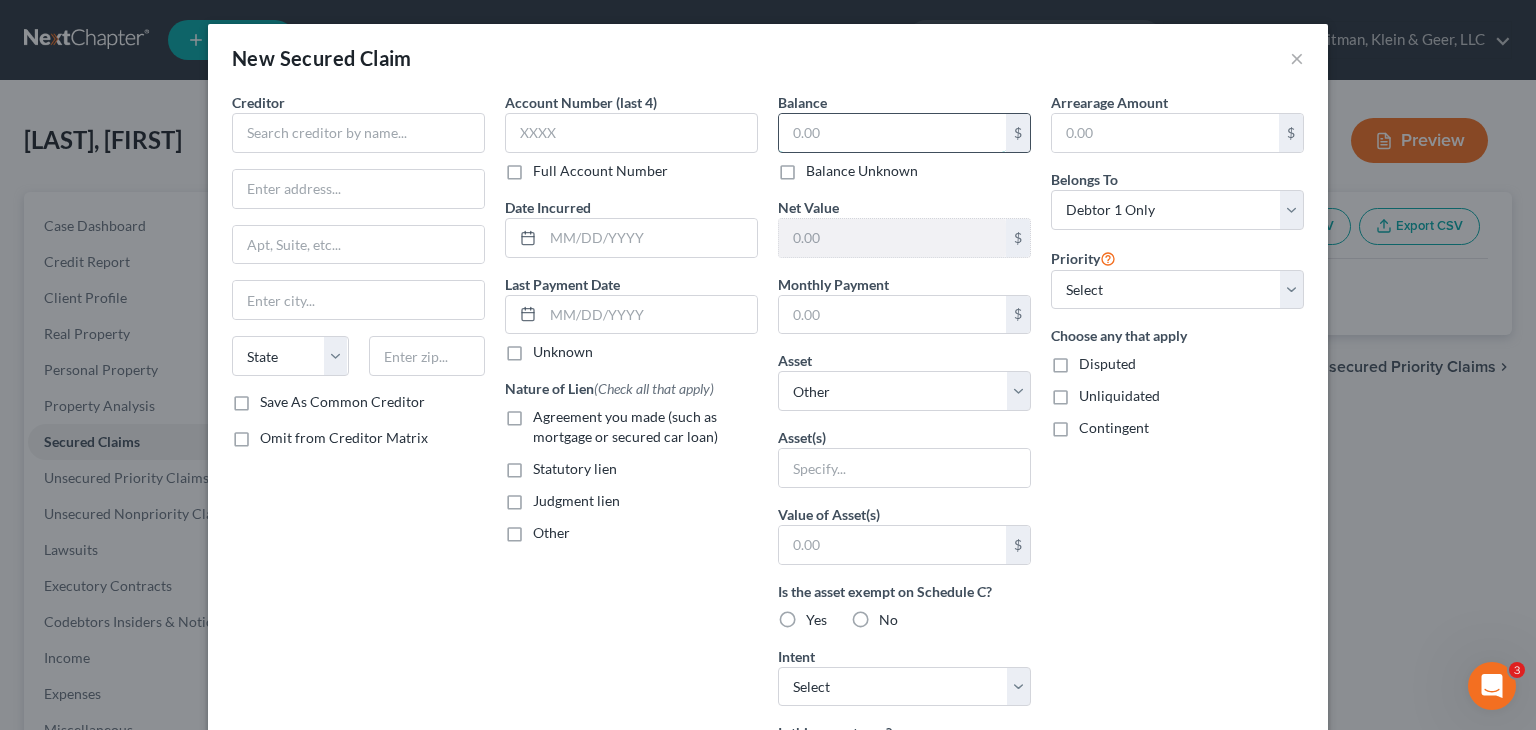 click at bounding box center [892, 133] 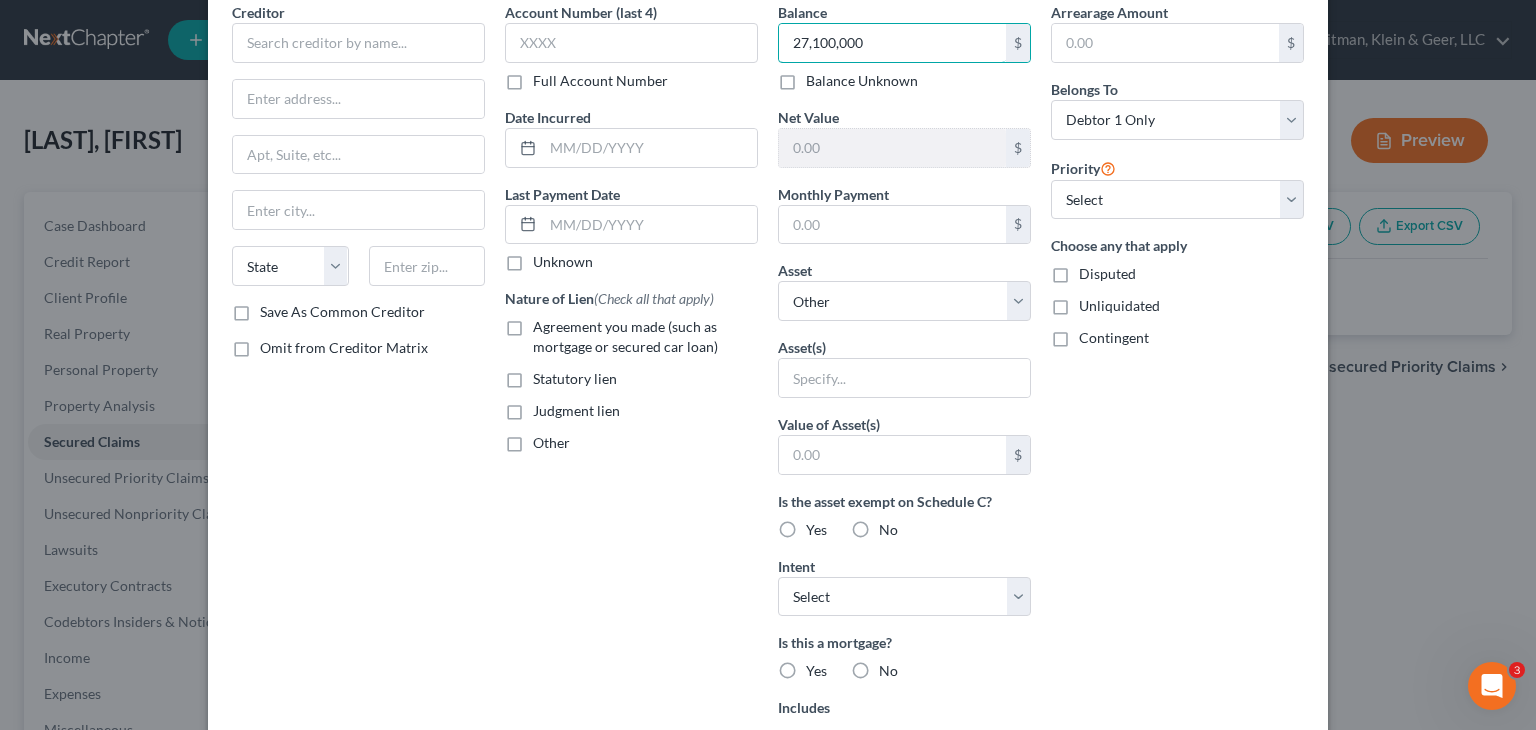 scroll, scrollTop: 200, scrollLeft: 0, axis: vertical 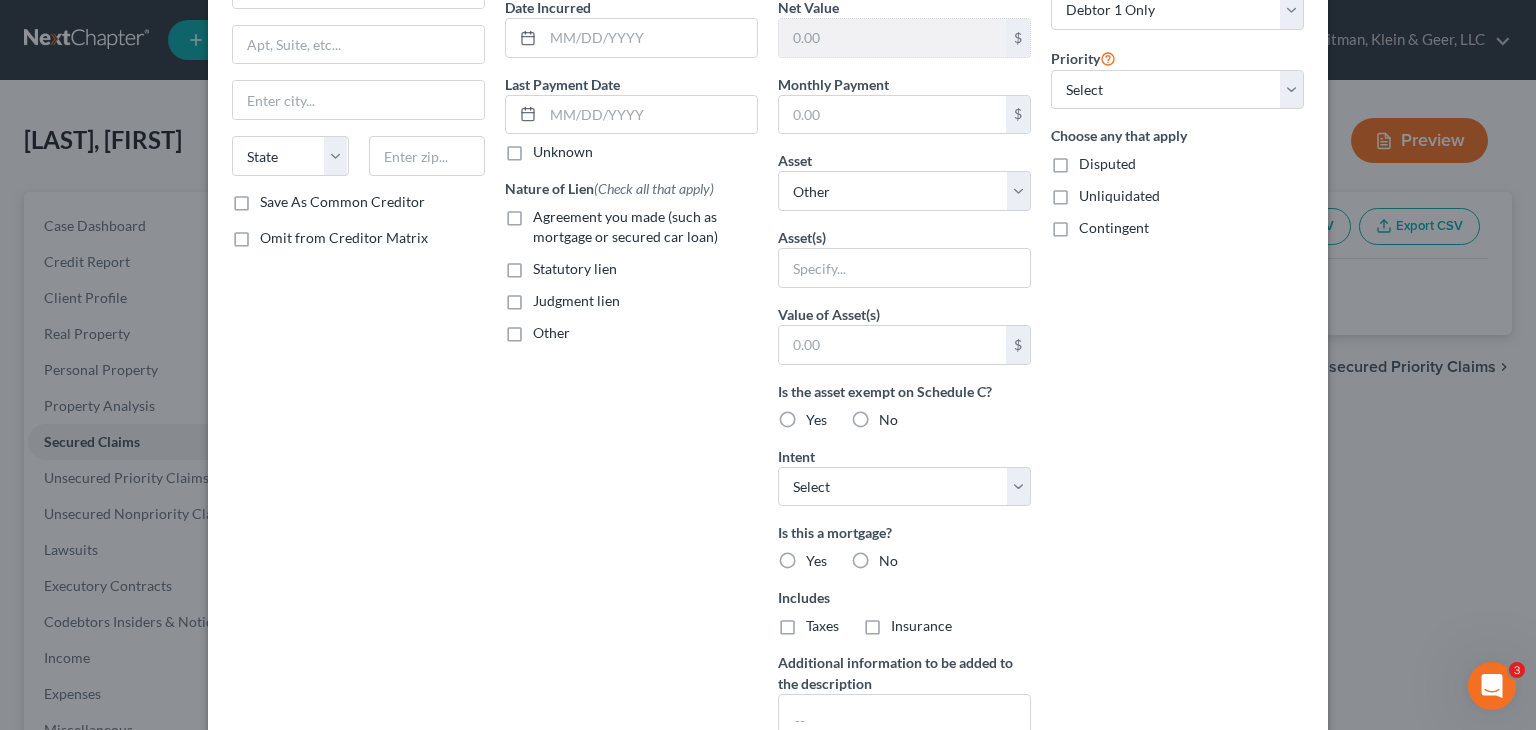 type on "27,100,000" 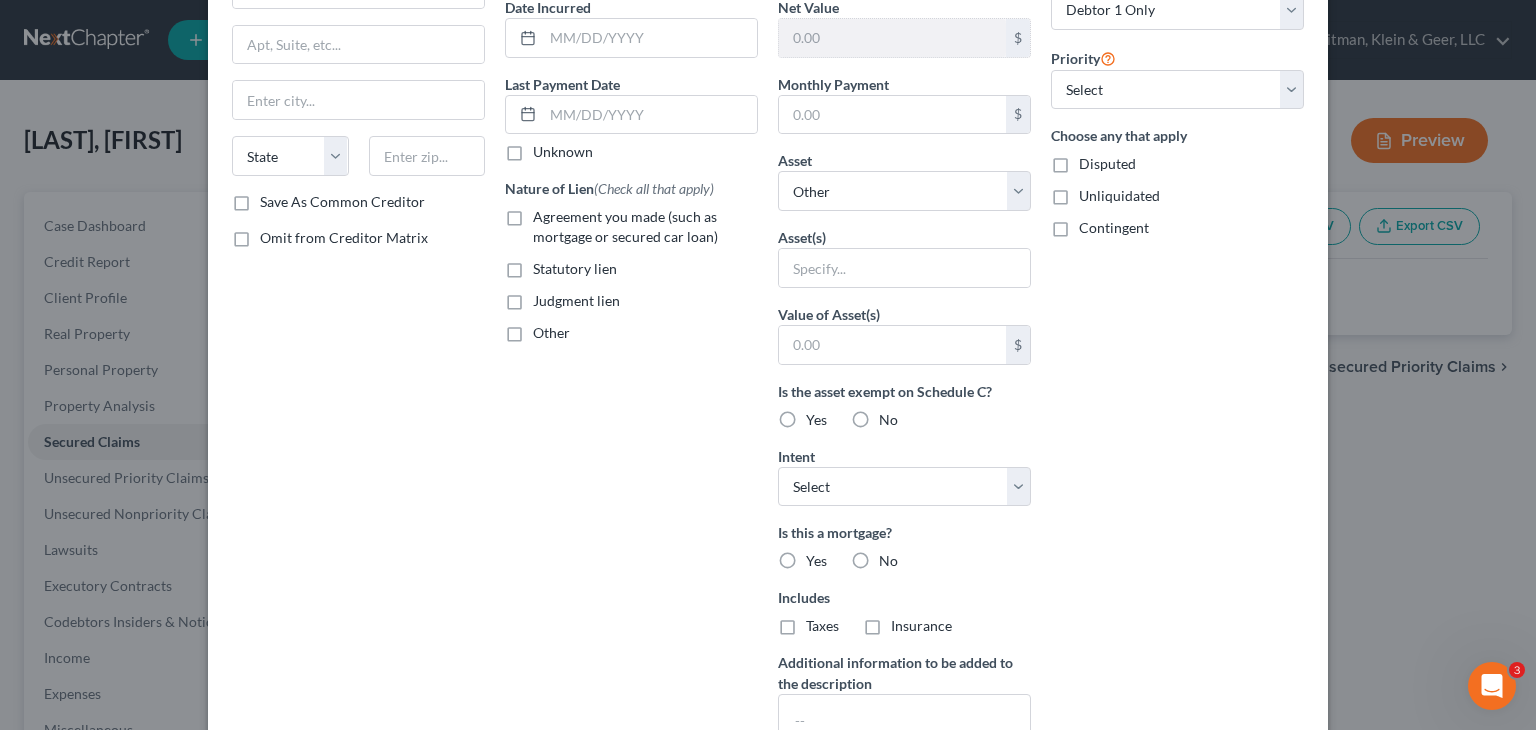 click on "No" at bounding box center (888, 420) 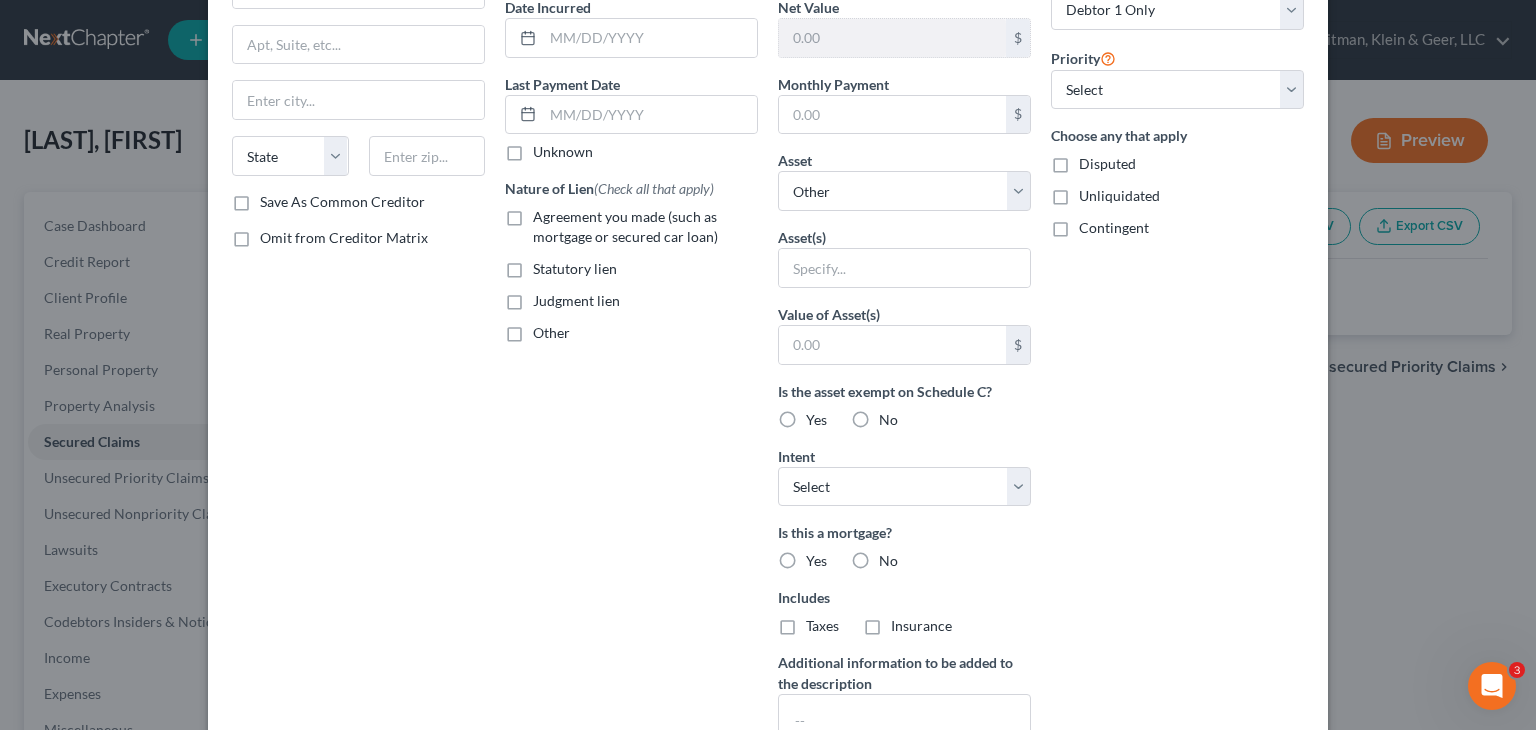 click on "No" at bounding box center [893, 416] 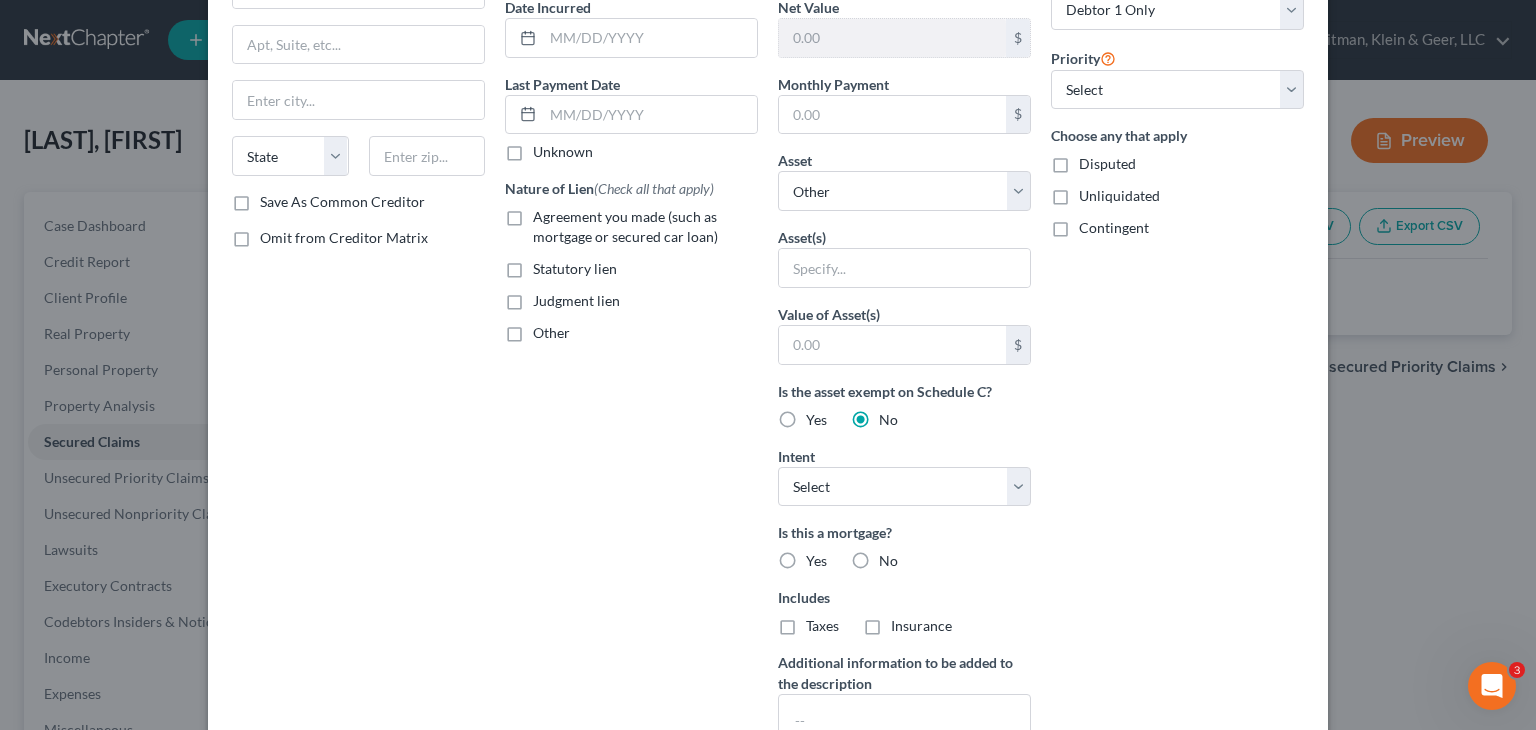 click on "No" at bounding box center [888, 561] 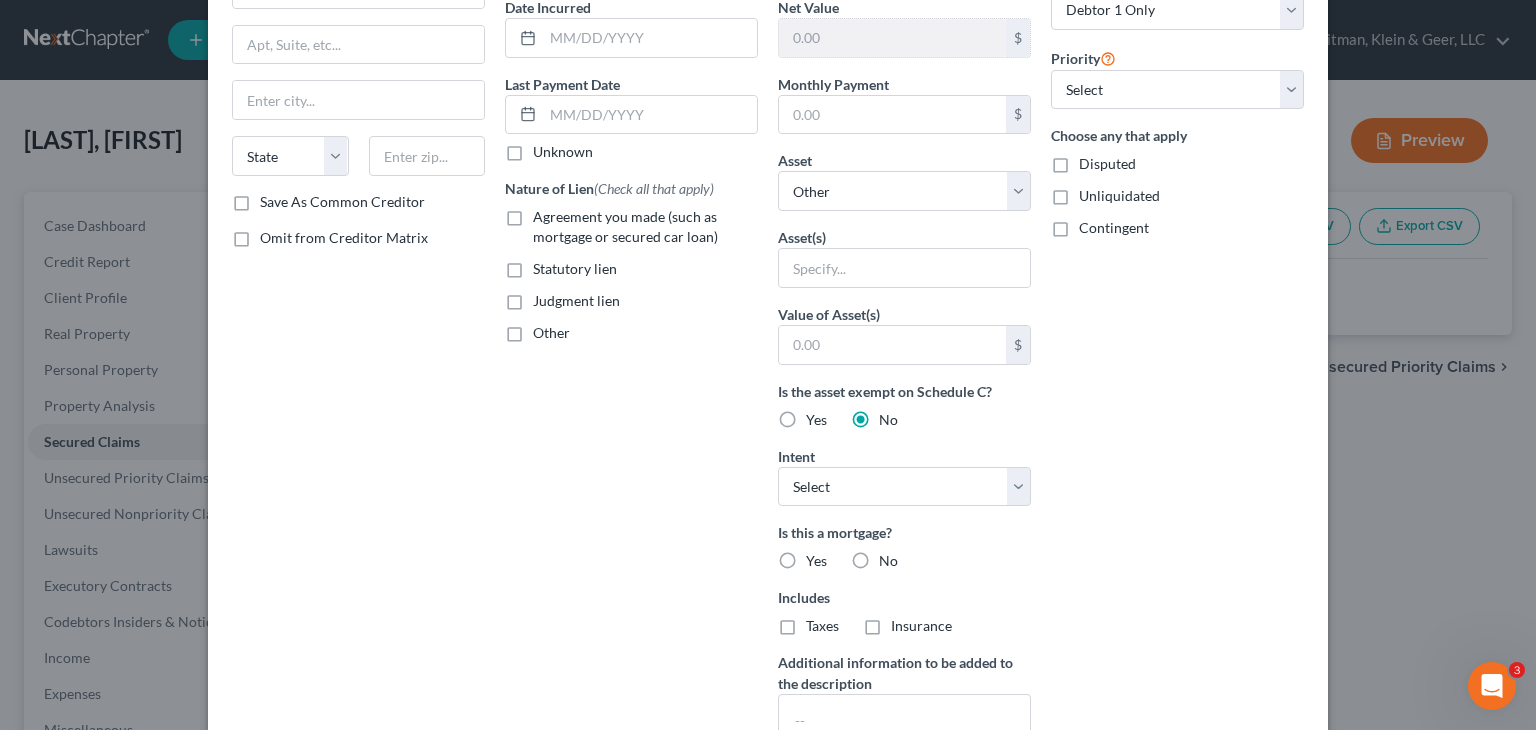 click on "No" at bounding box center [893, 557] 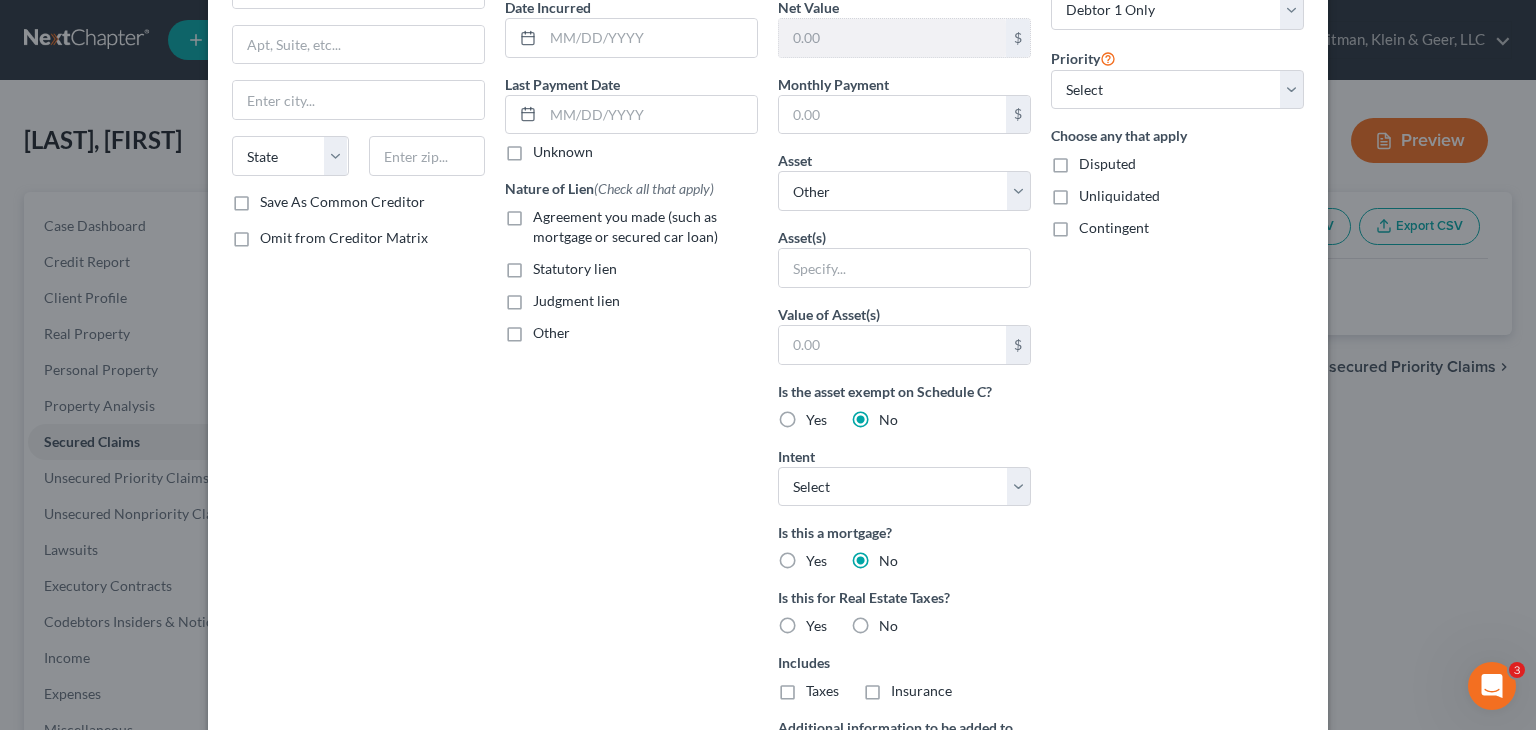 click on "No" at bounding box center (888, 626) 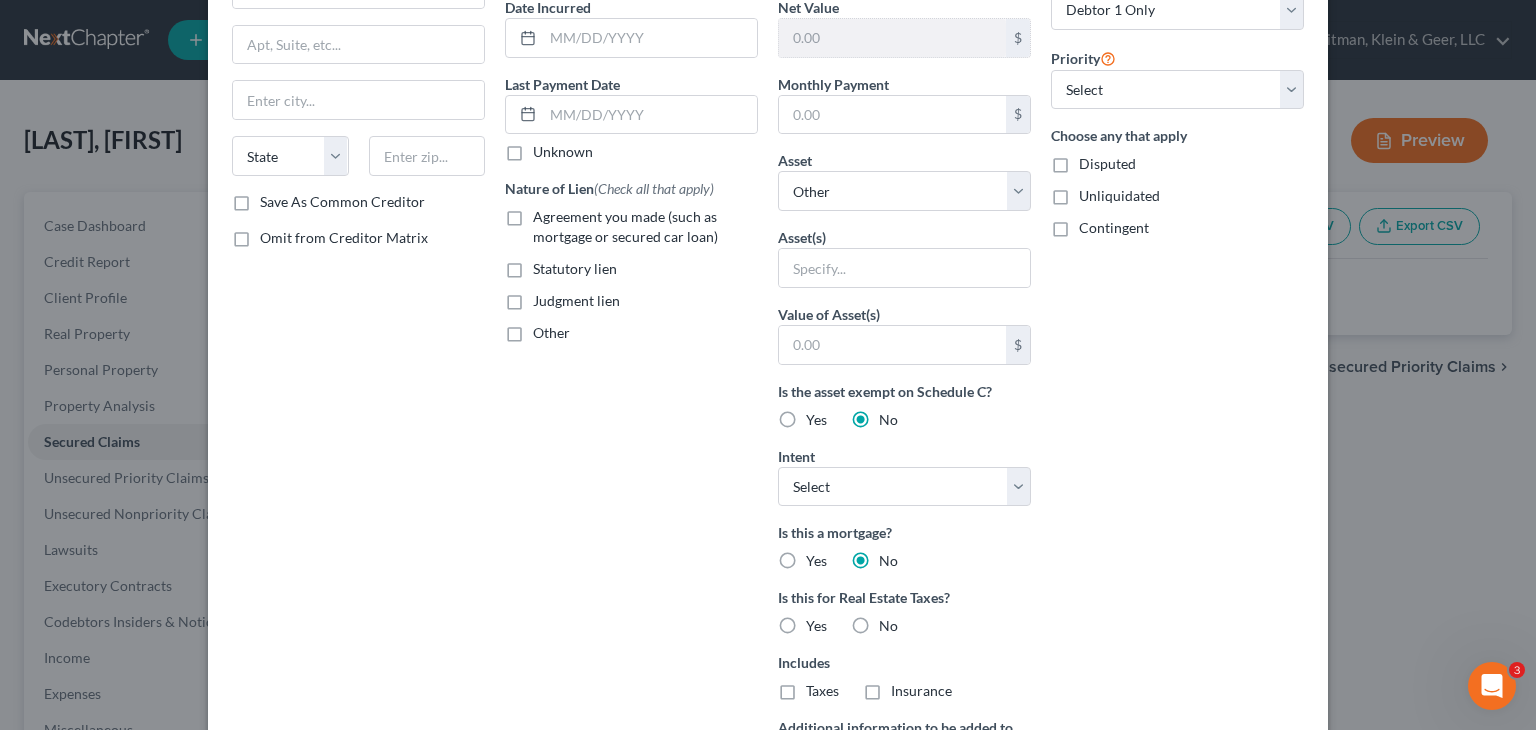 click on "No" at bounding box center (893, 622) 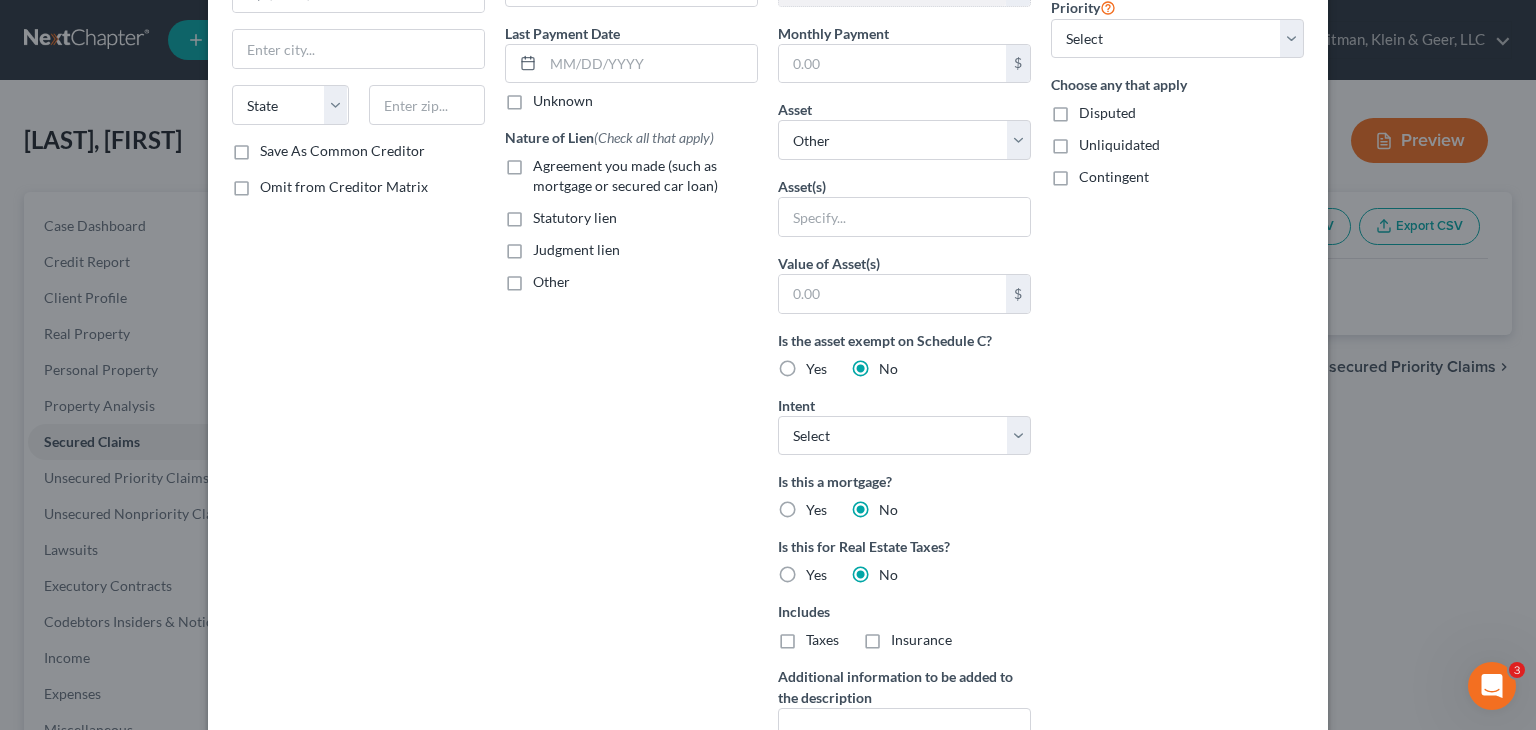 scroll, scrollTop: 0, scrollLeft: 0, axis: both 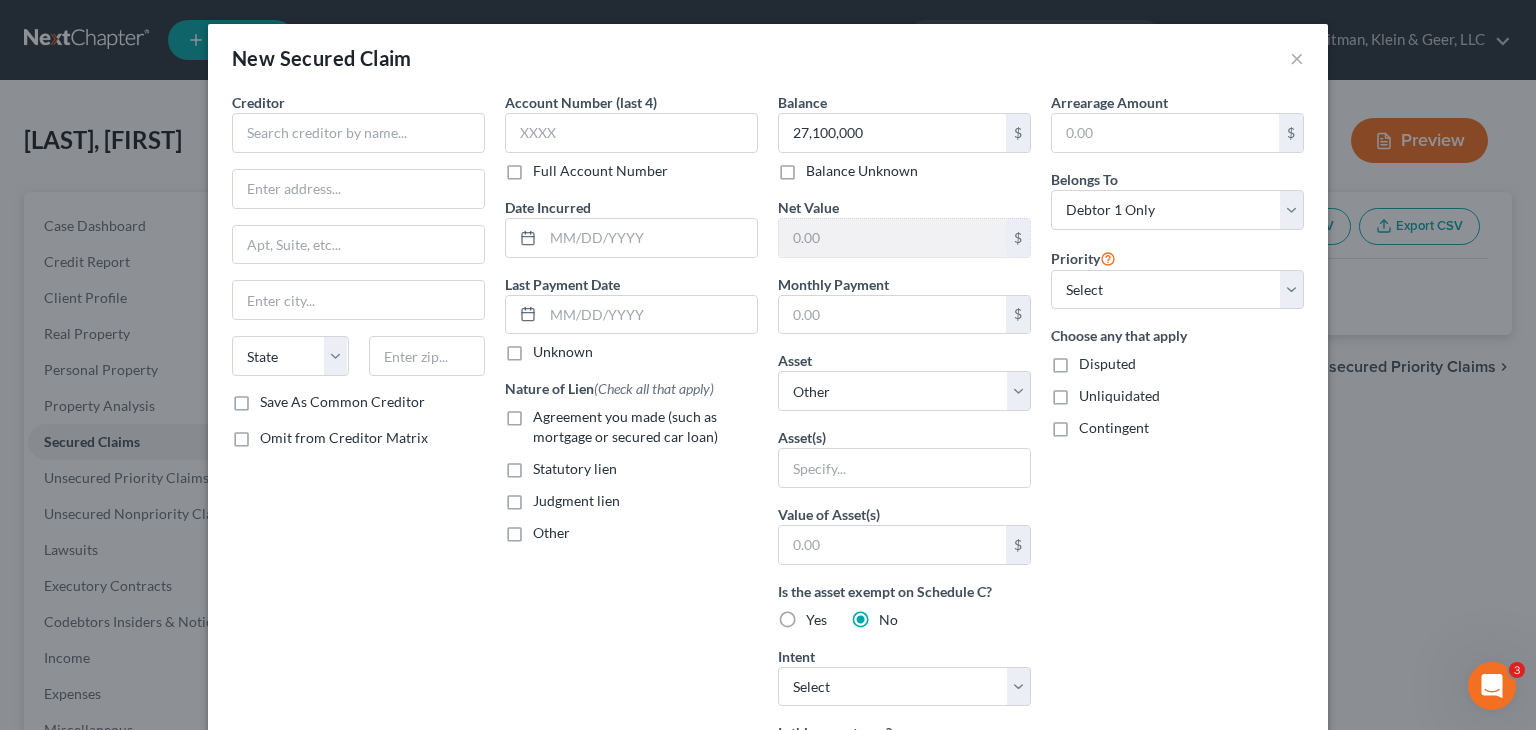 click on "Judgment lien" at bounding box center (576, 501) 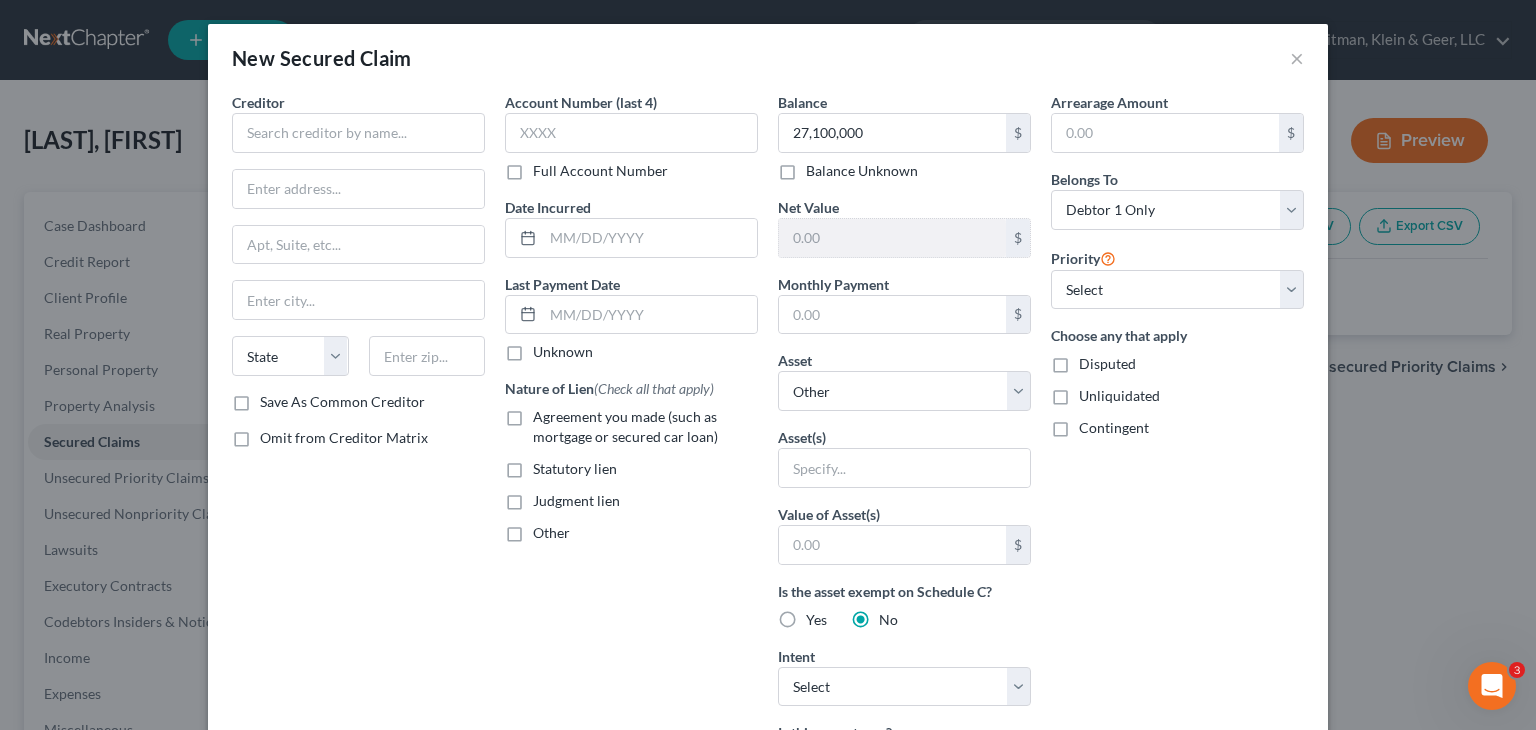 click on "Judgment lien" at bounding box center [547, 497] 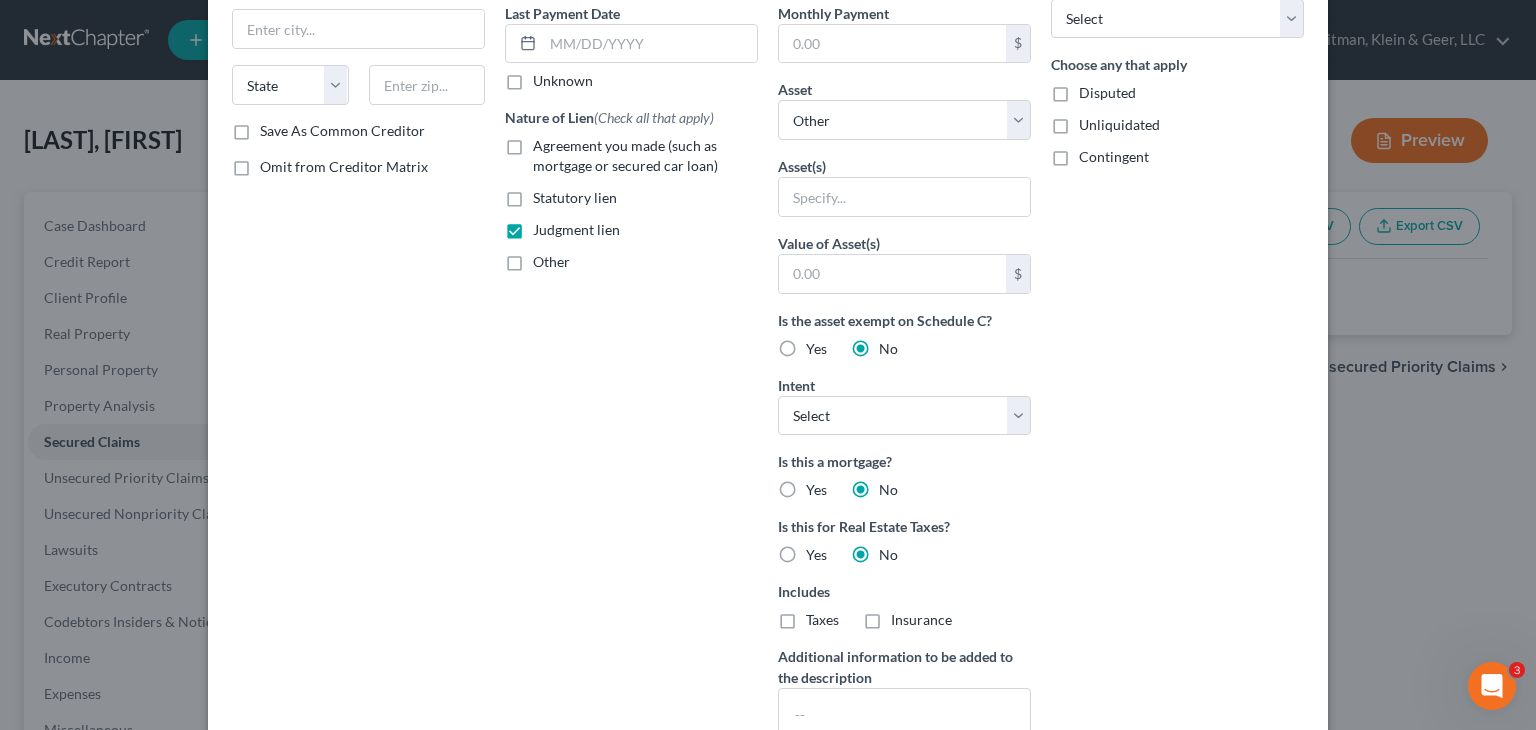 scroll, scrollTop: 0, scrollLeft: 0, axis: both 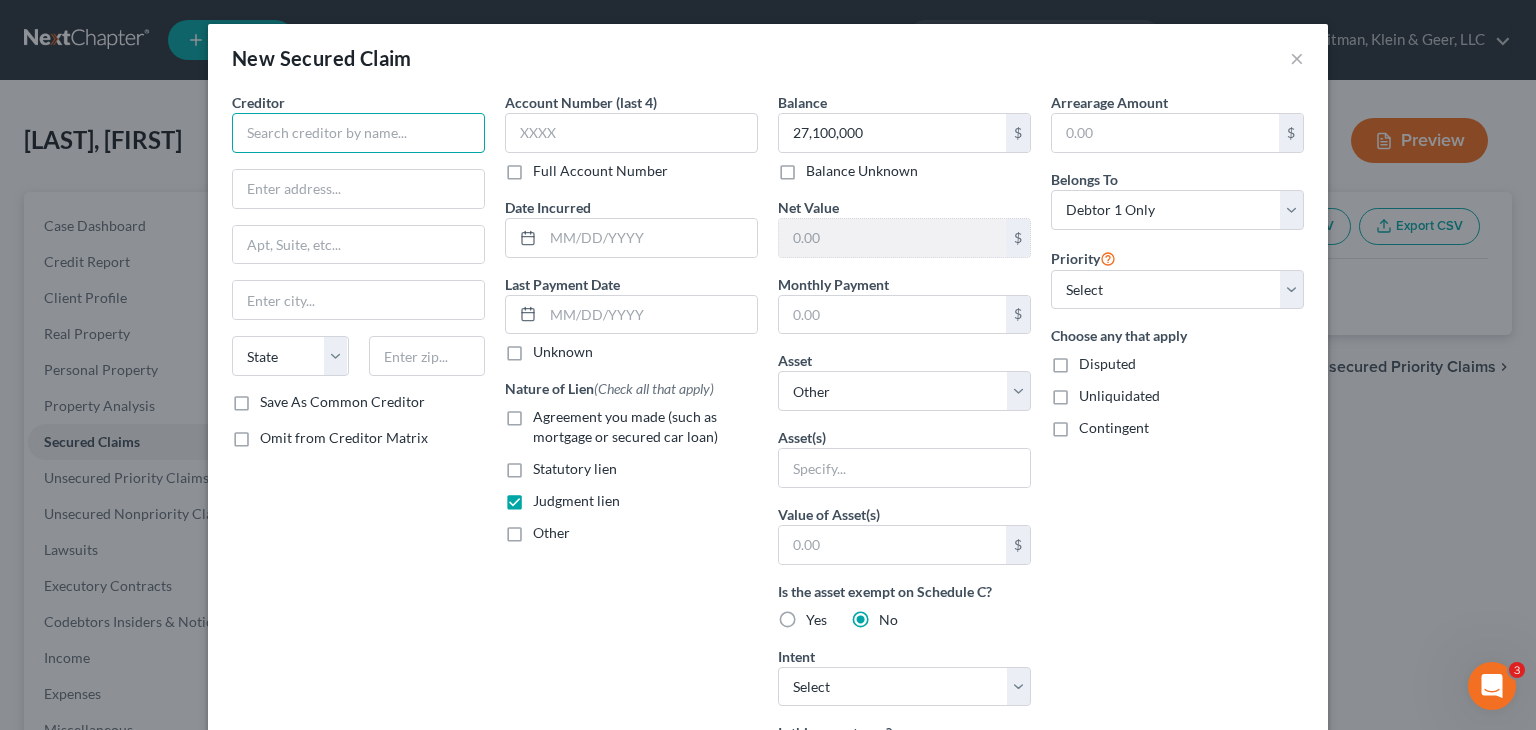 click at bounding box center (358, 133) 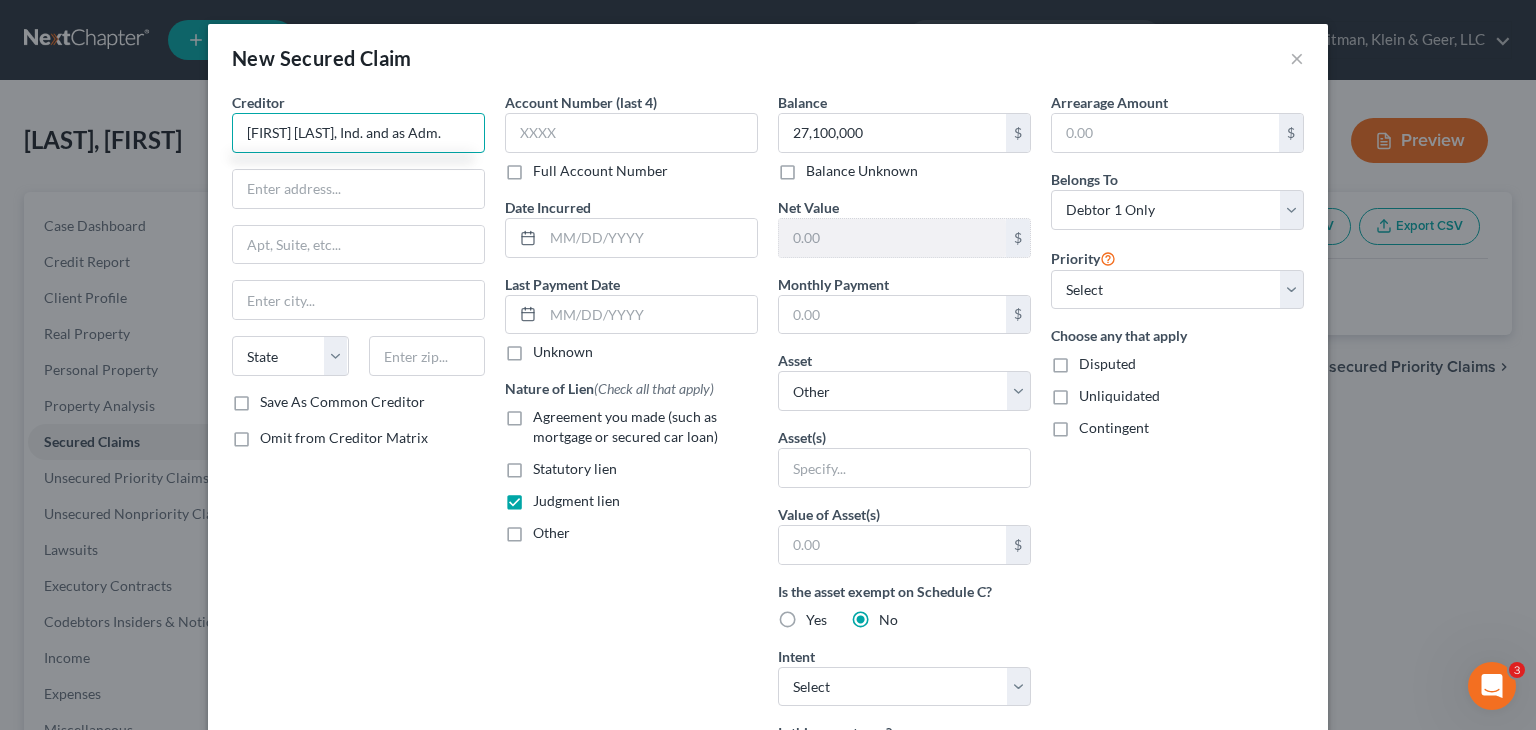 scroll, scrollTop: 0, scrollLeft: 36, axis: horizontal 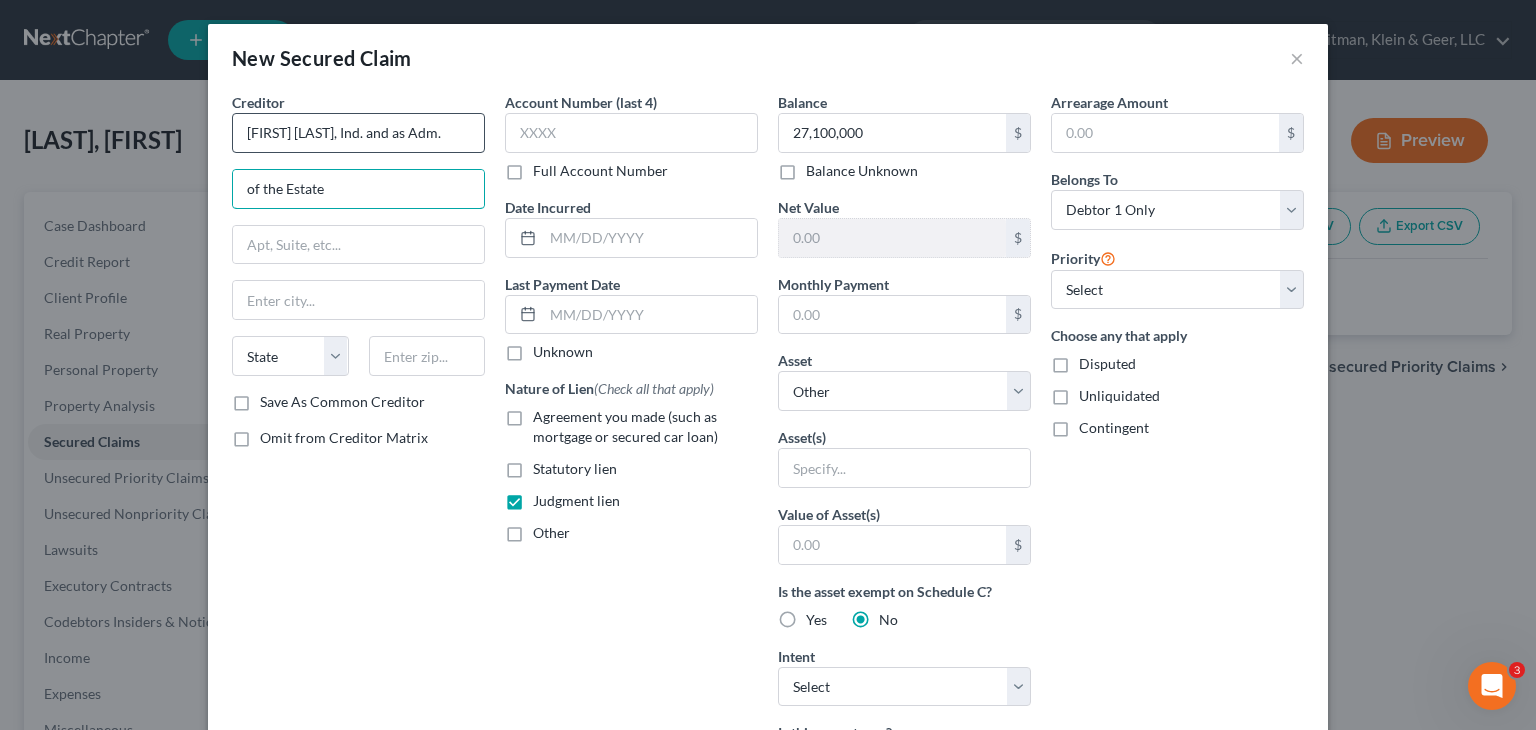type on "of the Estate" 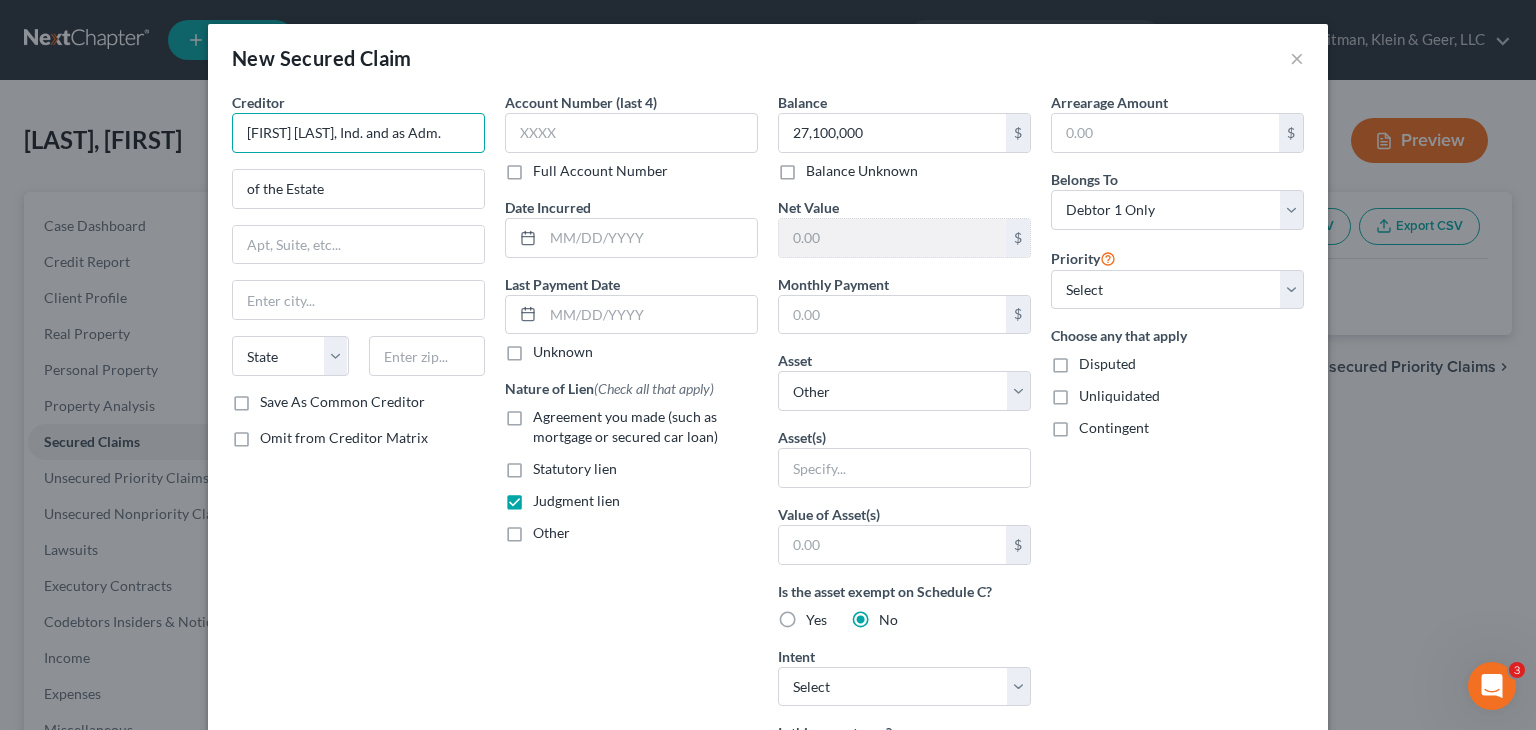 drag, startPoint x: 306, startPoint y: 132, endPoint x: 335, endPoint y: 133, distance: 29.017237 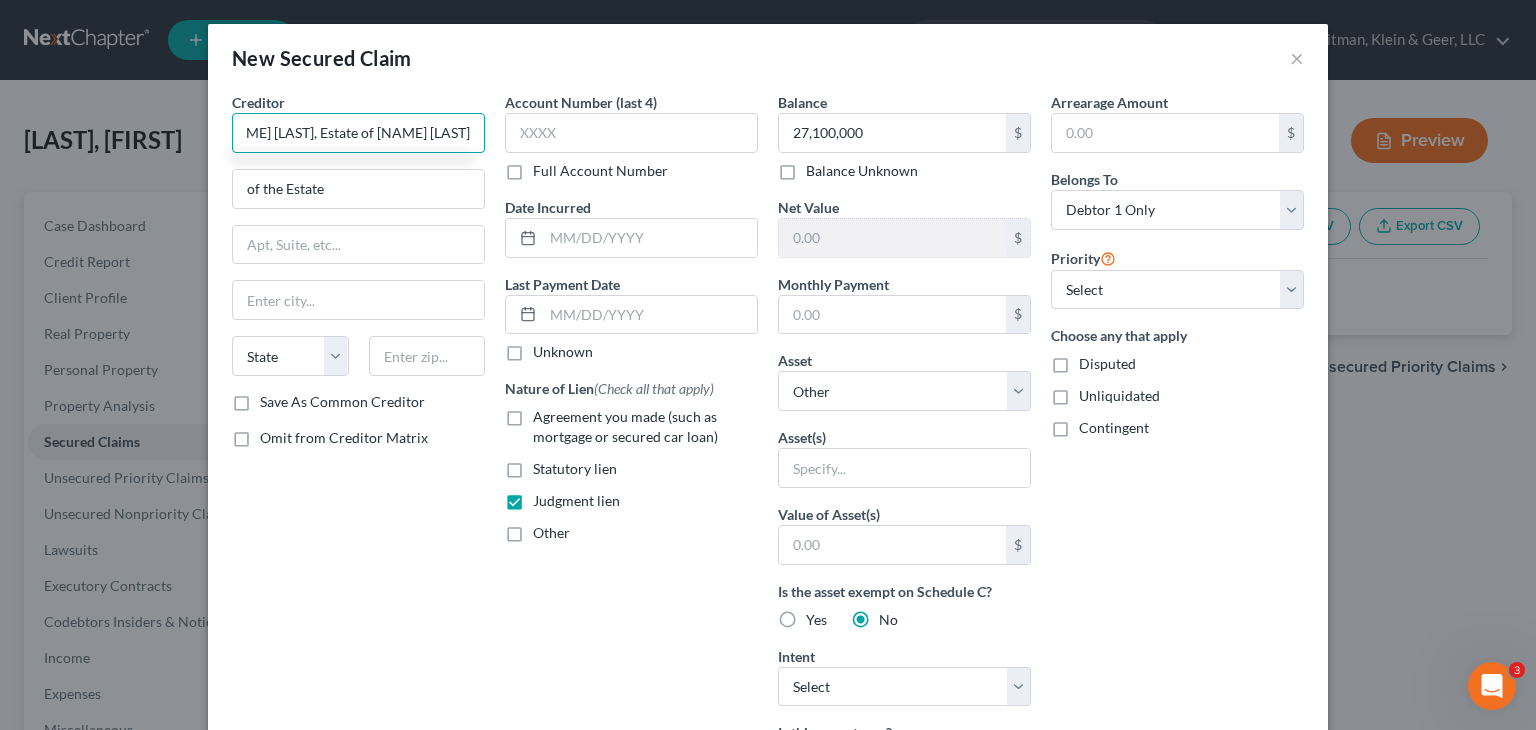 scroll, scrollTop: 0, scrollLeft: 66, axis: horizontal 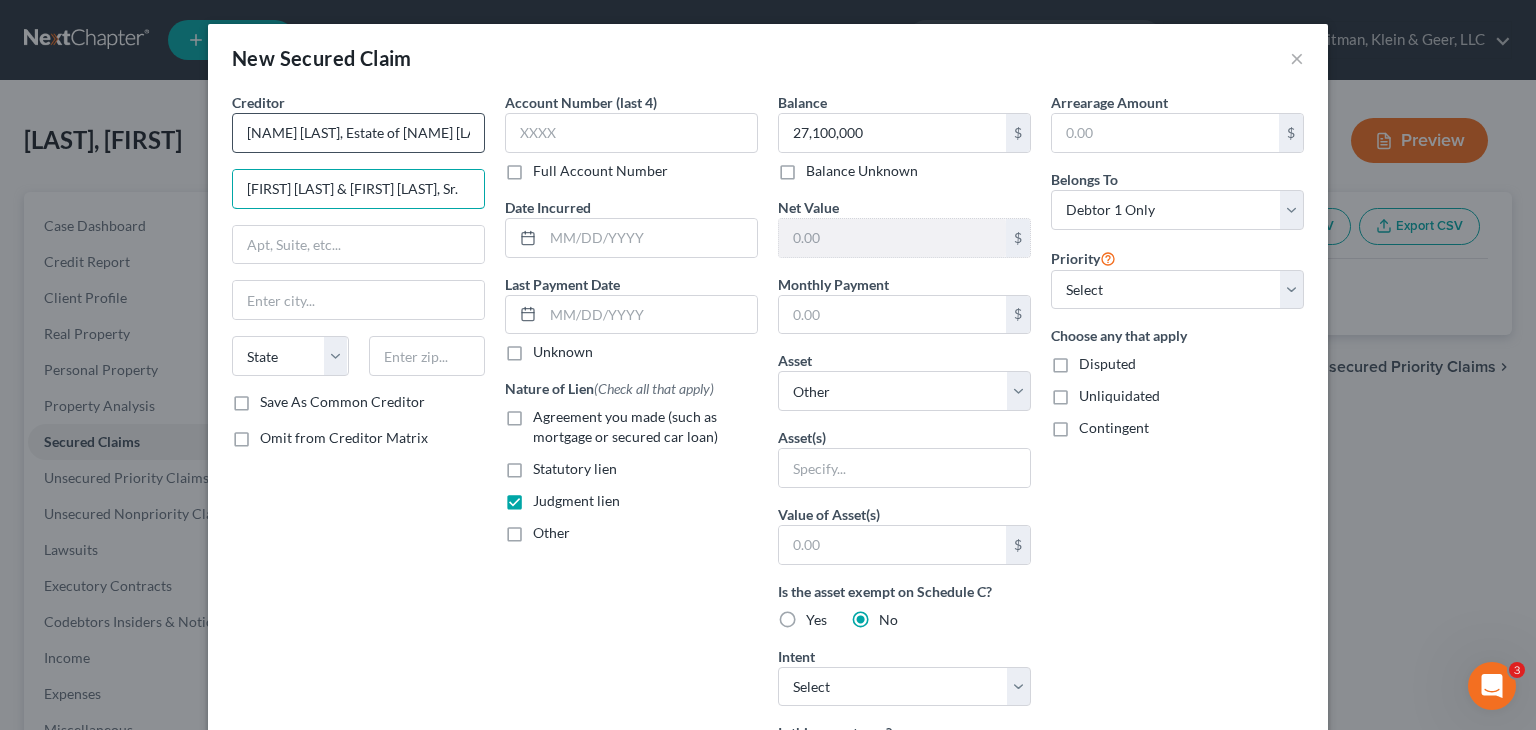 type on "[FIRST] [LAST] & [FIRST] [LAST], Sr." 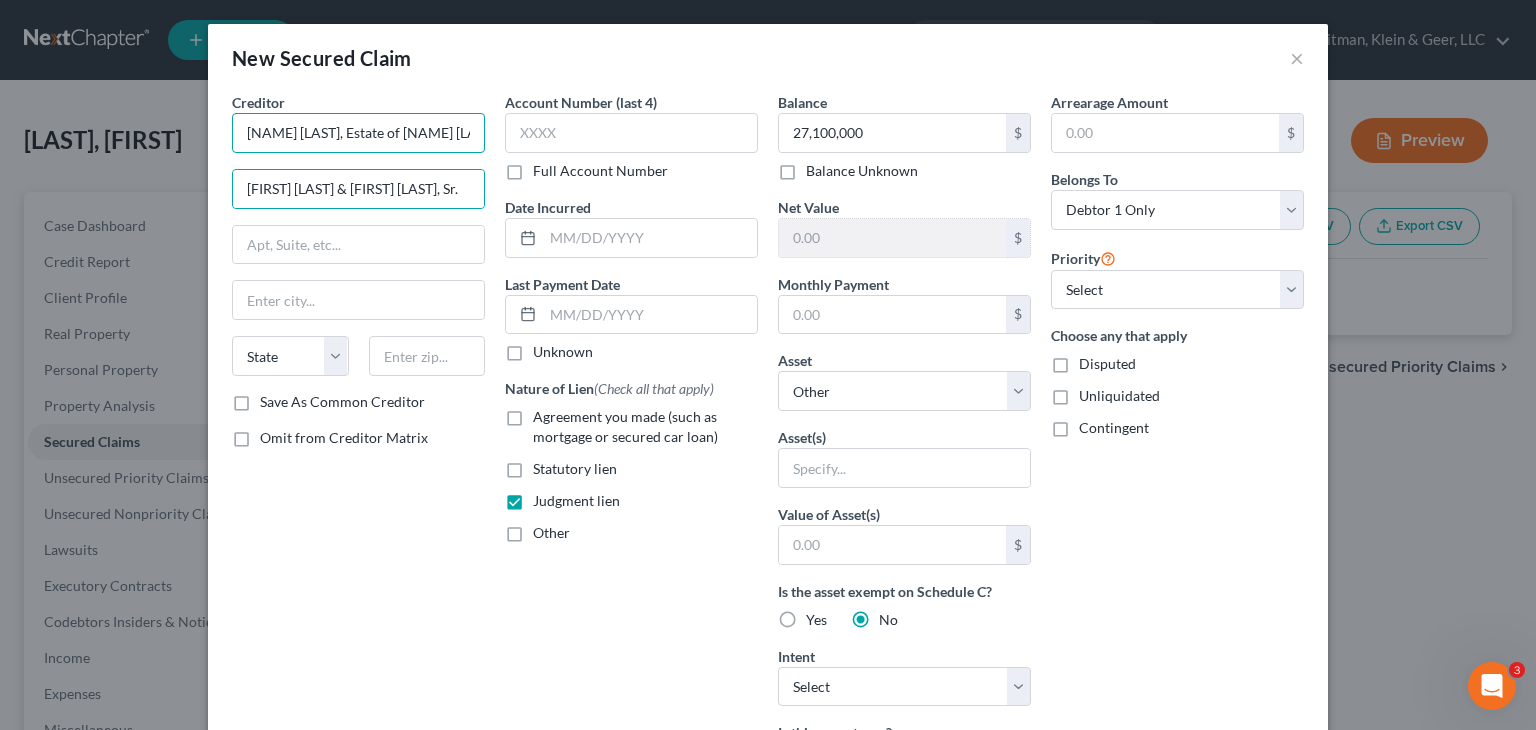 scroll, scrollTop: 0, scrollLeft: 0, axis: both 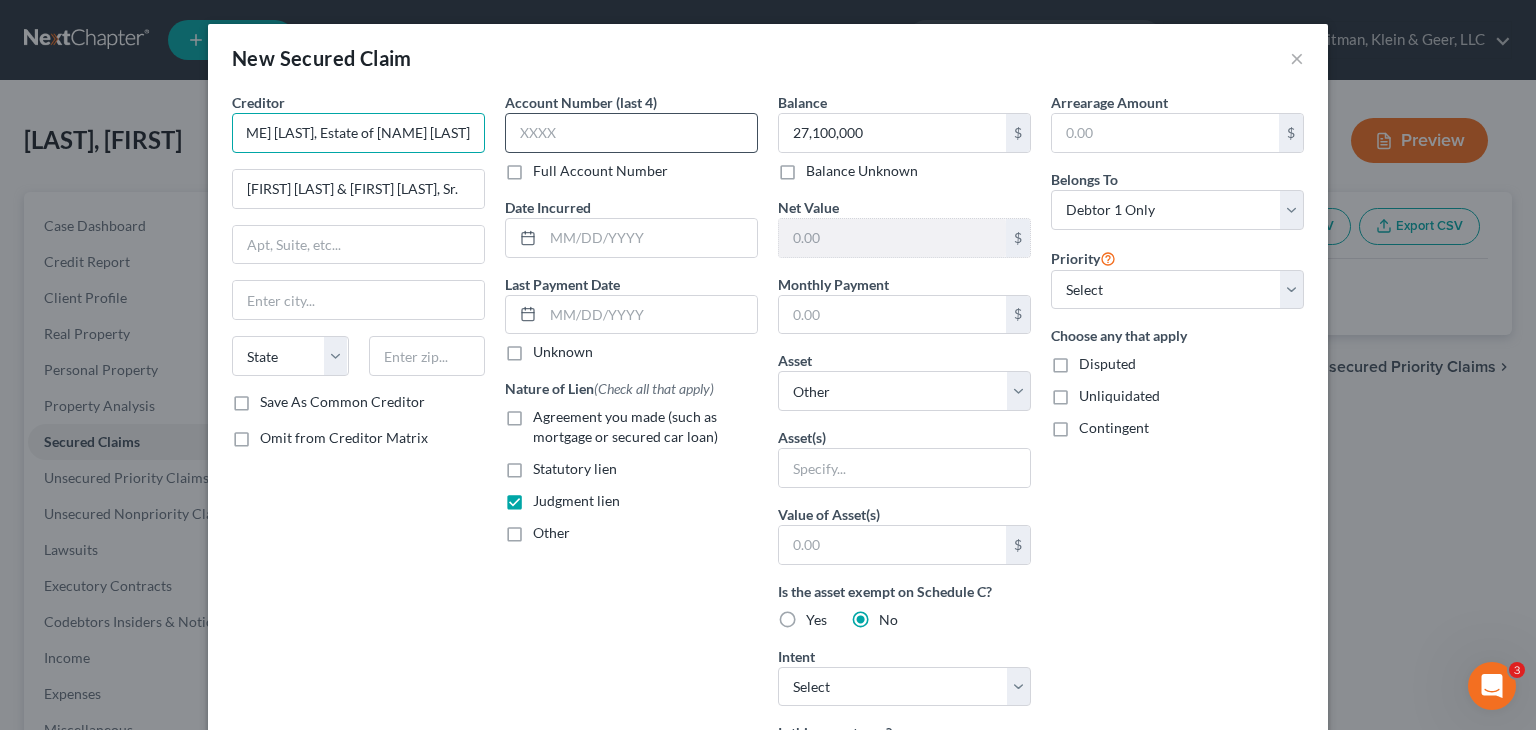 drag, startPoint x: 365, startPoint y: 135, endPoint x: 563, endPoint y: 131, distance: 198.0404 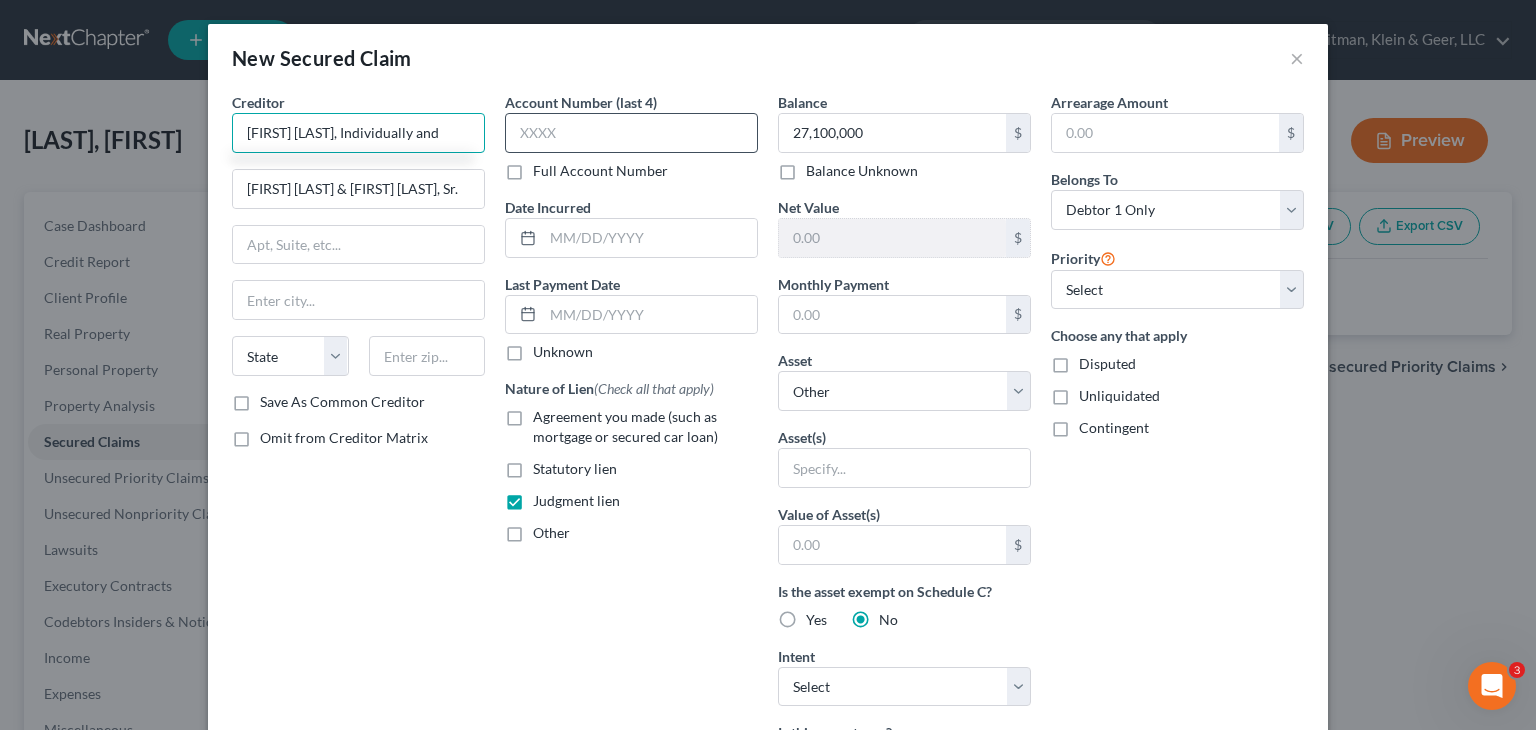 scroll, scrollTop: 0, scrollLeft: 0, axis: both 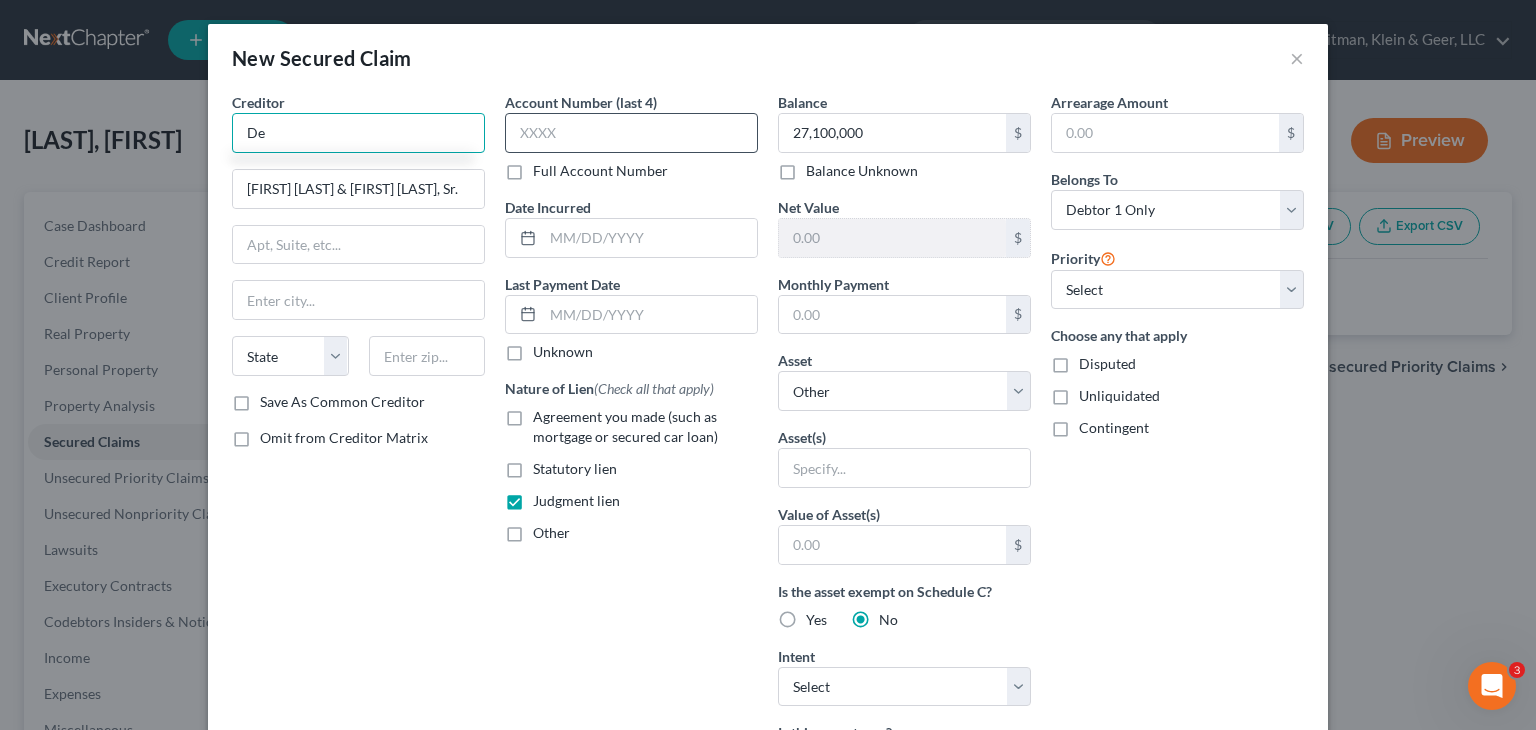 type on "D" 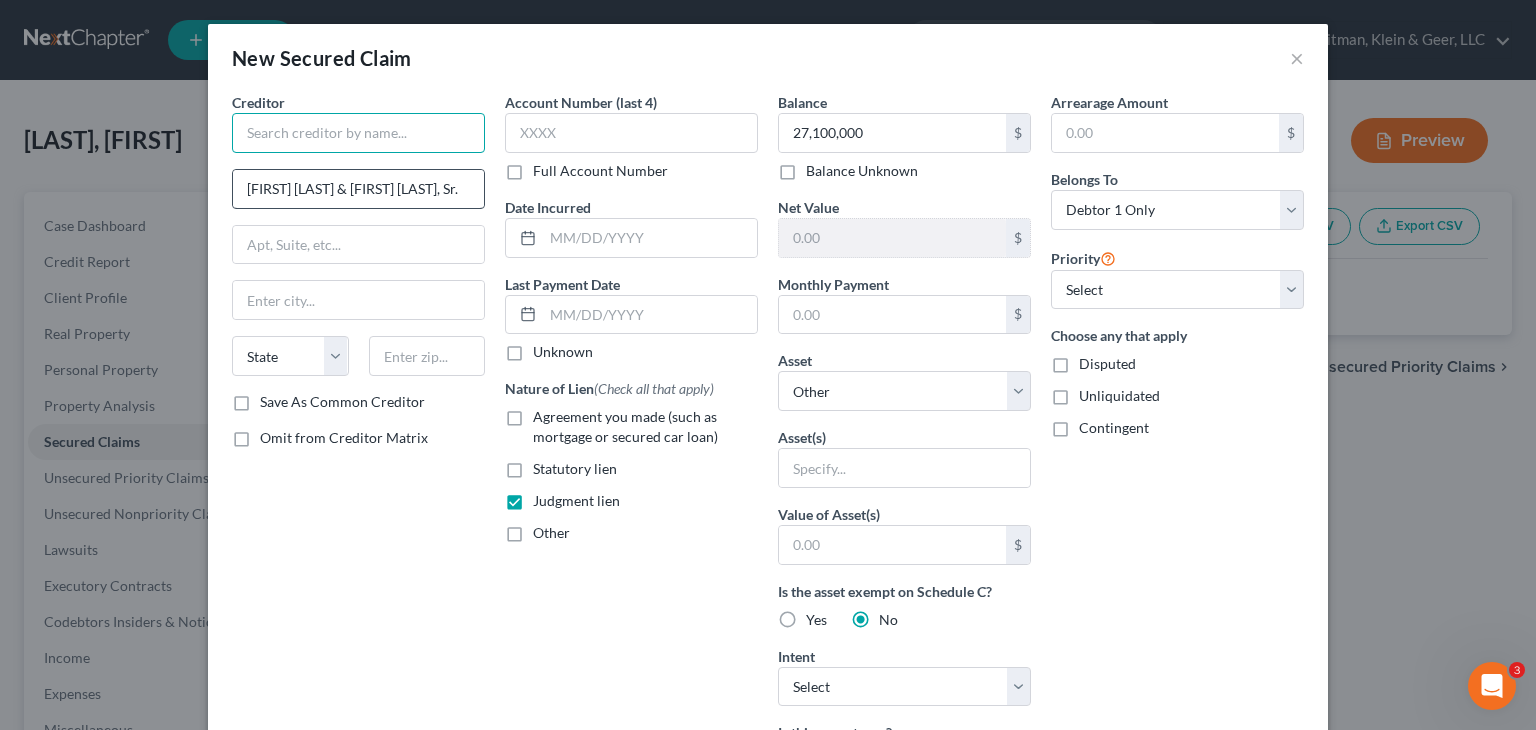 type 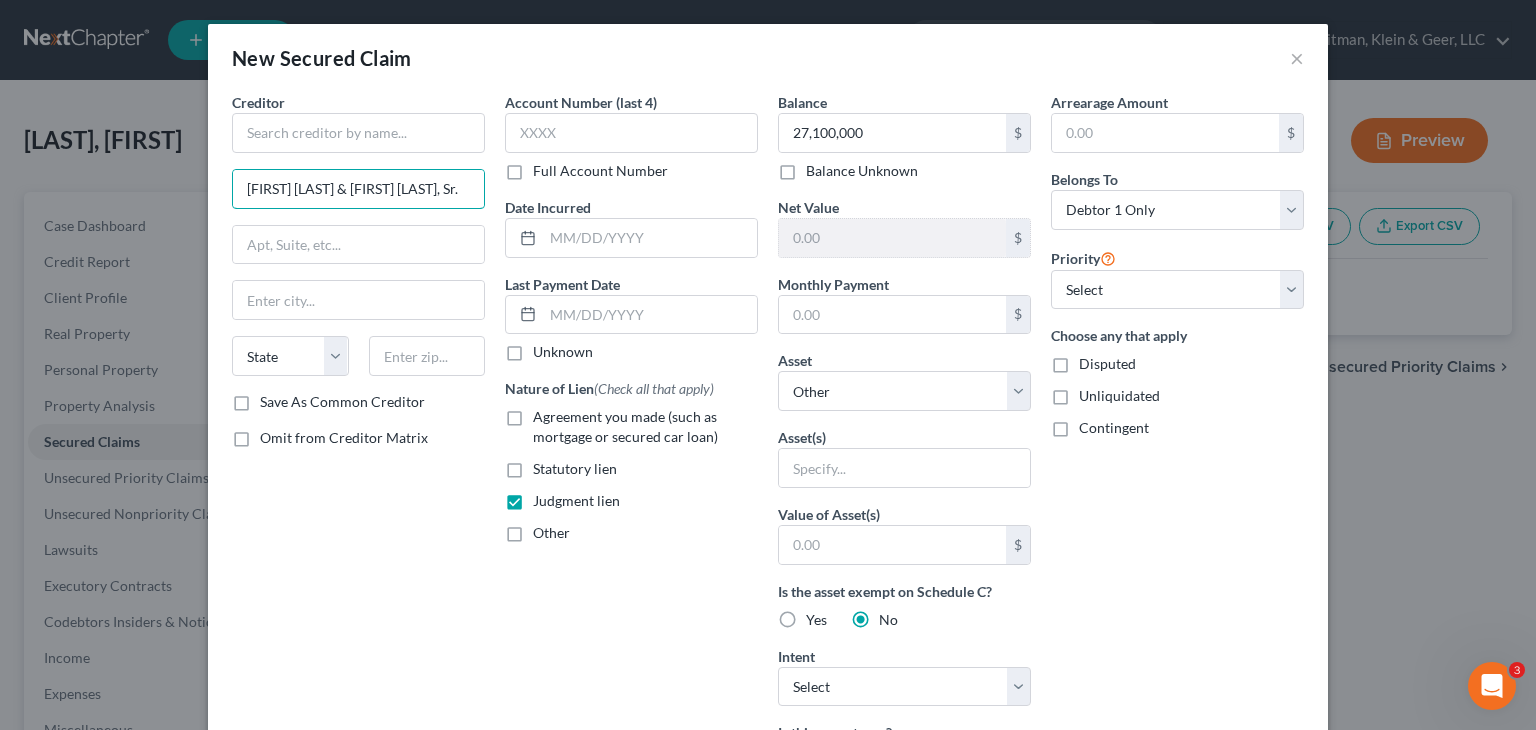 scroll, scrollTop: 0, scrollLeft: 24, axis: horizontal 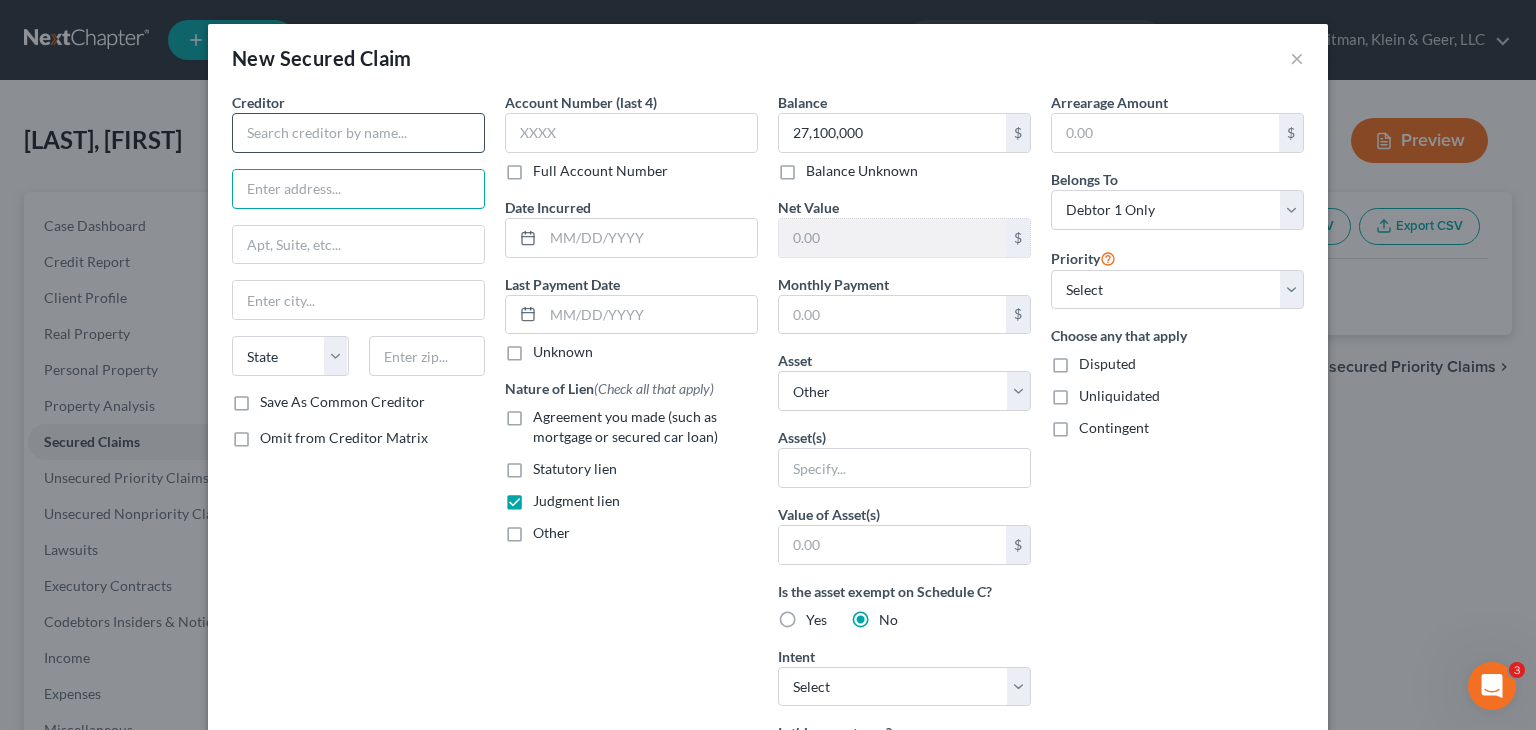 type 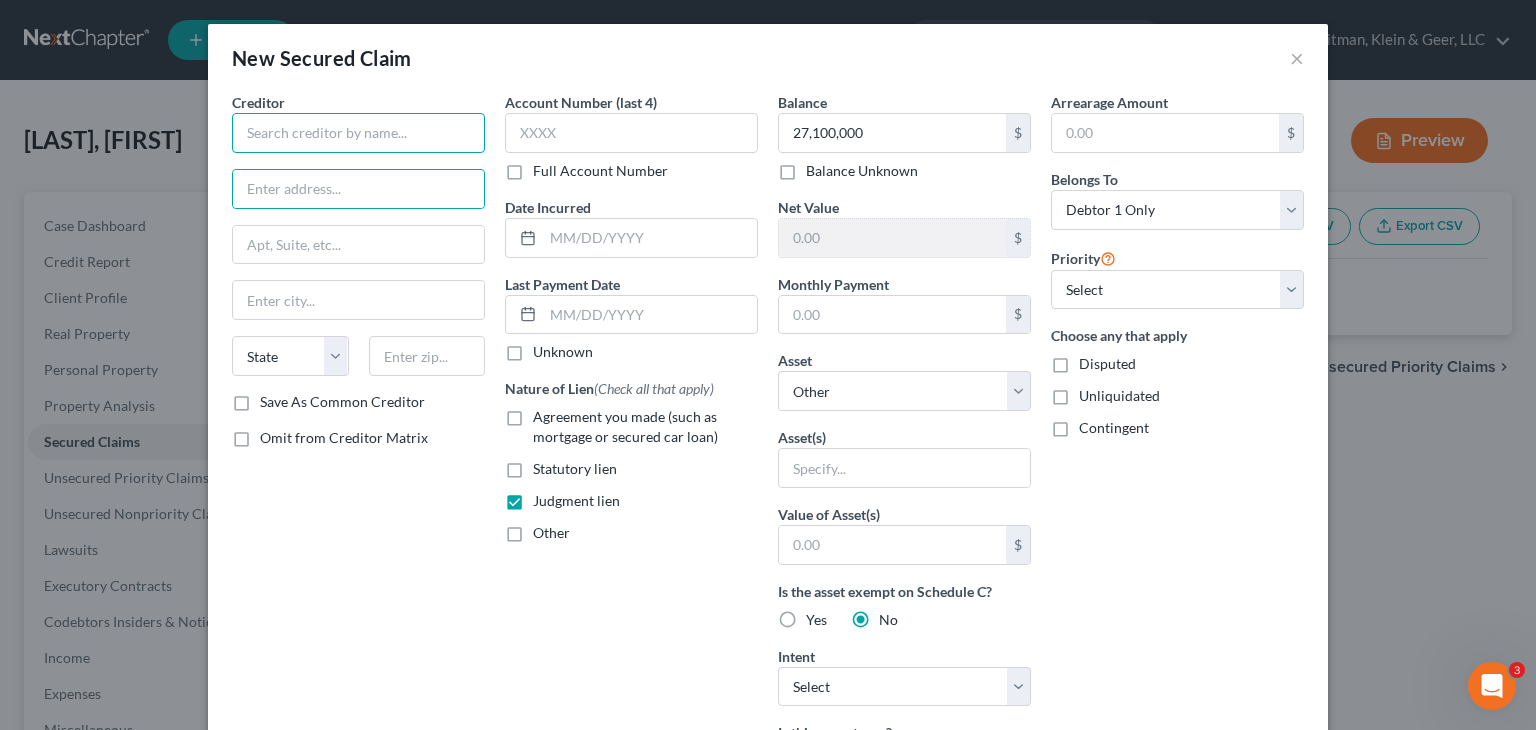 click at bounding box center (358, 133) 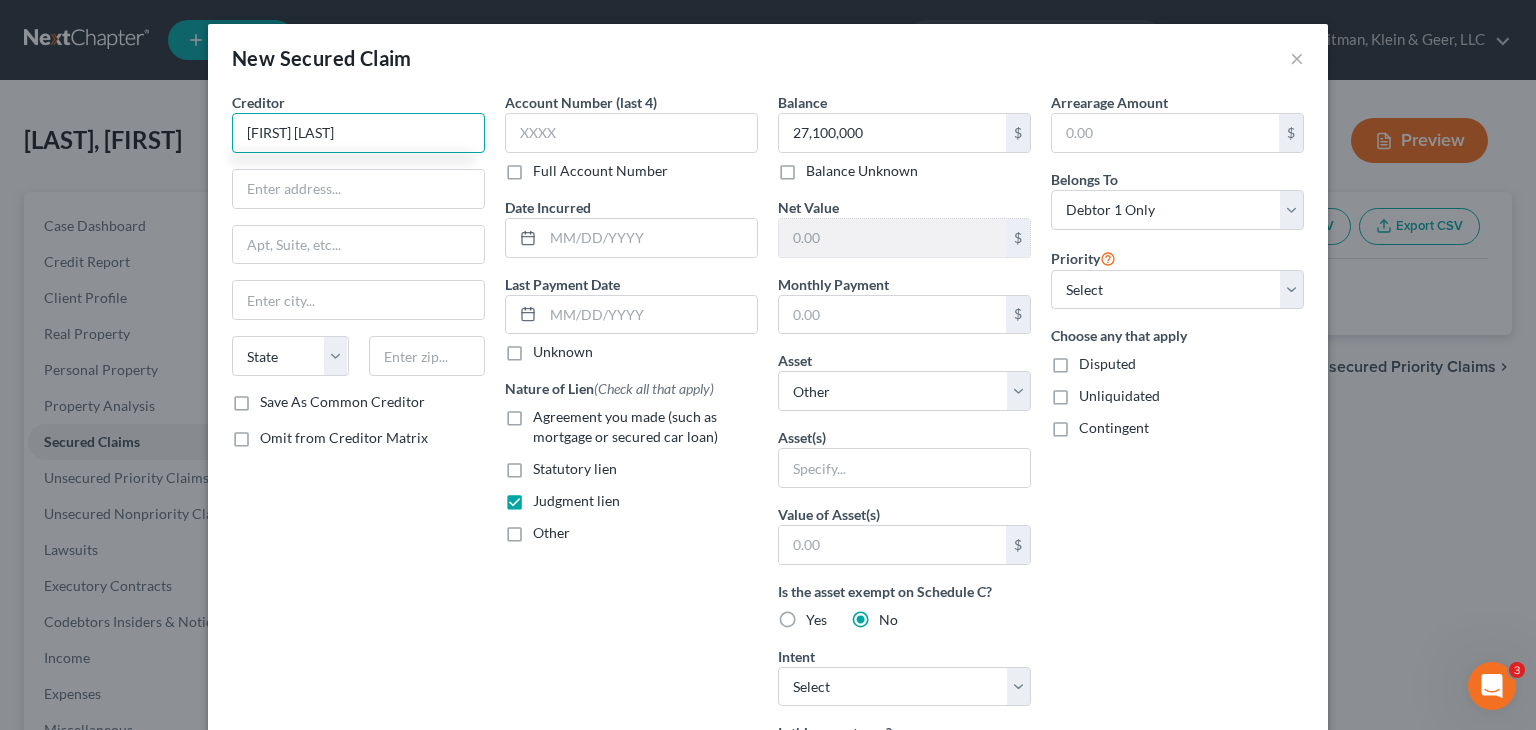 type on "[FIRST] [LAST]" 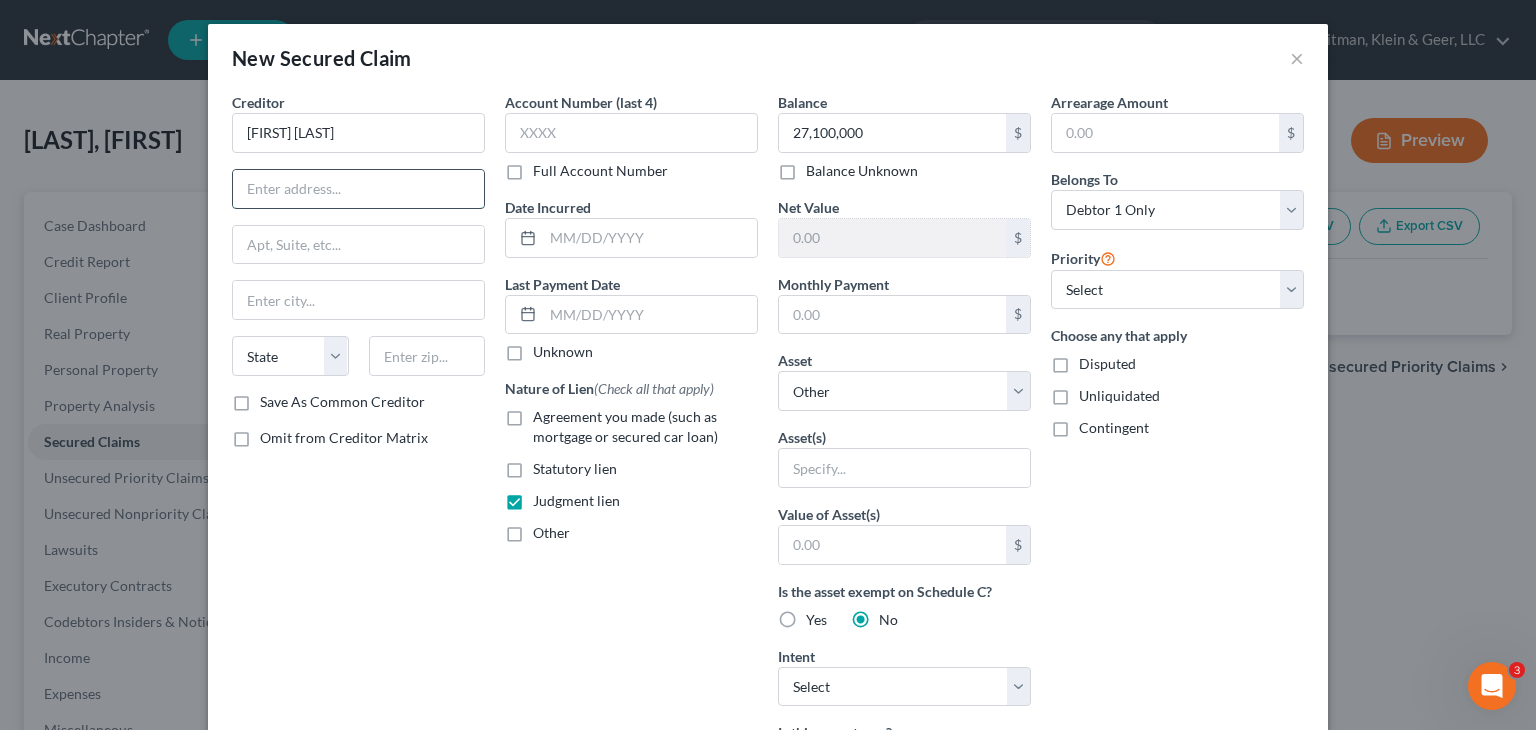 click at bounding box center (358, 189) 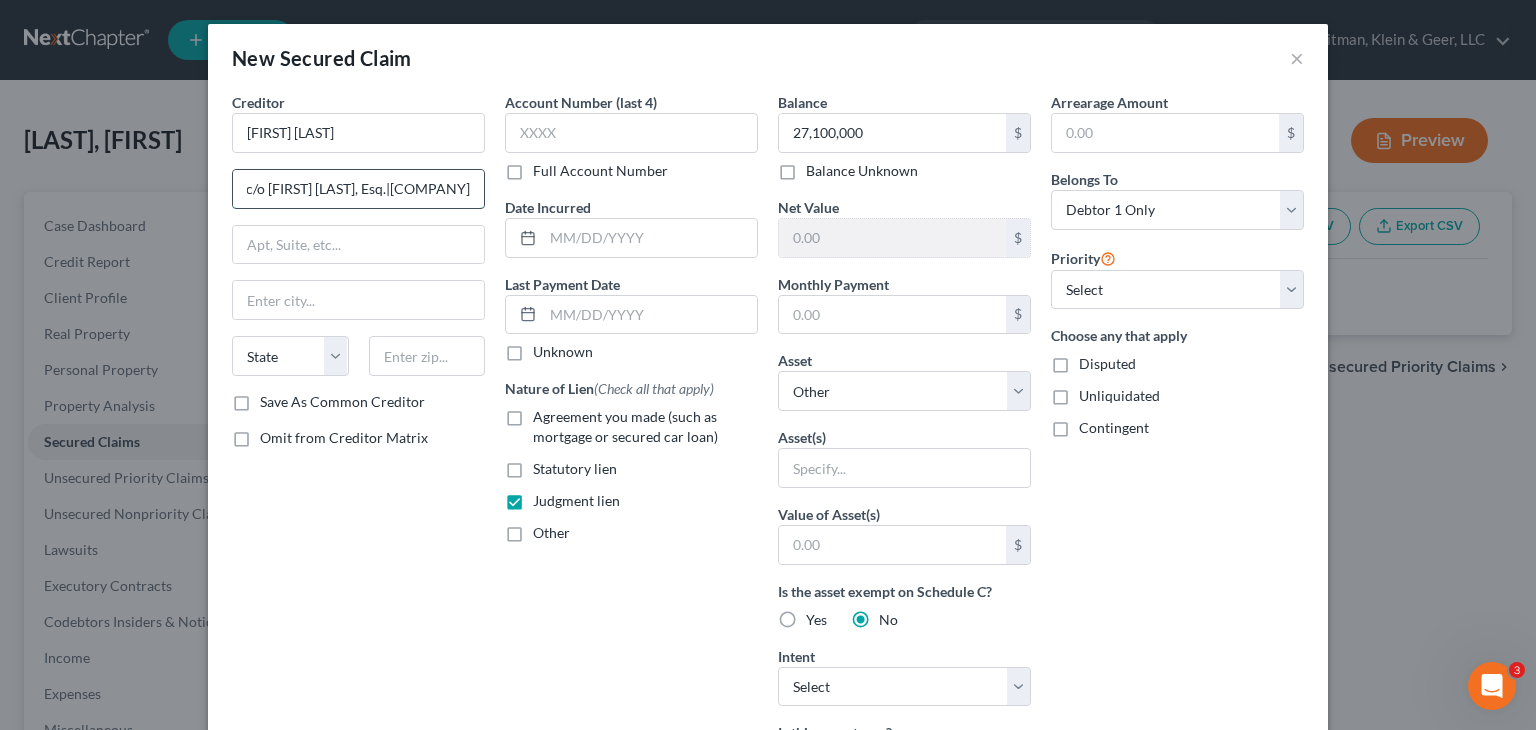scroll, scrollTop: 0, scrollLeft: 49, axis: horizontal 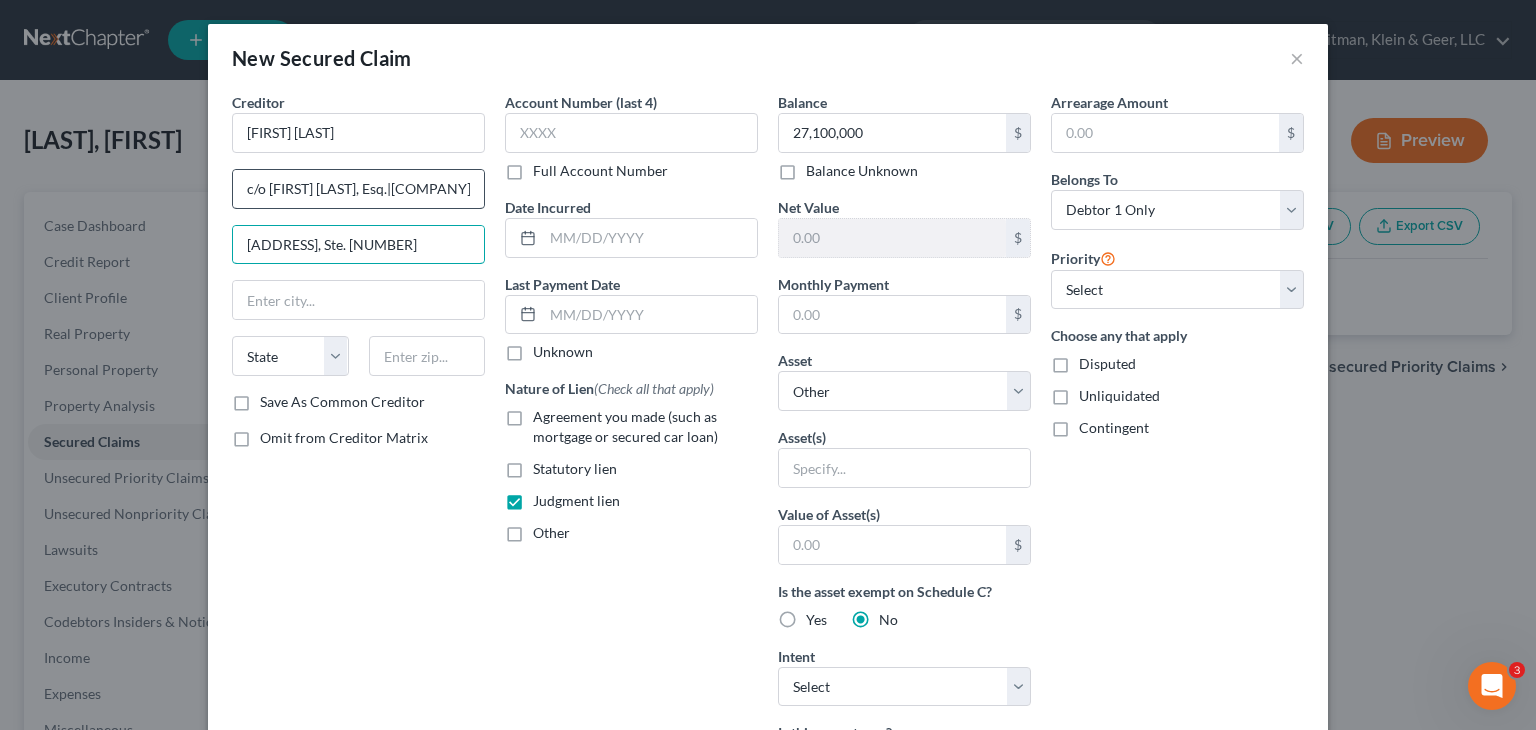 type on "[ADDRESS], Ste. [NUMBER]" 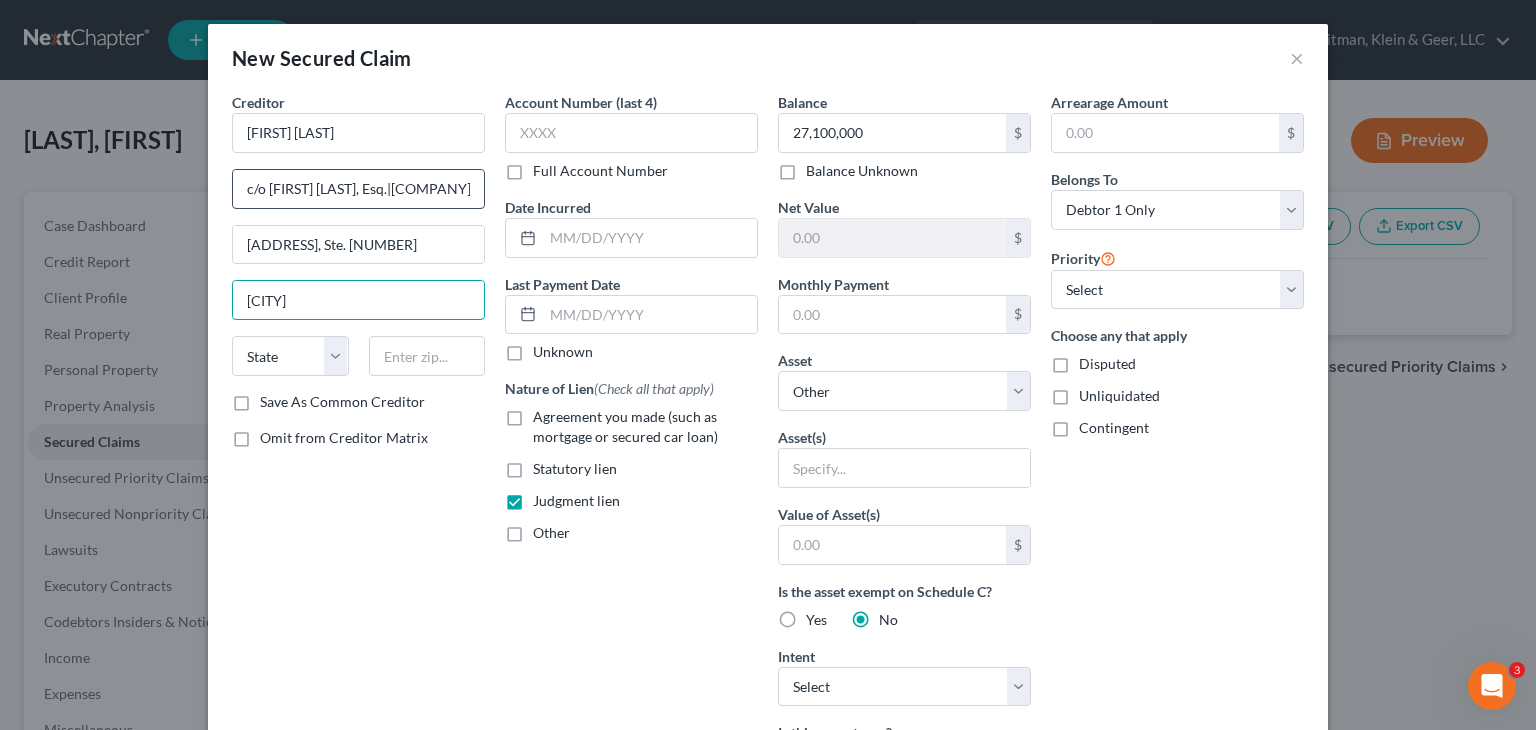 type on "[CITY]" 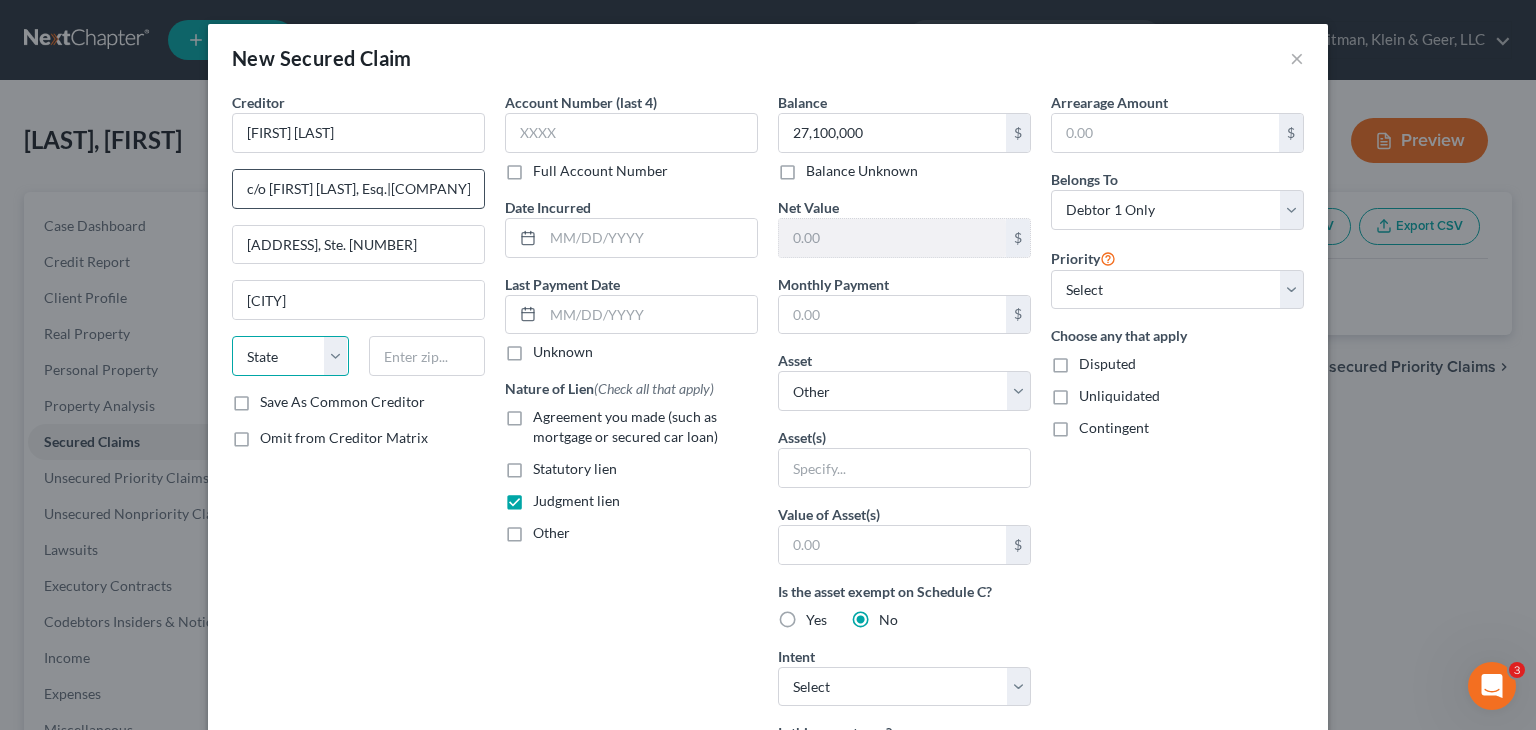 select on "10" 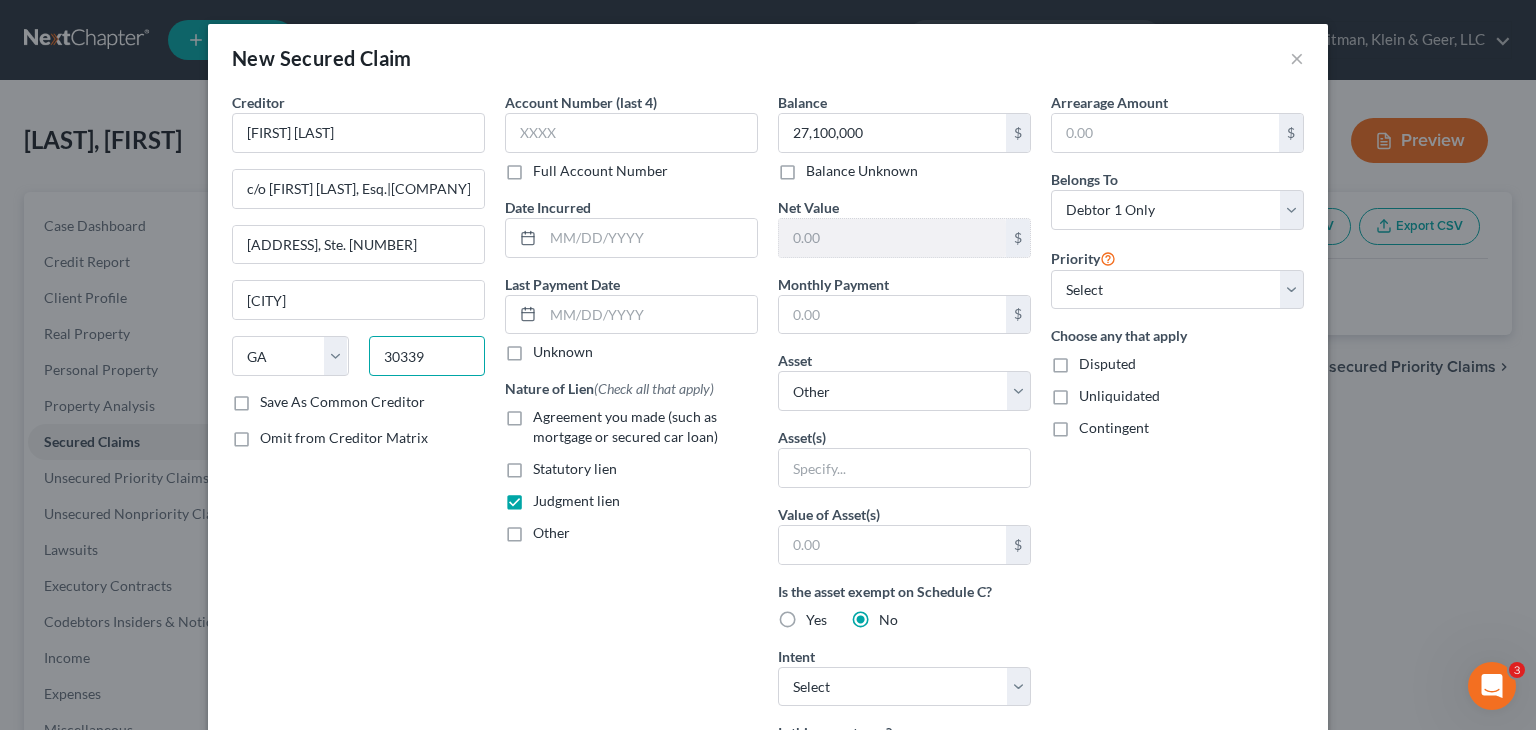 type on "30339" 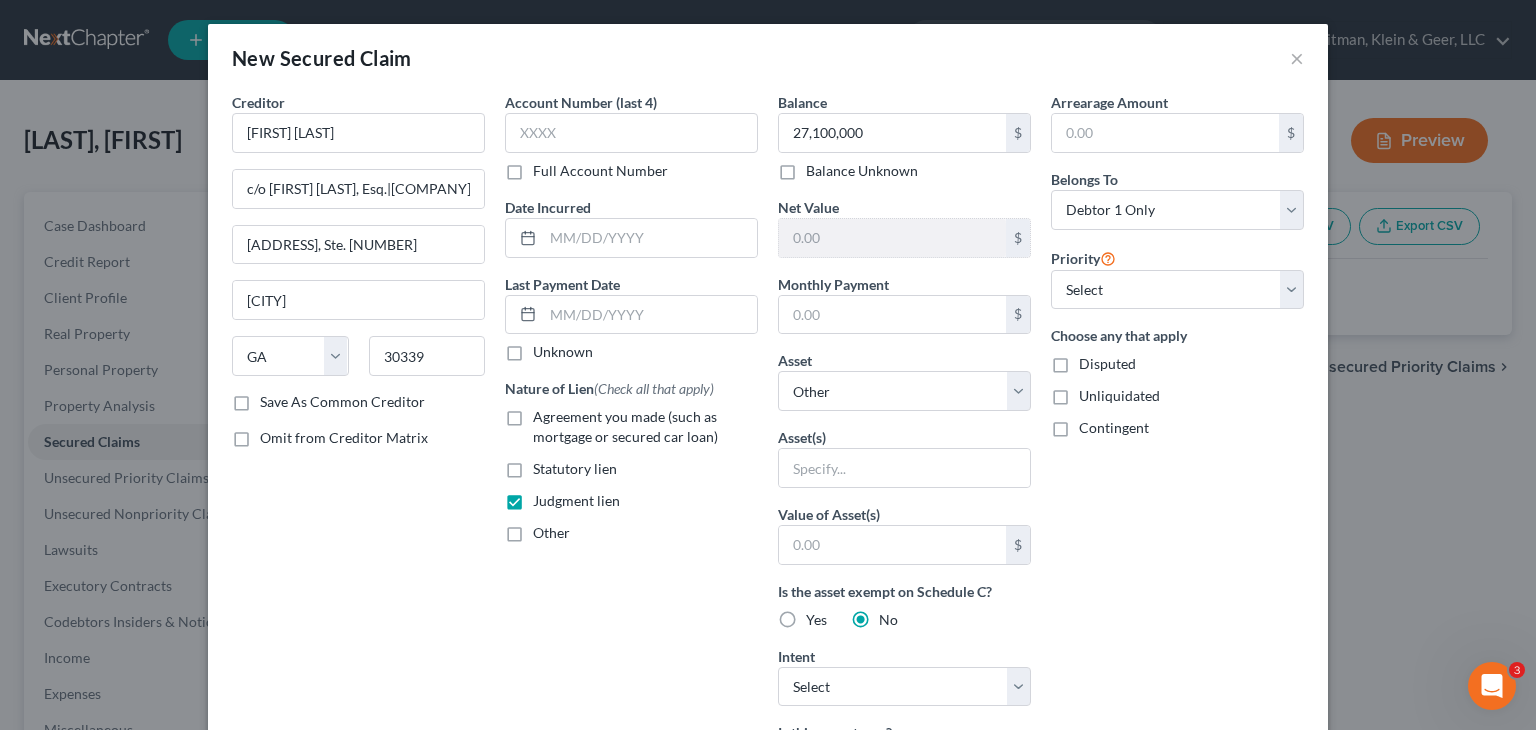 click on "Account Number (last 4)
Full Account Number
Date Incurred         Last Payment Date         Unknown Nature of Lien  (Check all that apply) Agreement you made (such as mortgage or secured car loan) Statutory lien Judgment lien Other" at bounding box center (631, 570) 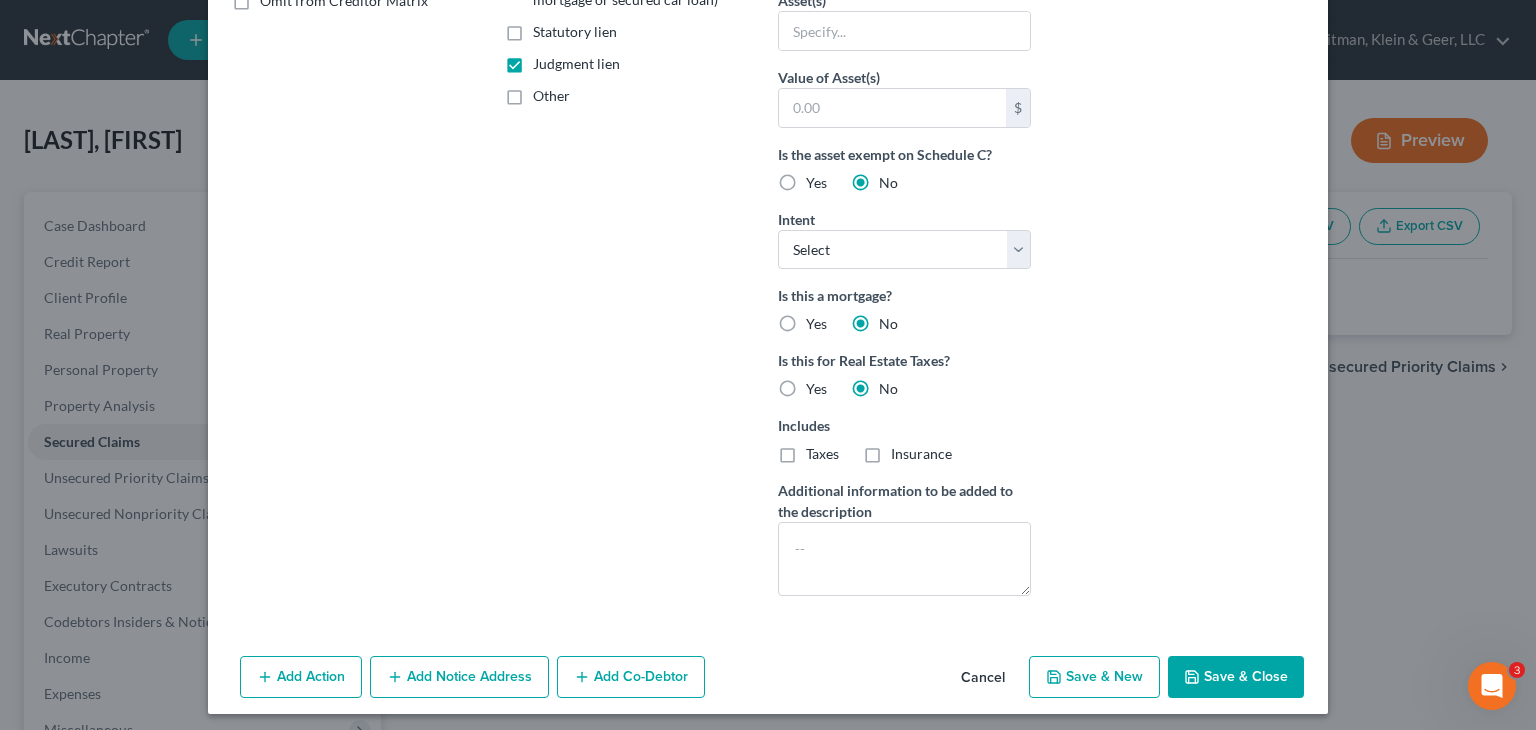scroll, scrollTop: 442, scrollLeft: 0, axis: vertical 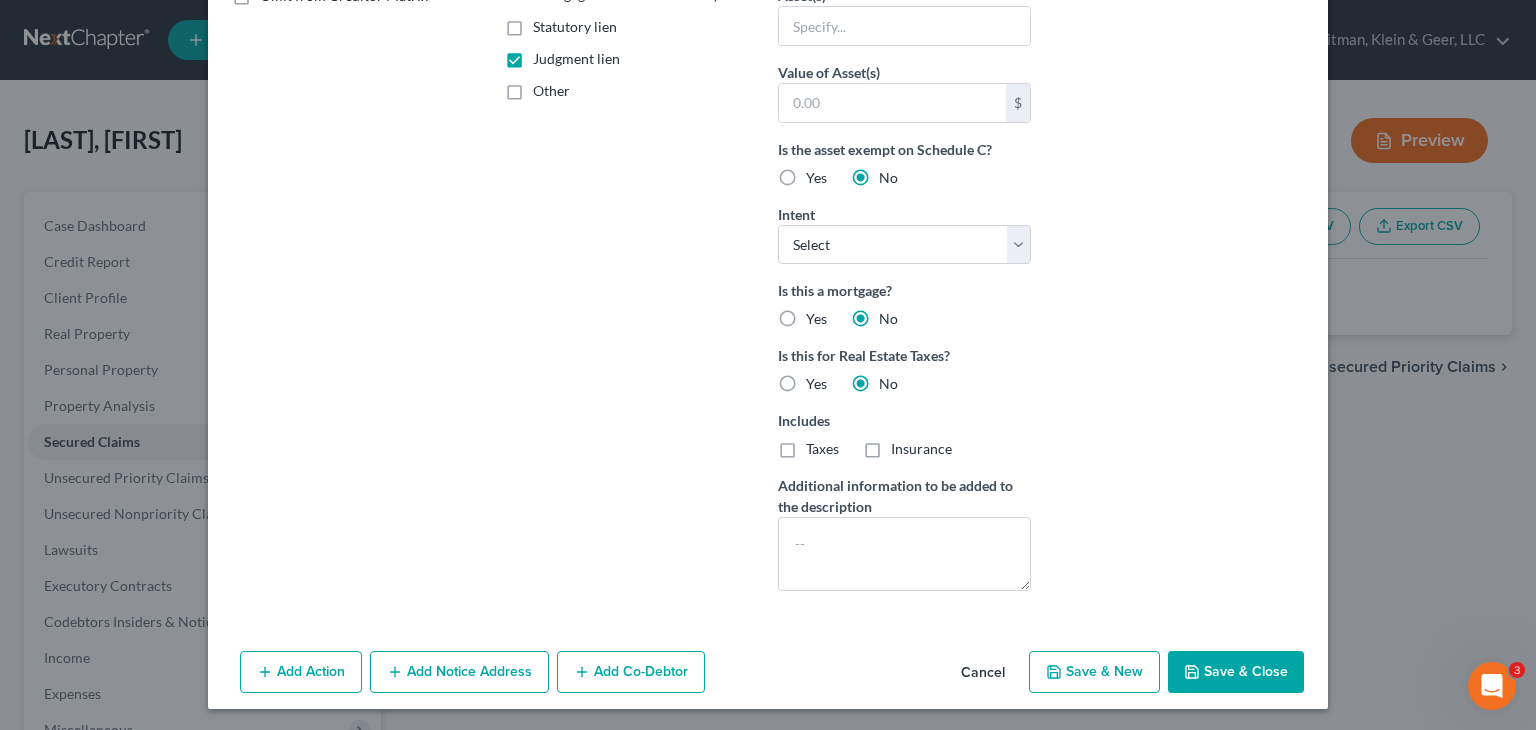 click on "Yes" at bounding box center [816, 178] 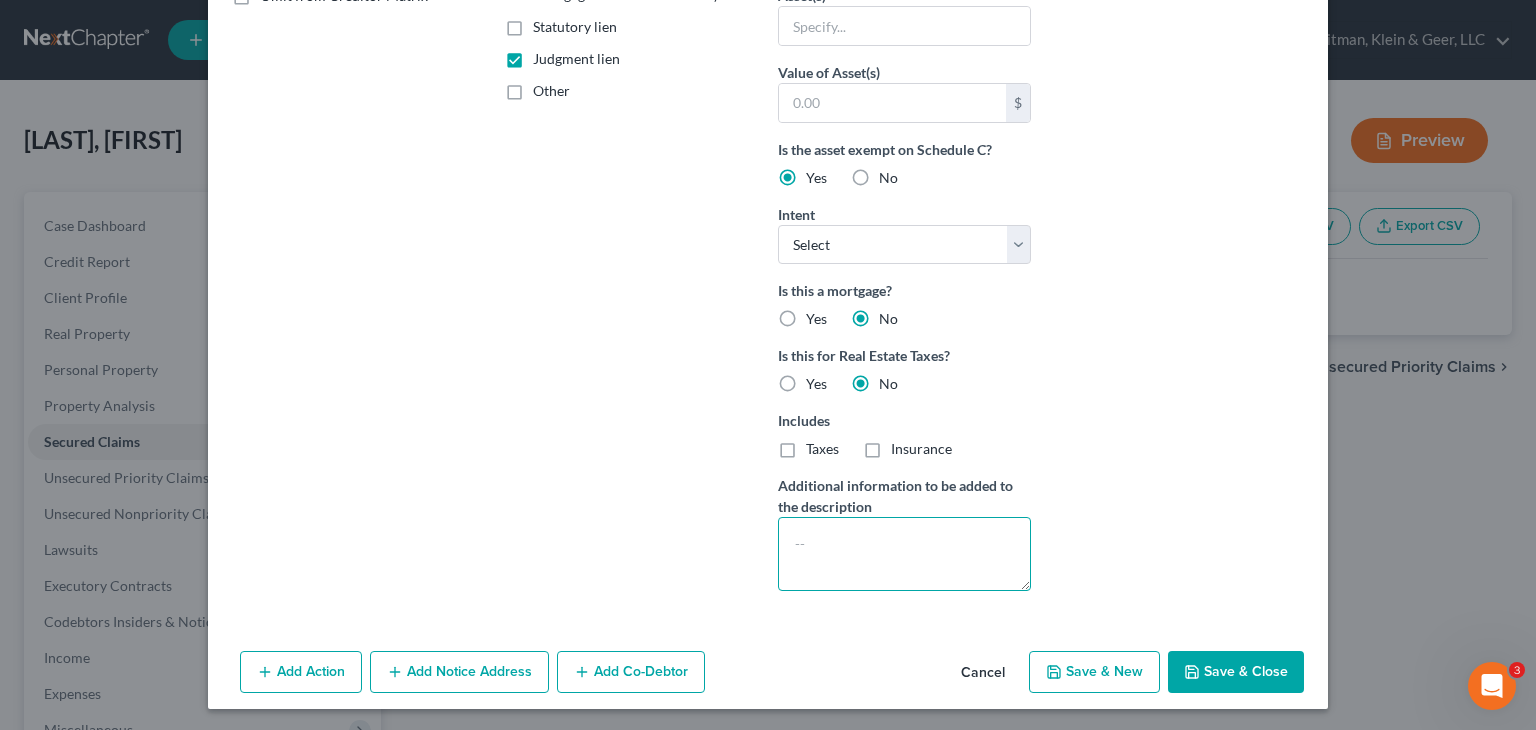 click at bounding box center [904, 554] 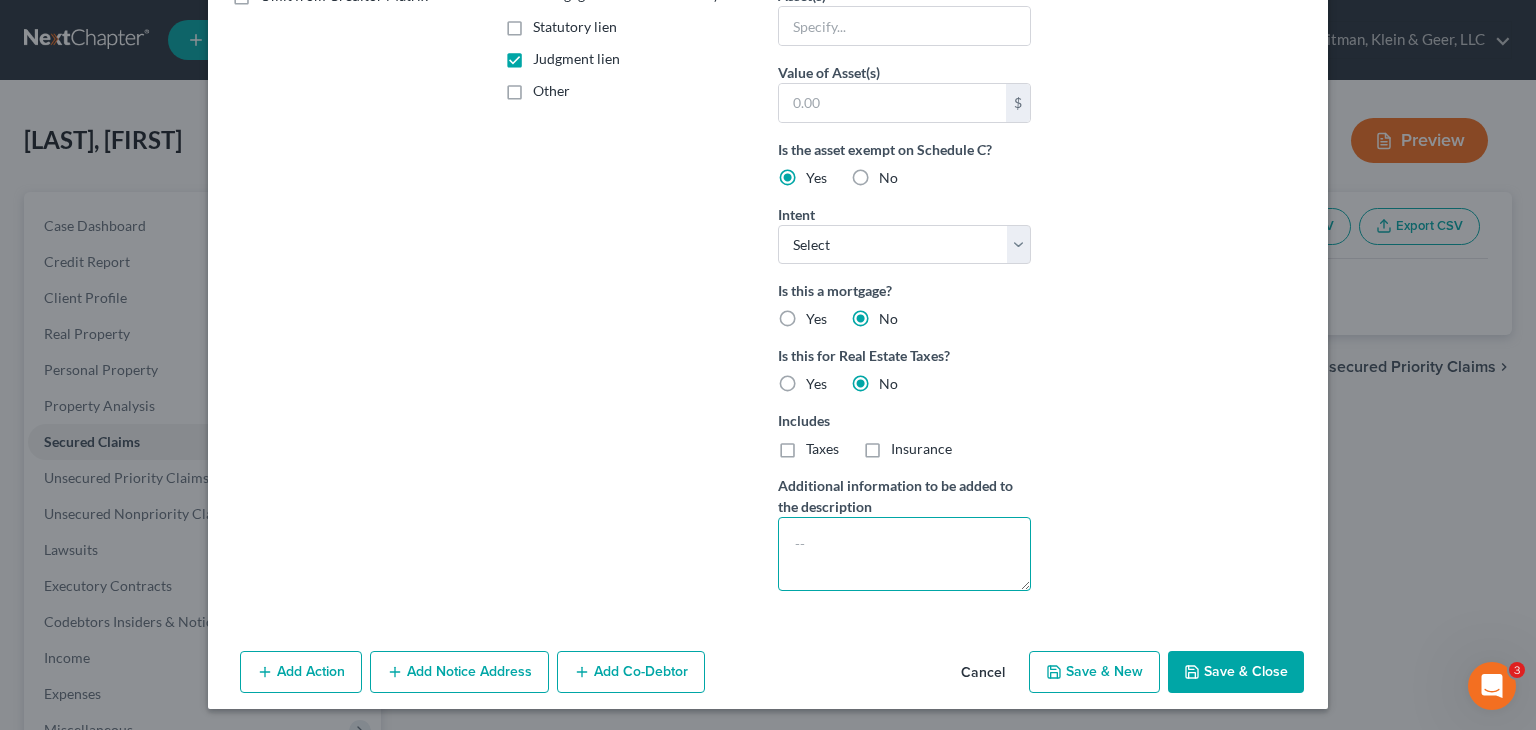 click at bounding box center [904, 554] 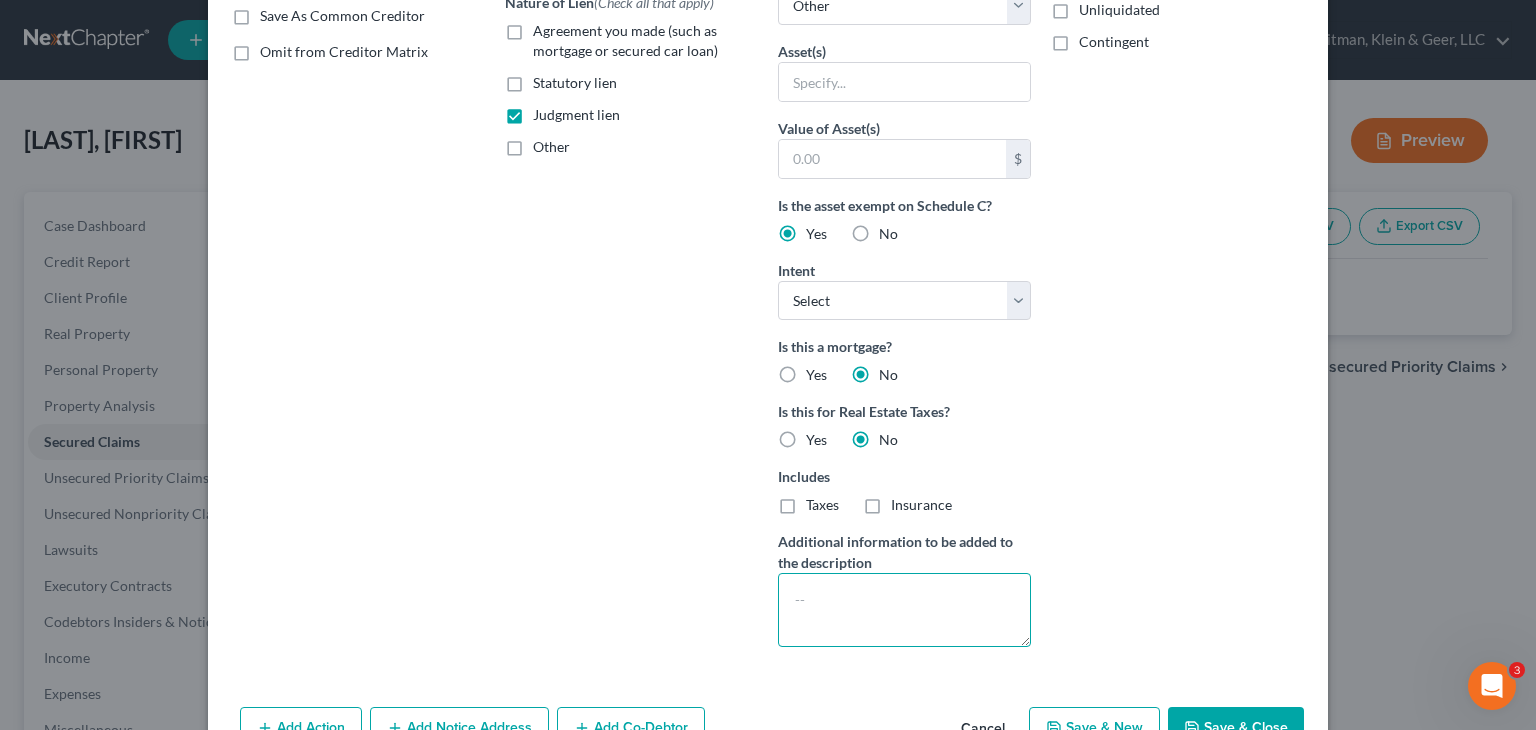 scroll, scrollTop: 442, scrollLeft: 0, axis: vertical 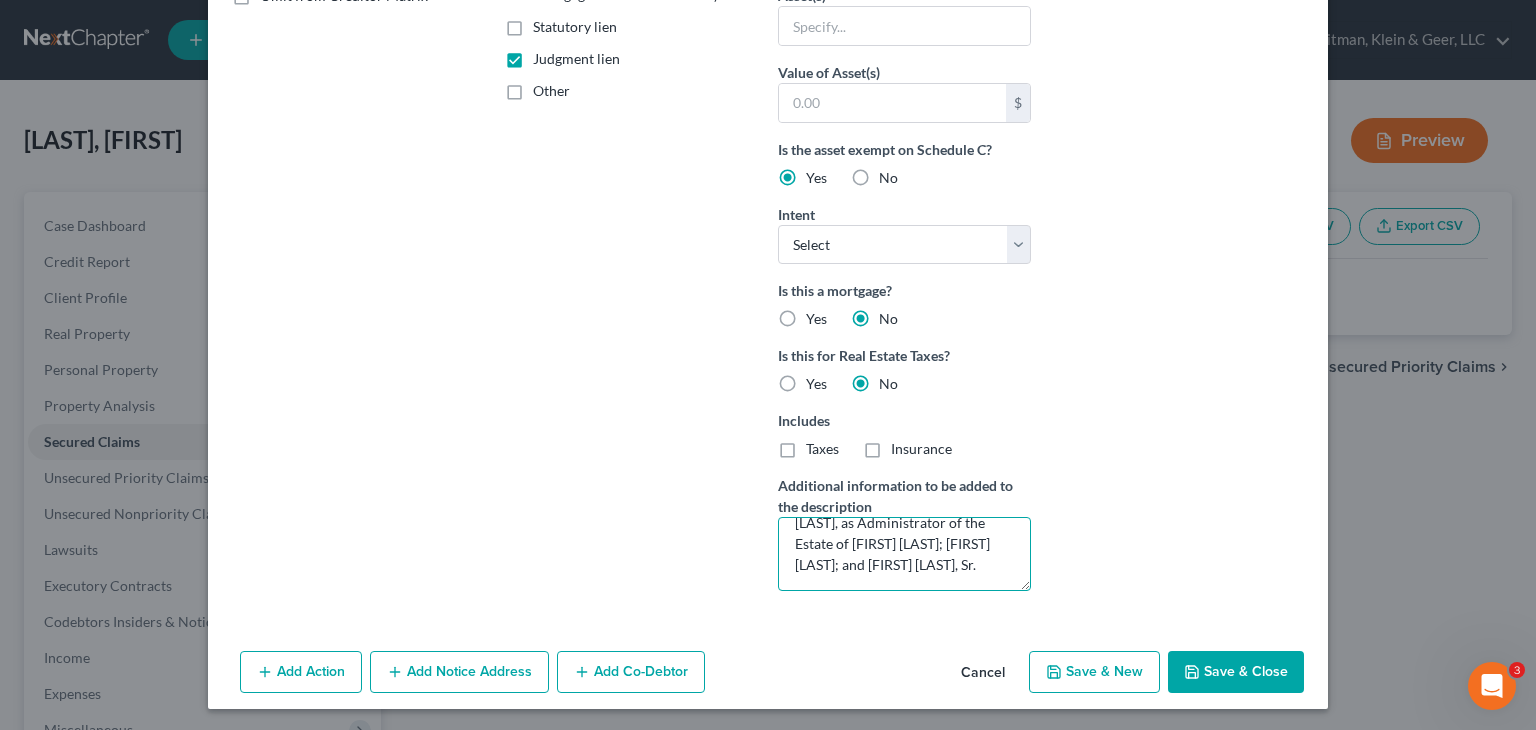 type on "Additional creditors: [FIRST] [LAST], as Administrator of the Estate of [FIRST] [LAST]; [FIRST] [LAST]; and [FIRST] [LAST], Sr." 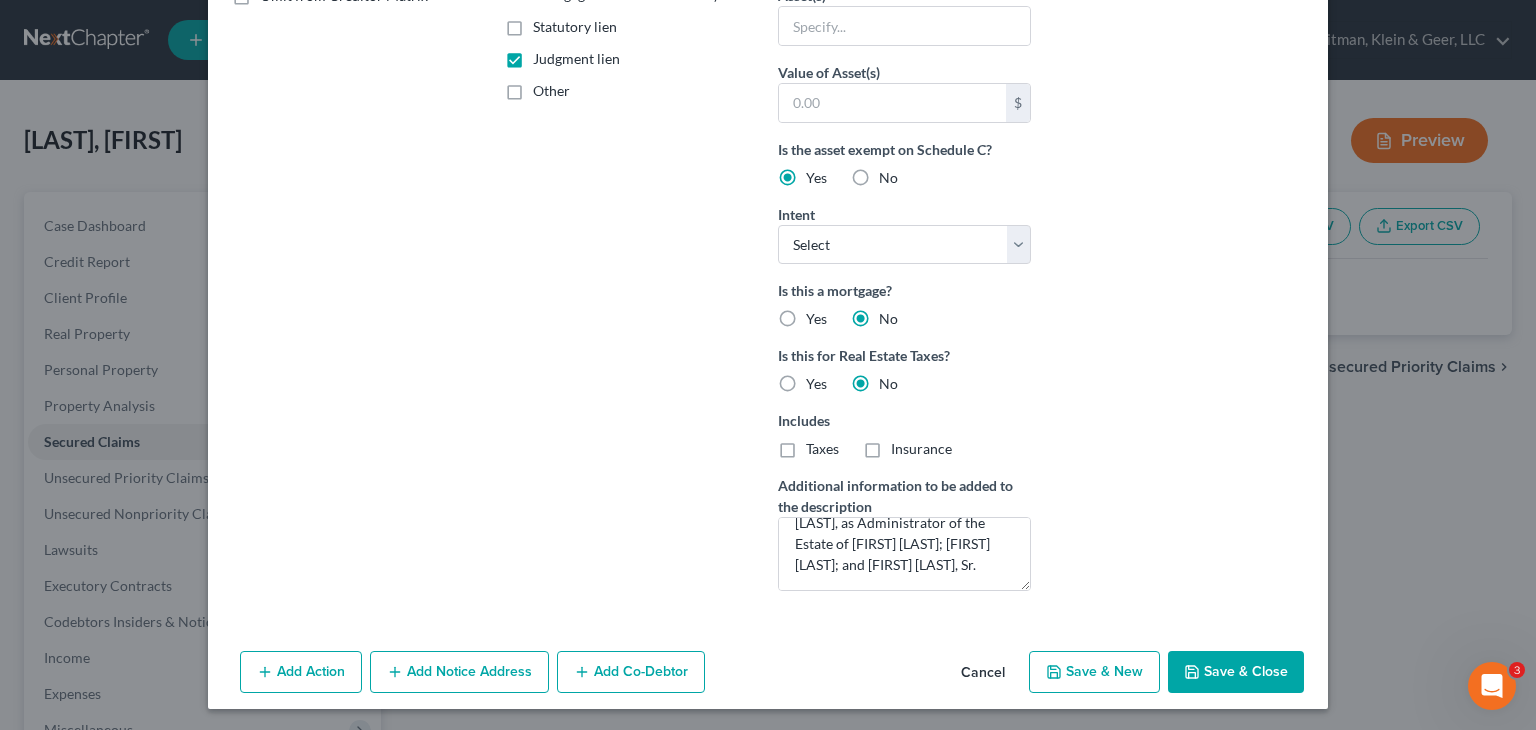click on "Save & Close" at bounding box center (1236, 672) 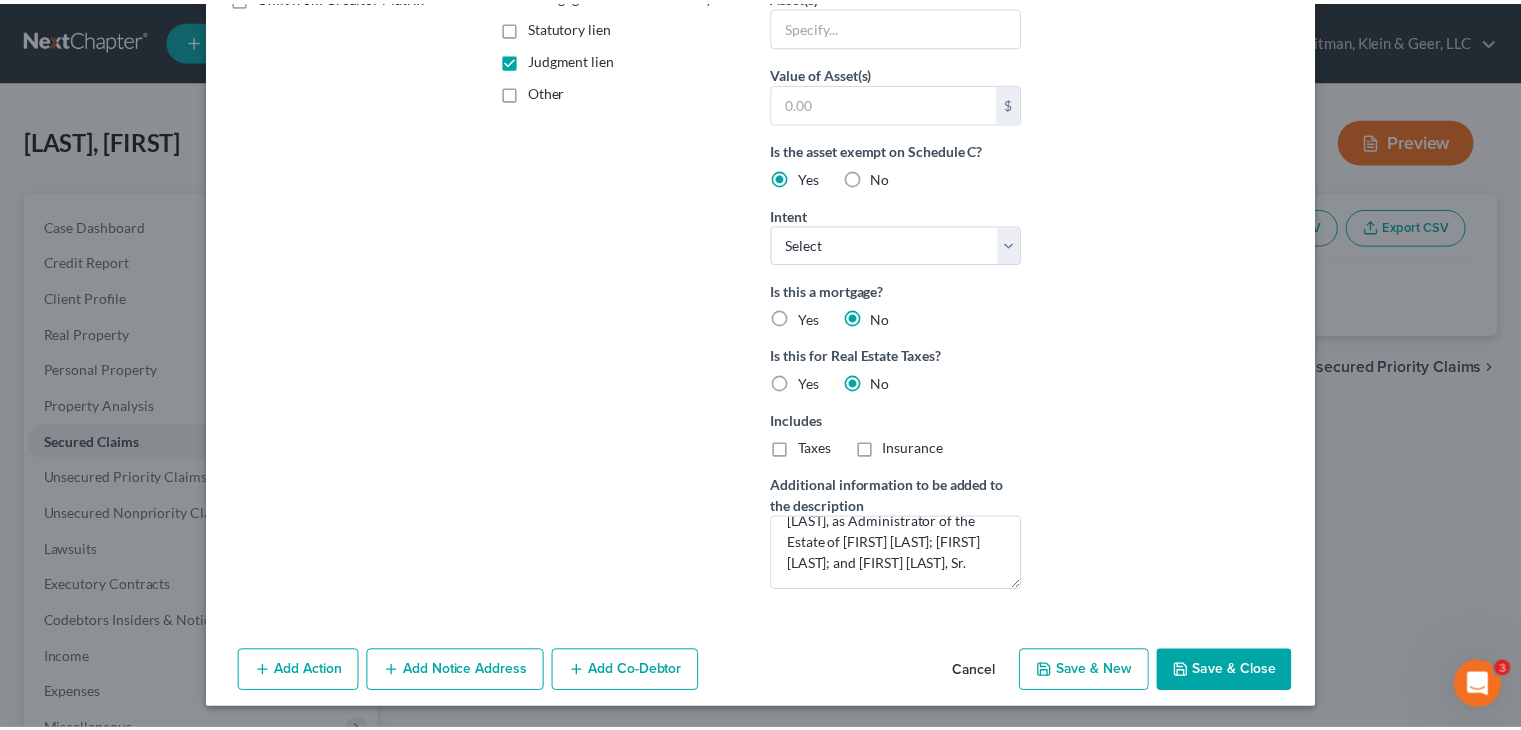 scroll, scrollTop: 224, scrollLeft: 0, axis: vertical 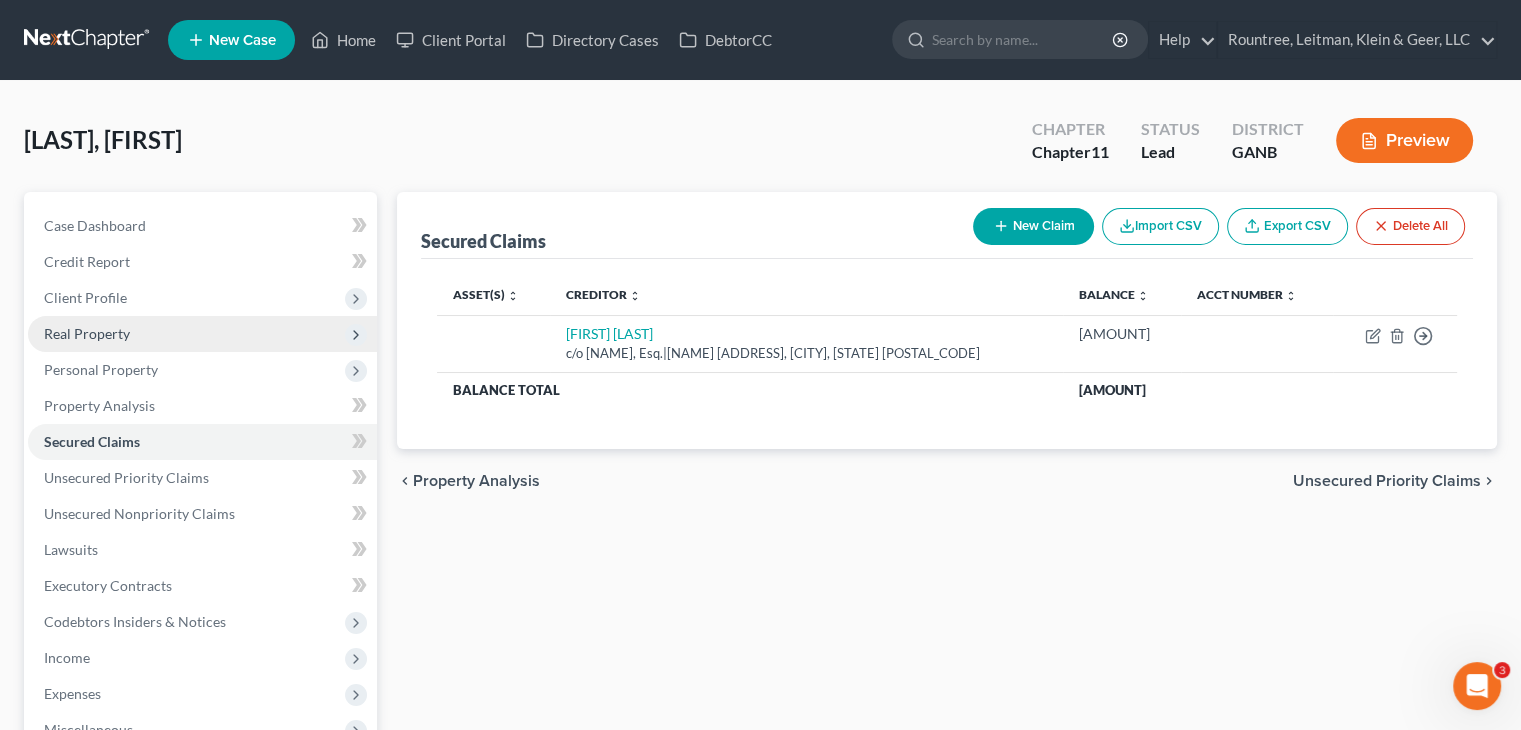 click on "Real Property" at bounding box center [202, 334] 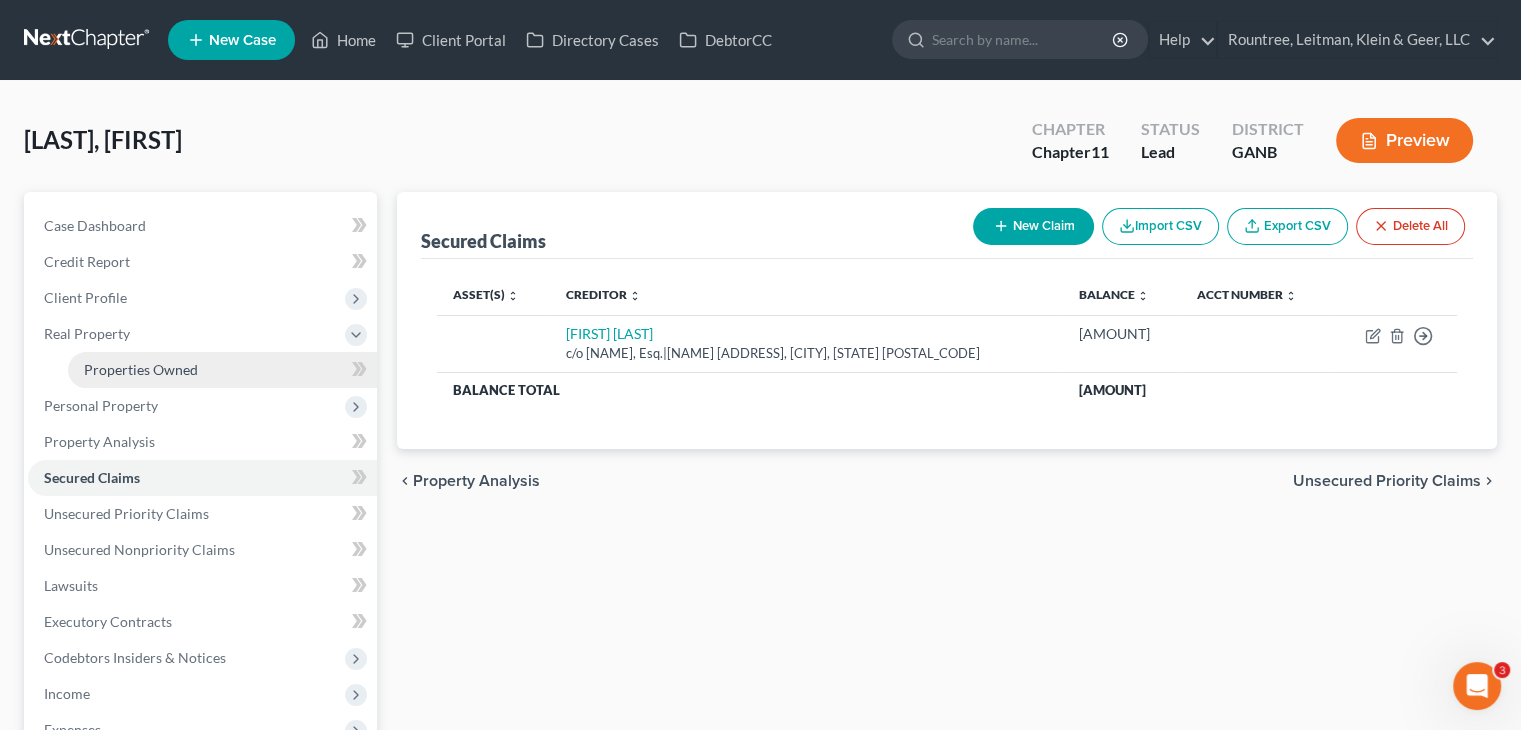 click on "Properties Owned" at bounding box center (141, 369) 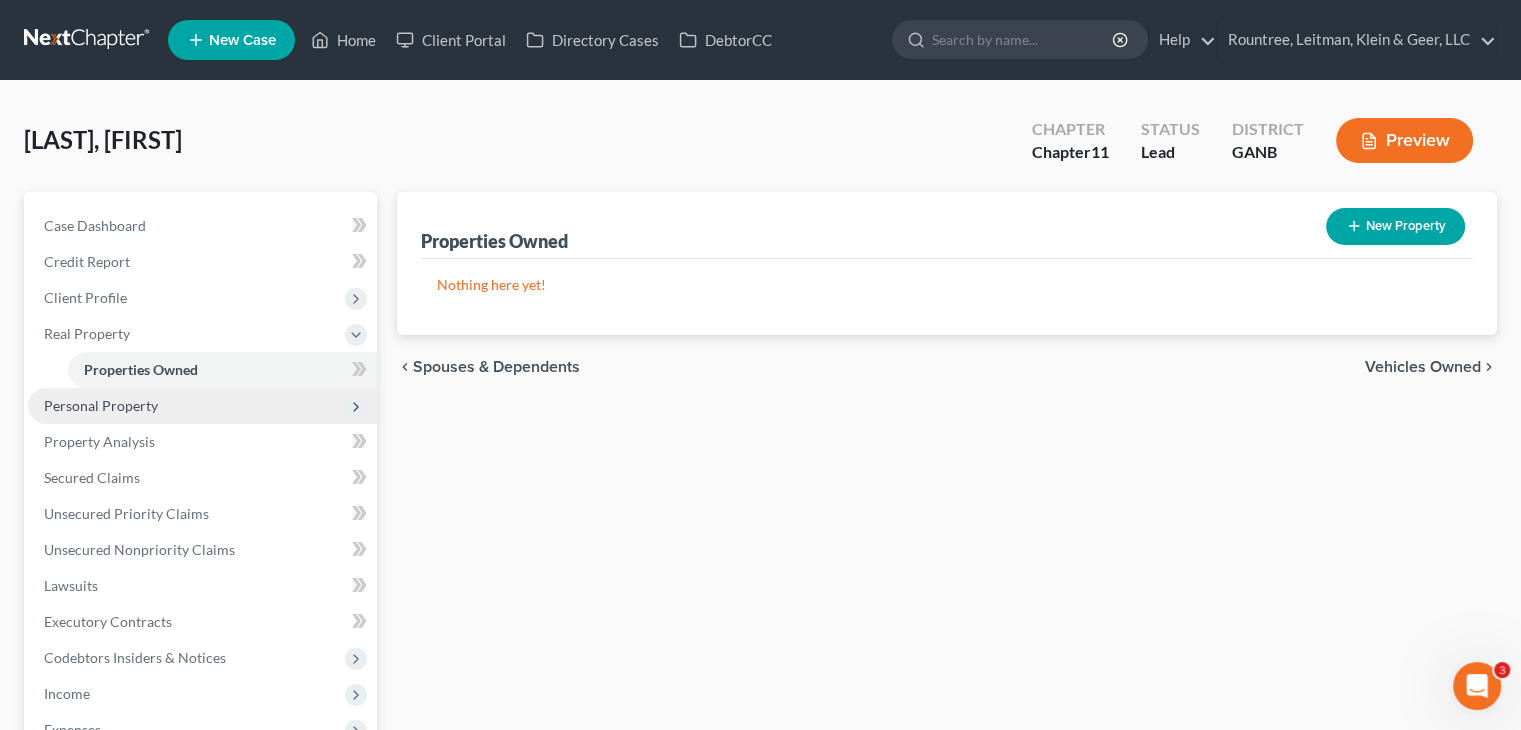 click on "Personal Property" at bounding box center (101, 405) 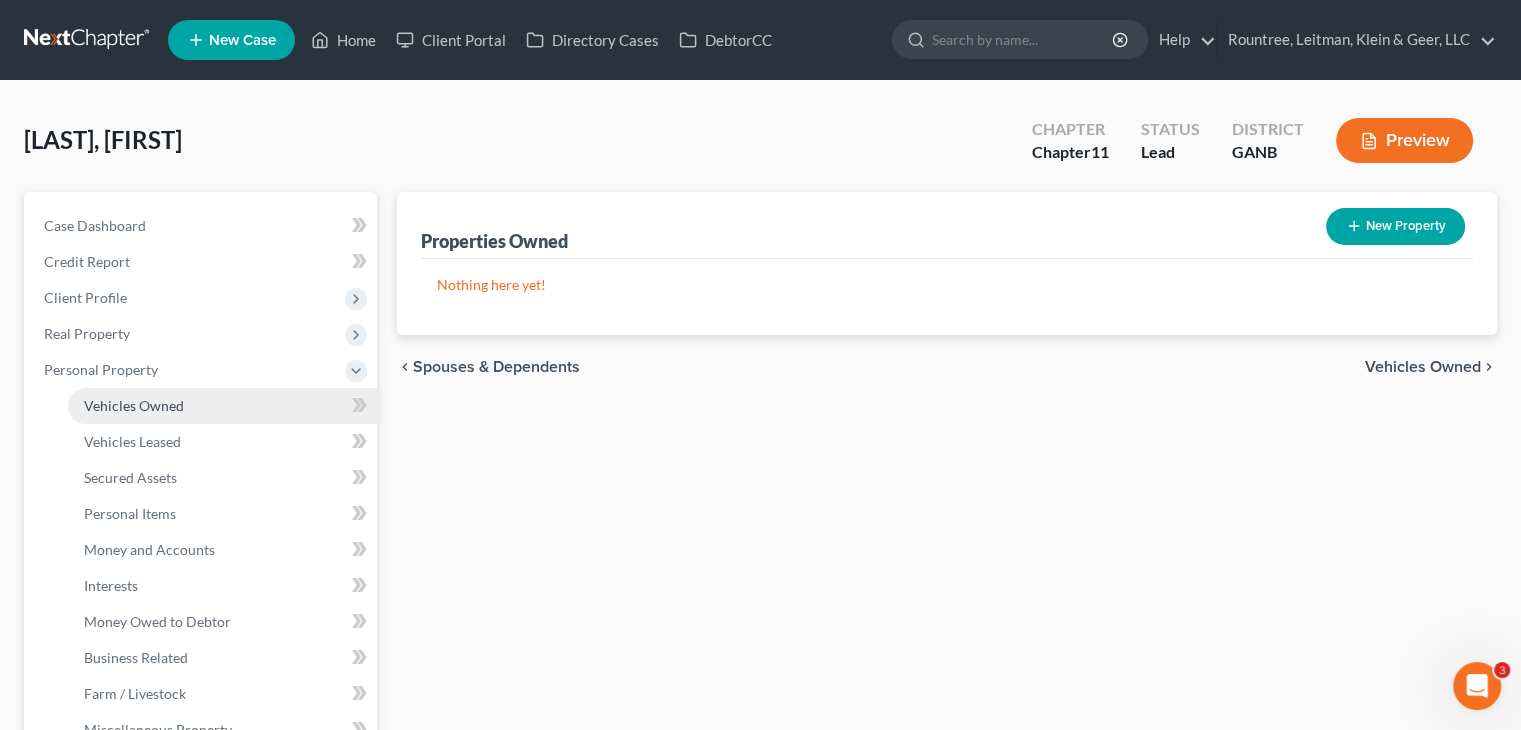 click on "Vehicles Owned" at bounding box center (134, 405) 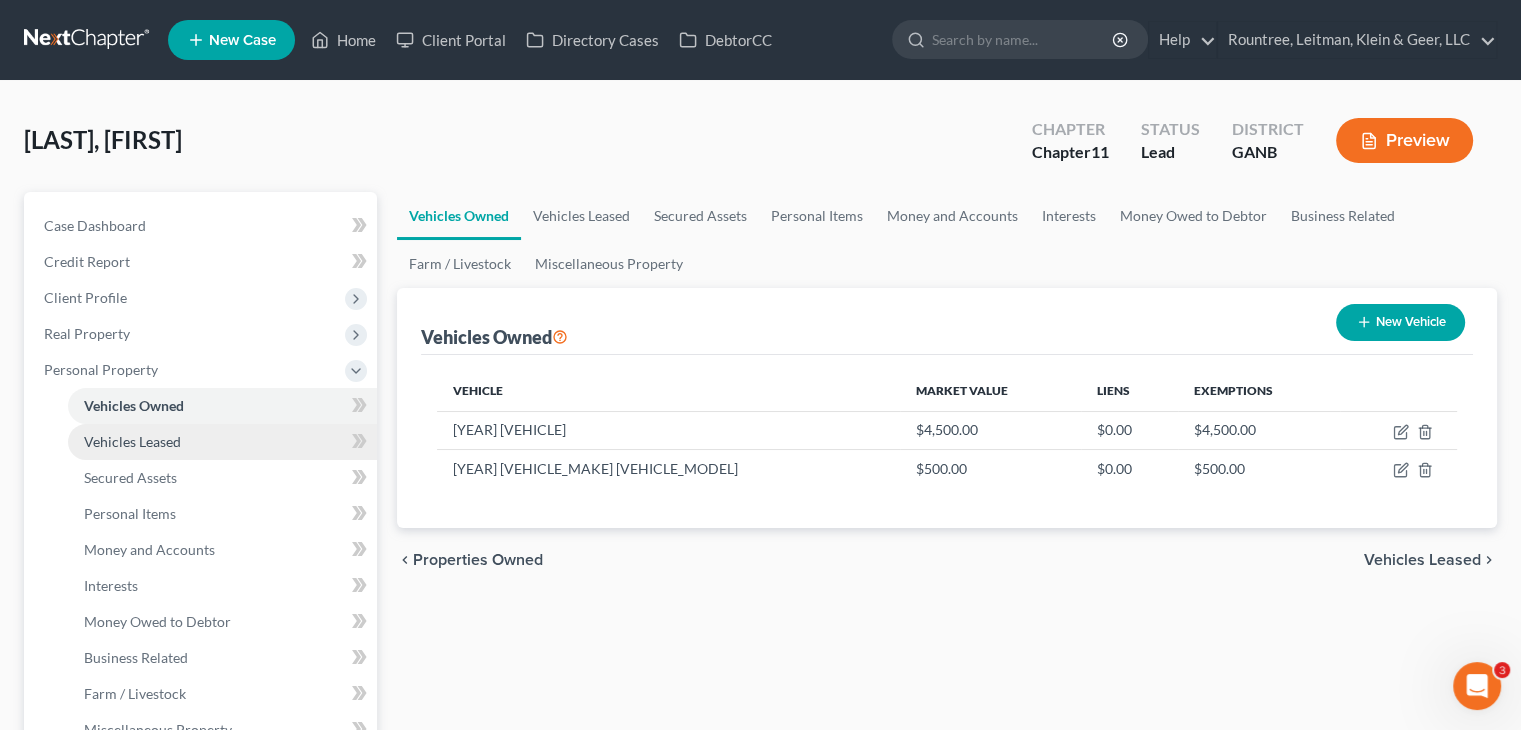 click on "Vehicles Leased" at bounding box center (132, 441) 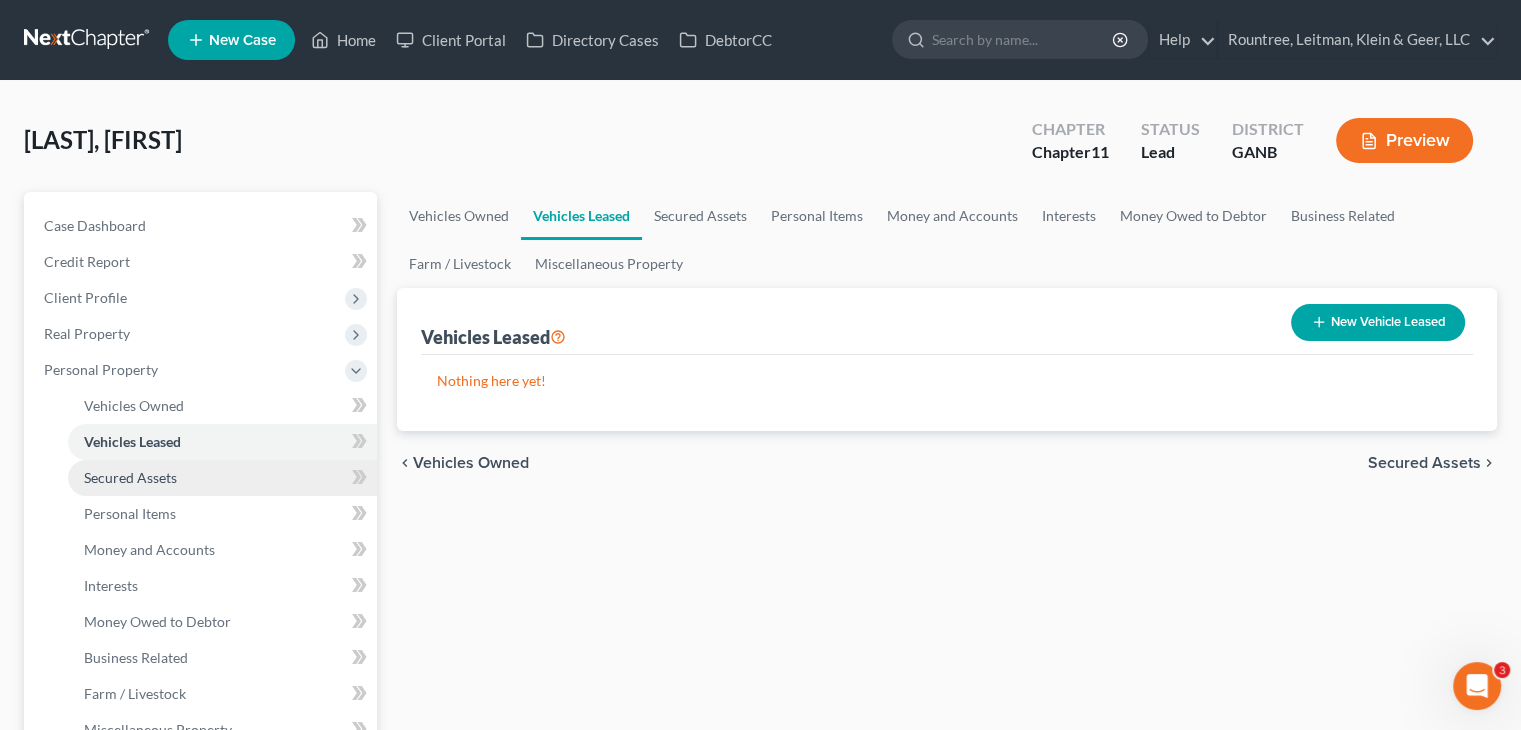 click on "Secured Assets" at bounding box center (130, 477) 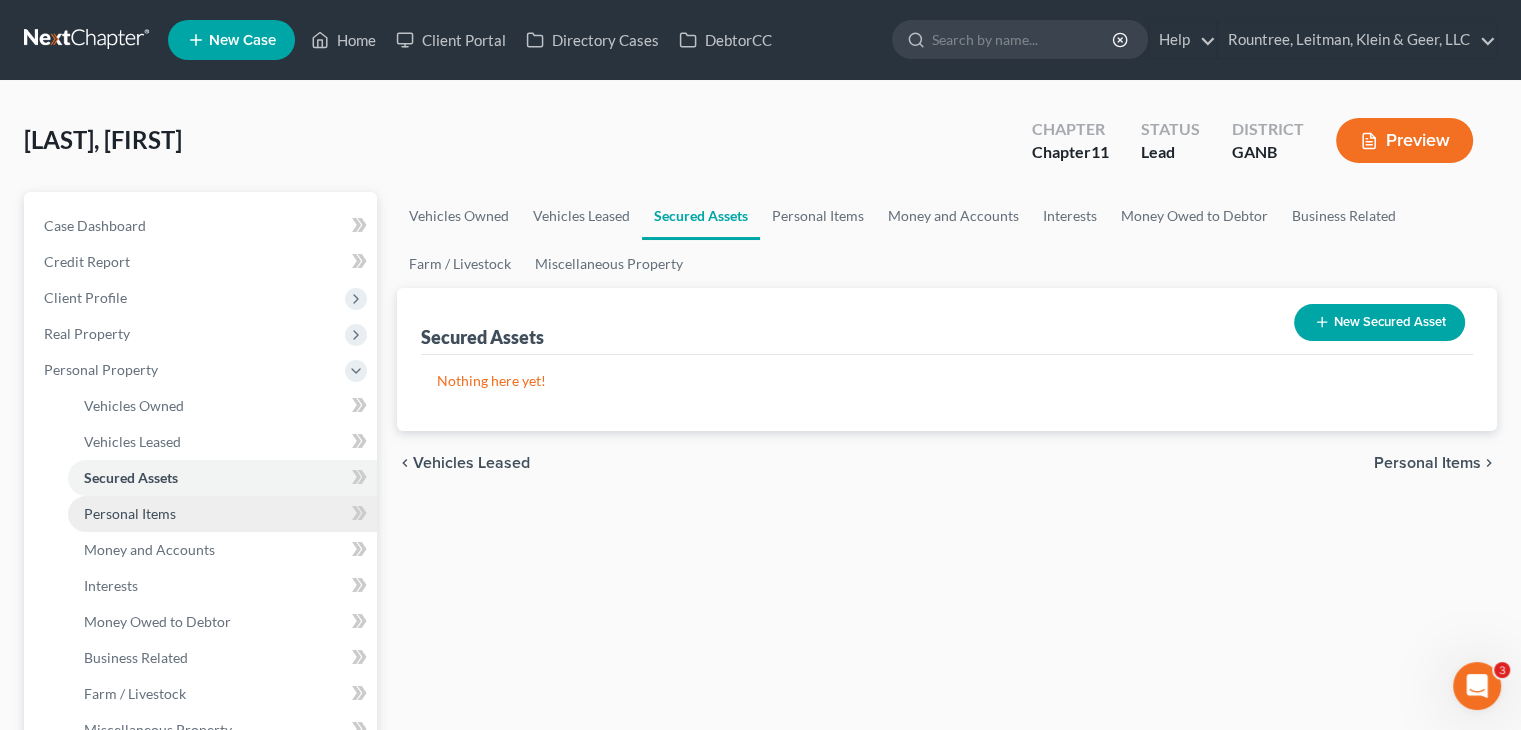 click on "Personal Items" at bounding box center (130, 513) 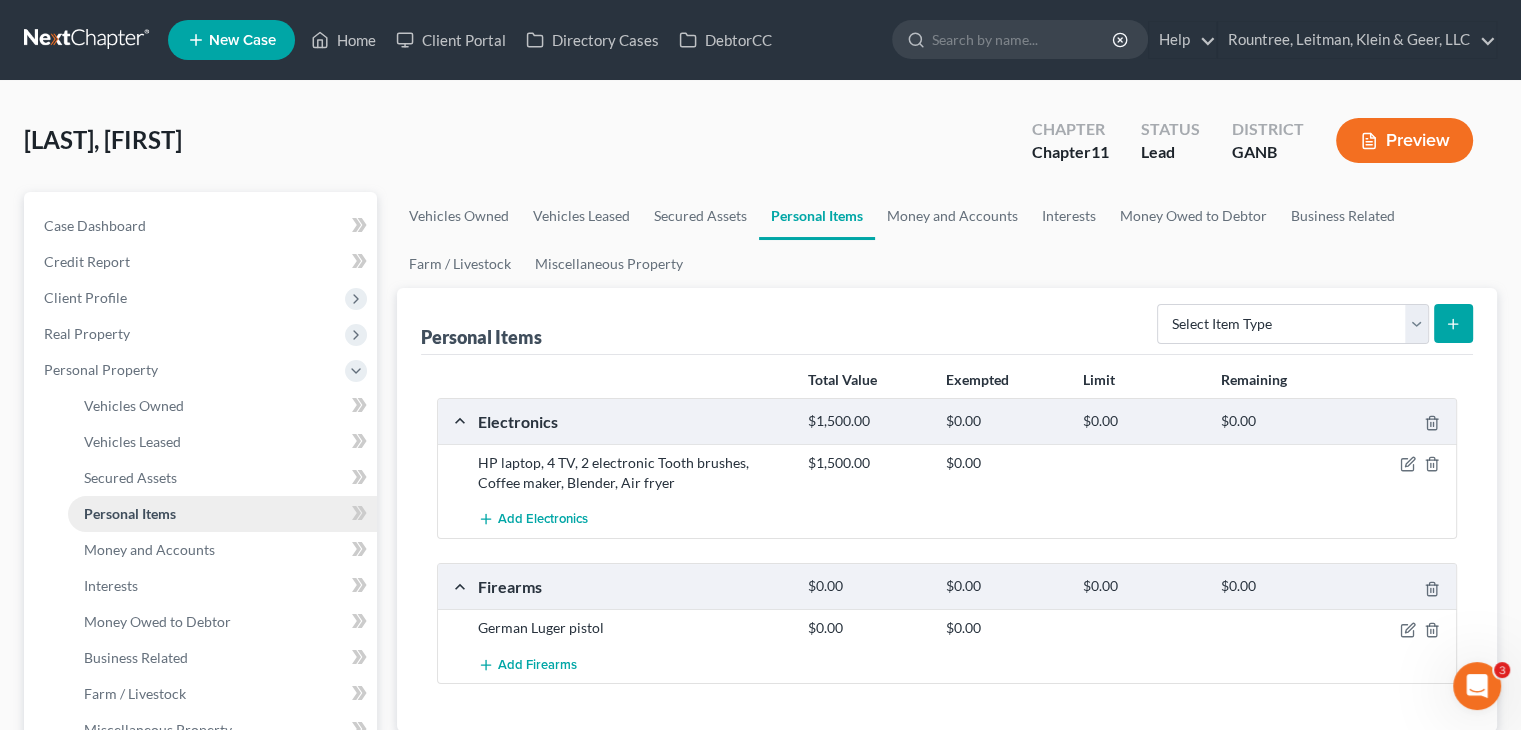 scroll, scrollTop: 100, scrollLeft: 0, axis: vertical 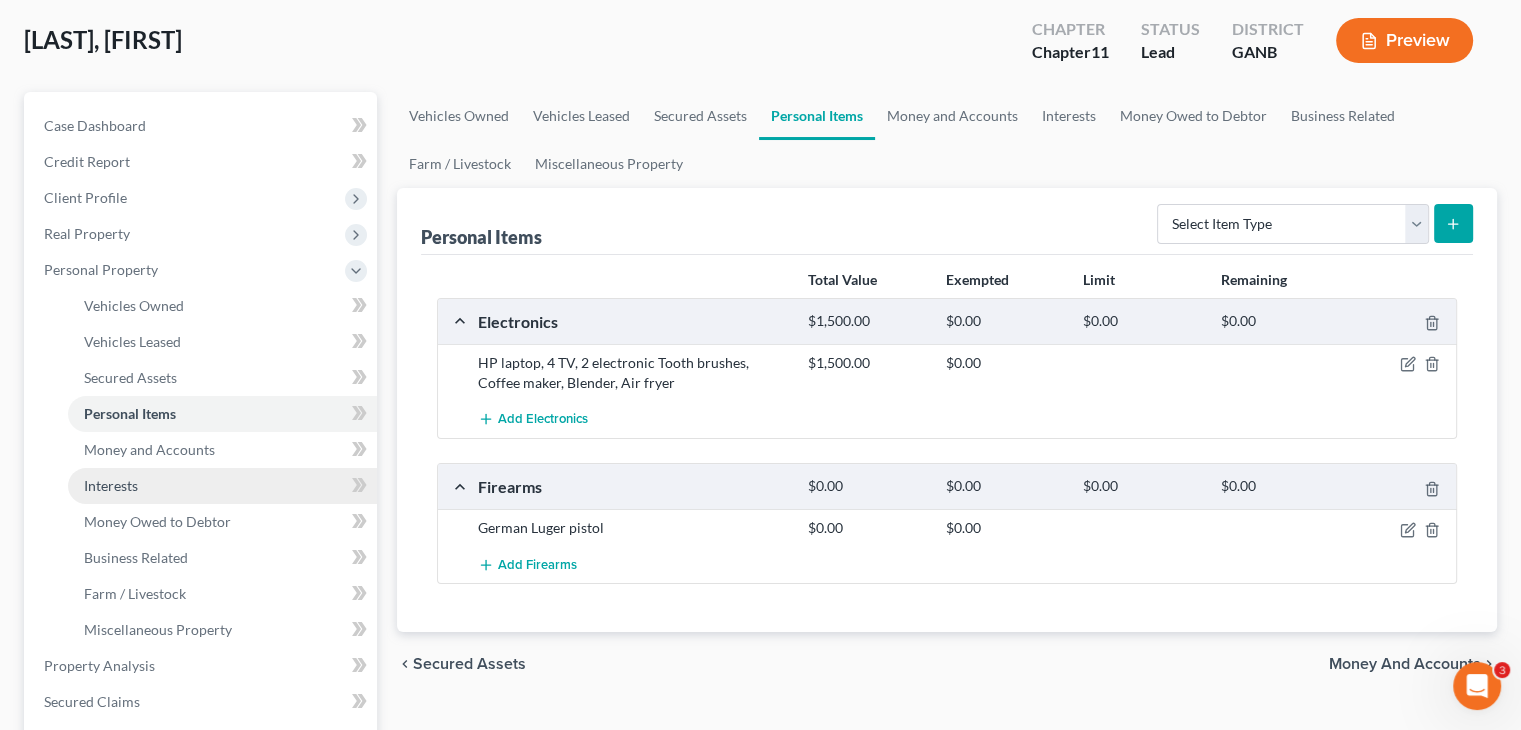 click on "Interests" at bounding box center [111, 485] 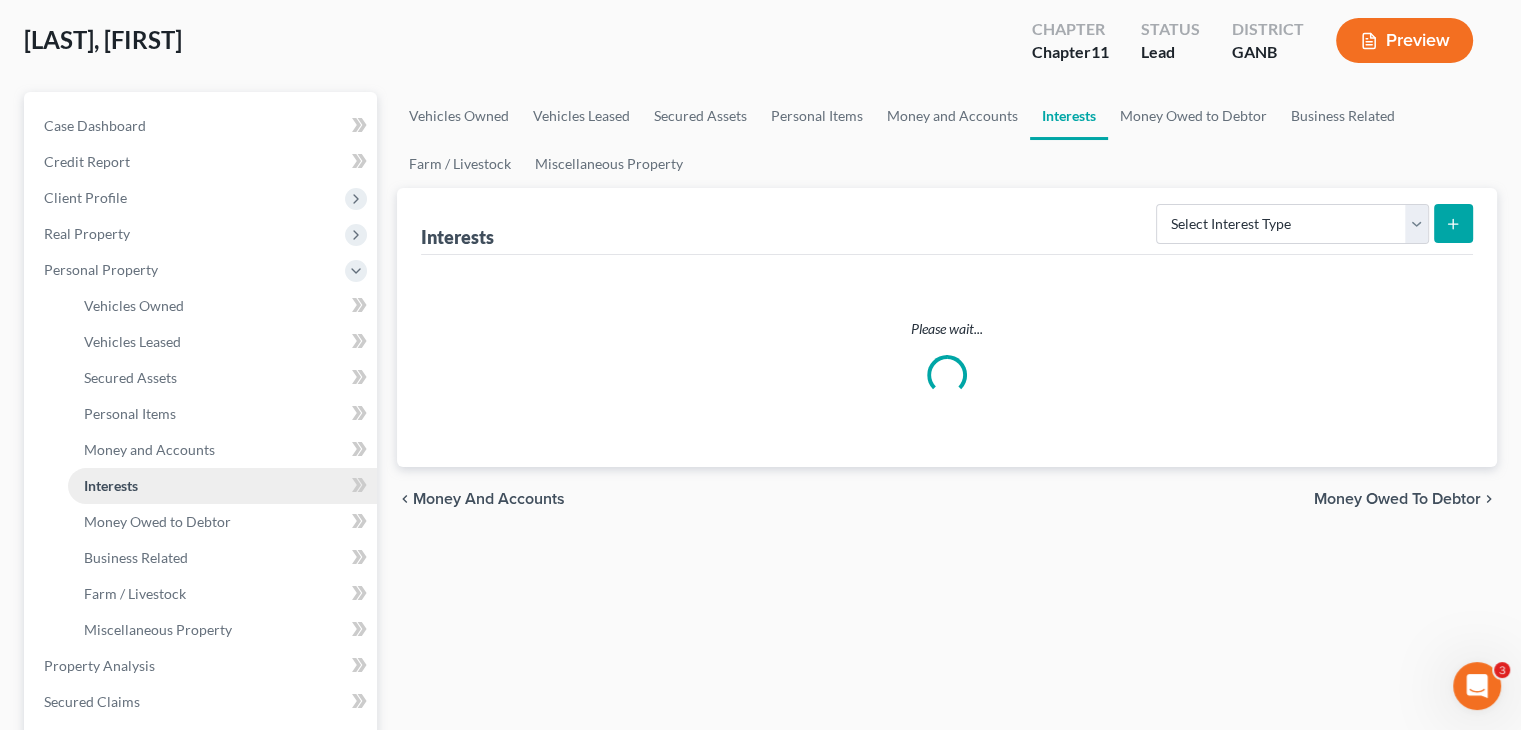 scroll, scrollTop: 0, scrollLeft: 0, axis: both 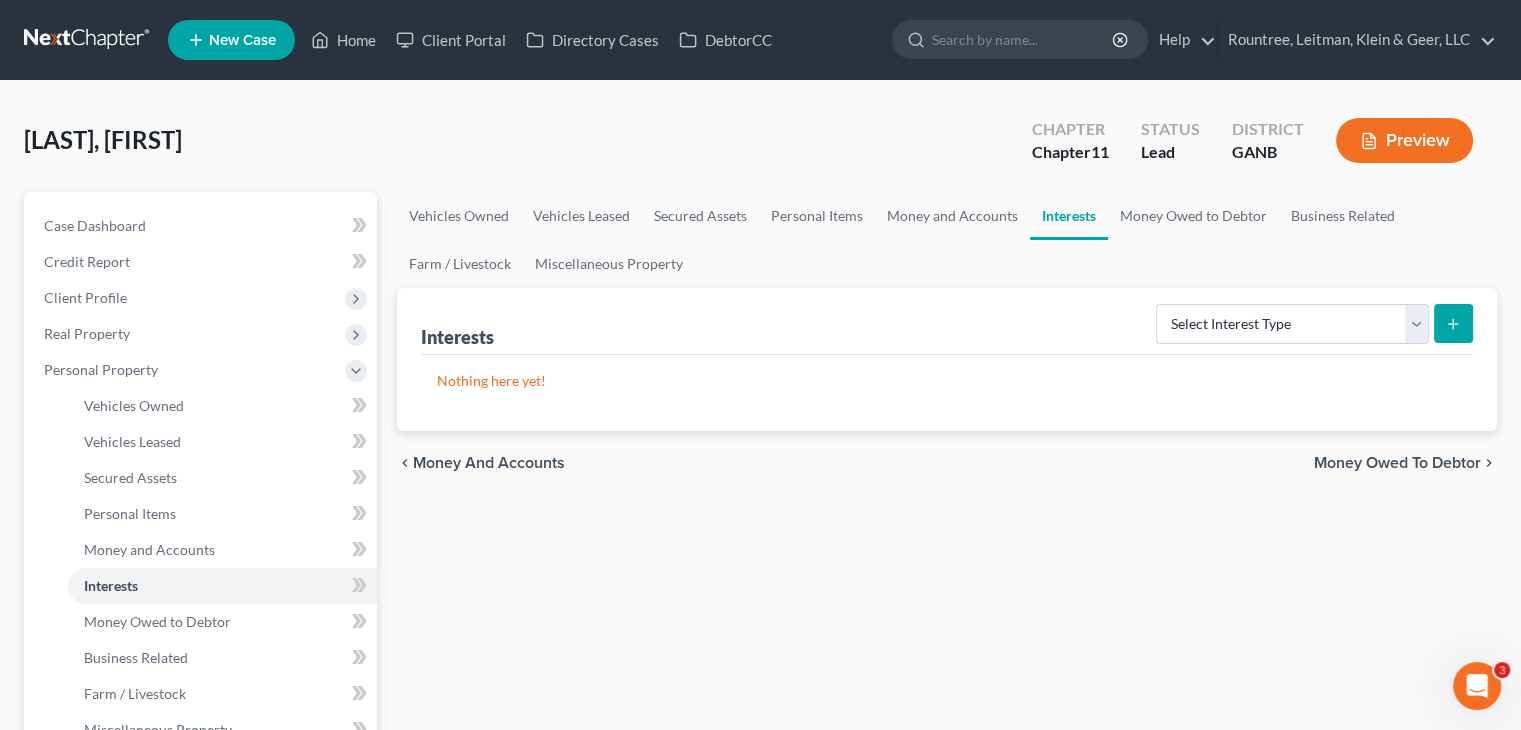 click on "Select Interest Type 401K (A/B: 21) Annuity (A/B: 23) Bond (A/B: 18) Education IRA (A/B: 24) Government Bond (A/B: 20) Government Pension Plan (A/B: 21) Incorporated Business (A/B: 19) IRA (A/B: 21) Joint Venture (Active) (A/B: 42) Joint Venture (Inactive) (A/B: 19) Keogh (A/B: 21) Mutual Fund (A/B: 18) Other Retirement Plan (A/B: 21) Partnership (Active) (A/B: 42) Partnership (Inactive) (A/B: 19) Pension Plan (A/B: 21) Stock (A/B: 18) Term Life Insurance (A/B: 31) Unincorporated Business (A/B: 19) Whole Life Insurance (A/B: 31)" at bounding box center [1314, 324] 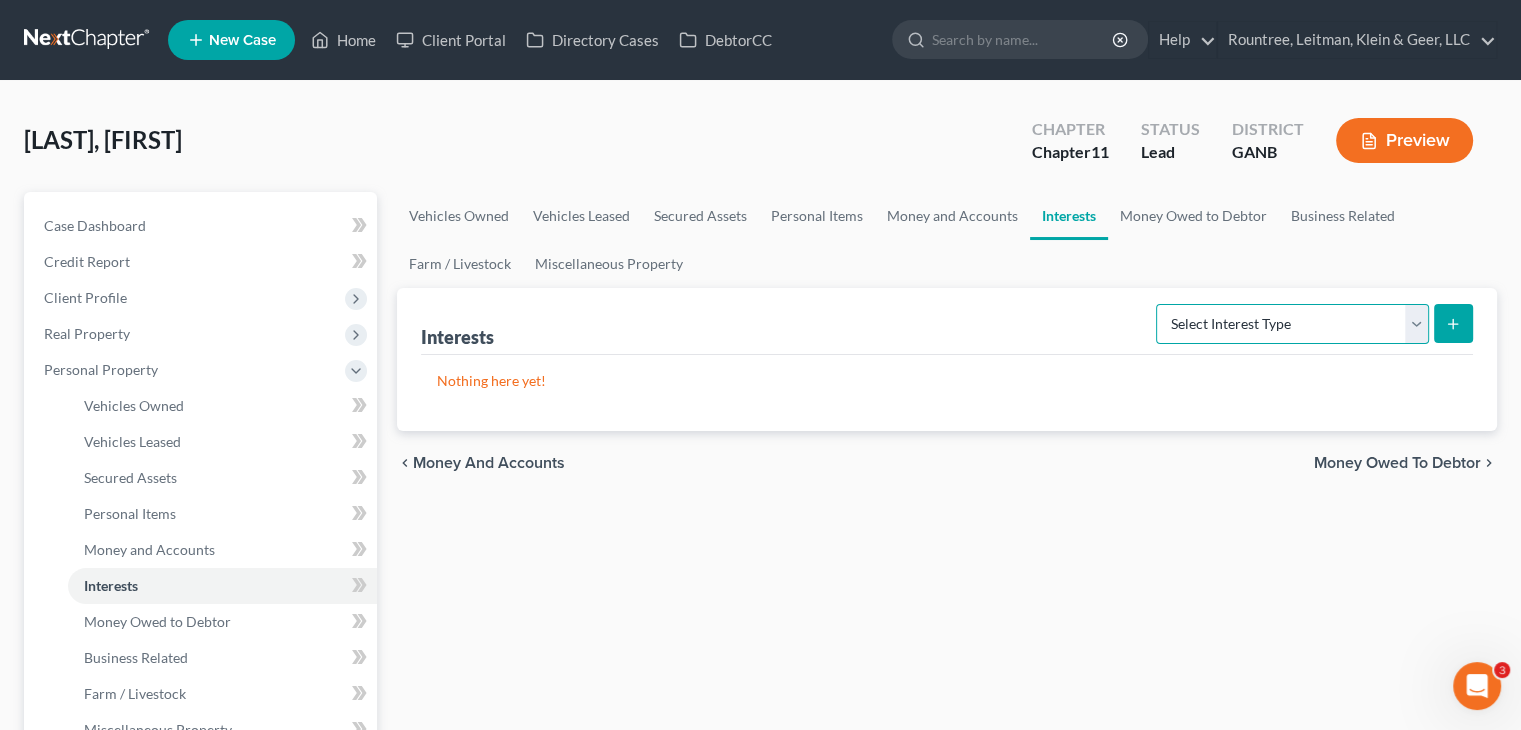 click on "Select Interest Type 401K (A/B: 21) Annuity (A/B: 23) Bond (A/B: 18) Education IRA (A/B: 24) Government Bond (A/B: 20) Government Pension Plan (A/B: 21) Incorporated Business (A/B: 19) IRA (A/B: 21) Joint Venture (Active) (A/B: 42) Joint Venture (Inactive) (A/B: 19) Keogh (A/B: 21) Mutual Fund (A/B: 18) Other Retirement Plan (A/B: 21) Partnership (Active) (A/B: 42) Partnership (Inactive) (A/B: 19) Pension Plan (A/B: 21) Stock (A/B: 18) Term Life Insurance (A/B: 31) Unincorporated Business (A/B: 19) Whole Life Insurance (A/B: 31)" at bounding box center [1292, 324] 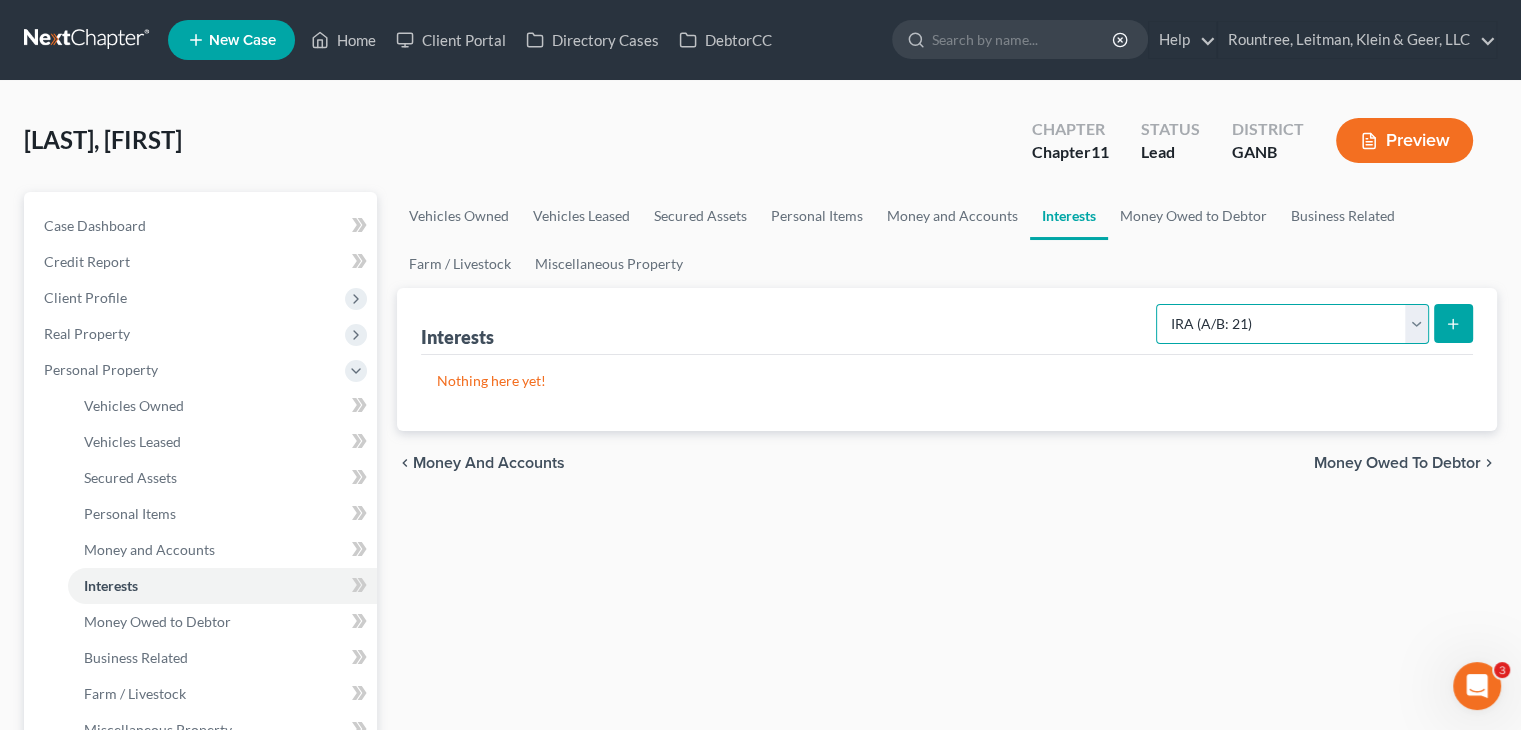 click on "Select Interest Type 401K (A/B: 21) Annuity (A/B: 23) Bond (A/B: 18) Education IRA (A/B: 24) Government Bond (A/B: 20) Government Pension Plan (A/B: 21) Incorporated Business (A/B: 19) IRA (A/B: 21) Joint Venture (Active) (A/B: 42) Joint Venture (Inactive) (A/B: 19) Keogh (A/B: 21) Mutual Fund (A/B: 18) Other Retirement Plan (A/B: 21) Partnership (Active) (A/B: 42) Partnership (Inactive) (A/B: 19) Pension Plan (A/B: 21) Stock (A/B: 18) Term Life Insurance (A/B: 31) Unincorporated Business (A/B: 19) Whole Life Insurance (A/B: 31)" at bounding box center [1292, 324] 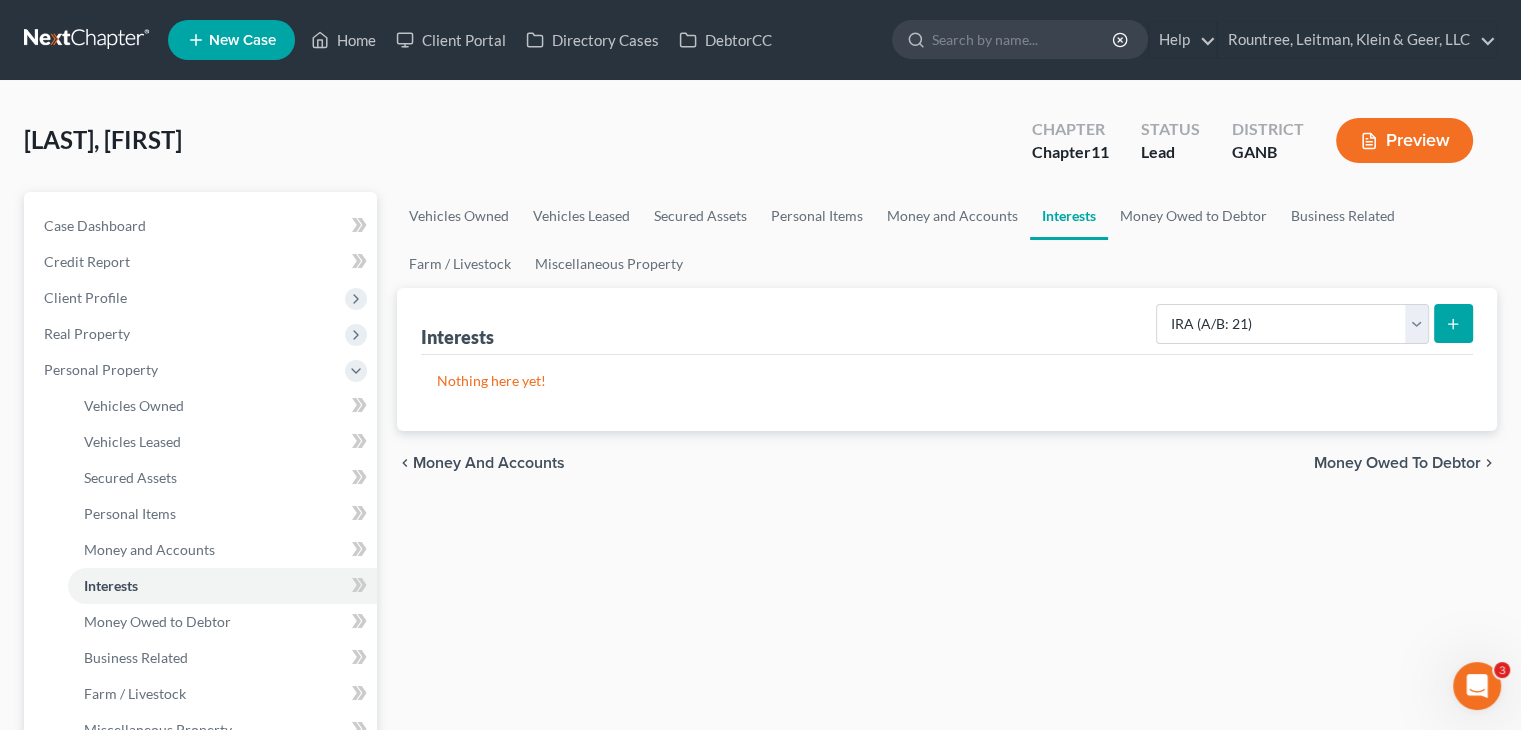 click at bounding box center (1453, 323) 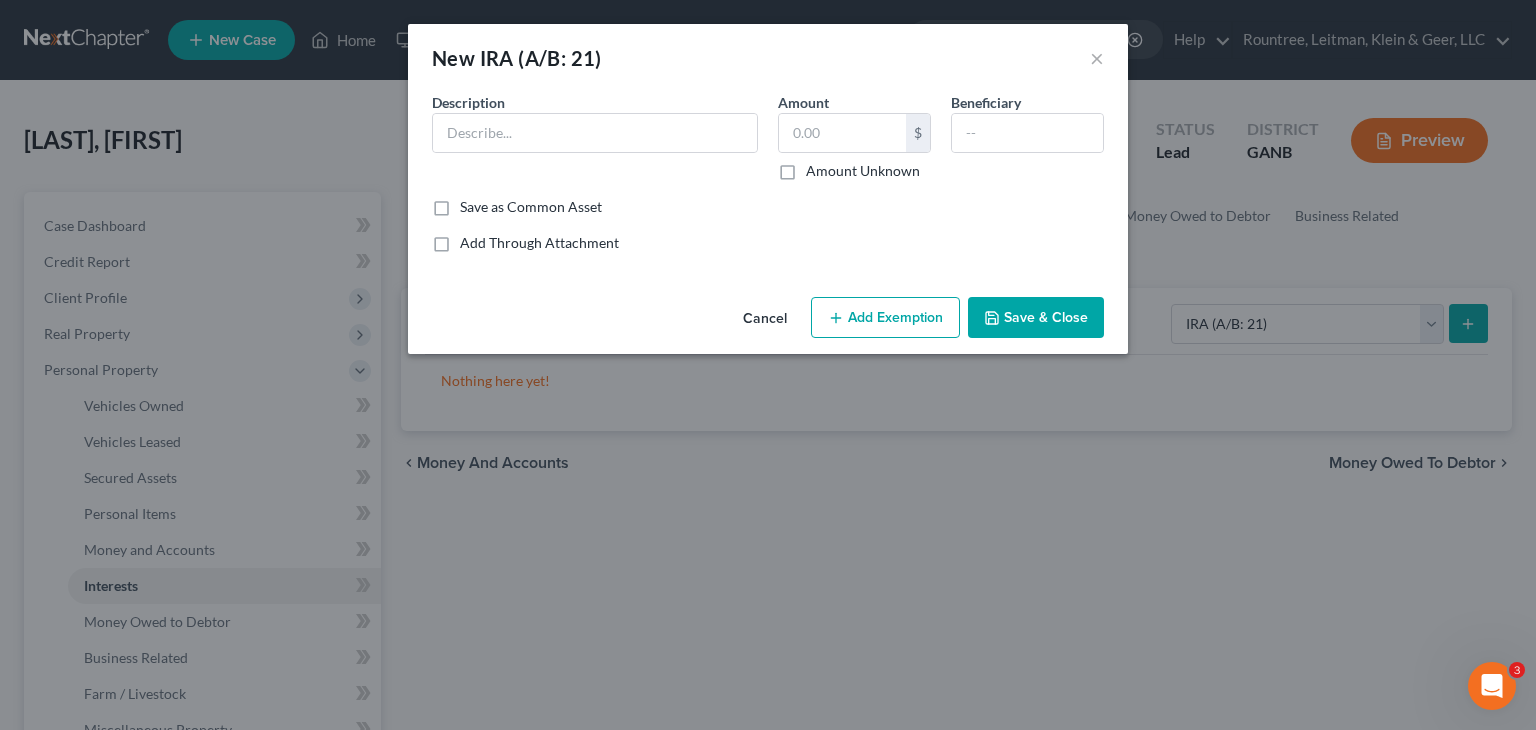 click on "Save & Close" at bounding box center (1036, 318) 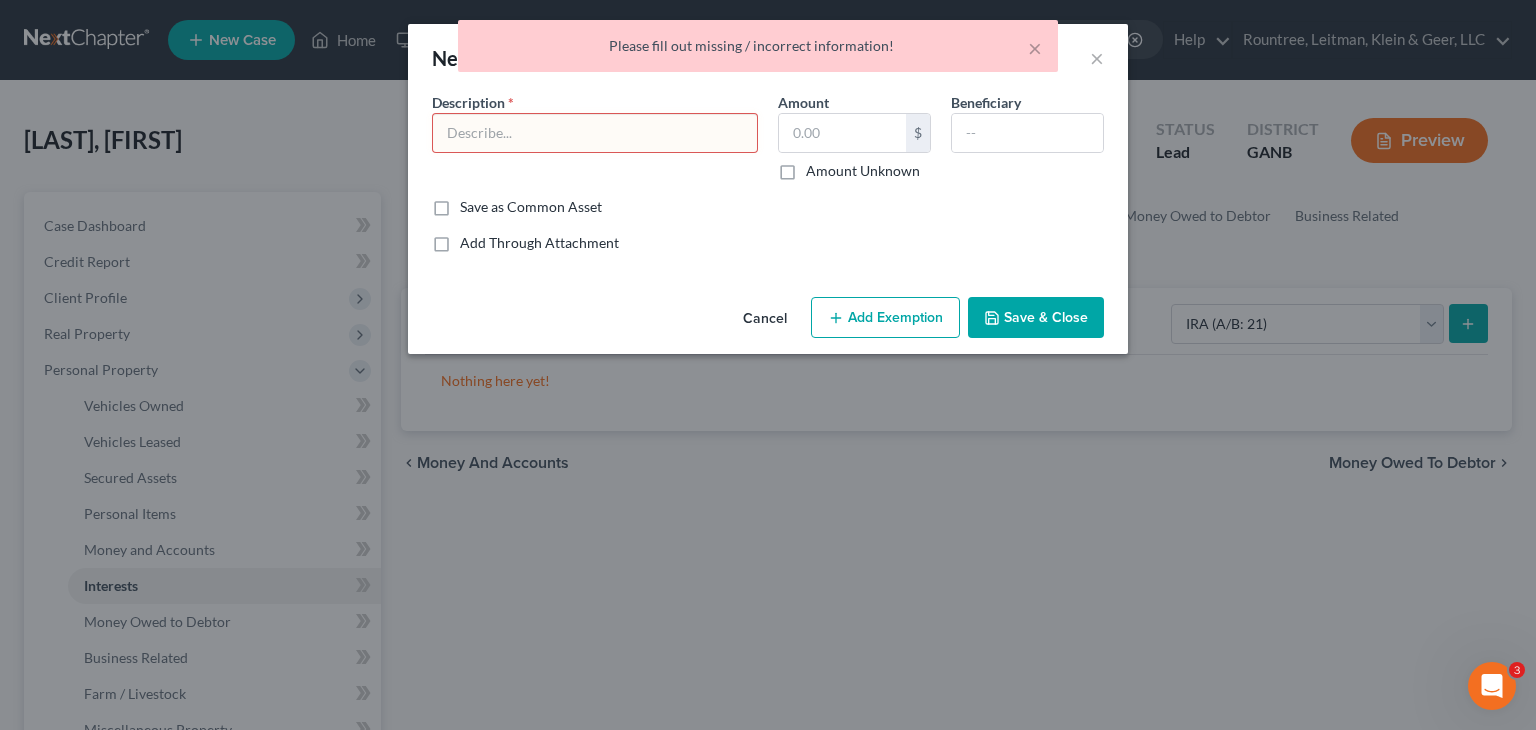 click at bounding box center [595, 133] 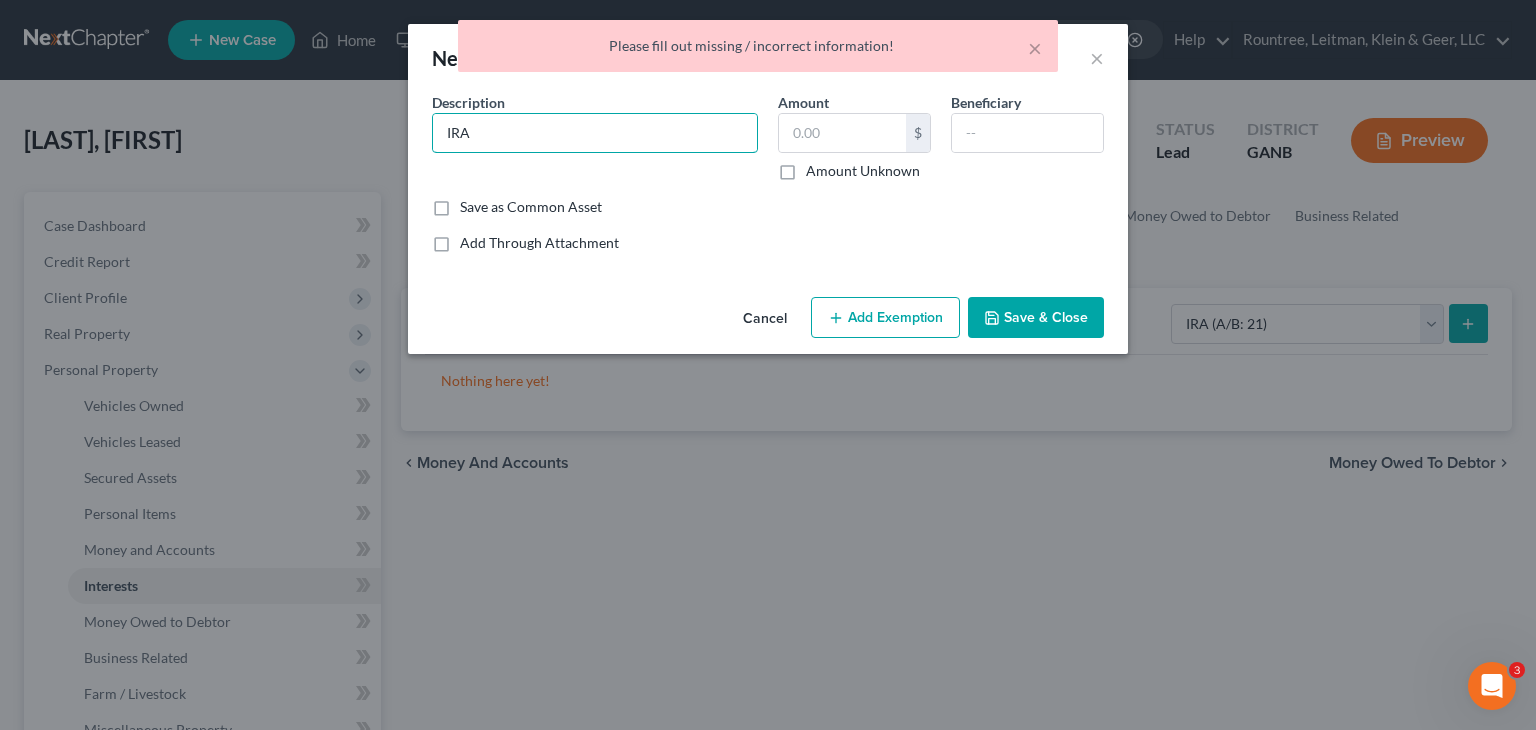 type on "IRA" 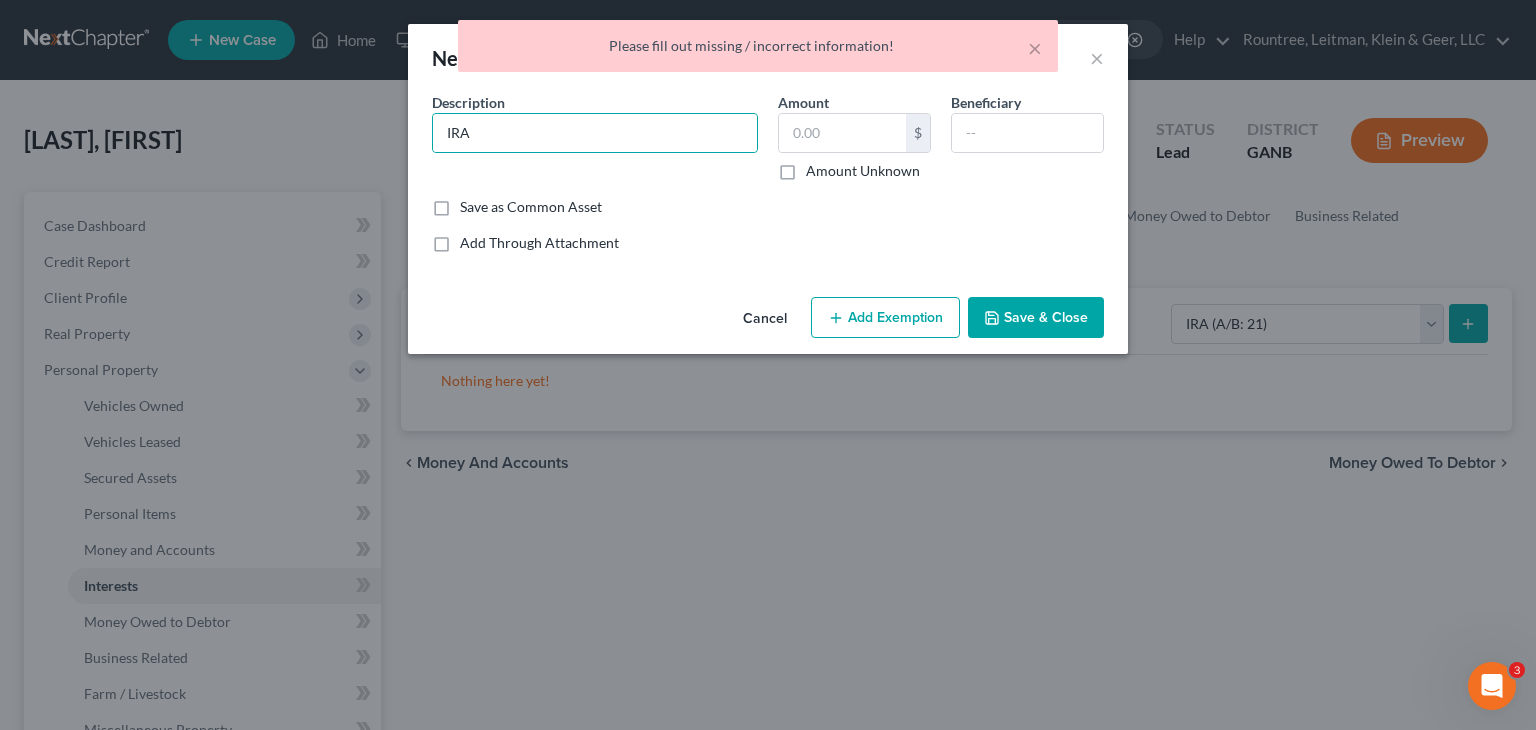 click on "Save & Close" at bounding box center [1036, 318] 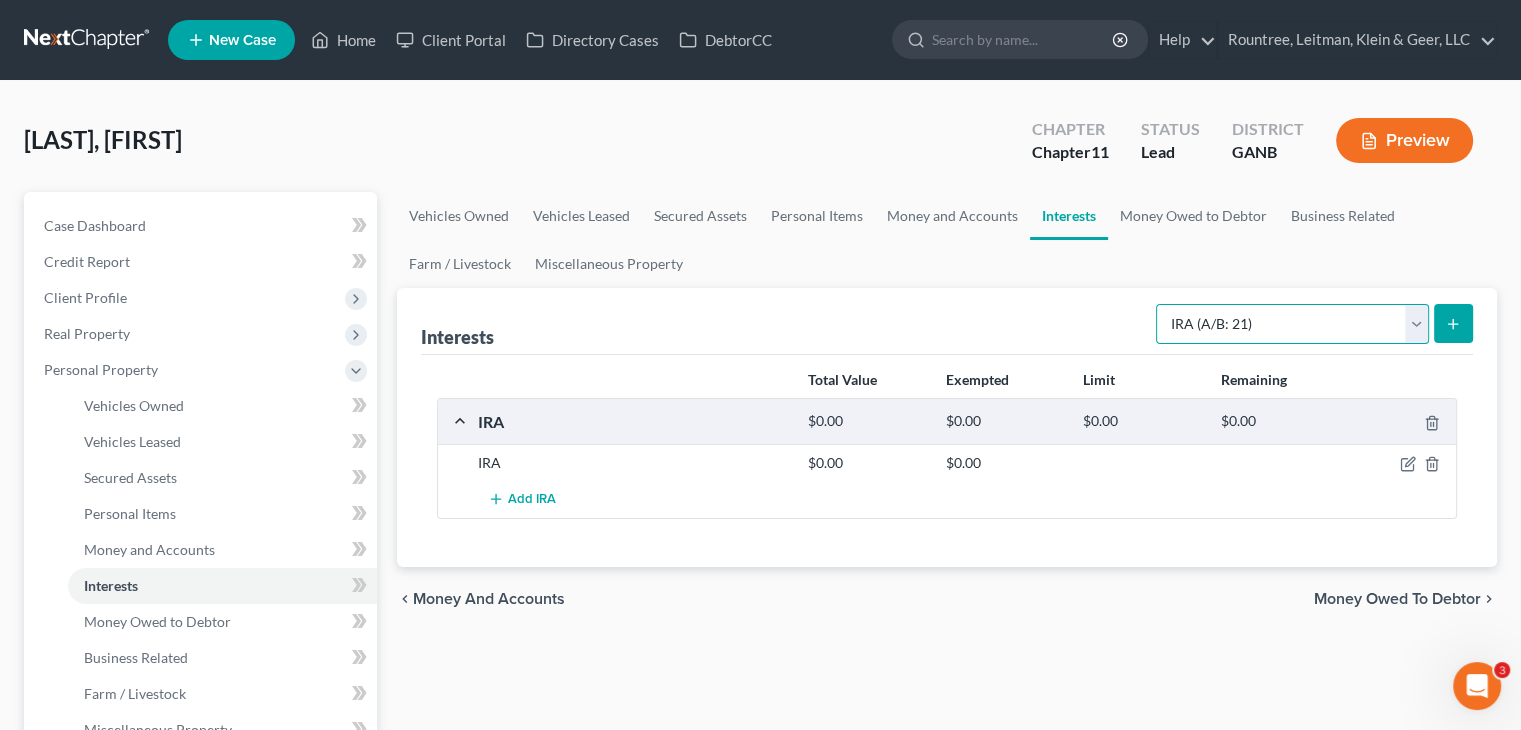click on "Select Interest Type 401K (A/B: 21) Annuity (A/B: 23) Bond (A/B: 18) Education IRA (A/B: 24) Government Bond (A/B: 20) Government Pension Plan (A/B: 21) Incorporated Business (A/B: 19) IRA (A/B: 21) Joint Venture (Active) (A/B: 42) Joint Venture (Inactive) (A/B: 19) Keogh (A/B: 21) Mutual Fund (A/B: 18) Other Retirement Plan (A/B: 21) Partnership (Active) (A/B: 42) Partnership (Inactive) (A/B: 19) Pension Plan (A/B: 21) Stock (A/B: 18) Term Life Insurance (A/B: 31) Unincorporated Business (A/B: 19) Whole Life Insurance (A/B: 31)" at bounding box center [1292, 324] 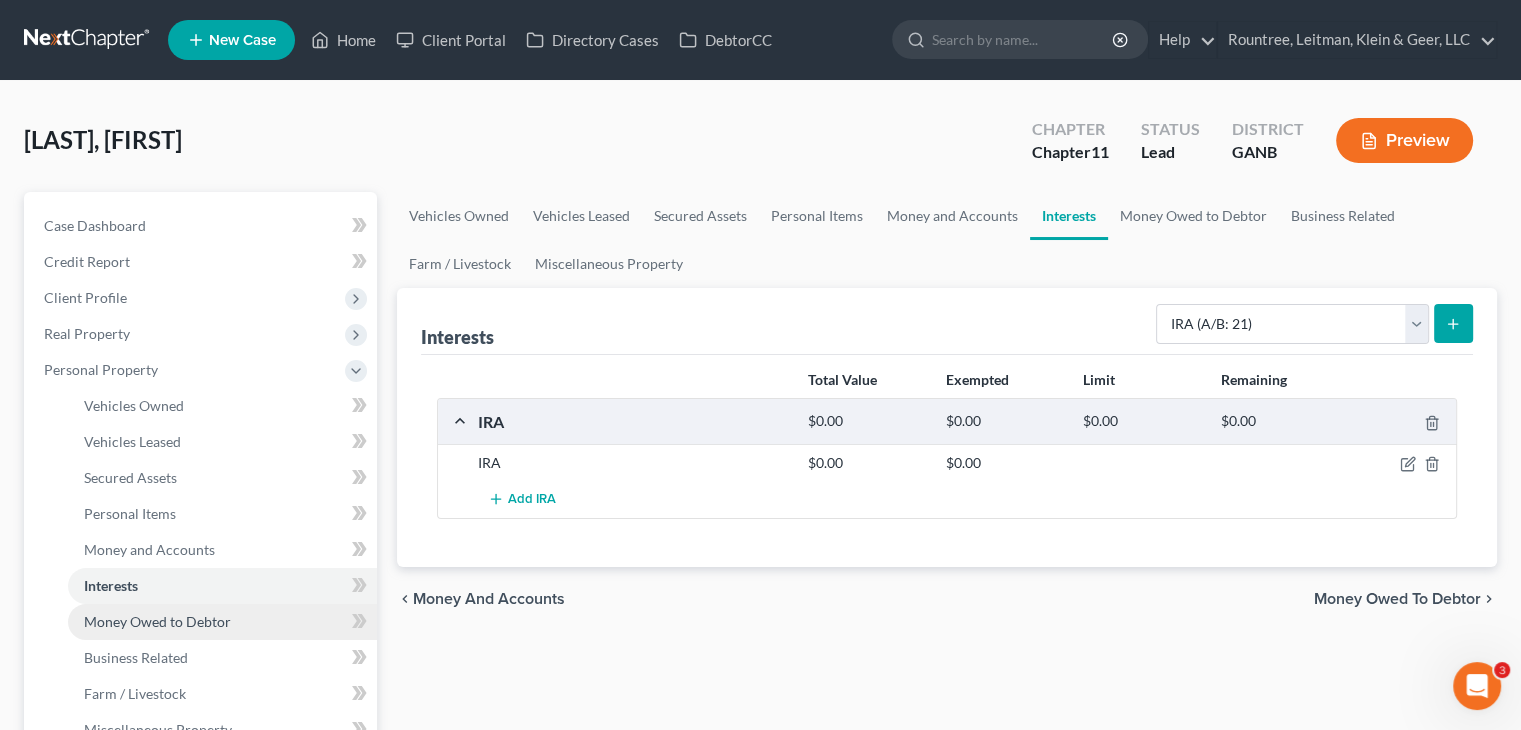 click on "Money Owed to Debtor" at bounding box center (157, 621) 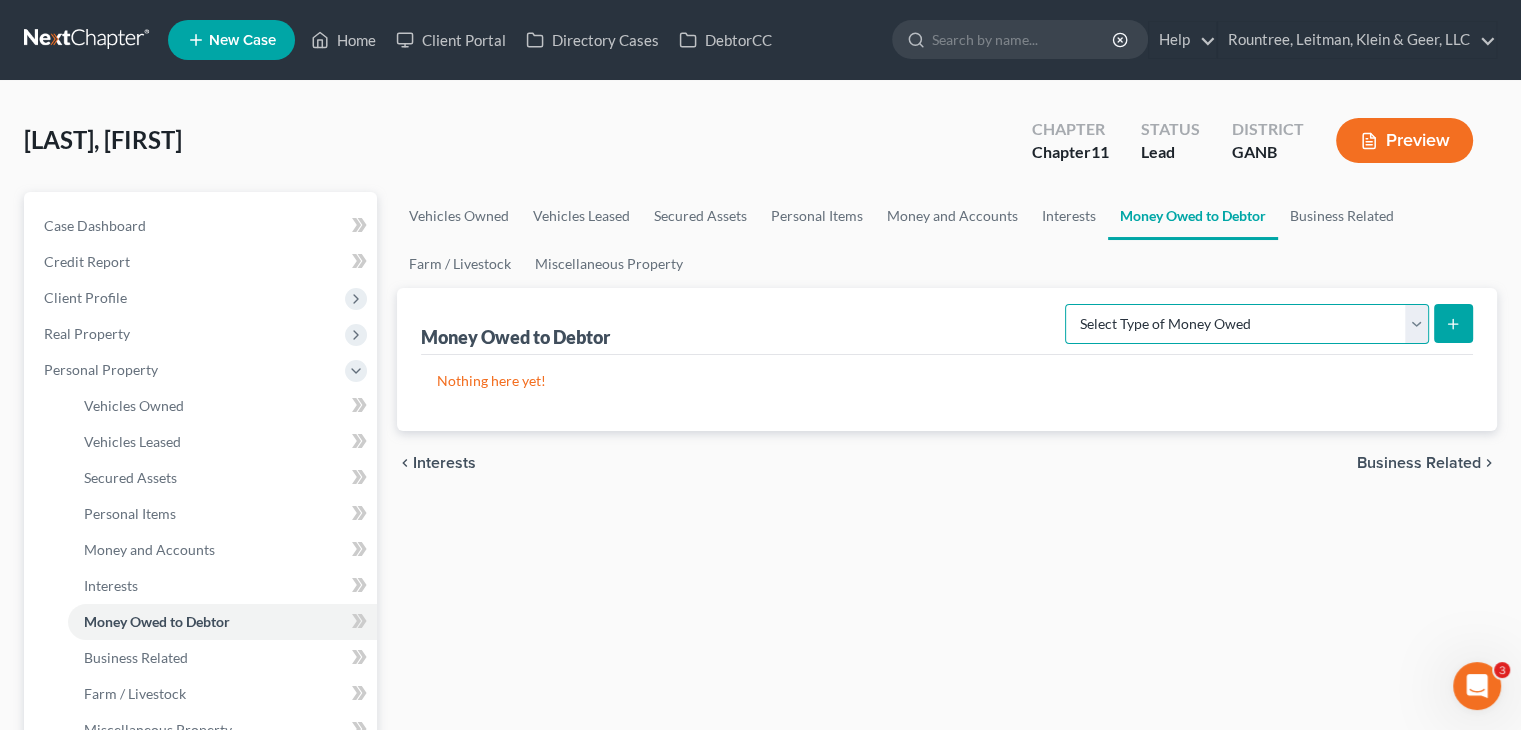click on "Select Type of Money Owed Accounts Receivable (A/B: 38) Alimony (A/B: 29) Child Support (A/B: 29) Claims Against Third Parties (A/B: 33) Disability Benefits (A/B: 30) Disability Insurance Payments (A/B: 30) Divorce Settlements (A/B: 29) Equitable or Future Interests (A/B: 25) Expected Tax Refund and Unused NOLs (A/B: 28) Financial Assets Not Yet Listed (A/B: 35) Life Estate of Descendants (A/B: 32) Maintenance (A/B: 29) Other Contingent & Unliquidated Claims (A/B: 34) Property Settlements (A/B: 29) Sick or Vacation Pay (A/B: 30) Social Security Benefits (A/B: 30) Trusts (A/B: 25) Unpaid Loans (A/B: 30) Unpaid Wages (A/B: 30) Workers Compensation (A/B: 30)" at bounding box center (1247, 324) 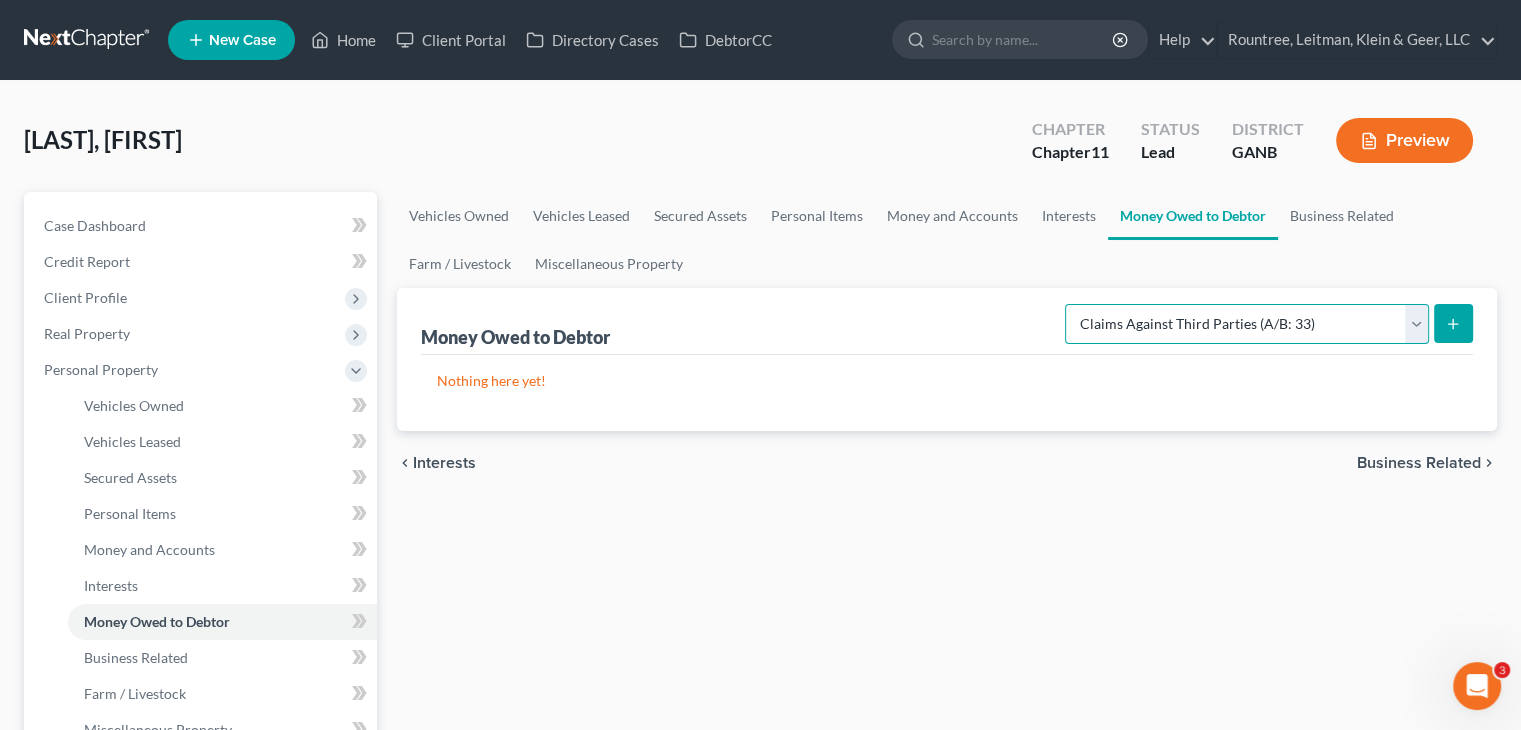 click on "Select Type of Money Owed Accounts Receivable (A/B: 38) Alimony (A/B: 29) Child Support (A/B: 29) Claims Against Third Parties (A/B: 33) Disability Benefits (A/B: 30) Disability Insurance Payments (A/B: 30) Divorce Settlements (A/B: 29) Equitable or Future Interests (A/B: 25) Expected Tax Refund and Unused NOLs (A/B: 28) Financial Assets Not Yet Listed (A/B: 35) Life Estate of Descendants (A/B: 32) Maintenance (A/B: 29) Other Contingent & Unliquidated Claims (A/B: 34) Property Settlements (A/B: 29) Sick or Vacation Pay (A/B: 30) Social Security Benefits (A/B: 30) Trusts (A/B: 25) Unpaid Loans (A/B: 30) Unpaid Wages (A/B: 30) Workers Compensation (A/B: 30)" at bounding box center [1247, 324] 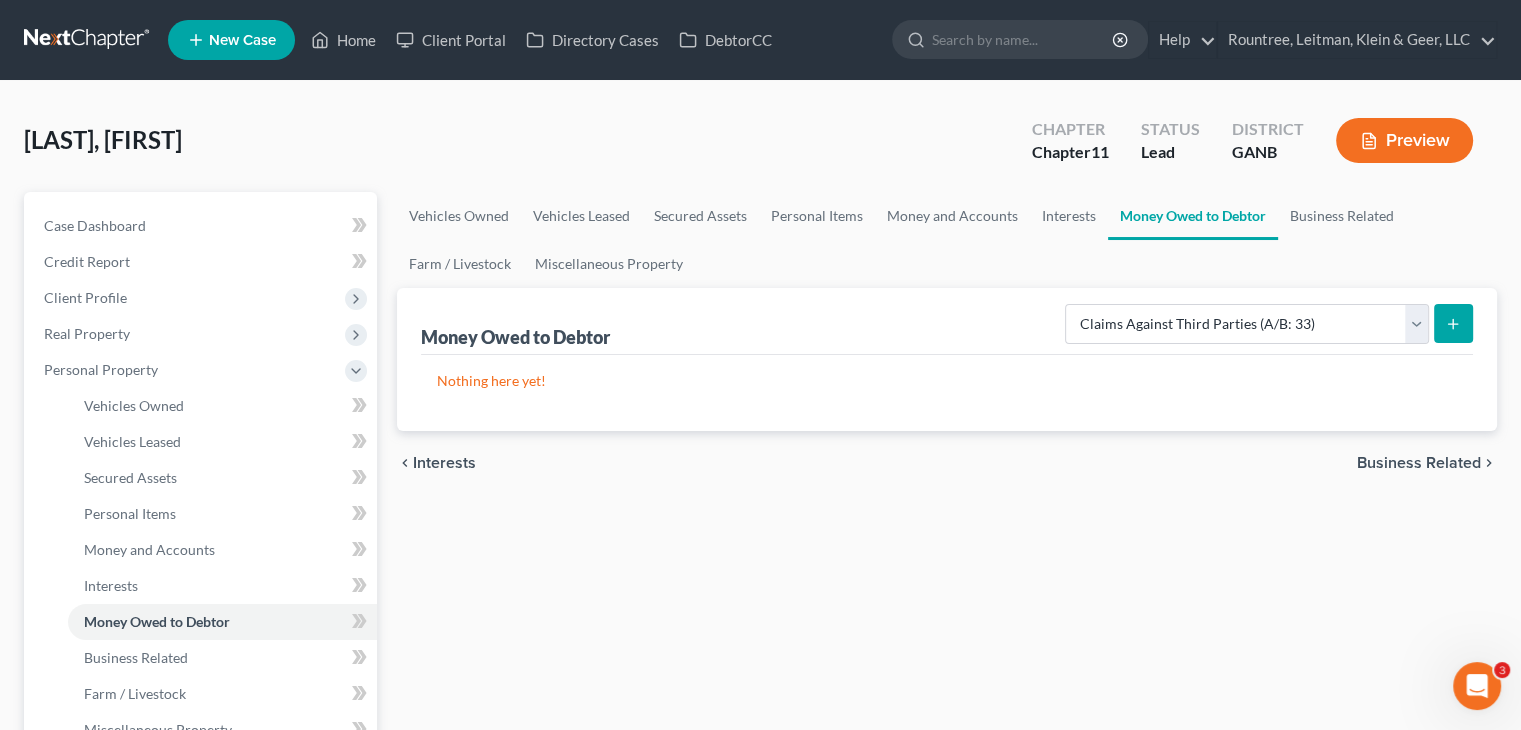 click 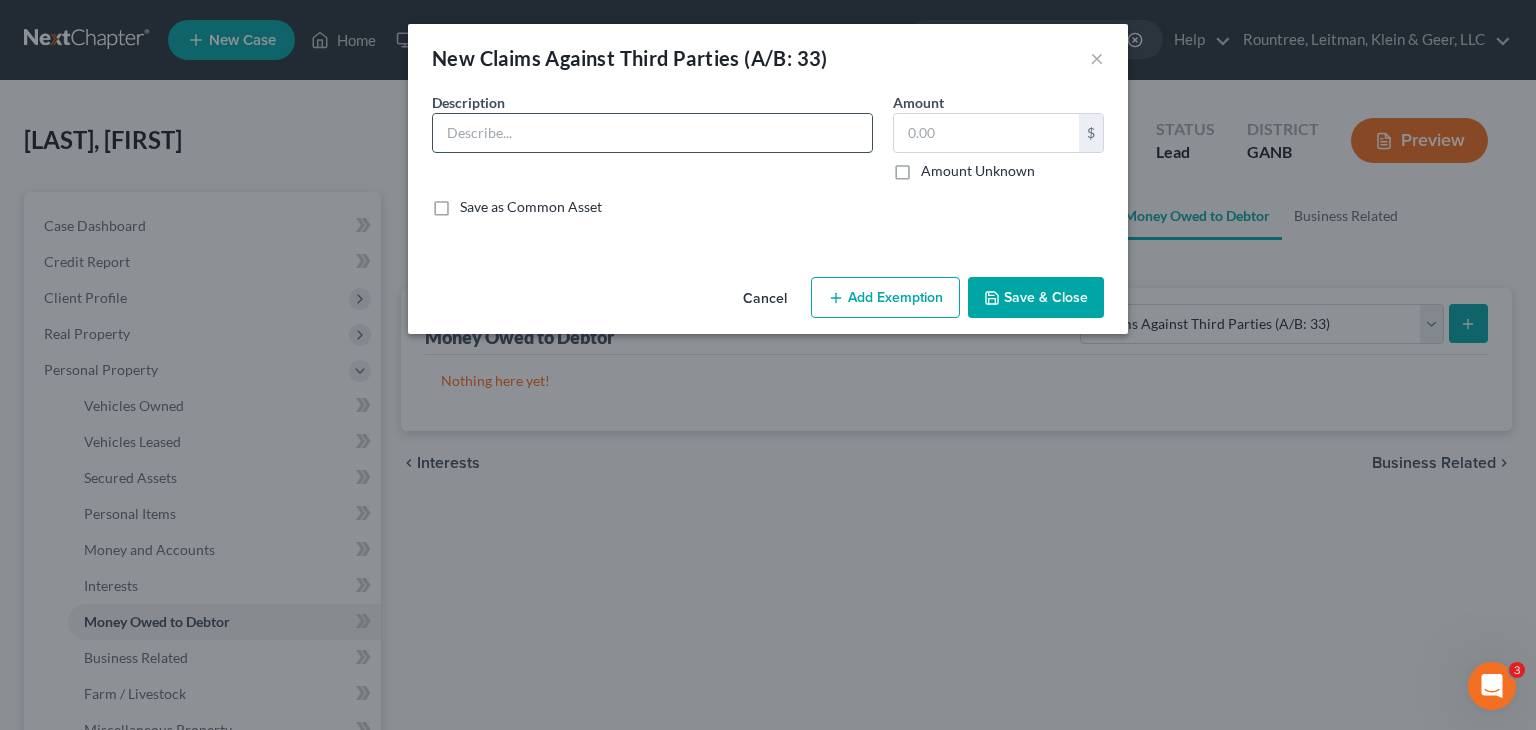 click at bounding box center [652, 133] 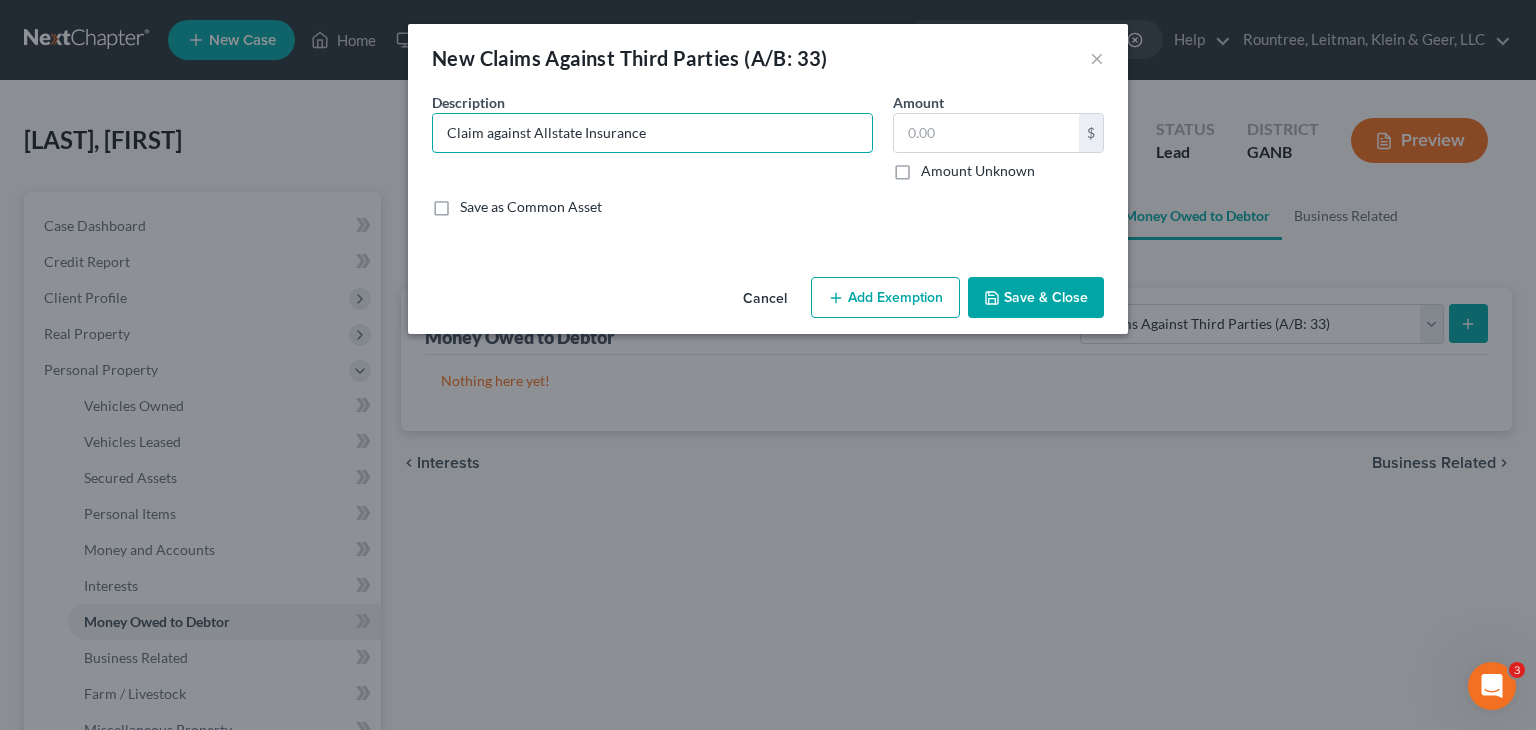 type on "Claim against Allstate Insurance" 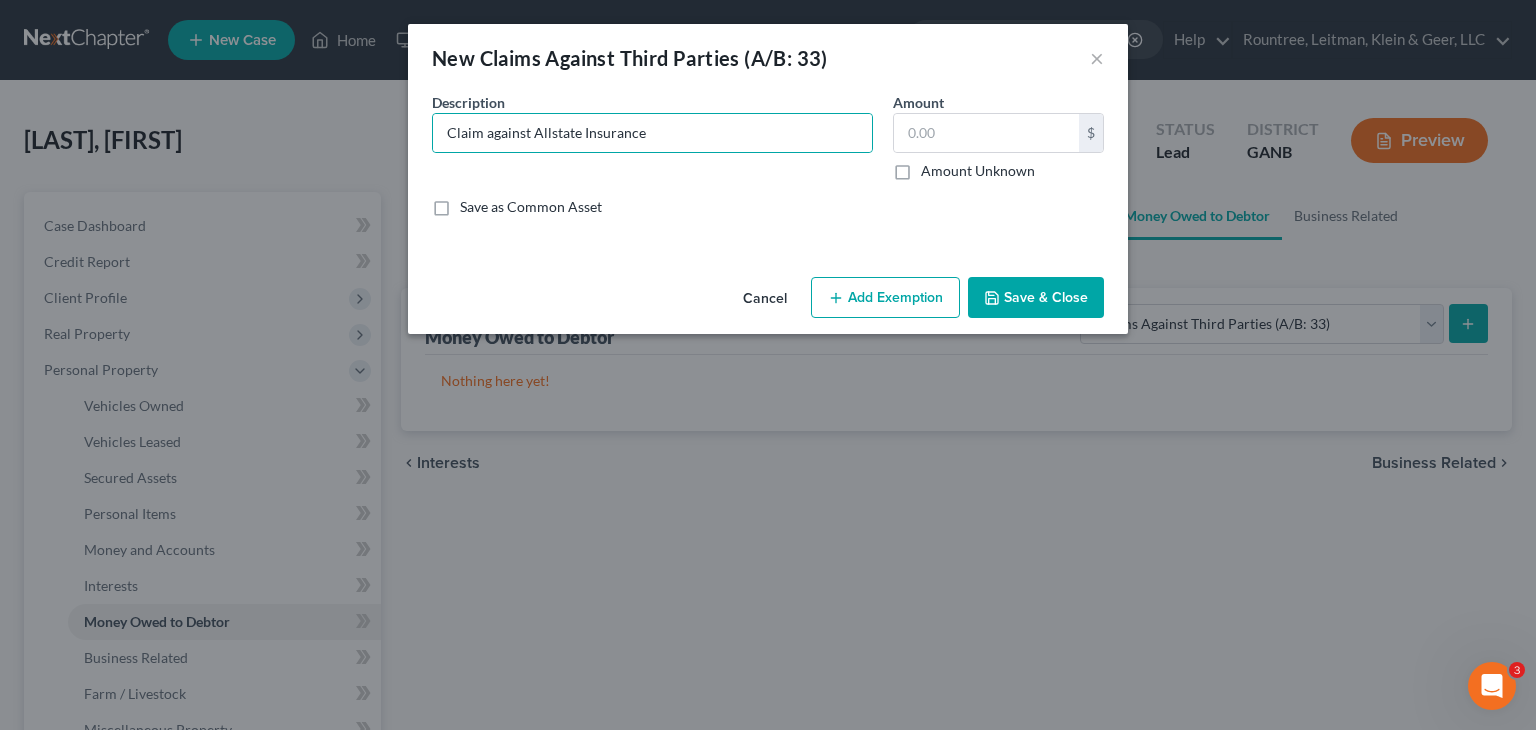 click on "Save & Close" at bounding box center [1036, 298] 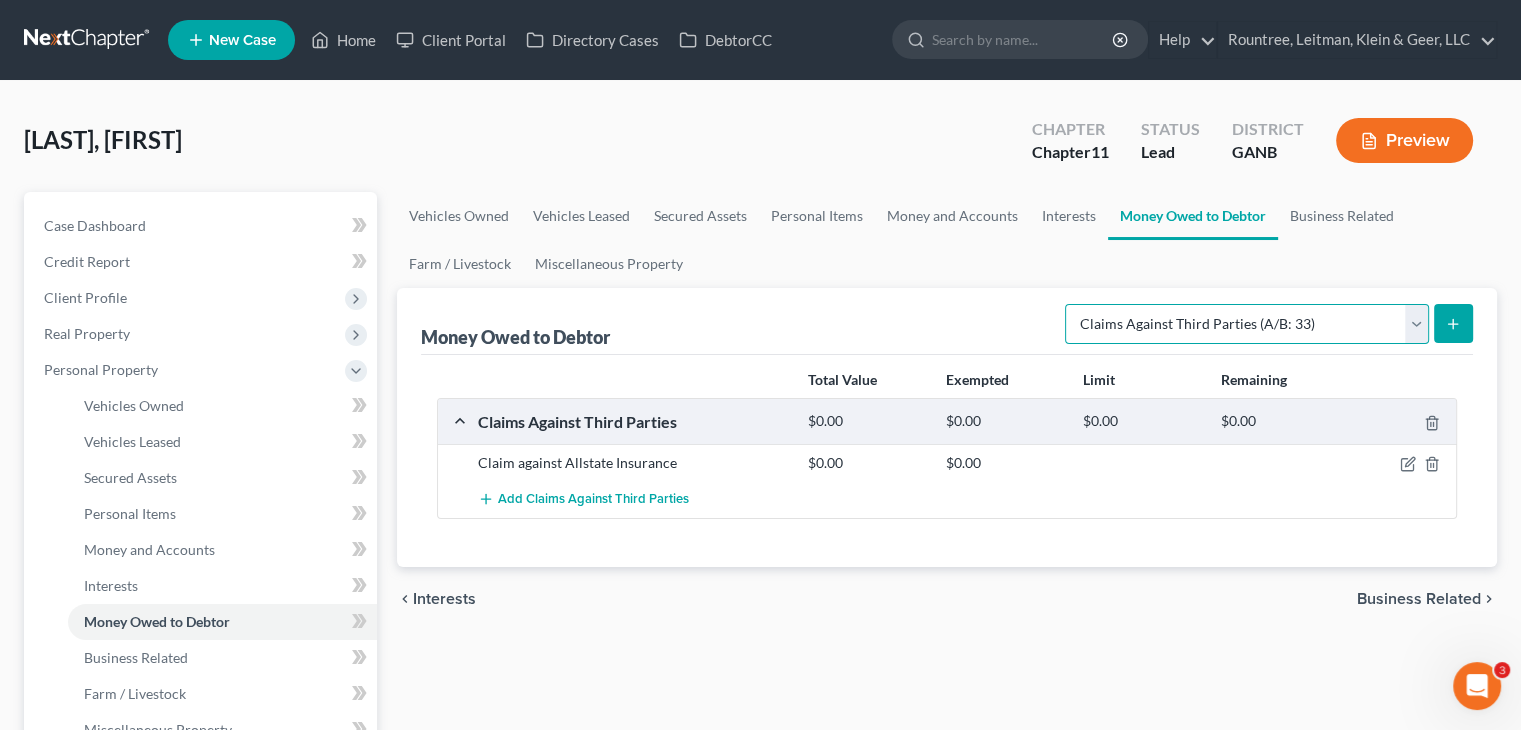 click on "Select Type of Money Owed Accounts Receivable (A/B: 38) Alimony (A/B: 29) Child Support (A/B: 29) Claims Against Third Parties (A/B: 33) Disability Benefits (A/B: 30) Disability Insurance Payments (A/B: 30) Divorce Settlements (A/B: 29) Equitable or Future Interests (A/B: 25) Expected Tax Refund and Unused NOLs (A/B: 28) Financial Assets Not Yet Listed (A/B: 35) Life Estate of Descendants (A/B: 32) Maintenance (A/B: 29) Other Contingent & Unliquidated Claims (A/B: 34) Property Settlements (A/B: 29) Sick or Vacation Pay (A/B: 30) Social Security Benefits (A/B: 30) Trusts (A/B: 25) Unpaid Loans (A/B: 30) Unpaid Wages (A/B: 30) Workers Compensation (A/B: 30)" at bounding box center [1247, 324] 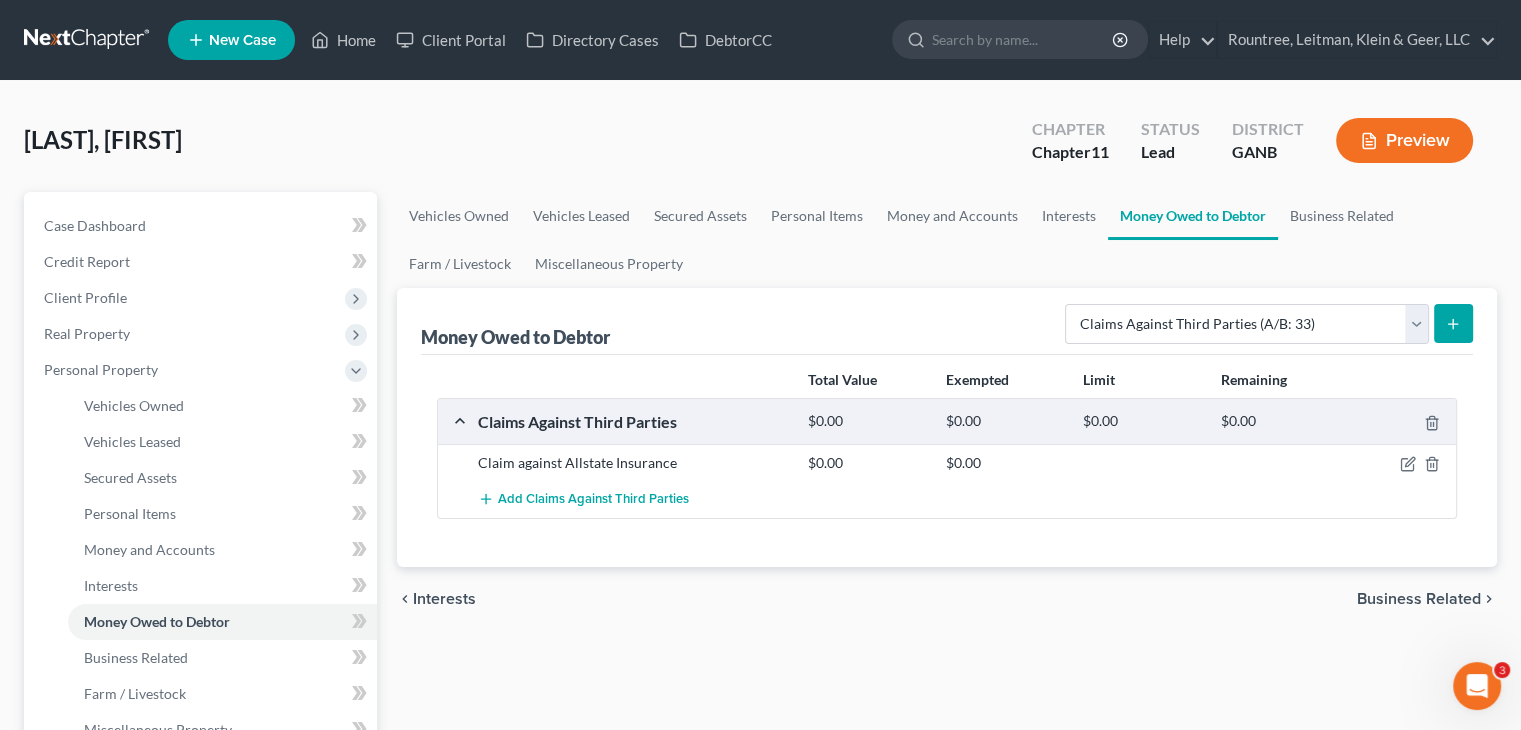 drag, startPoint x: 772, startPoint y: 132, endPoint x: 788, endPoint y: 128, distance: 16.492422 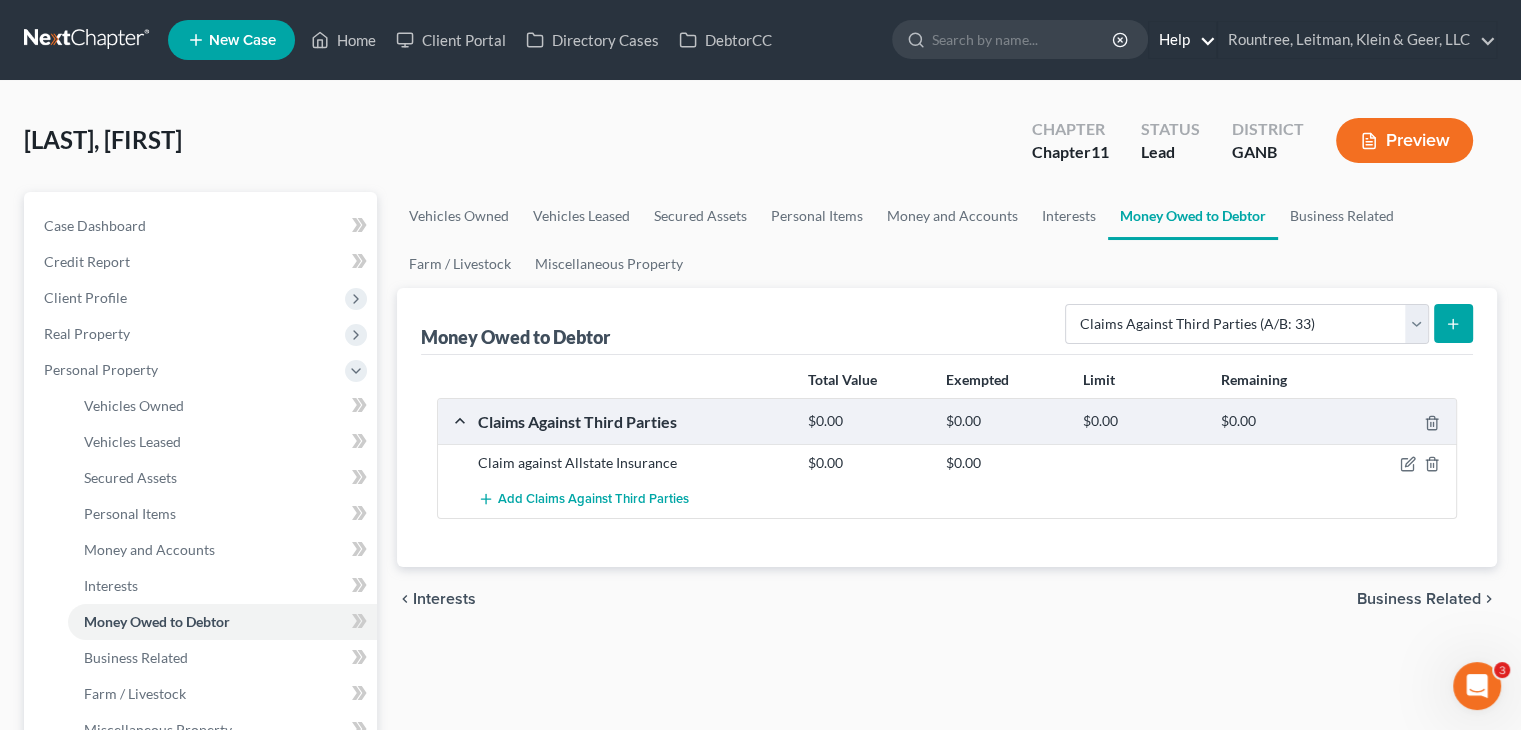 click on "Help" at bounding box center (1182, 40) 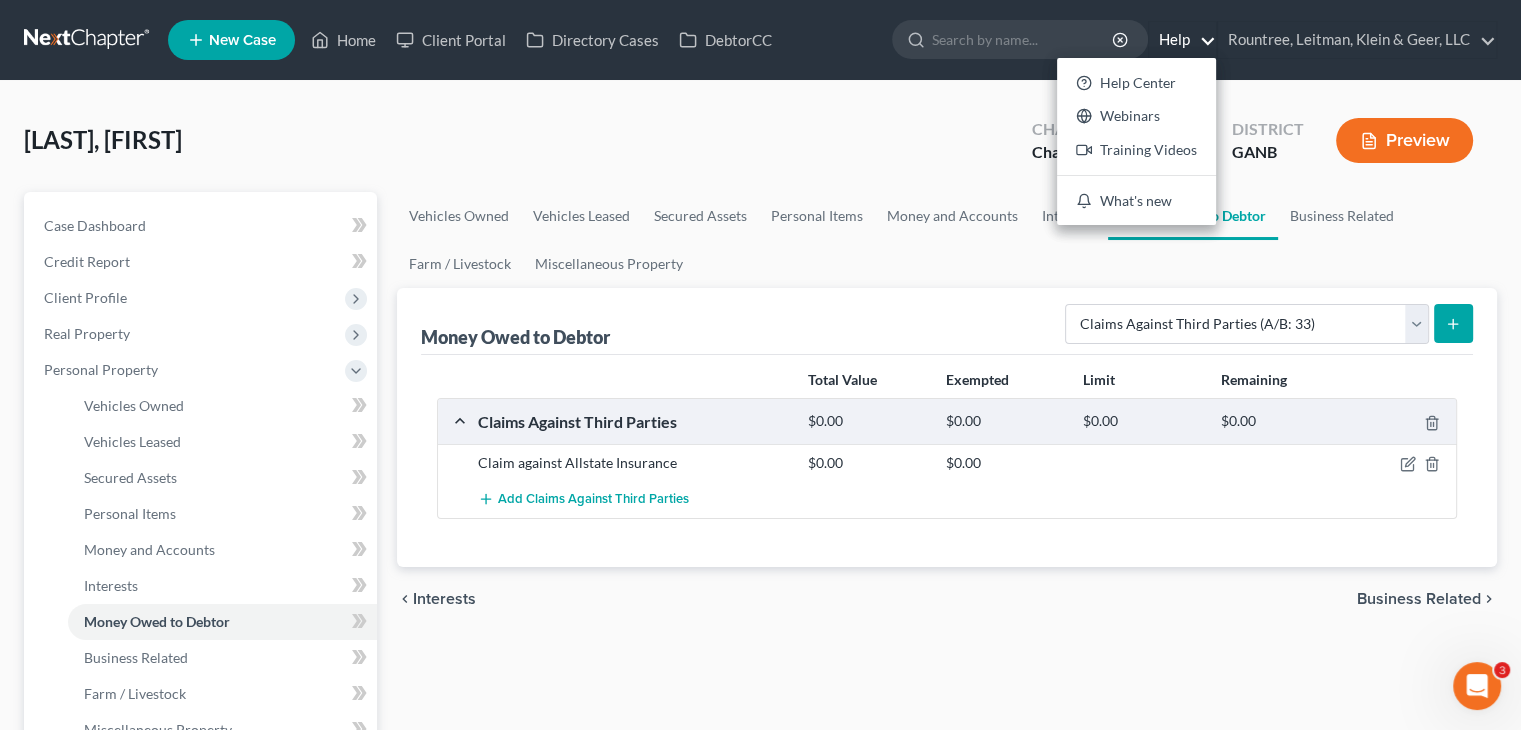 click on "[LAST], [FIRST] Upgraded Chapter Chapter [NUMBER] Status Lead District GANB Preview" at bounding box center (760, 148) 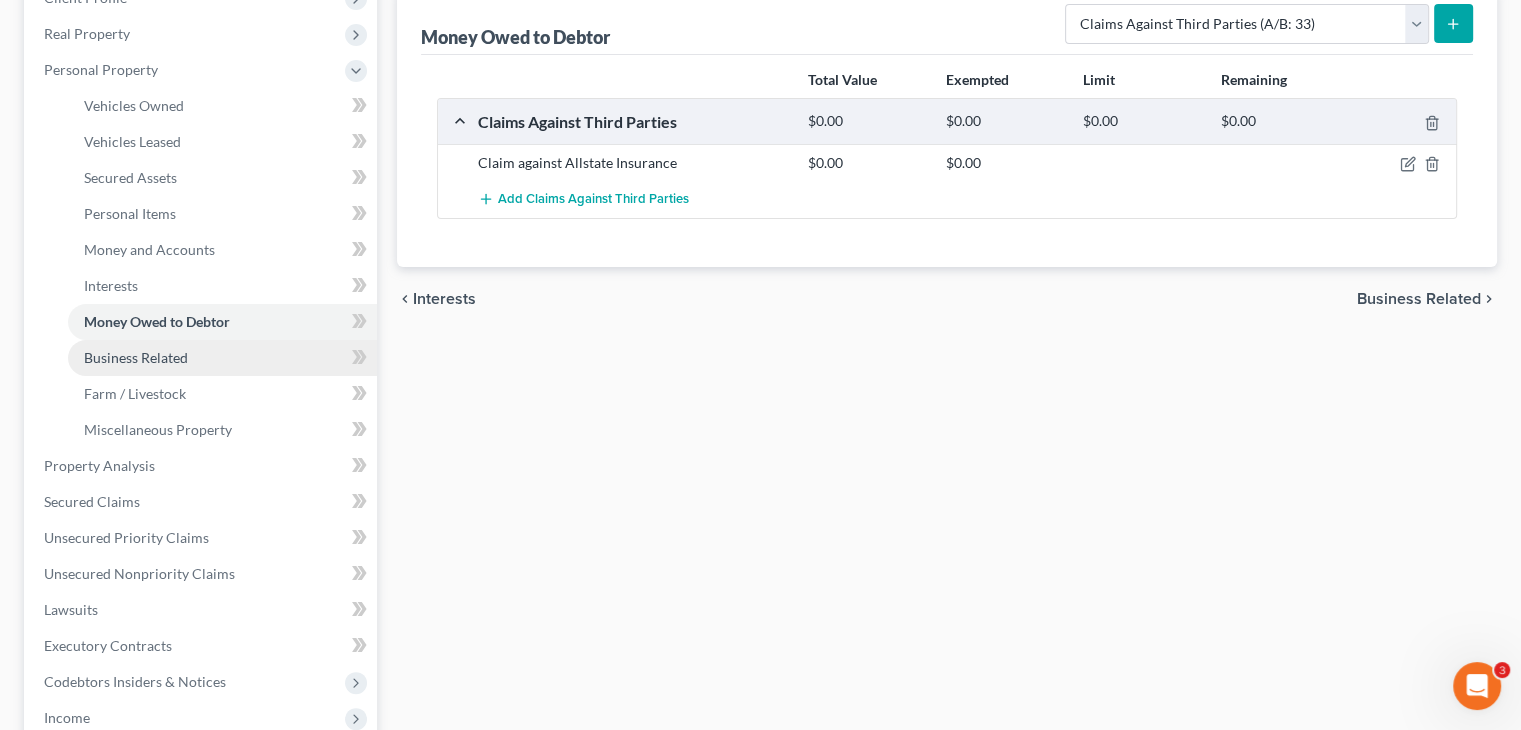 click on "Business Related" at bounding box center [136, 357] 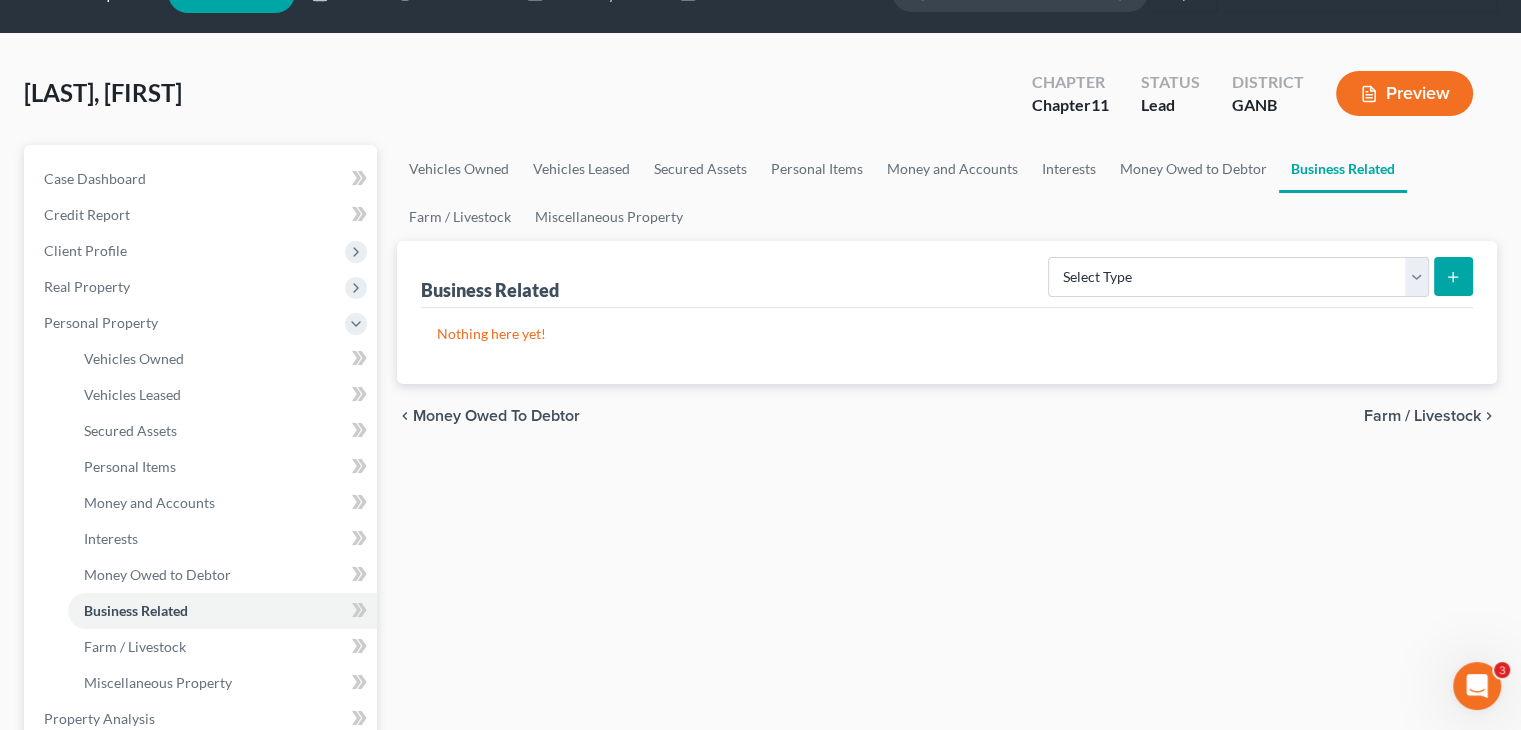 scroll, scrollTop: 0, scrollLeft: 0, axis: both 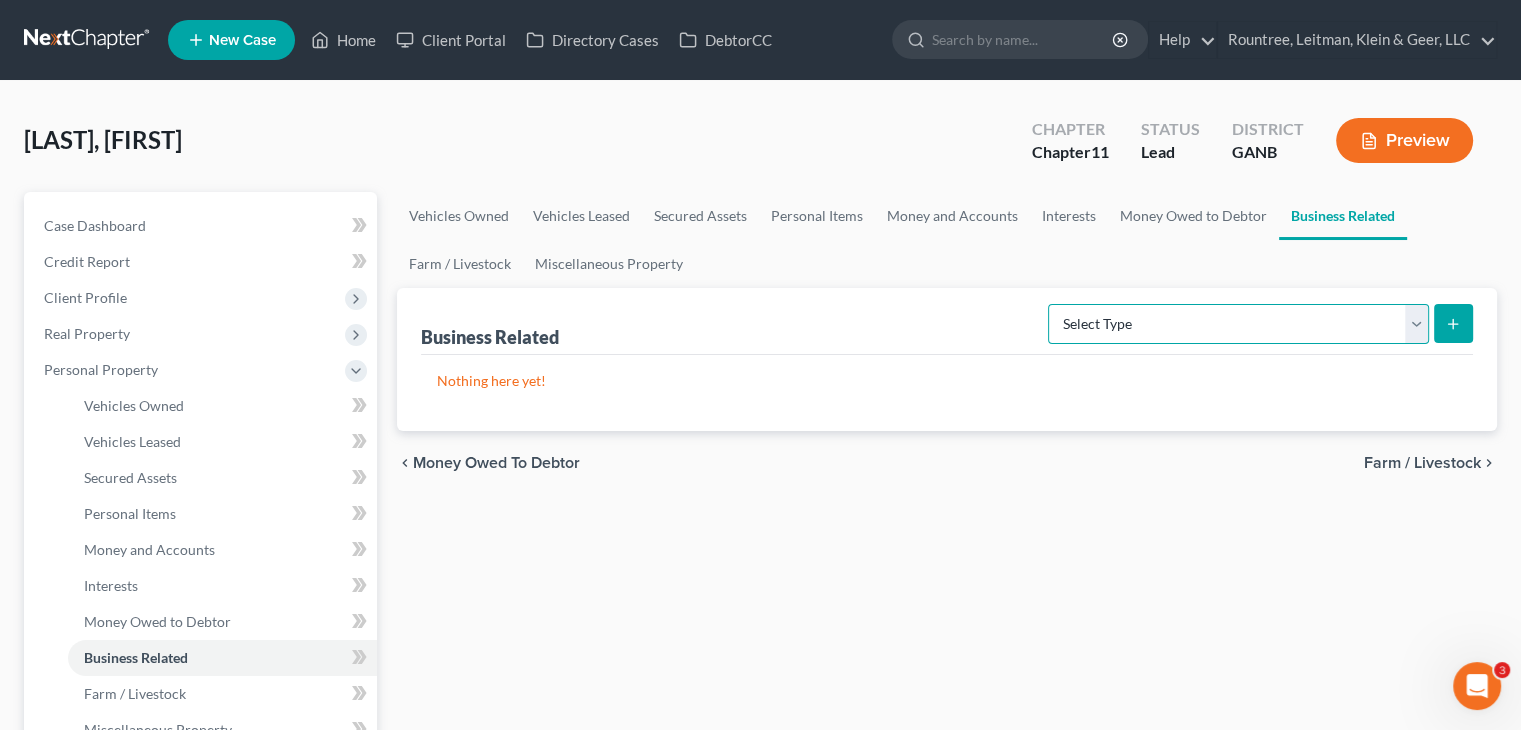 click on "Select Type Customer Lists  (A/B: 43) Franchises  (A/B: 27) Inventory  (A/B: 41) Licenses  (A/B: 27) Machinery  (A/B: 40) Office Equipment, Furnishings, Supplies  (A/B: 39) Other Business Related Property Not Listed  (A/B: 44) Patents, Copyrights, Intellectual Property  (A/B: 26)" at bounding box center [1238, 324] 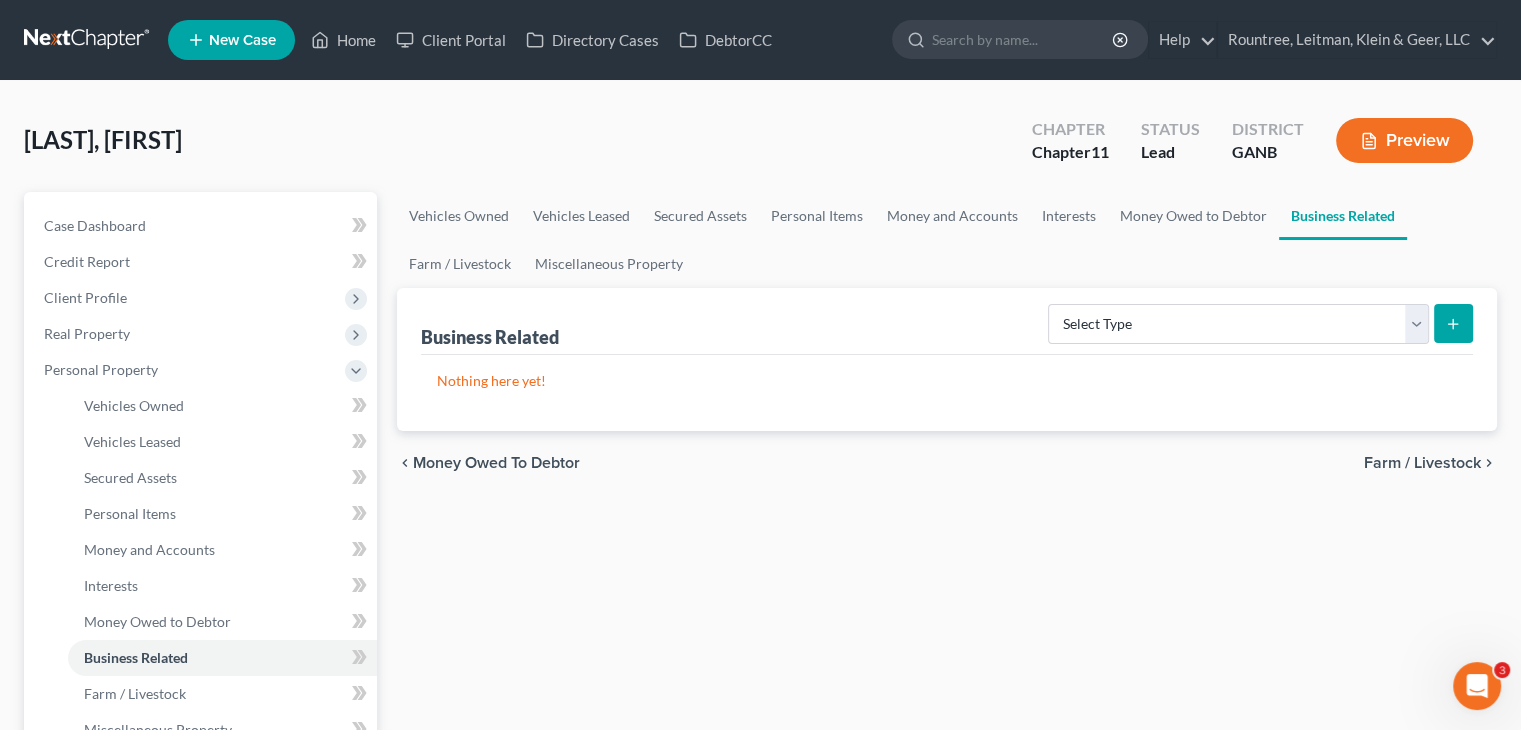 click on "Vehicles Owned
Vehicles Leased
Secured Assets
Personal Items
Money and Accounts
Interests
Money Owed to Debtor
Business Related
Farm / Livestock
Miscellaneous Property
Business Related Select Type Customer Lists  (A/B: 43) Franchises  (A/B: 27) Inventory  (A/B: 41) Licenses  (A/B: 27) Machinery  (A/B: 40) Office Equipment, Furnishings, Supplies  (A/B: 39) Other Business Related Property Not Listed  (A/B: 44) Patents, Copyrights, Intellectual Property  (A/B: 26)
Nothing here yet!
chevron_left
Money Owed to Debtor
Farm / Livestock
chevron_right" at bounding box center [947, 751] 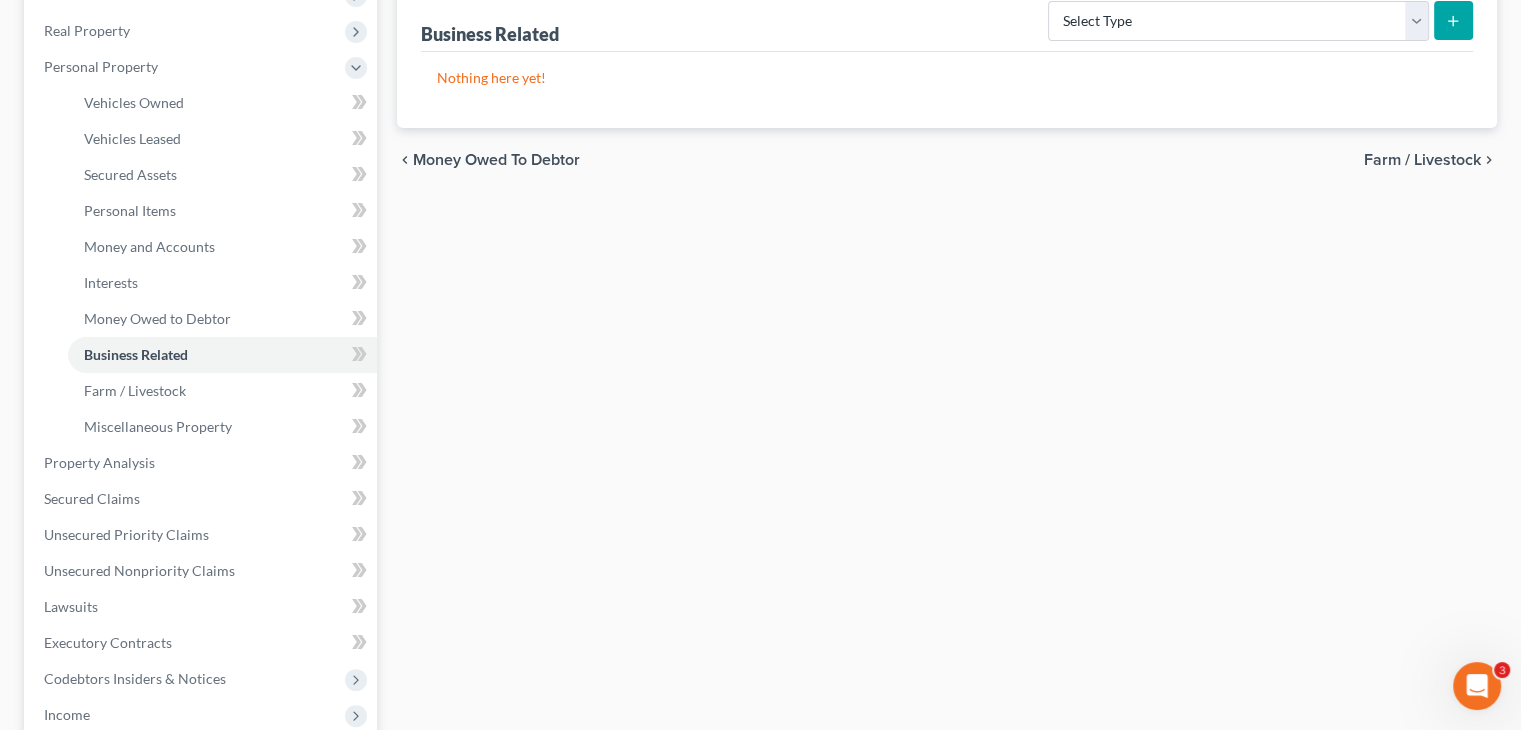scroll, scrollTop: 600, scrollLeft: 0, axis: vertical 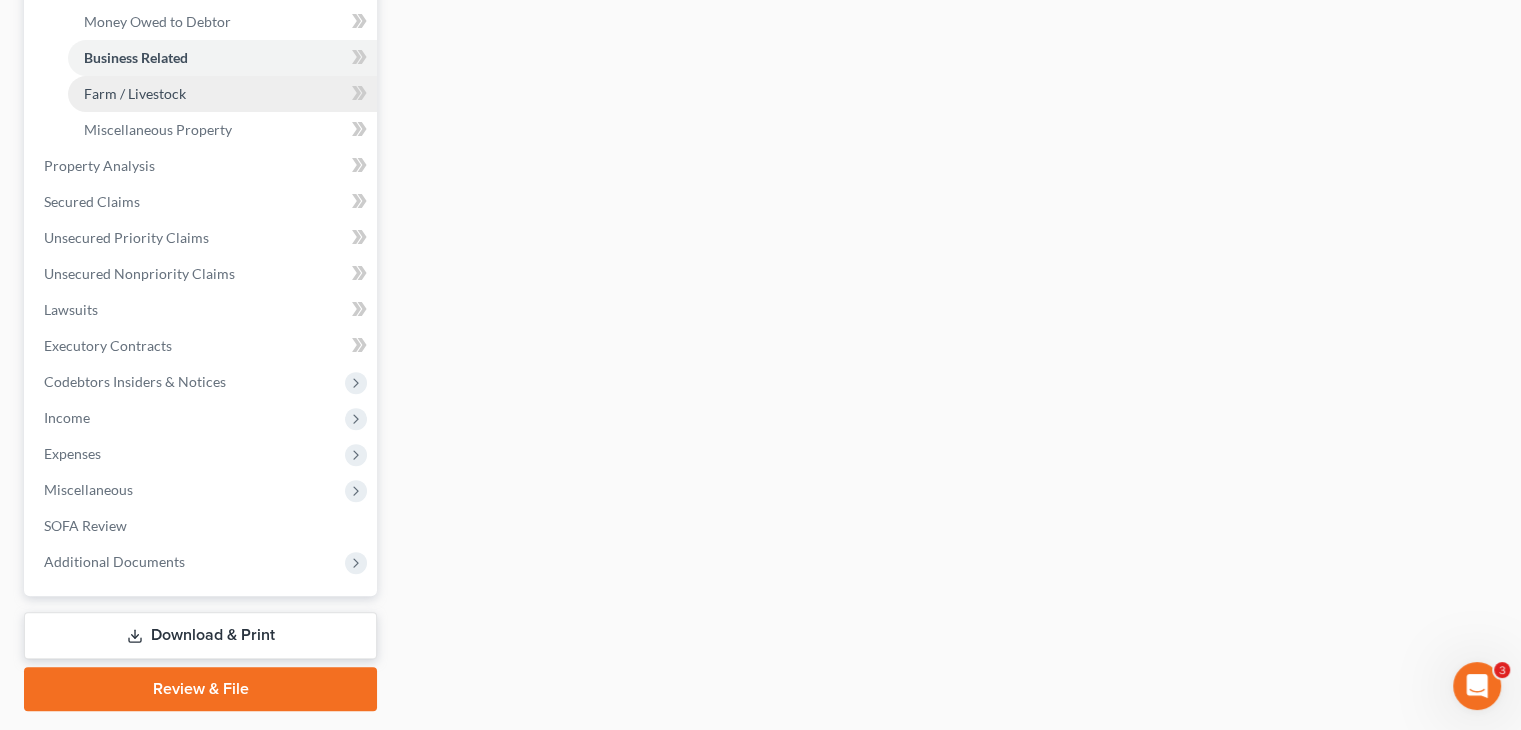 click on "Farm / Livestock" at bounding box center (135, 93) 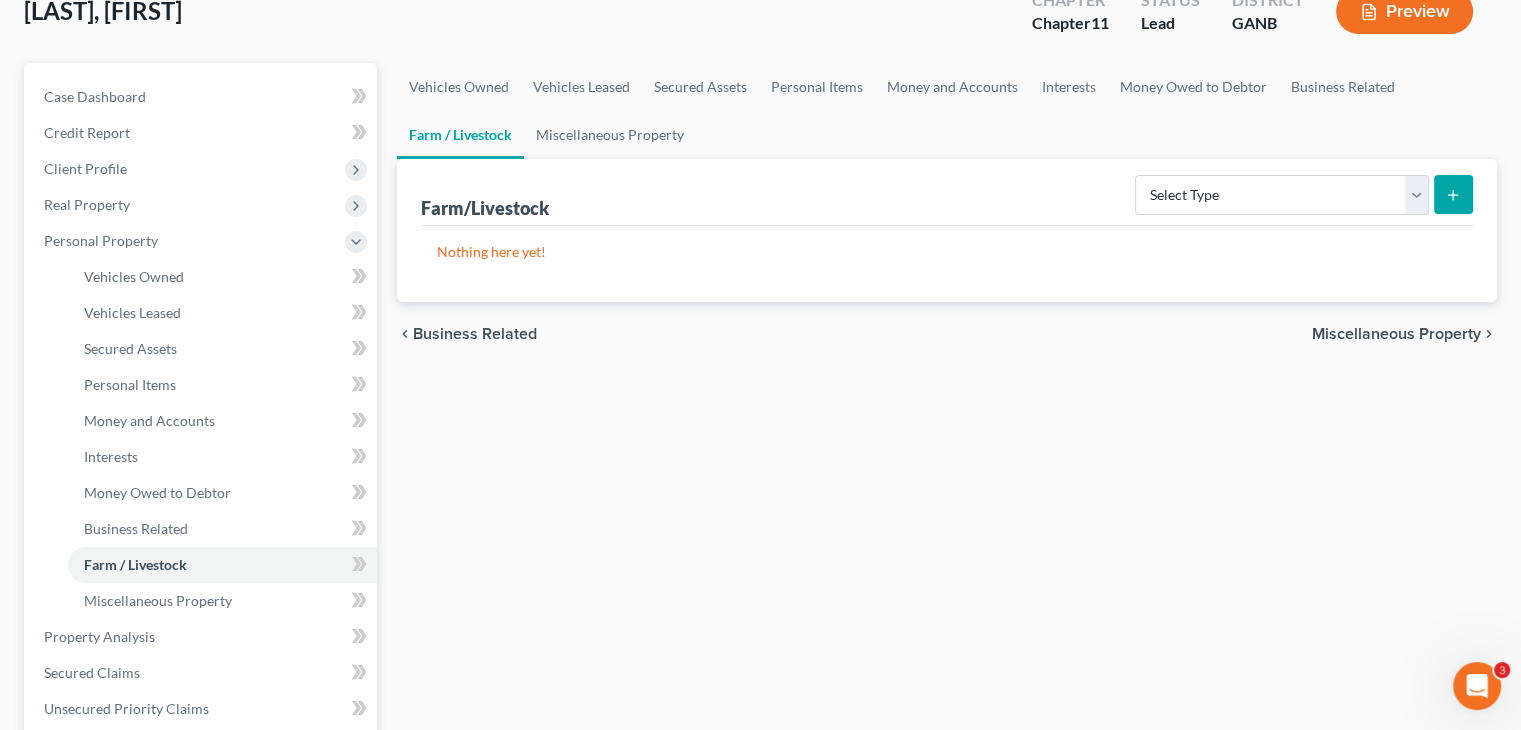 scroll, scrollTop: 400, scrollLeft: 0, axis: vertical 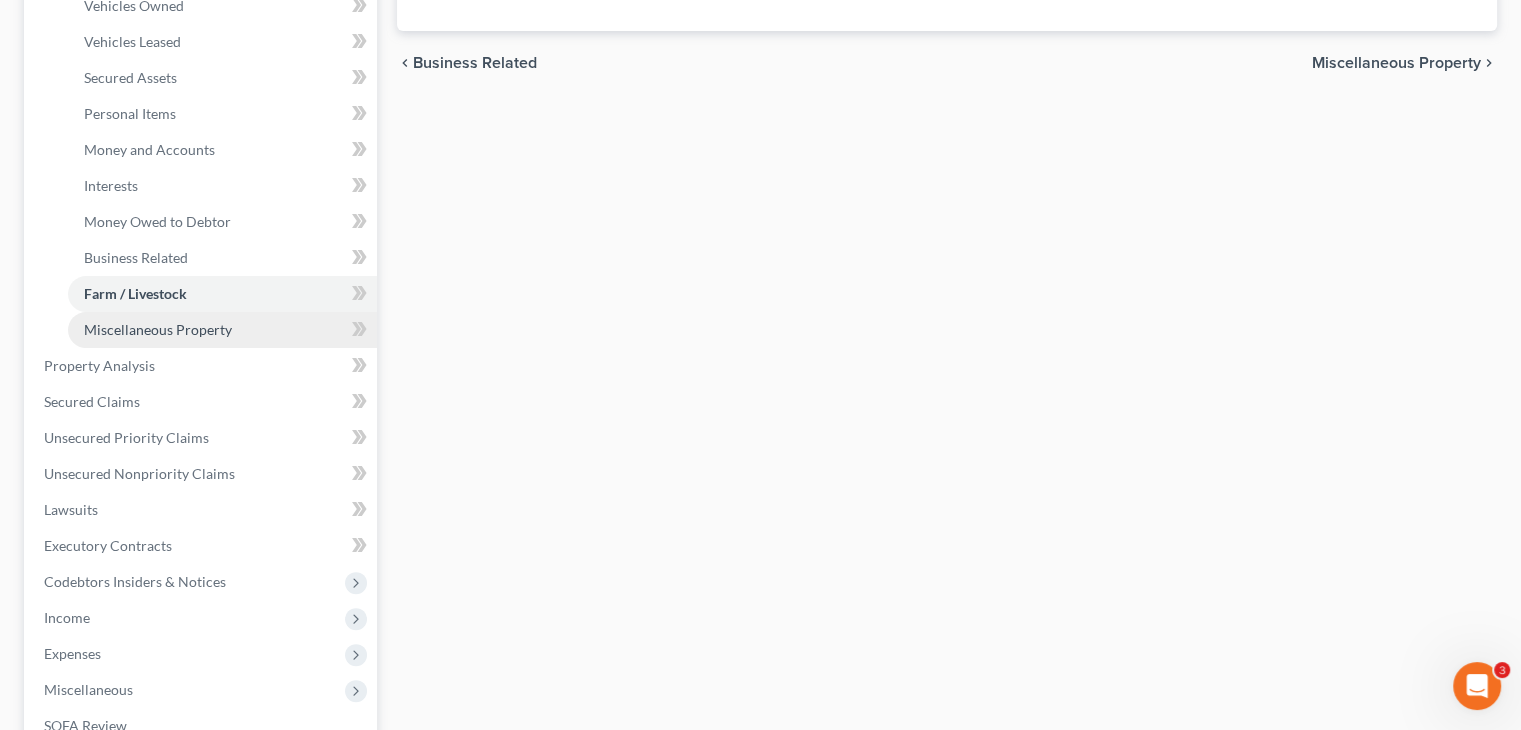 click on "Miscellaneous Property" at bounding box center [158, 329] 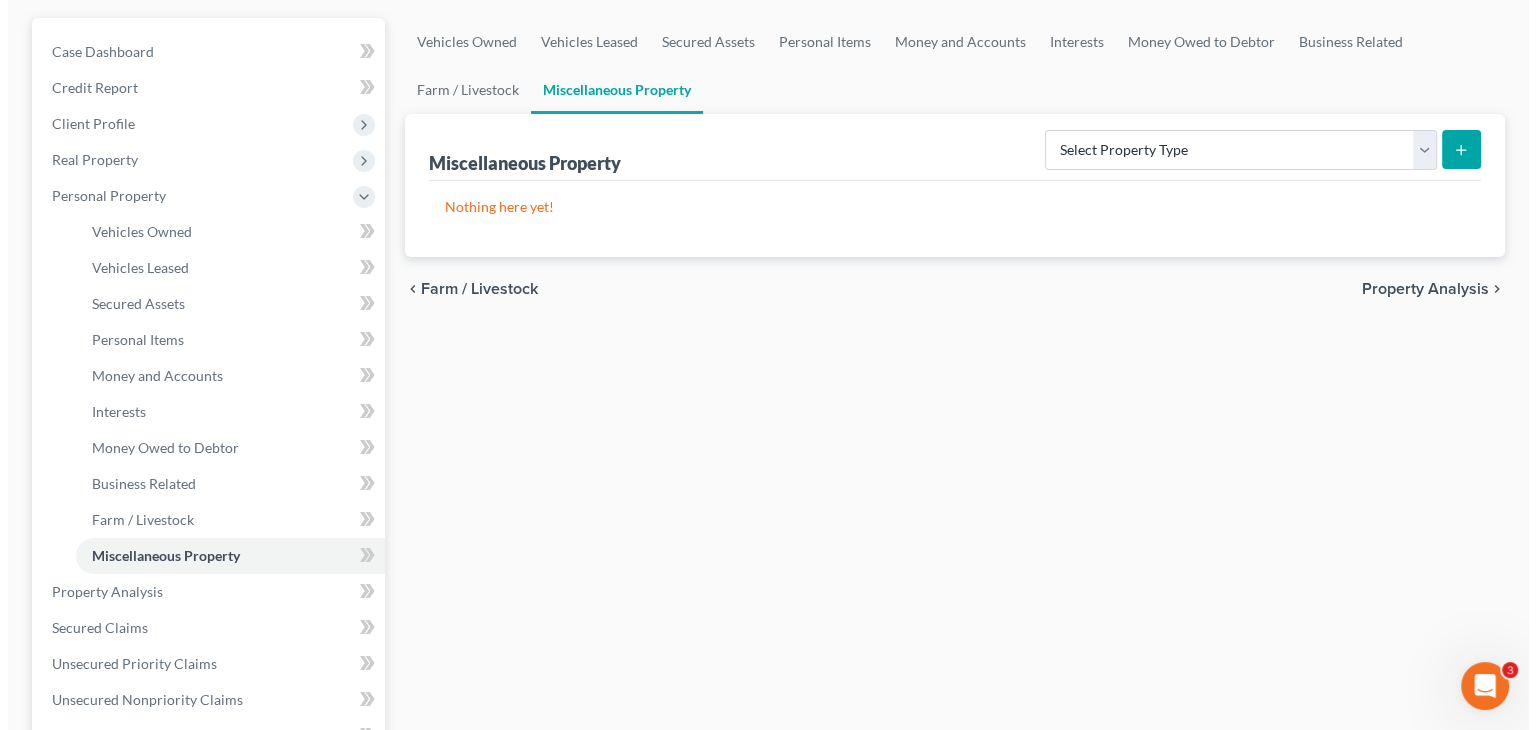 scroll, scrollTop: 0, scrollLeft: 0, axis: both 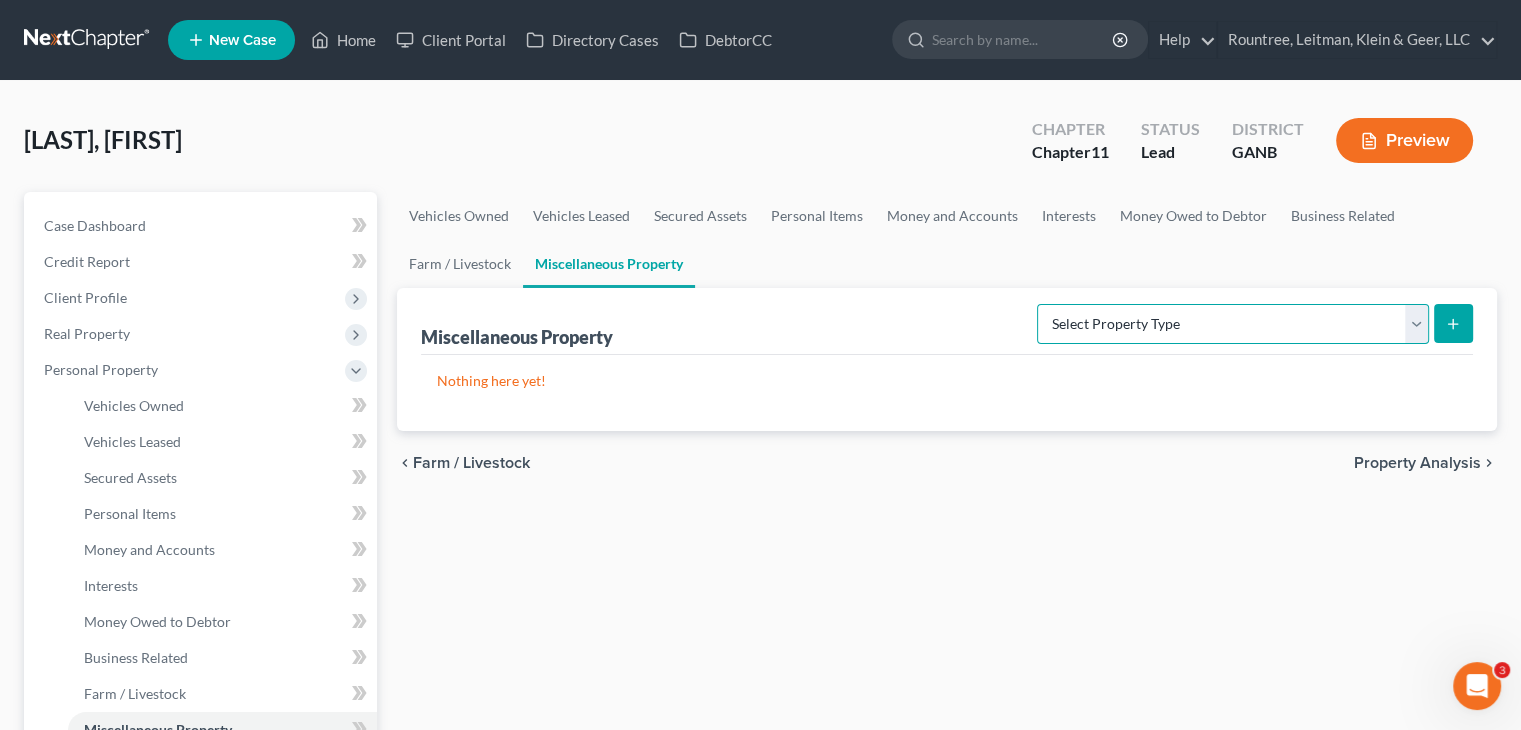 click on "Select Property Type Assigned for Creditor Benefit Within 1 Year (SOFA: 12) Holding for Another (SOFA: 23) Not Yet Listed (A/B 53) Stored Within 1 Year (SOFA: 22, Optional A/B: 6) Transferred (SOFA 18, 19)" at bounding box center [1233, 324] 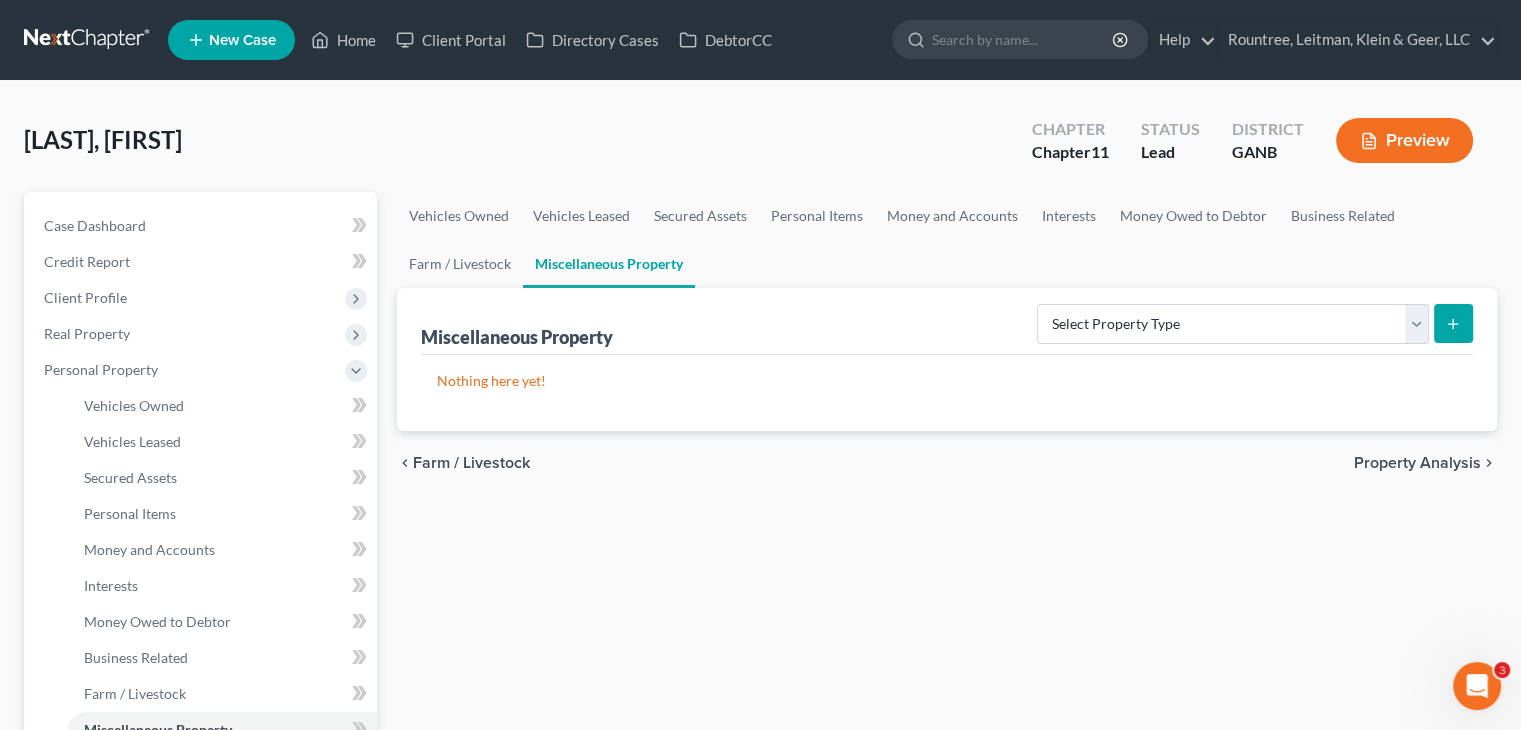 drag, startPoint x: 796, startPoint y: 644, endPoint x: 809, endPoint y: 629, distance: 19.849434 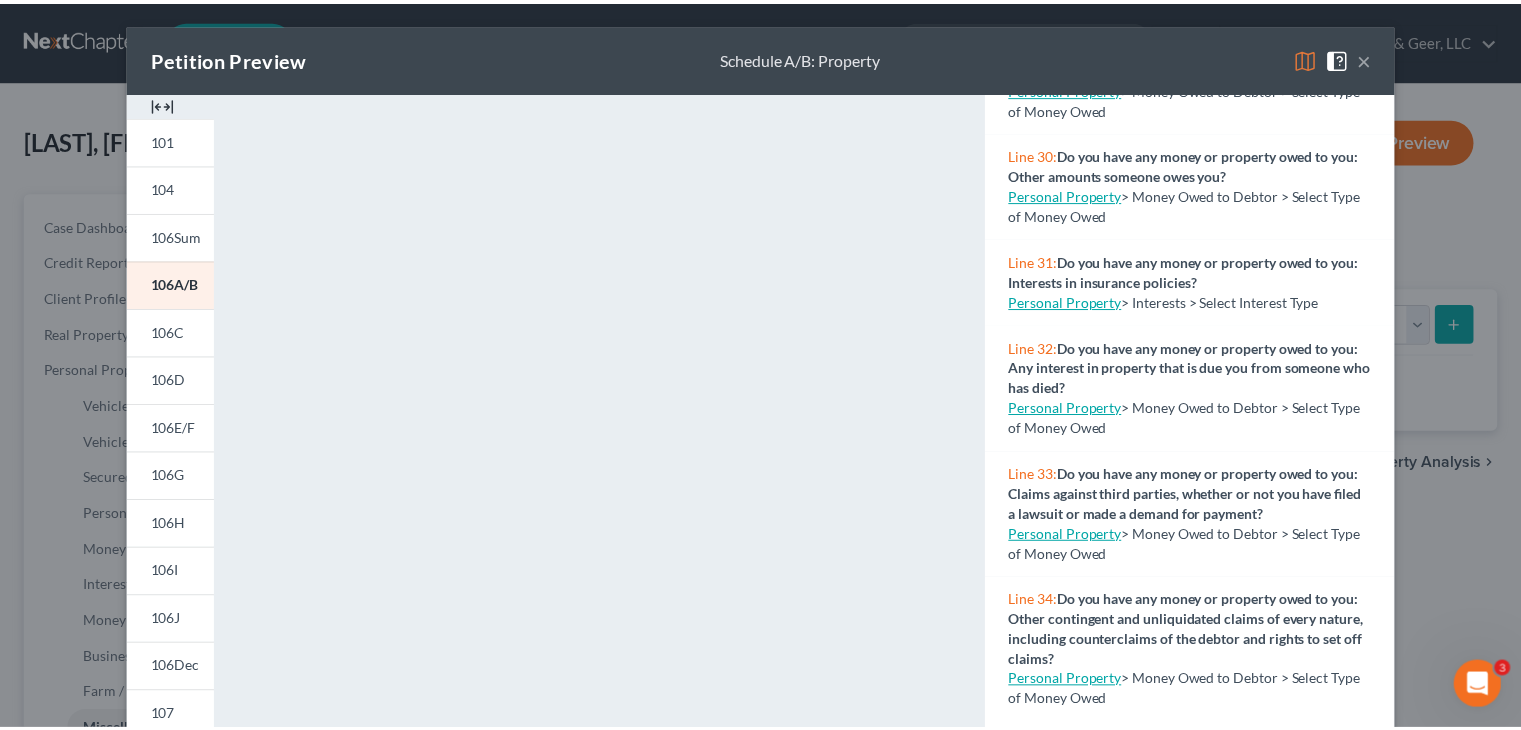 scroll, scrollTop: 3500, scrollLeft: 0, axis: vertical 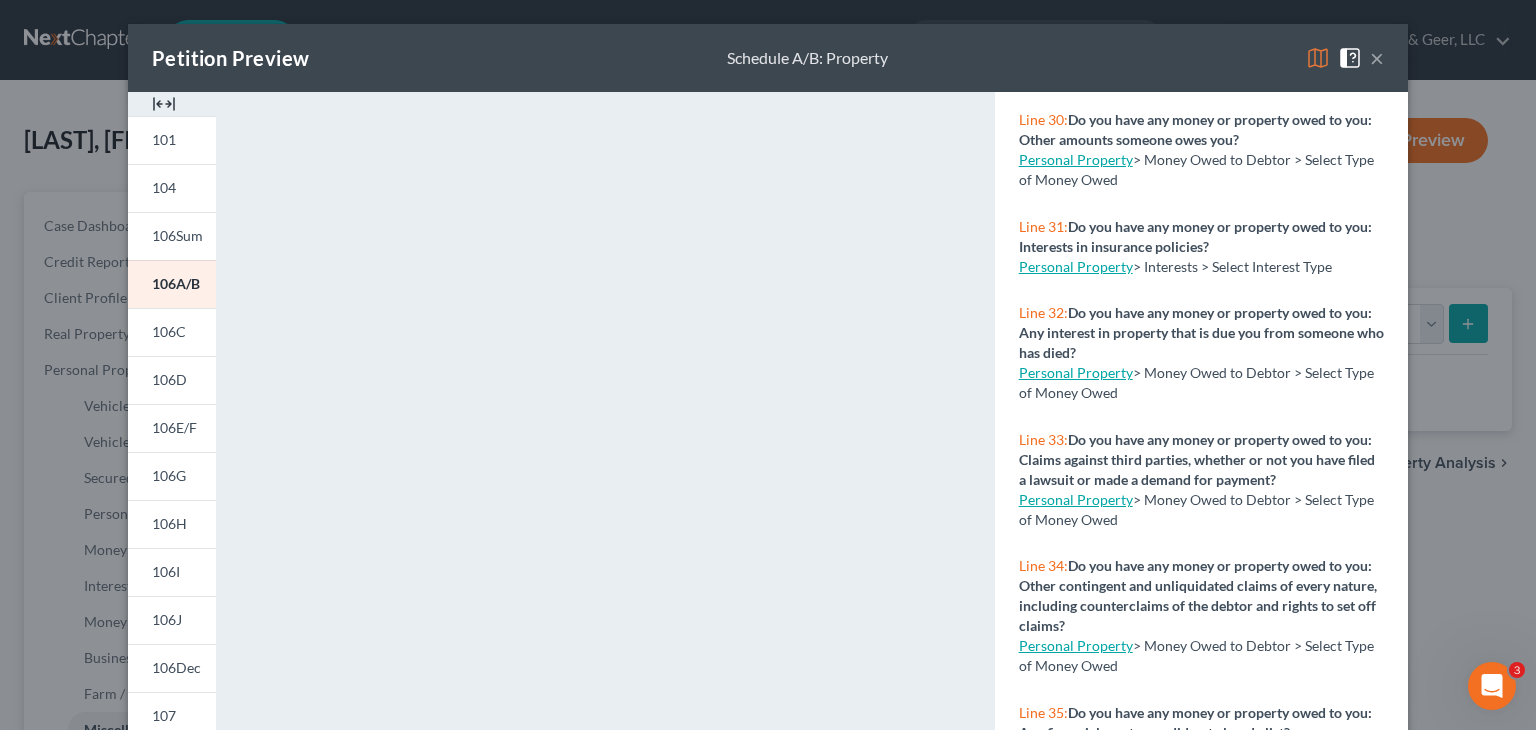 click on "Personal Property" at bounding box center [1076, 372] 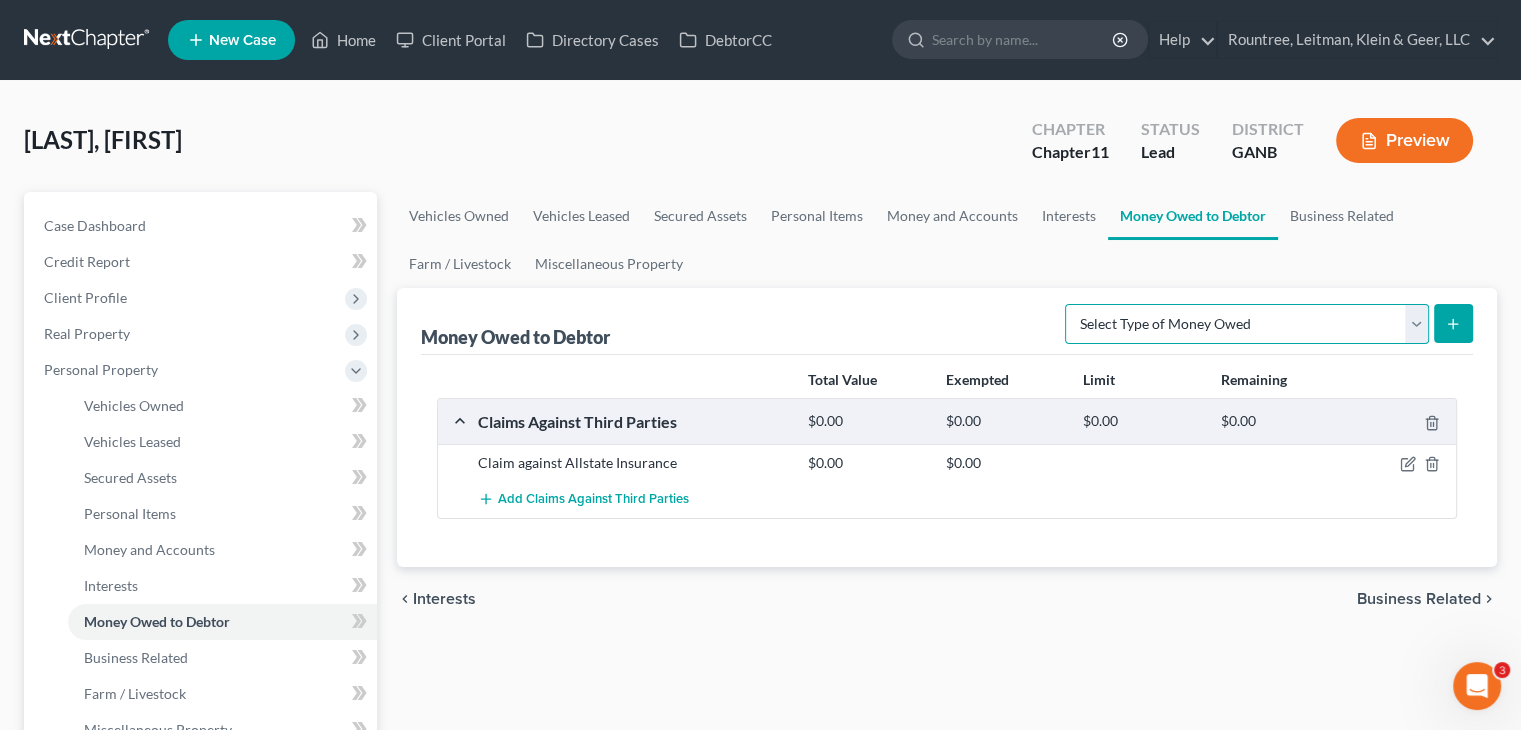 click on "Select Type of Money Owed Accounts Receivable (A/B: 38) Alimony (A/B: 29) Child Support (A/B: 29) Claims Against Third Parties (A/B: 33) Disability Benefits (A/B: 30) Disability Insurance Payments (A/B: 30) Divorce Settlements (A/B: 29) Equitable or Future Interests (A/B: 25) Expected Tax Refund and Unused NOLs (A/B: 28) Financial Assets Not Yet Listed (A/B: 35) Life Estate of Descendants (A/B: 32) Maintenance (A/B: 29) Other Contingent & Unliquidated Claims (A/B: 34) Property Settlements (A/B: 29) Sick or Vacation Pay (A/B: 30) Social Security Benefits (A/B: 30) Trusts (A/B: 25) Unpaid Loans (A/B: 30) Unpaid Wages (A/B: 30) Workers Compensation (A/B: 30)" at bounding box center [1247, 324] 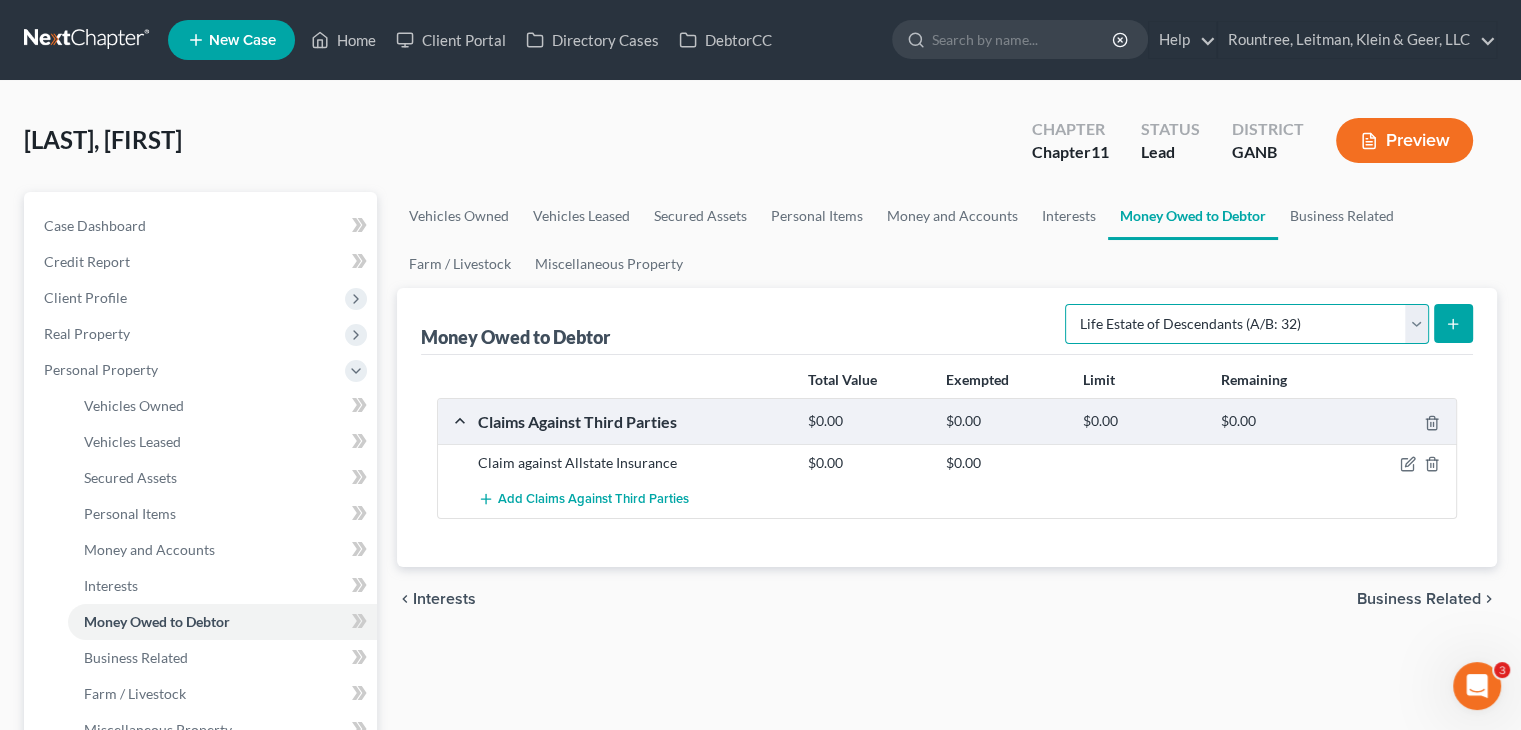 click on "Select Type of Money Owed Accounts Receivable (A/B: 38) Alimony (A/B: 29) Child Support (A/B: 29) Claims Against Third Parties (A/B: 33) Disability Benefits (A/B: 30) Disability Insurance Payments (A/B: 30) Divorce Settlements (A/B: 29) Equitable or Future Interests (A/B: 25) Expected Tax Refund and Unused NOLs (A/B: 28) Financial Assets Not Yet Listed (A/B: 35) Life Estate of Descendants (A/B: 32) Maintenance (A/B: 29) Other Contingent & Unliquidated Claims (A/B: 34) Property Settlements (A/B: 29) Sick or Vacation Pay (A/B: 30) Social Security Benefits (A/B: 30) Trusts (A/B: 25) Unpaid Loans (A/B: 30) Unpaid Wages (A/B: 30) Workers Compensation (A/B: 30)" at bounding box center [1247, 324] 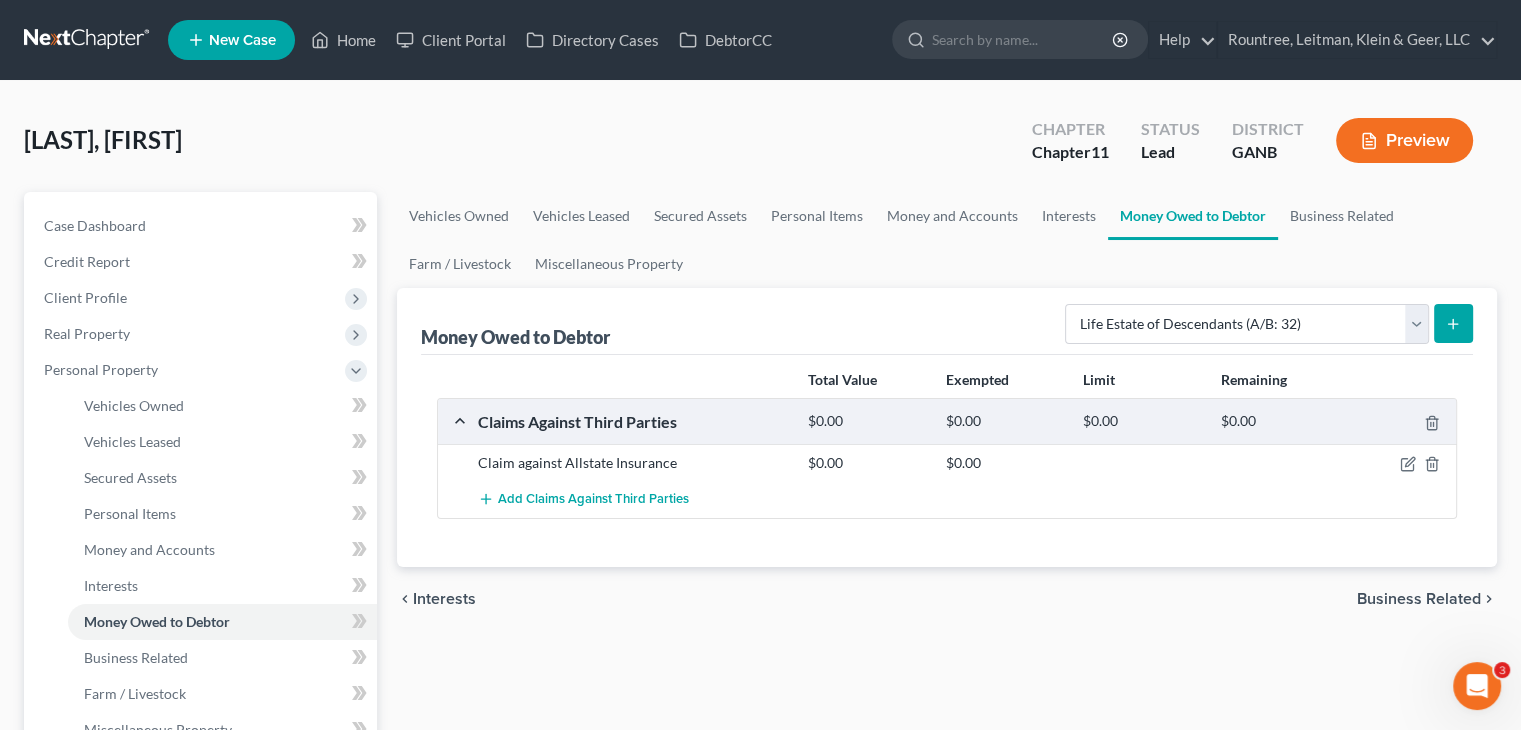 click at bounding box center (1453, 323) 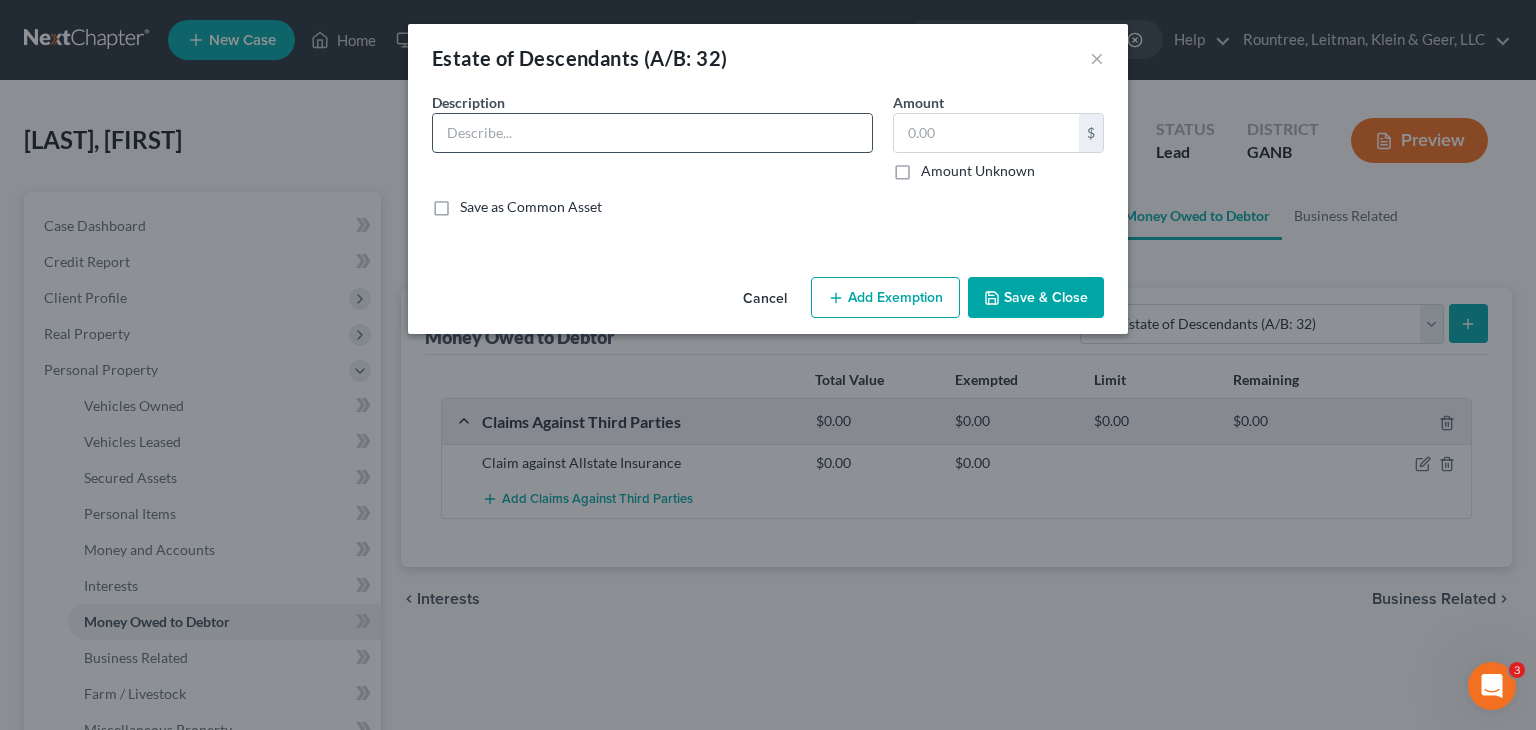 click at bounding box center (652, 133) 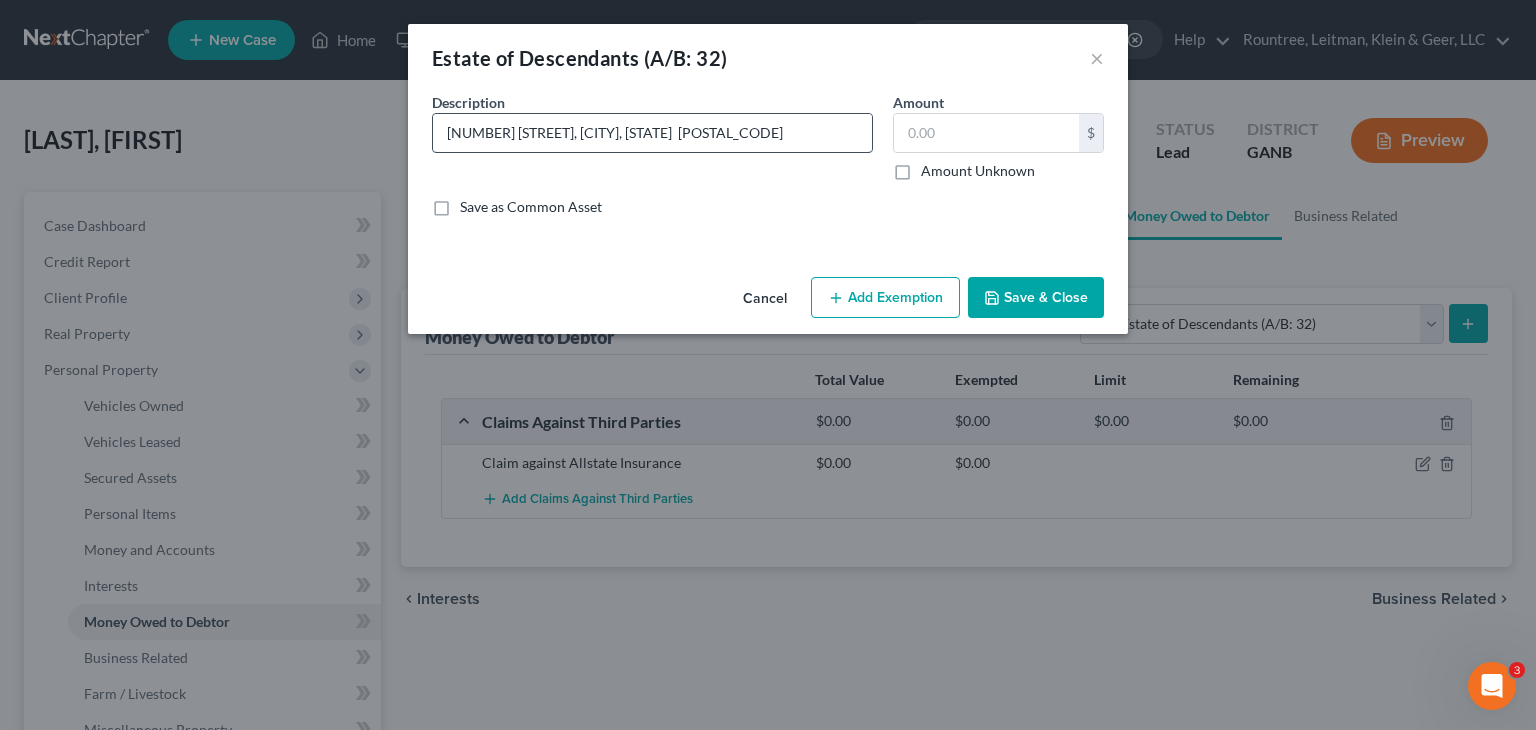 drag, startPoint x: 446, startPoint y: 130, endPoint x: 686, endPoint y: 129, distance: 240.00209 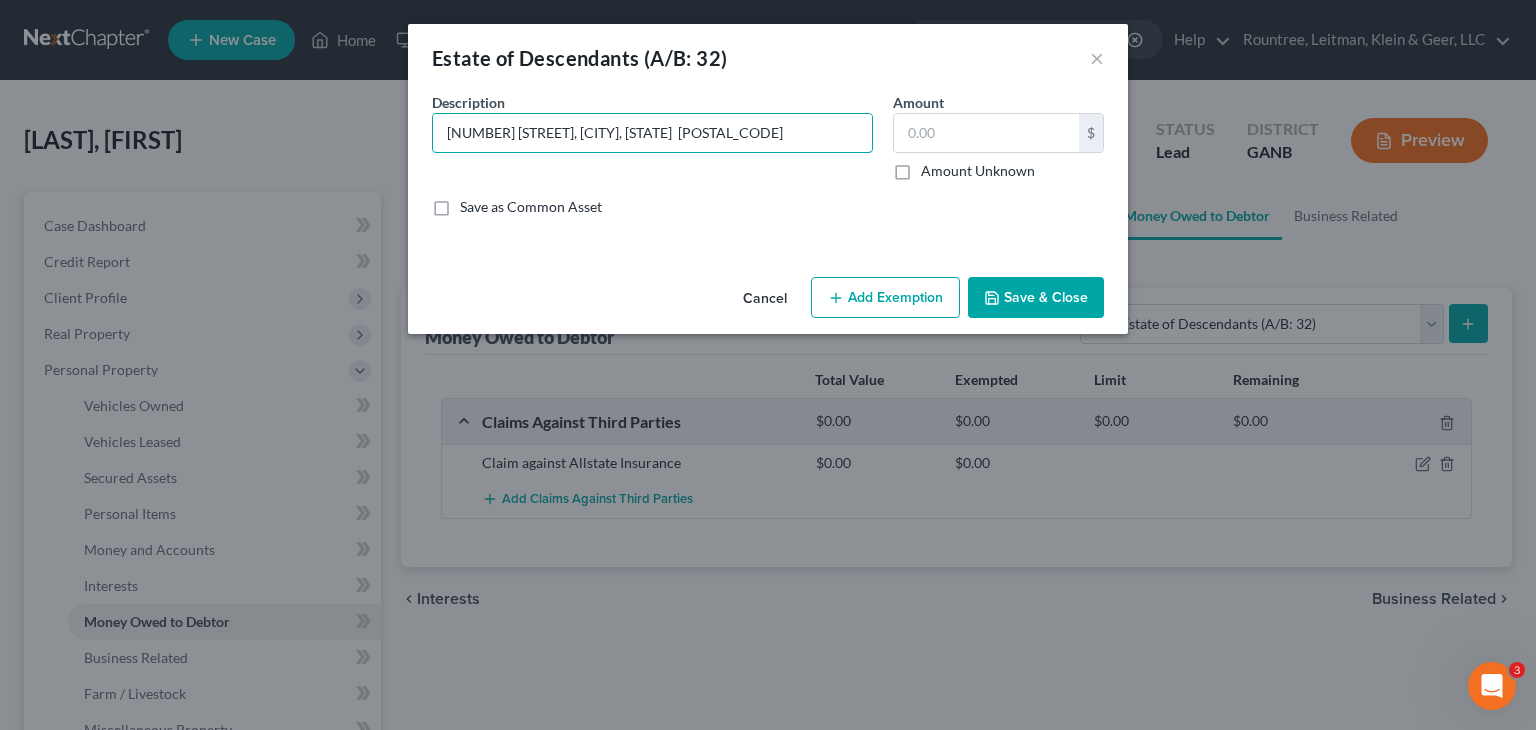 type on "[NUMBER] [STREET], [CITY], [STATE]  [POSTAL_CODE]" 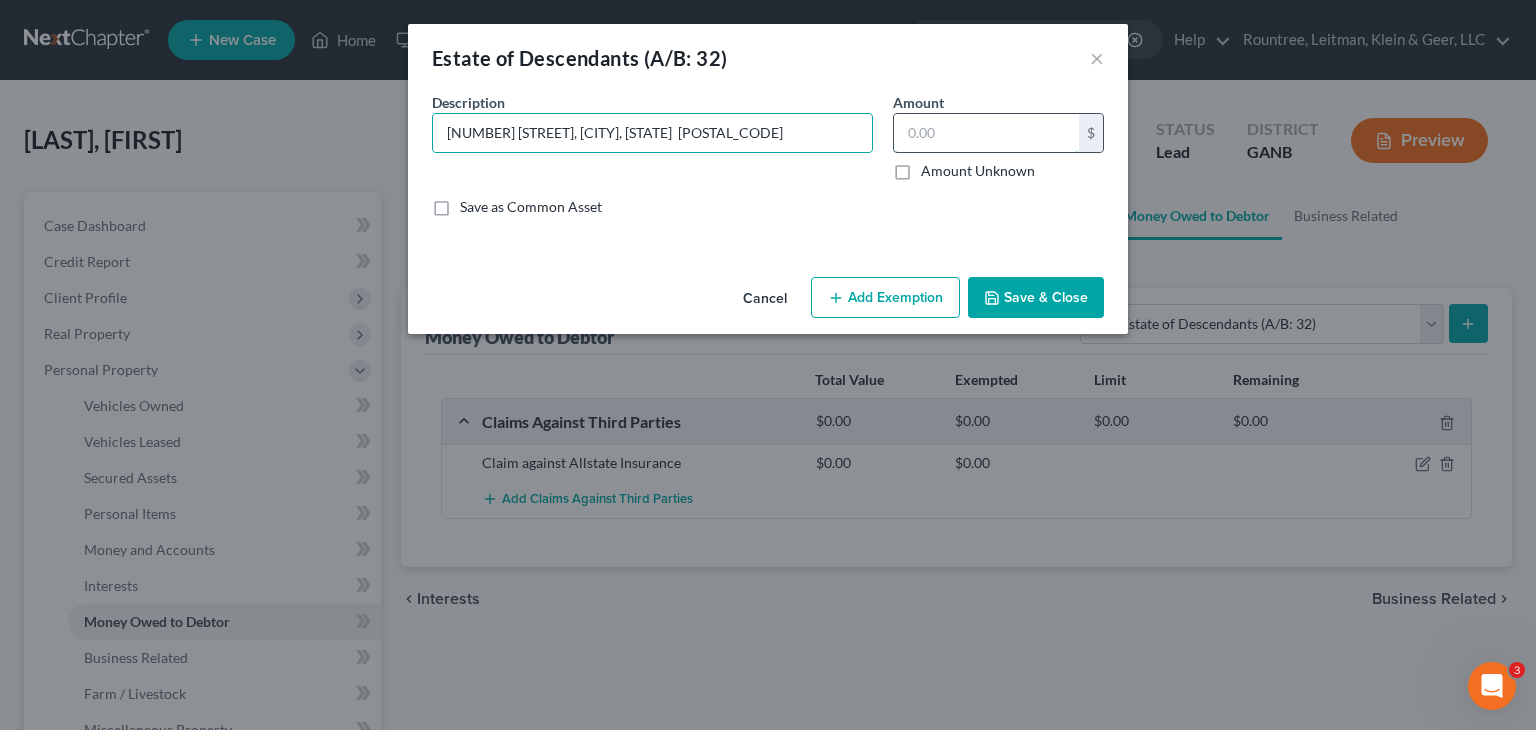 click at bounding box center [986, 133] 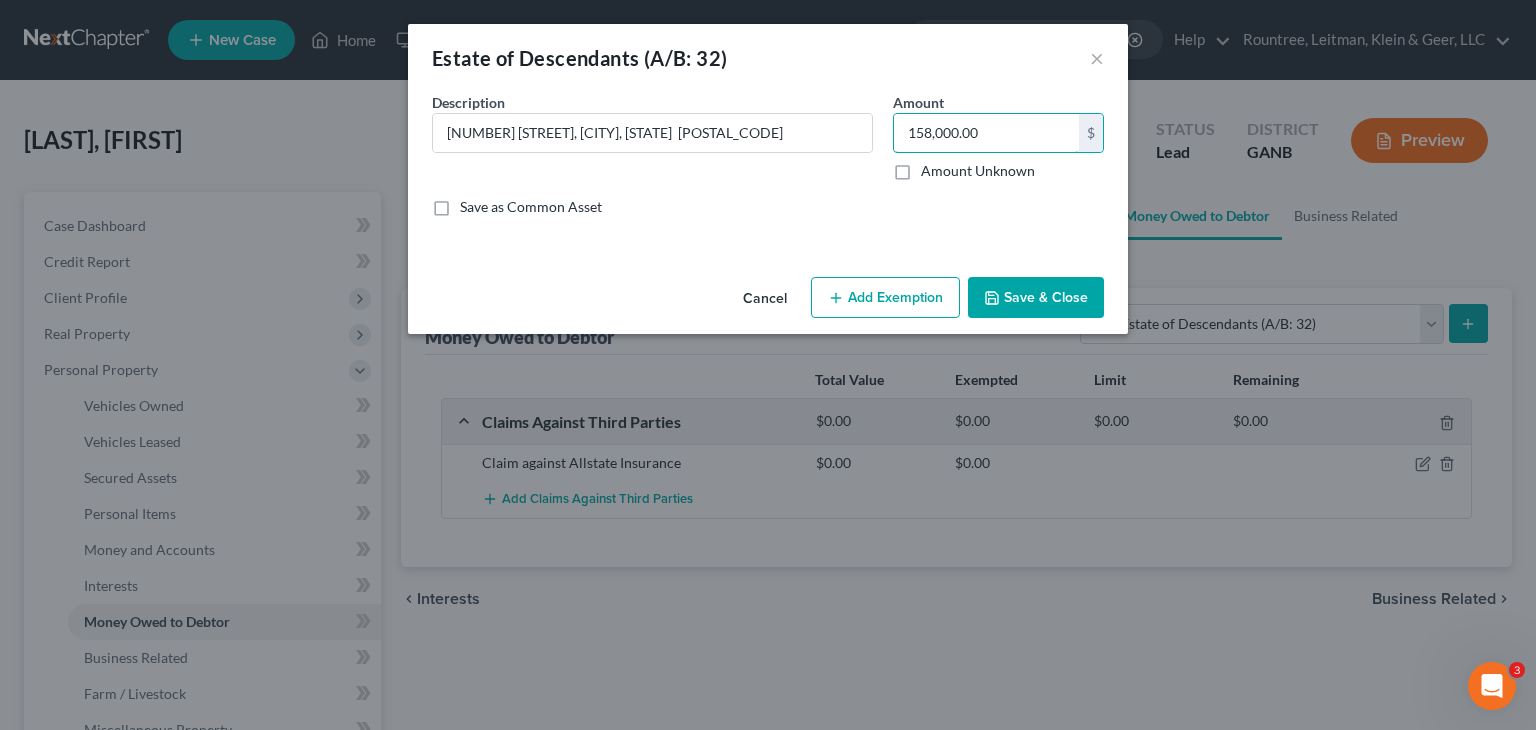 type on "158,000.00" 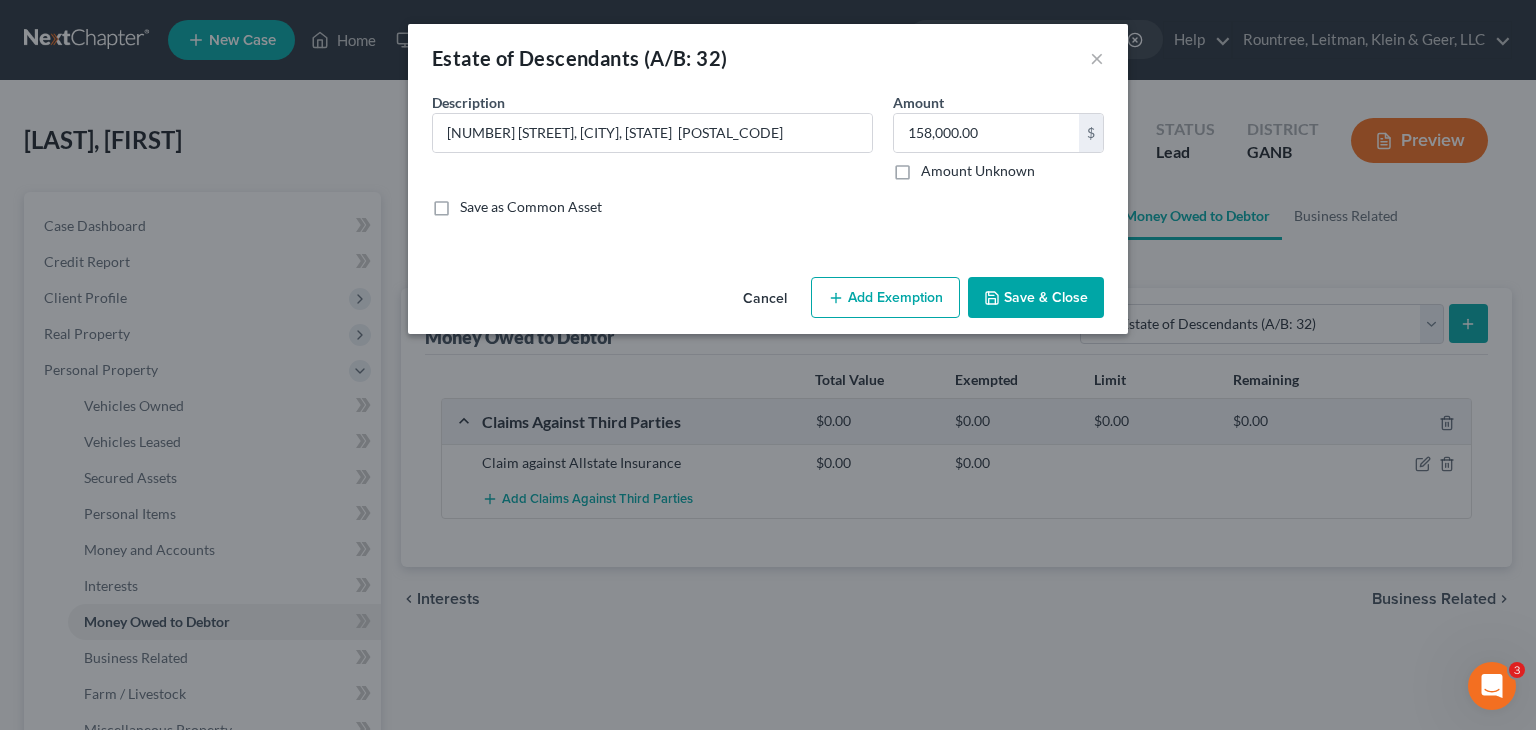 click on "Save & Close" at bounding box center [1036, 298] 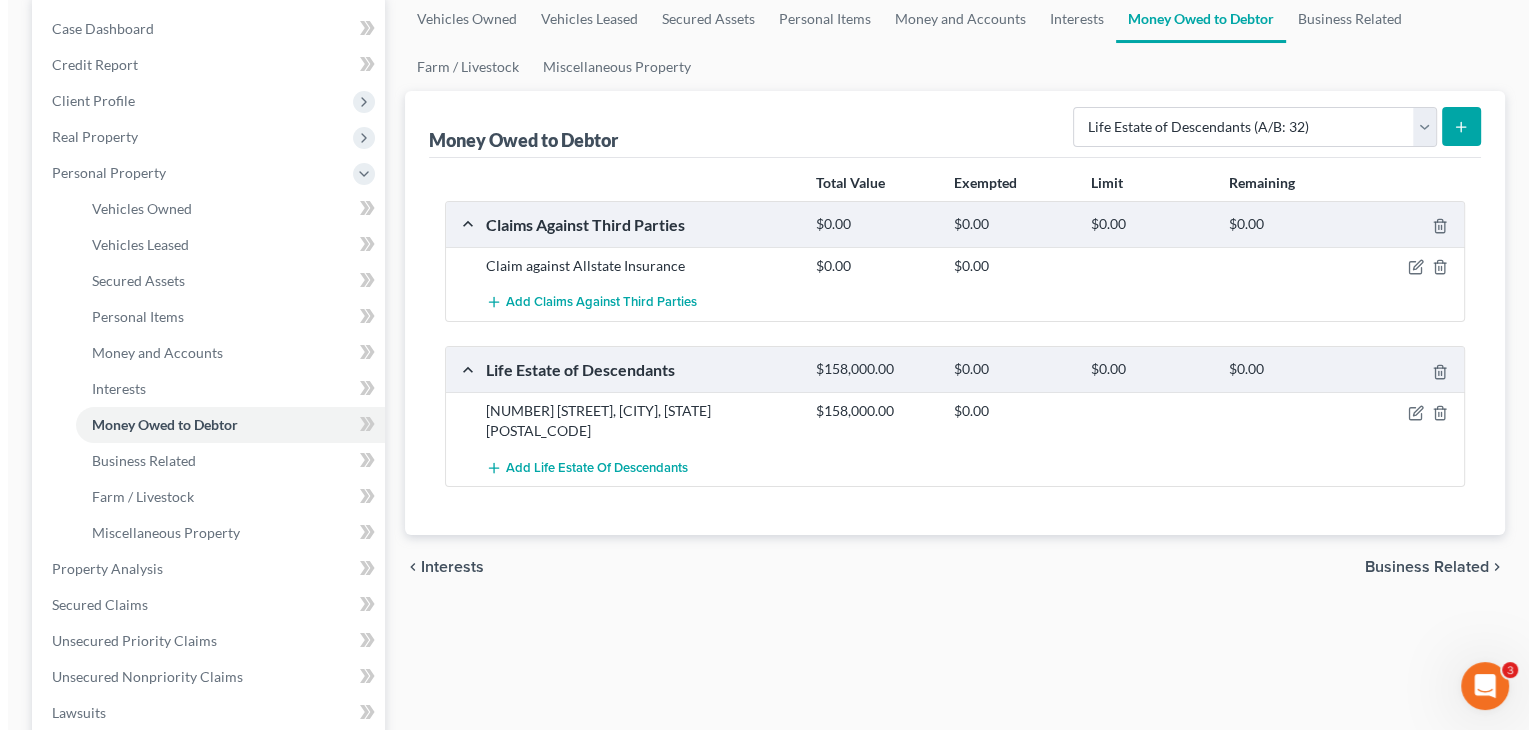 scroll, scrollTop: 200, scrollLeft: 0, axis: vertical 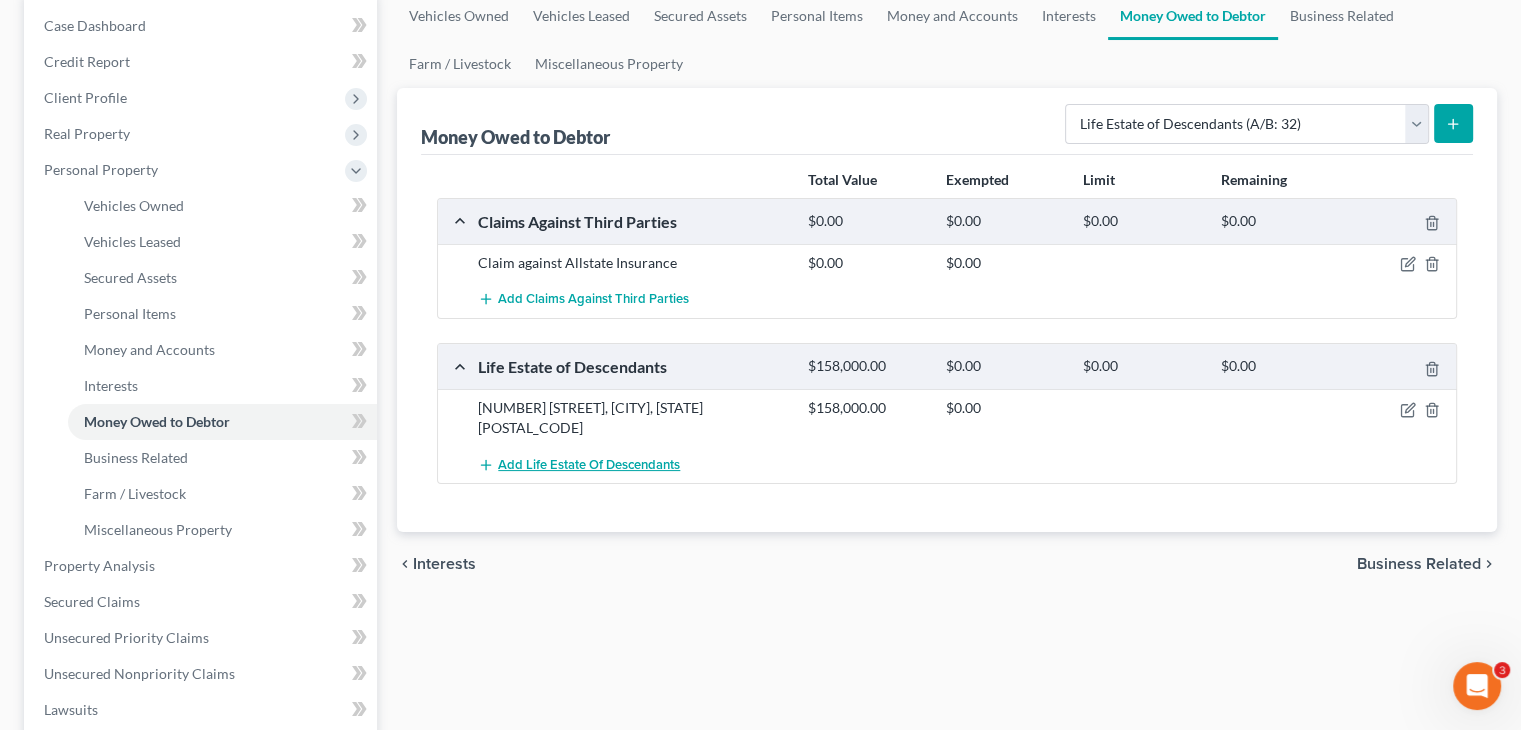 click on "Add Life Estate of Descendants" at bounding box center (589, 465) 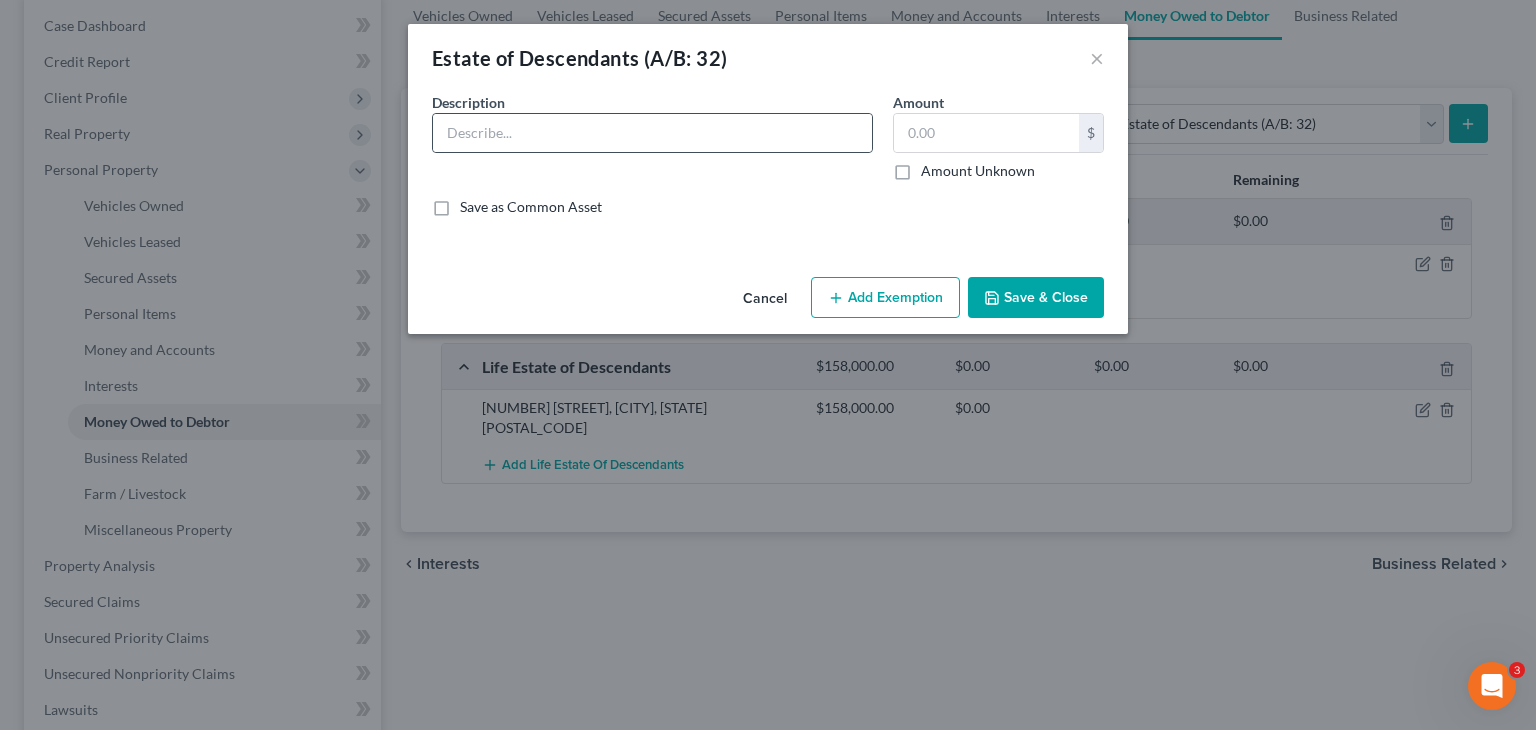 click on "Description
*" at bounding box center [652, 136] 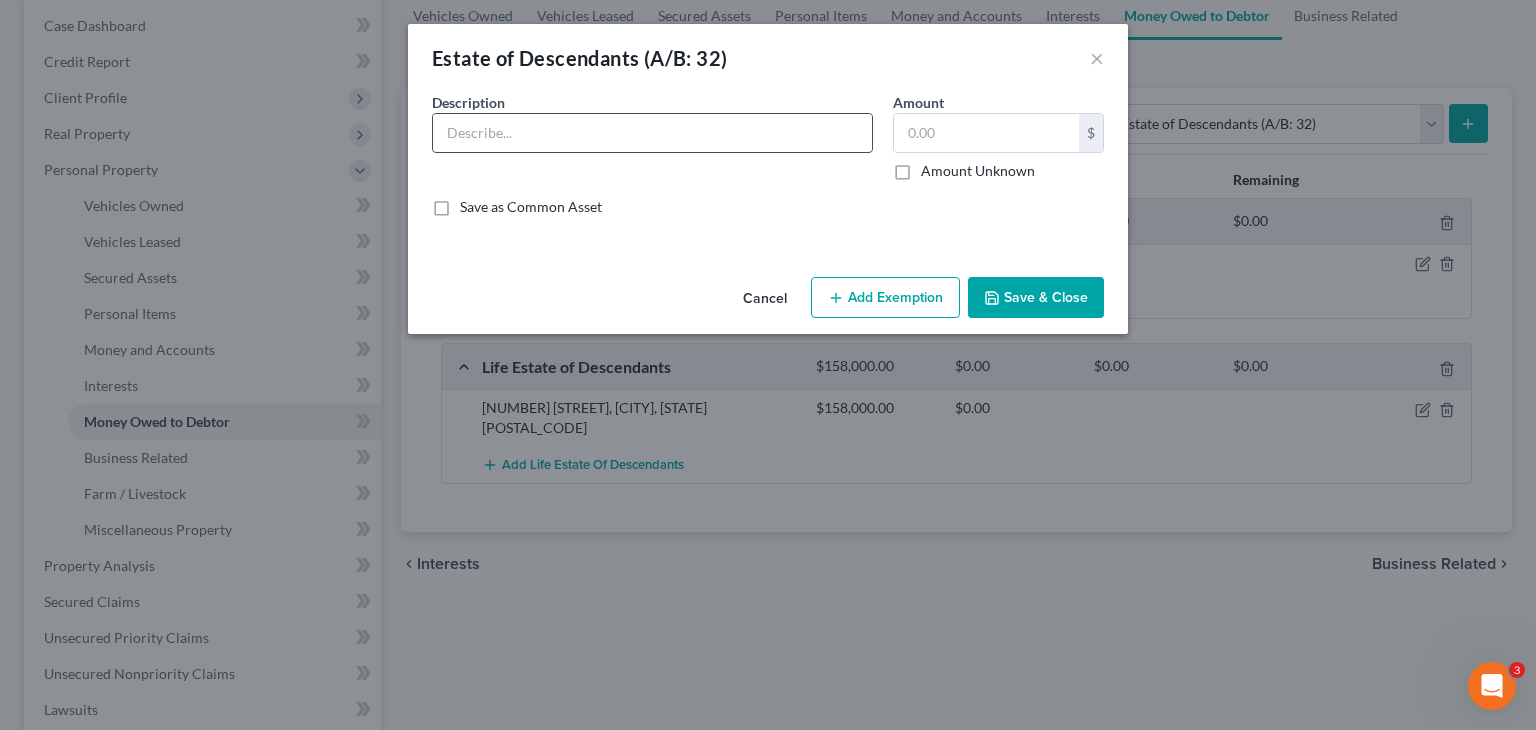 click at bounding box center [652, 133] 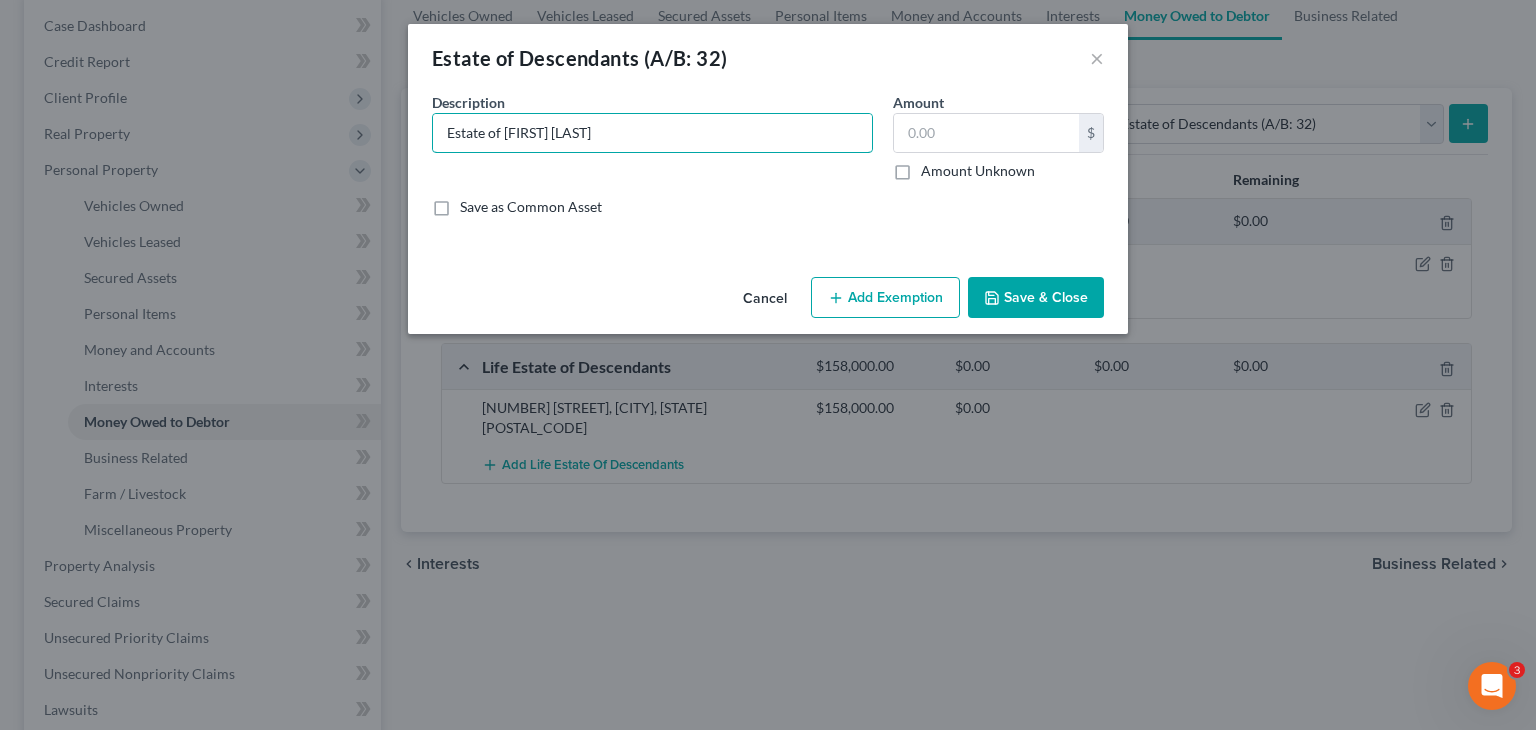 type on "Estate of [FIRST] [LAST]" 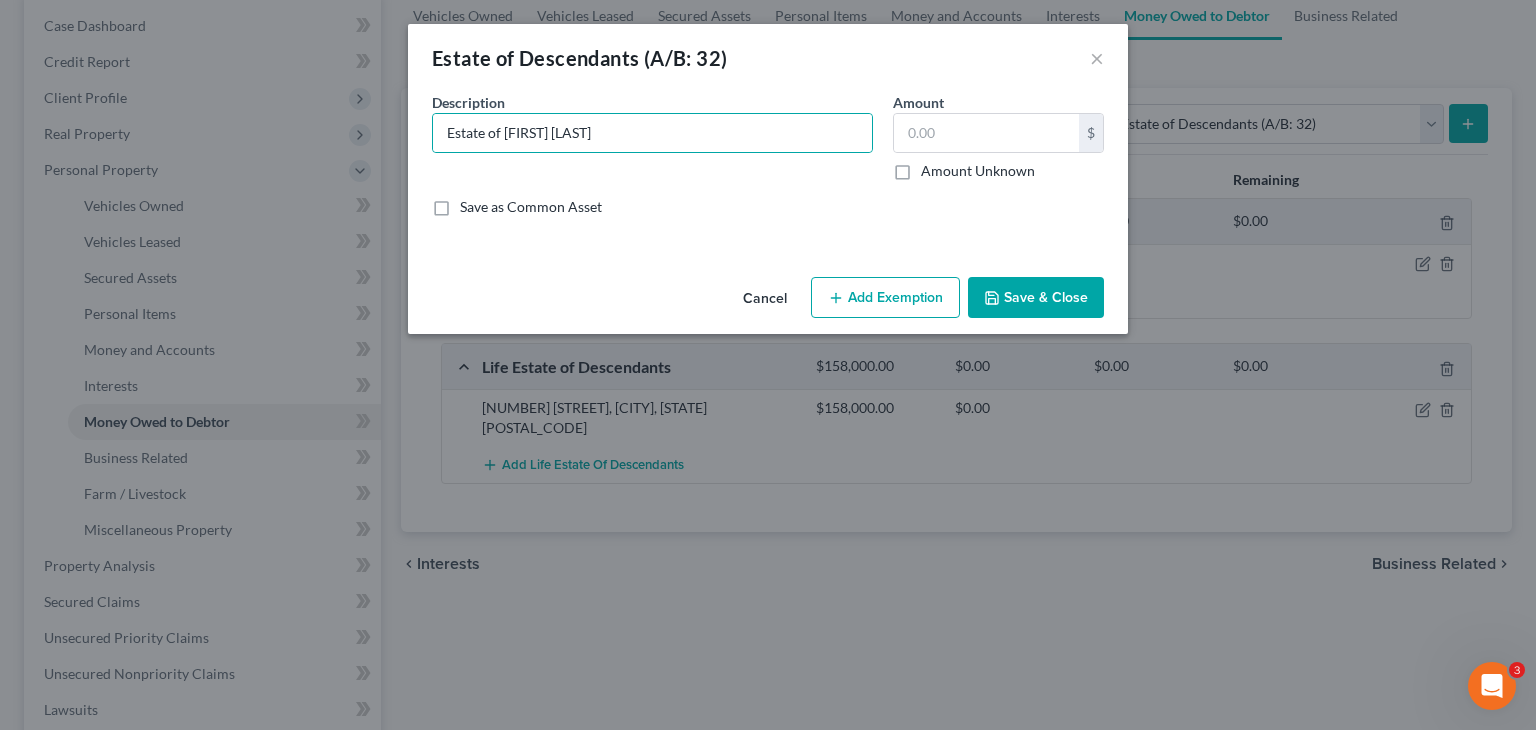 click on "Save & Close" at bounding box center (1036, 298) 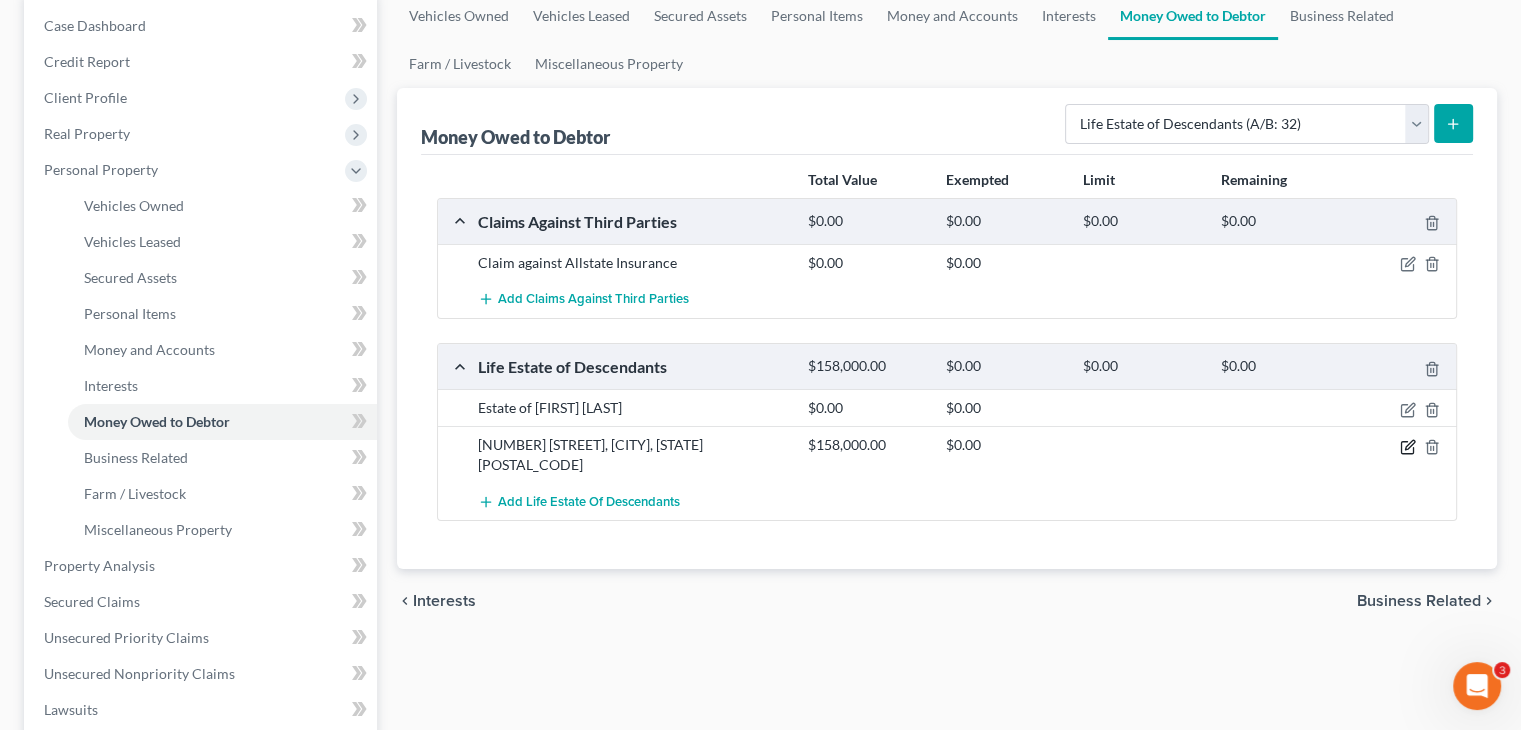 click 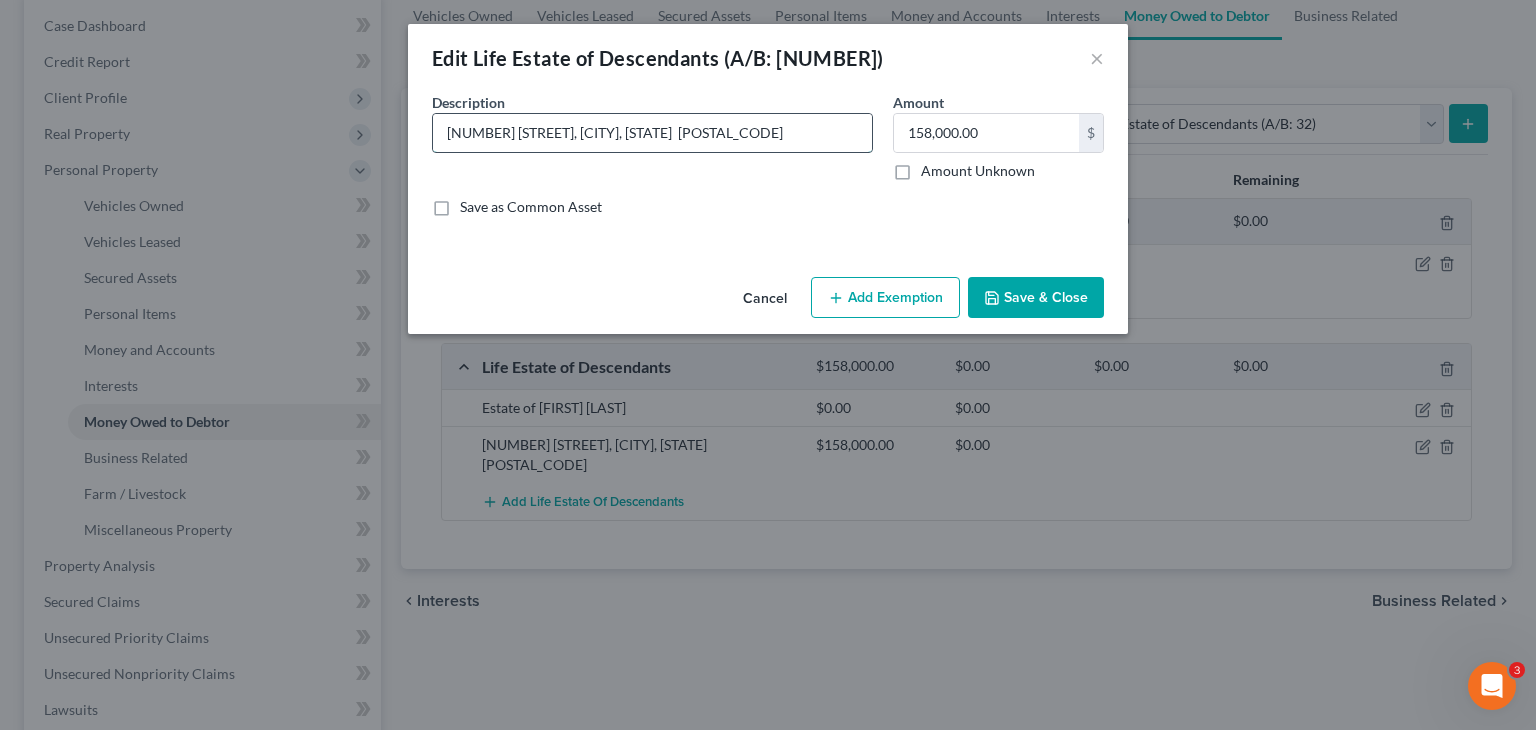 click on "[NUMBER] [STREET], [CITY], [STATE]  [POSTAL_CODE]" at bounding box center [652, 133] 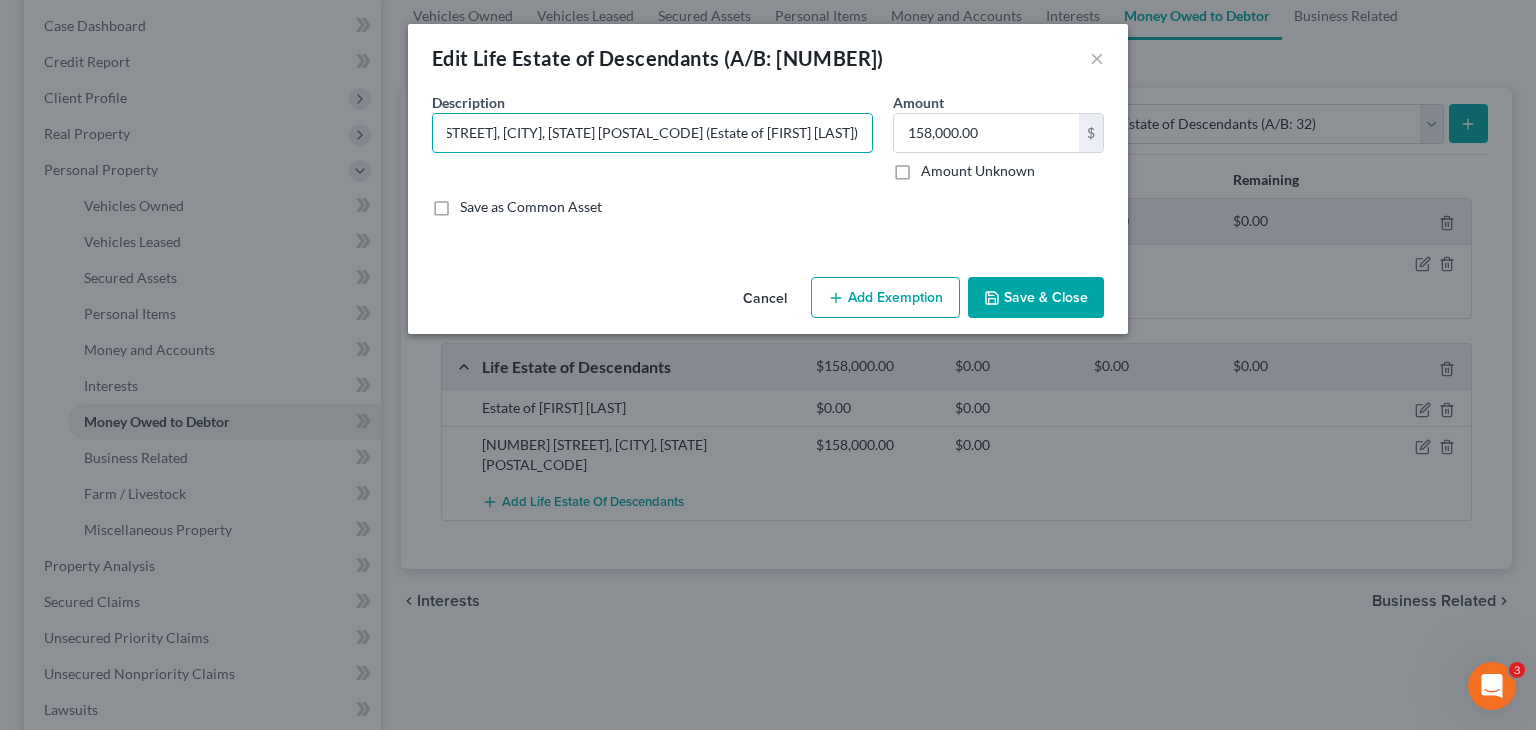 scroll, scrollTop: 0, scrollLeft: 88, axis: horizontal 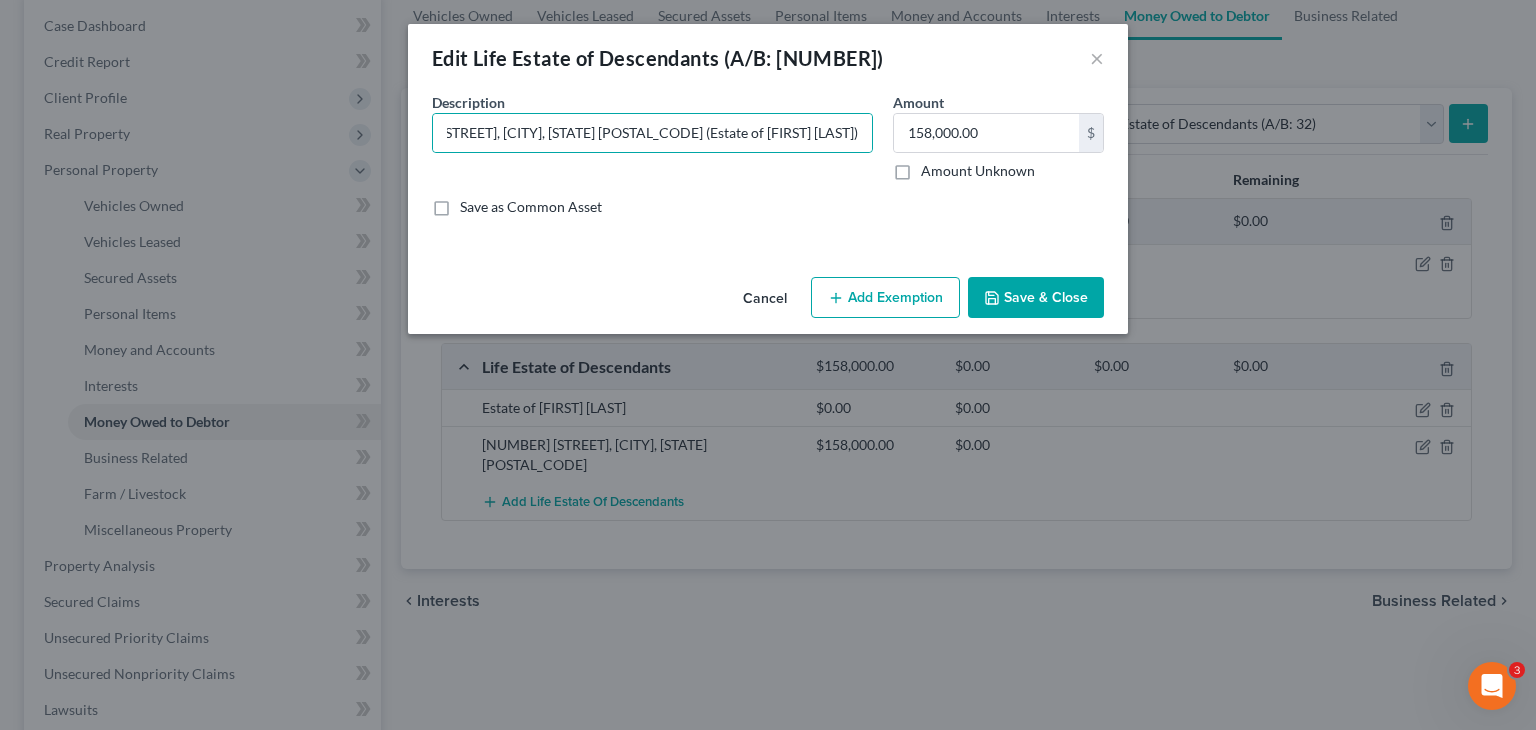 click on "Save & Close" at bounding box center (1036, 298) 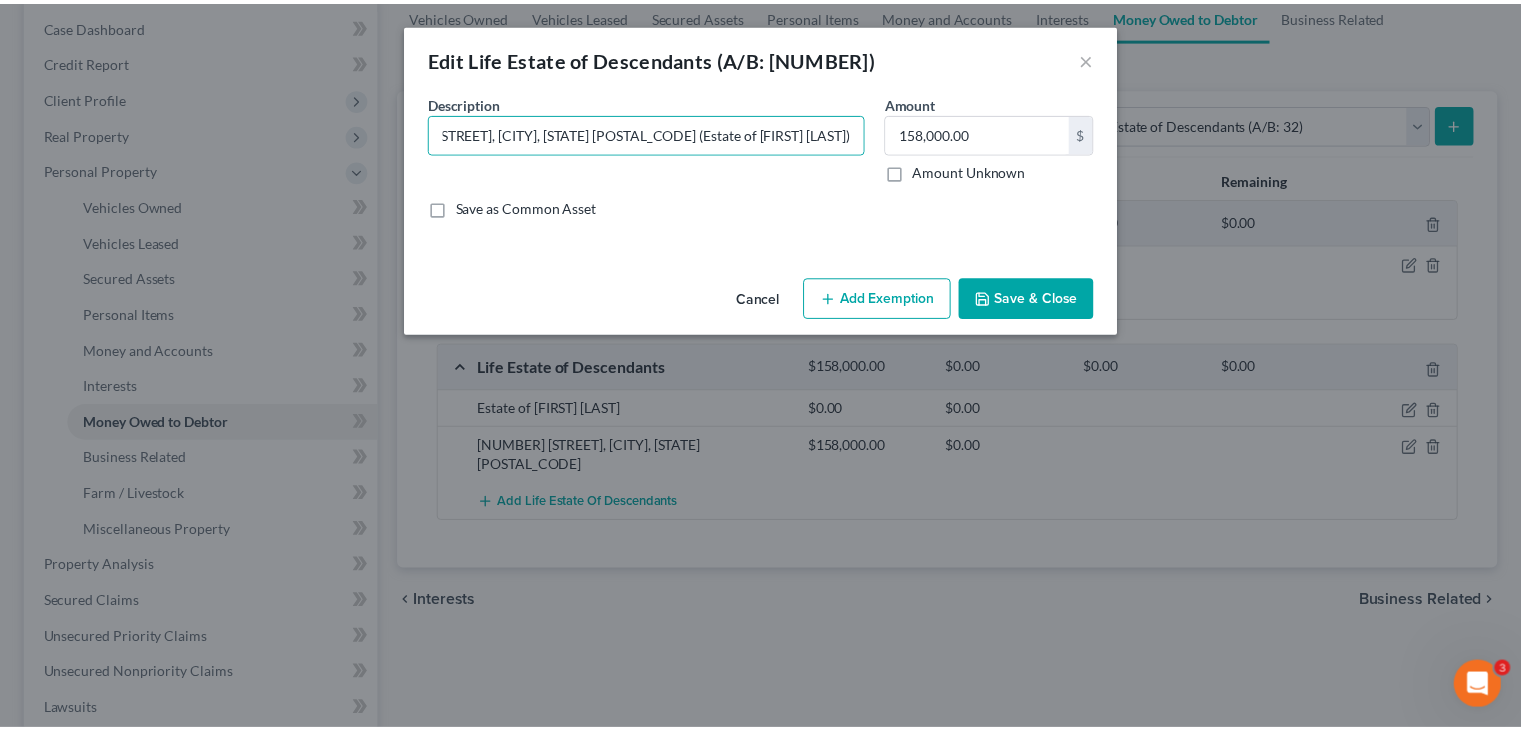 scroll, scrollTop: 0, scrollLeft: 0, axis: both 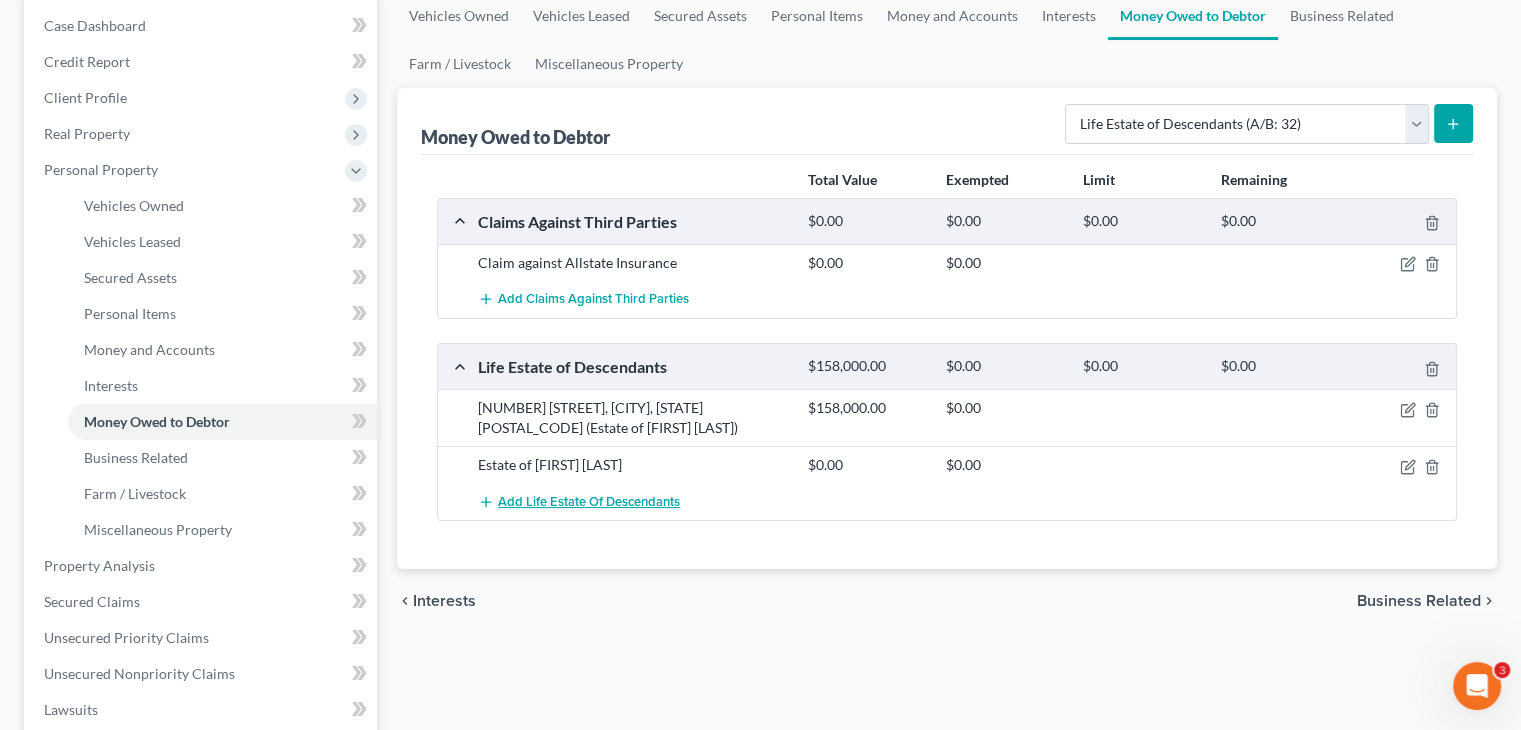 click on "Add Life Estate of Descendants" at bounding box center (589, 502) 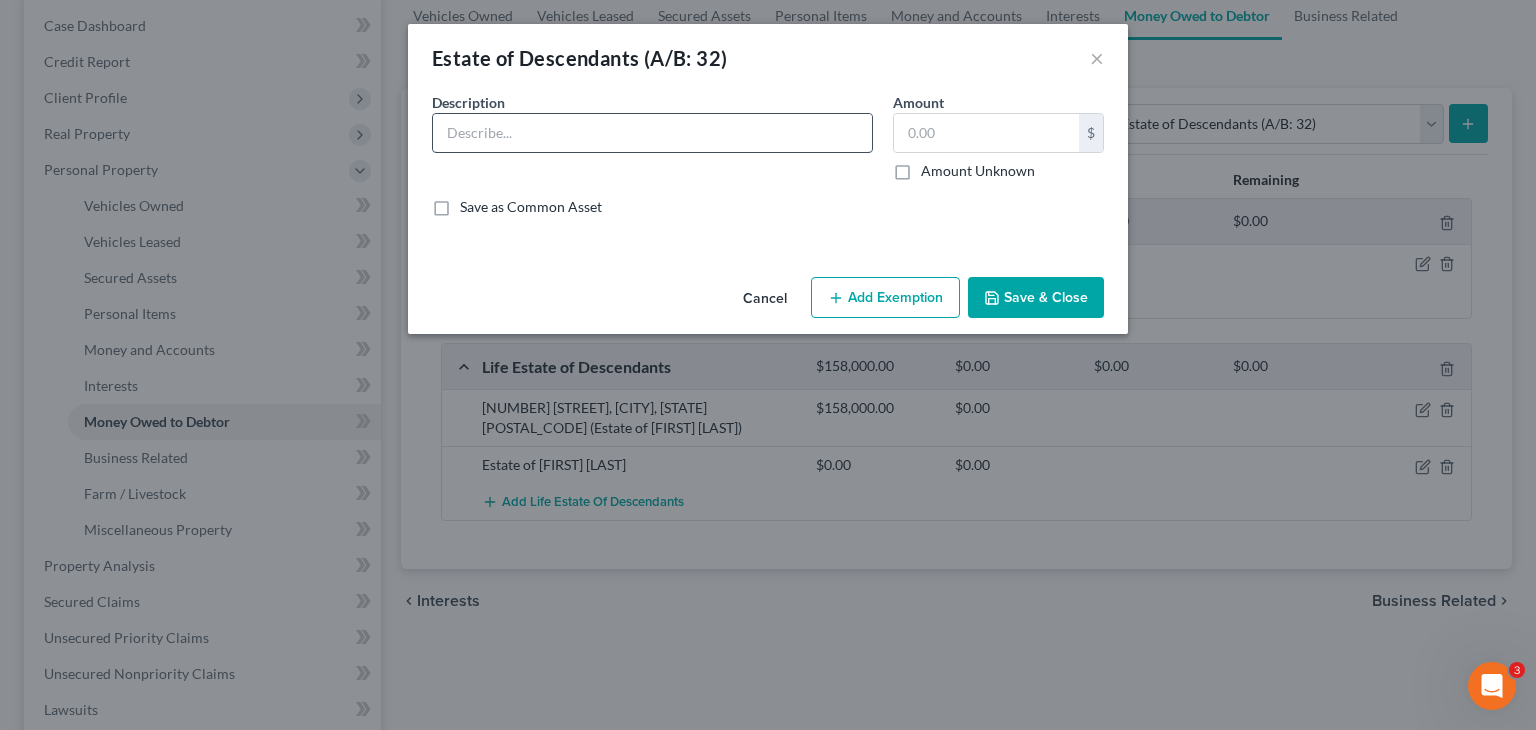 click at bounding box center [652, 133] 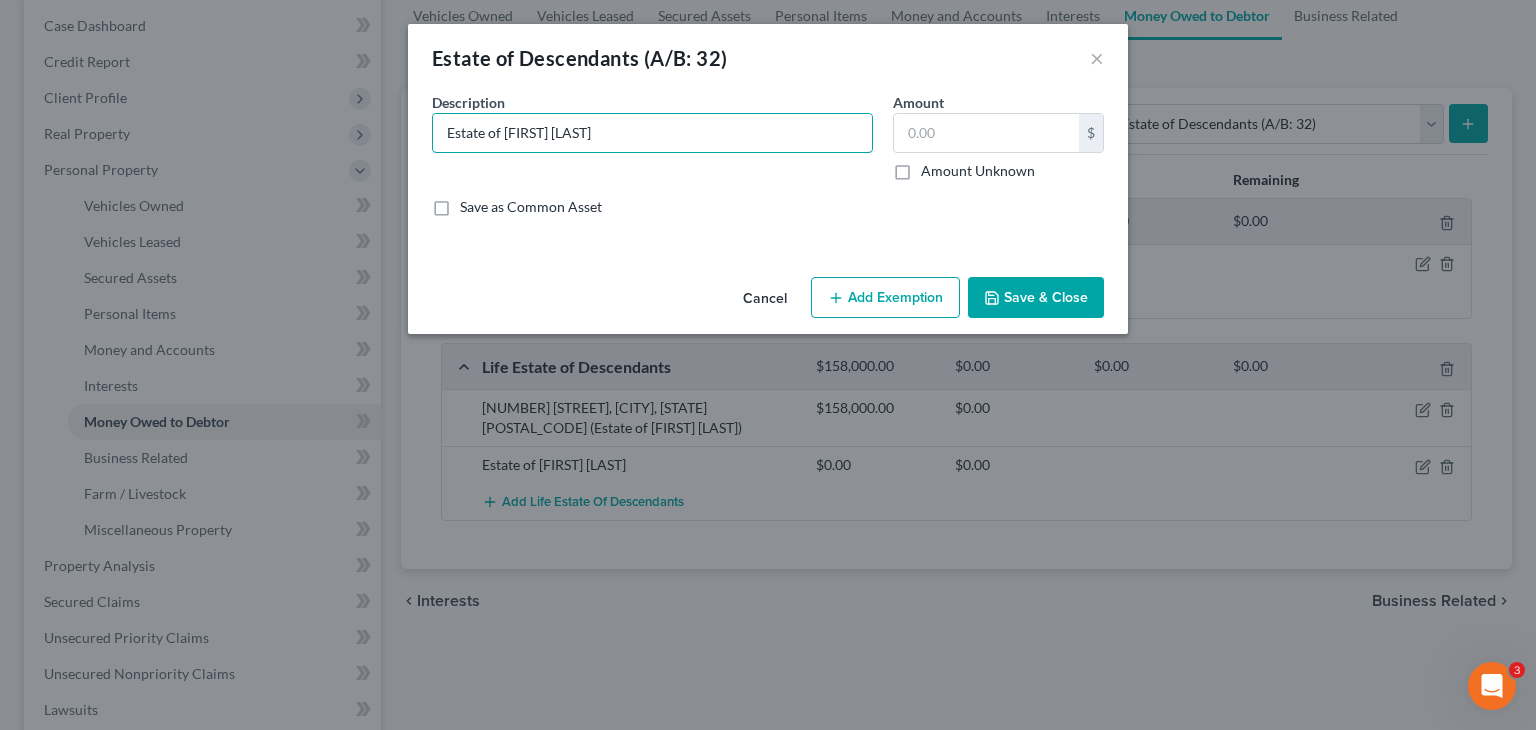 type on "Estate of [FIRST] [LAST]" 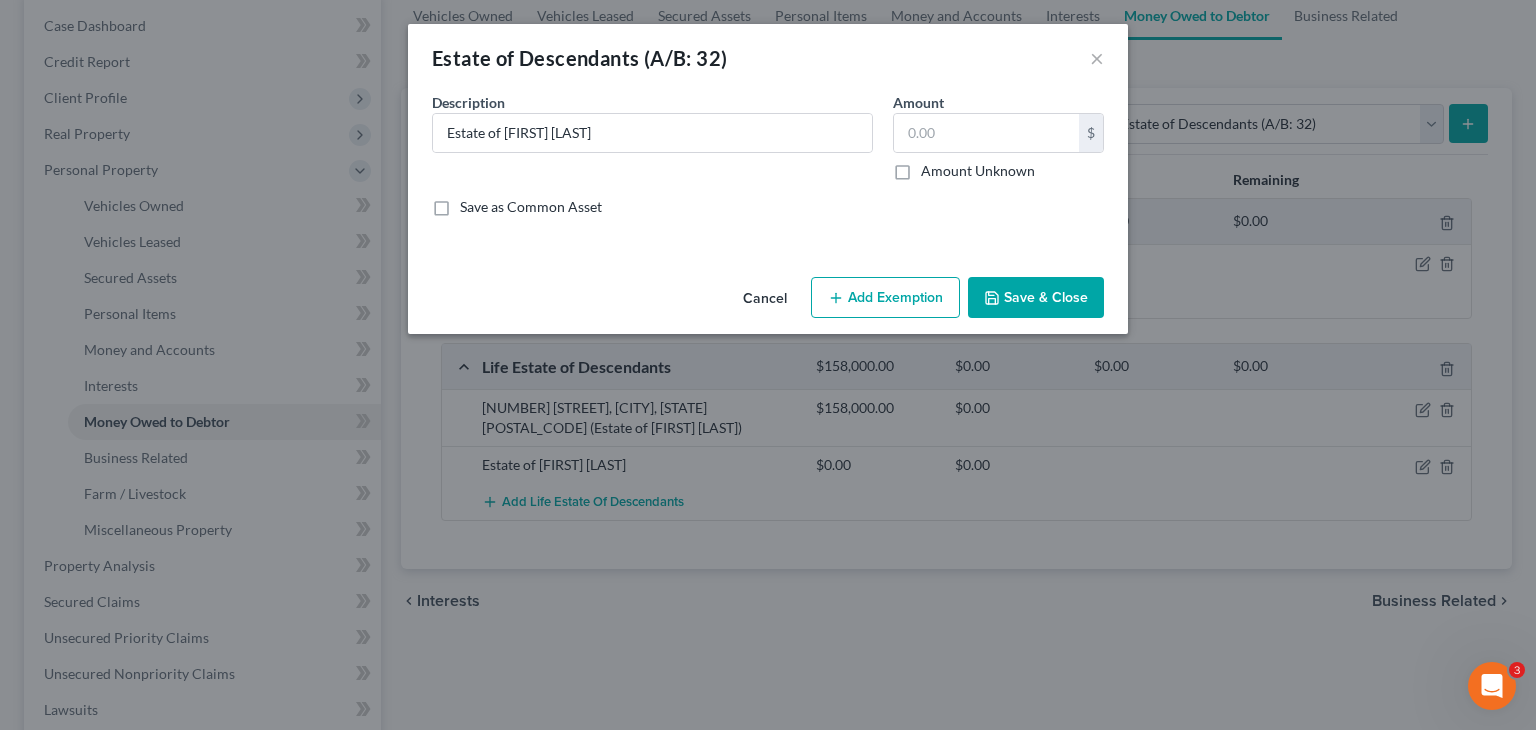click on "Save & Close" at bounding box center [1036, 298] 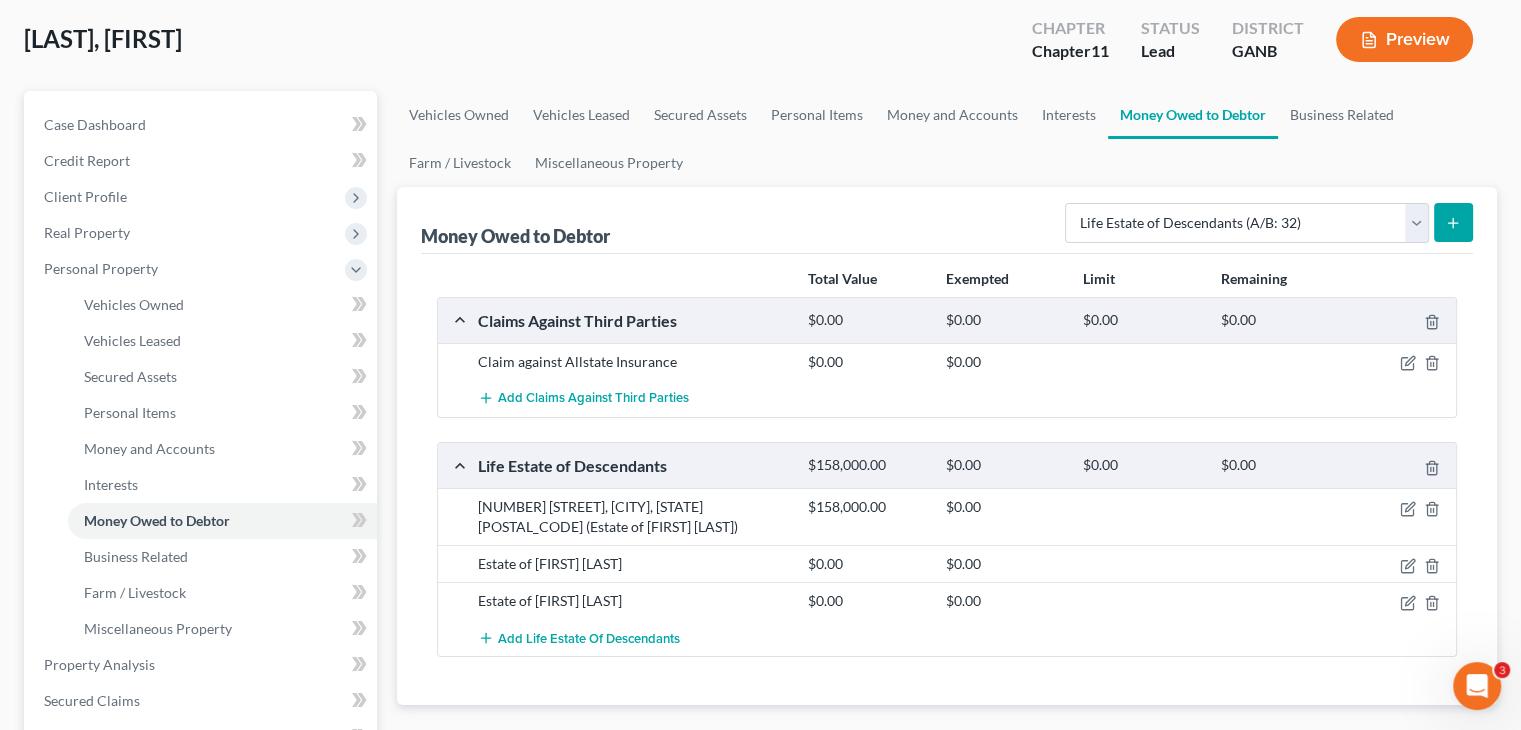 scroll, scrollTop: 0, scrollLeft: 0, axis: both 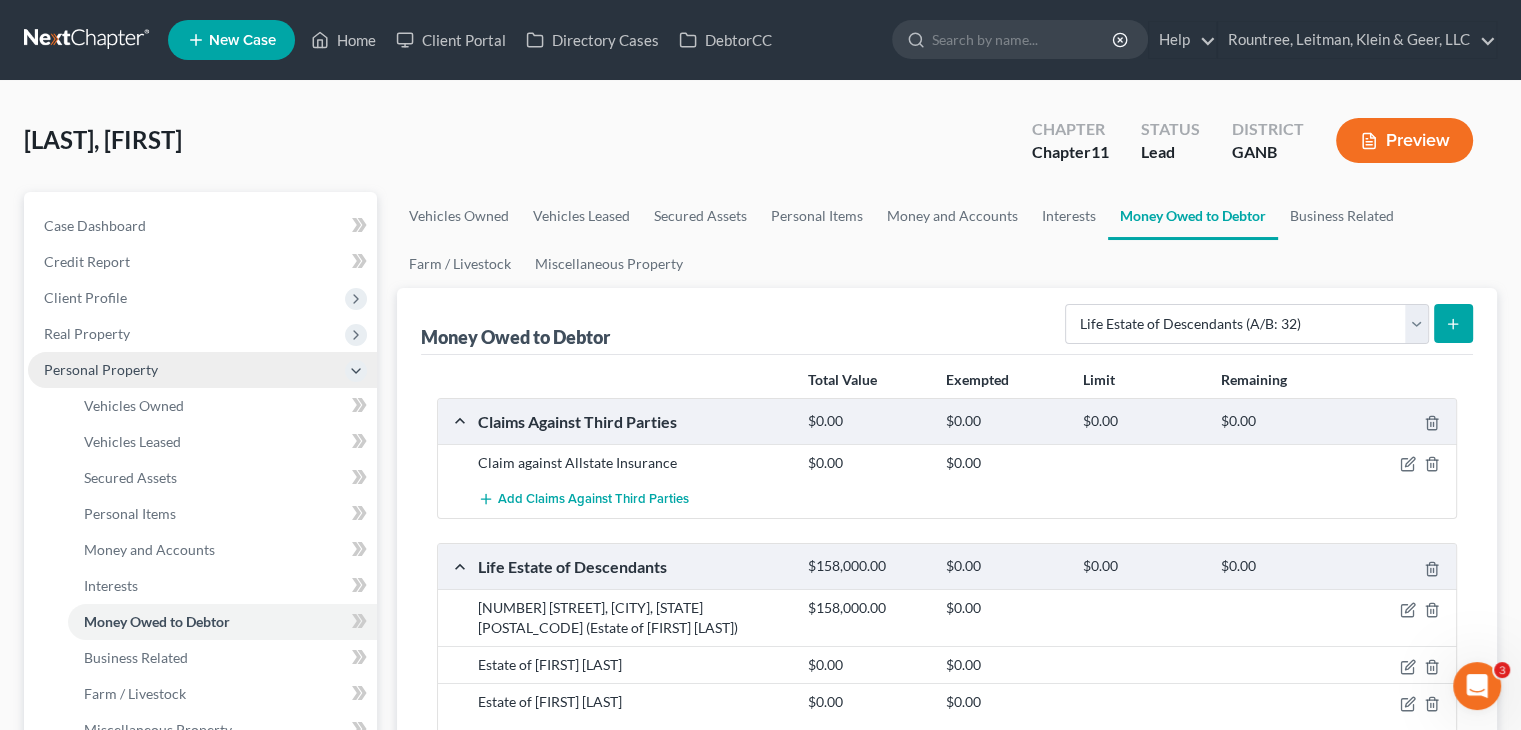 click on "Personal Property" at bounding box center [101, 369] 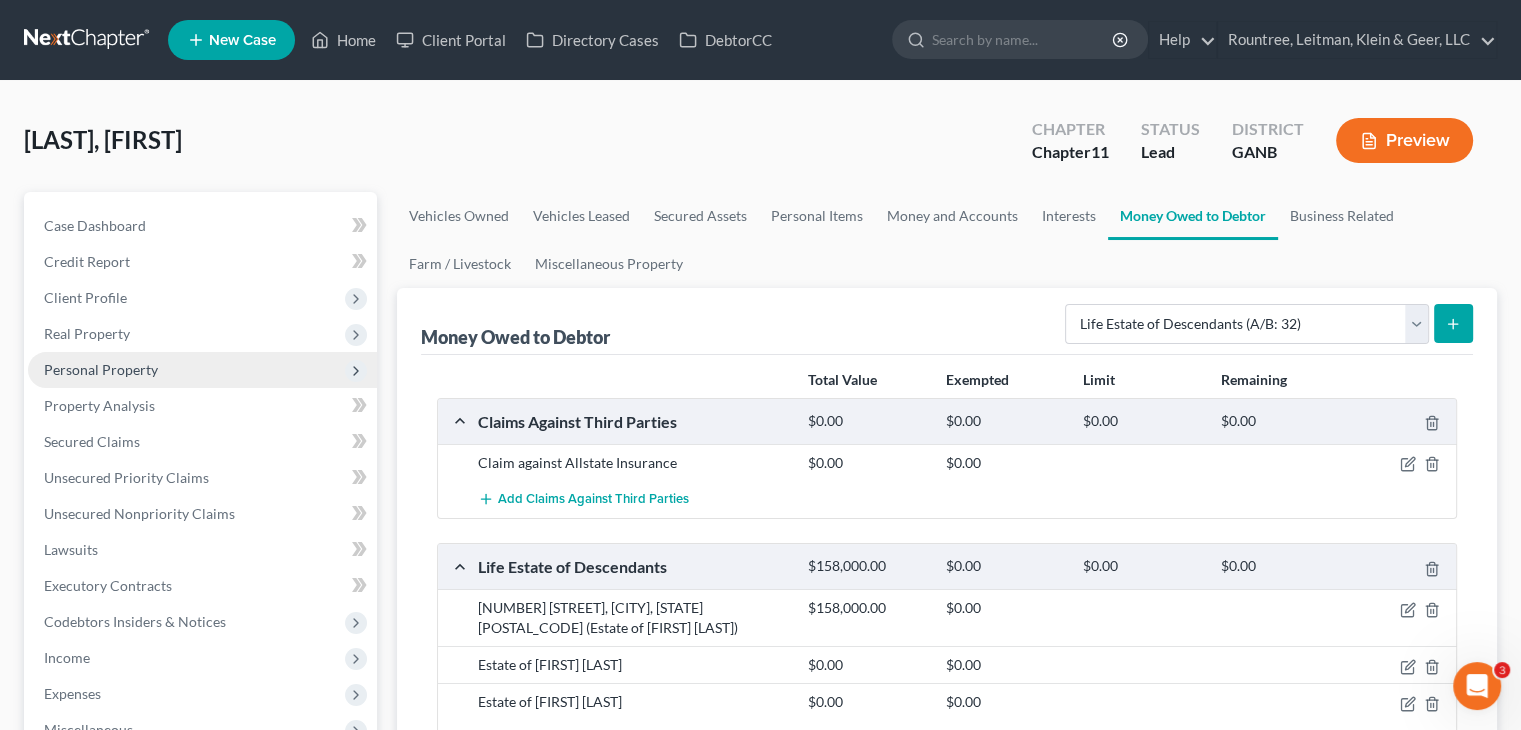 click on "Personal Property" at bounding box center [101, 369] 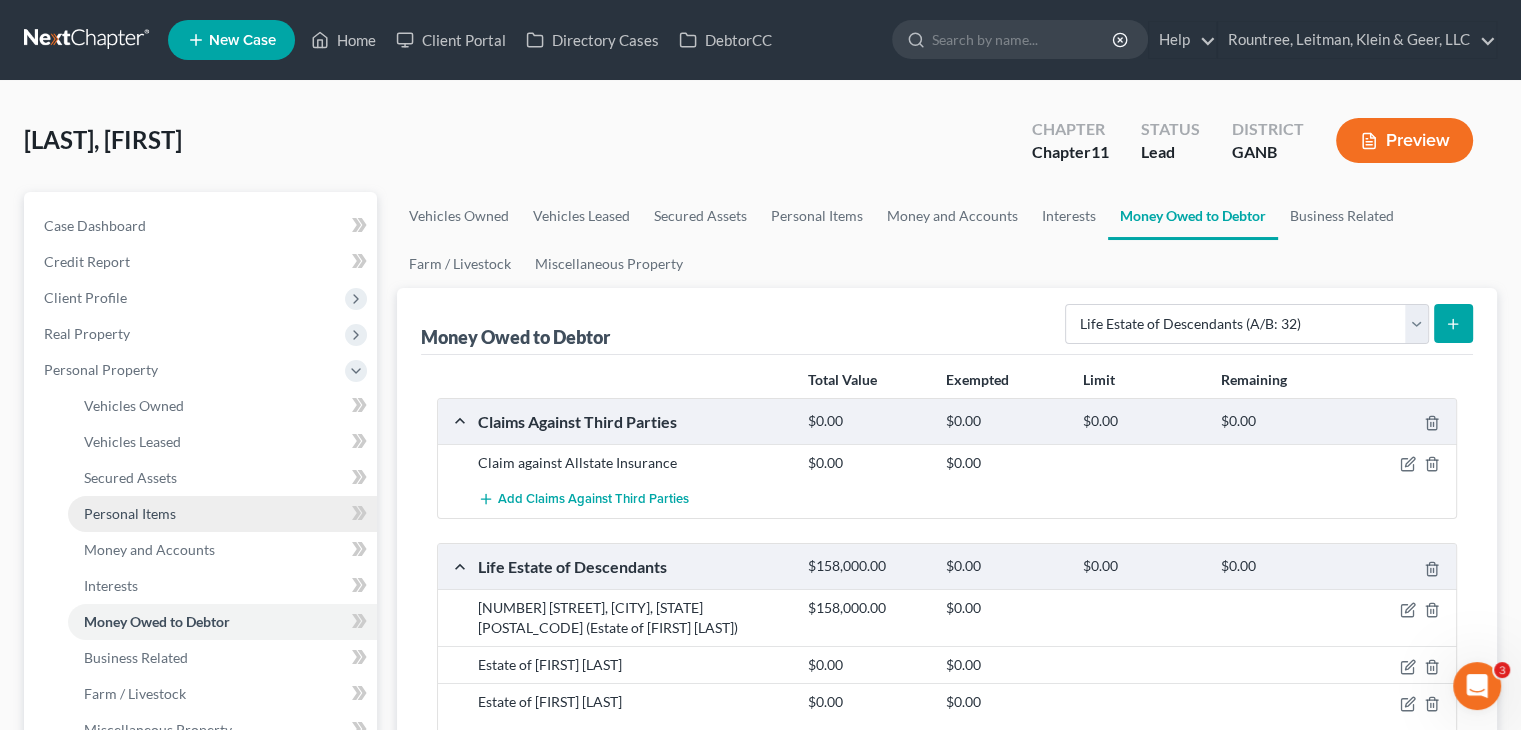click on "Personal Items" at bounding box center (130, 513) 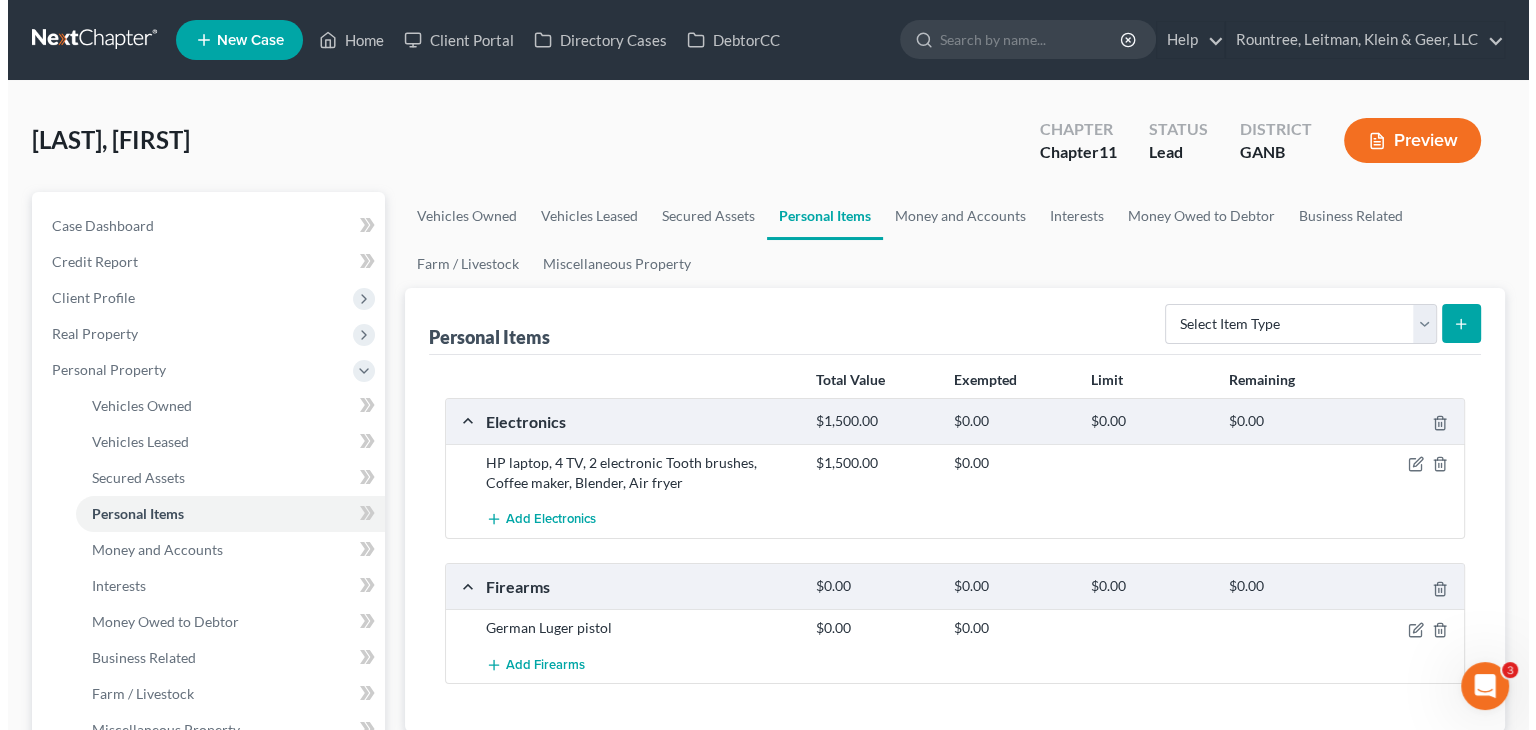 scroll, scrollTop: 100, scrollLeft: 0, axis: vertical 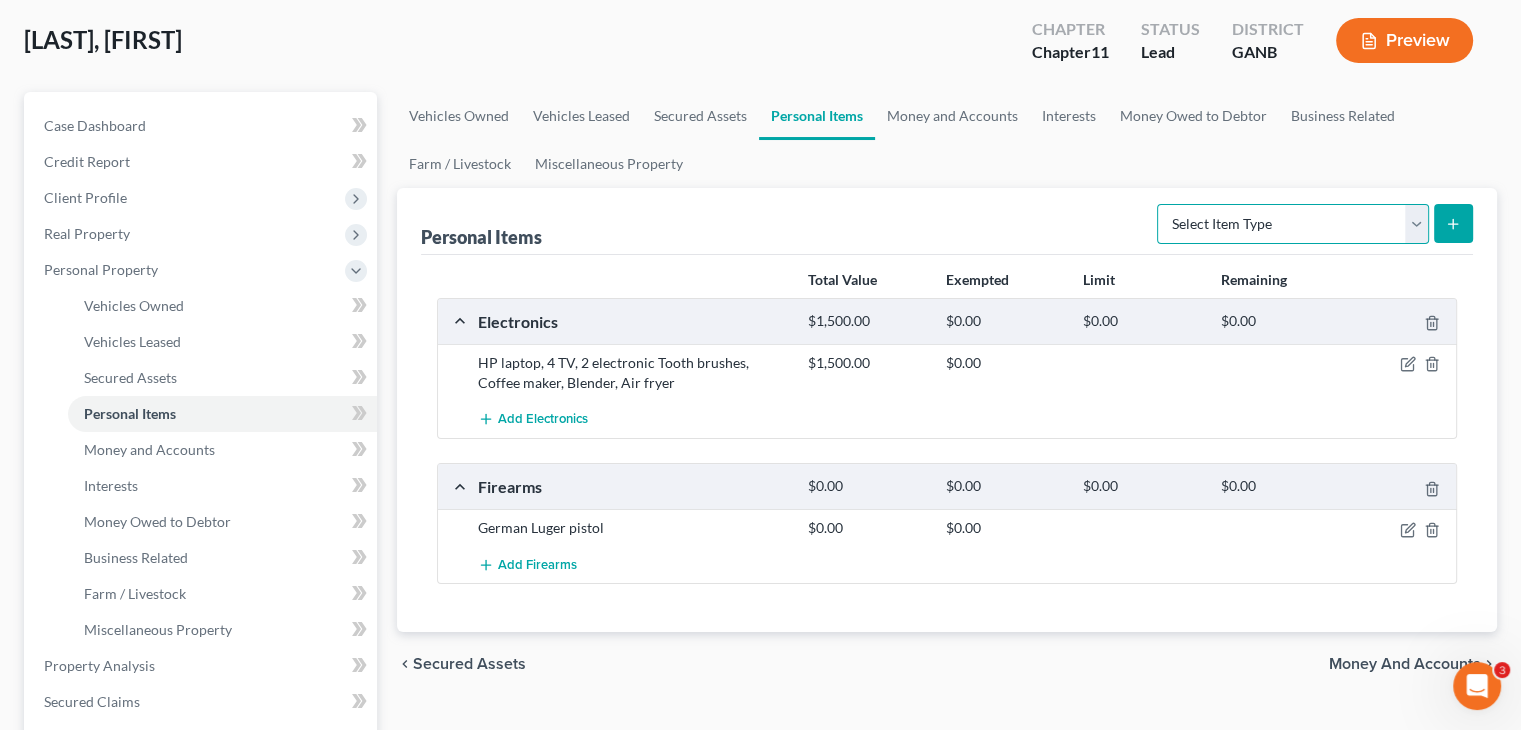 click on "Select Item Type Clothing (A/B: 11) Collectibles Of Value (A/B: 8) Electronics (A/B: 7) Firearms (A/B: 10) Household Goods (A/B: 6) Jewelry (A/B: 12) Other (A/B: 14) Pet(s) (A/B: 13) Sports & Hobby Equipment (A/B: 9)" at bounding box center (1293, 224) 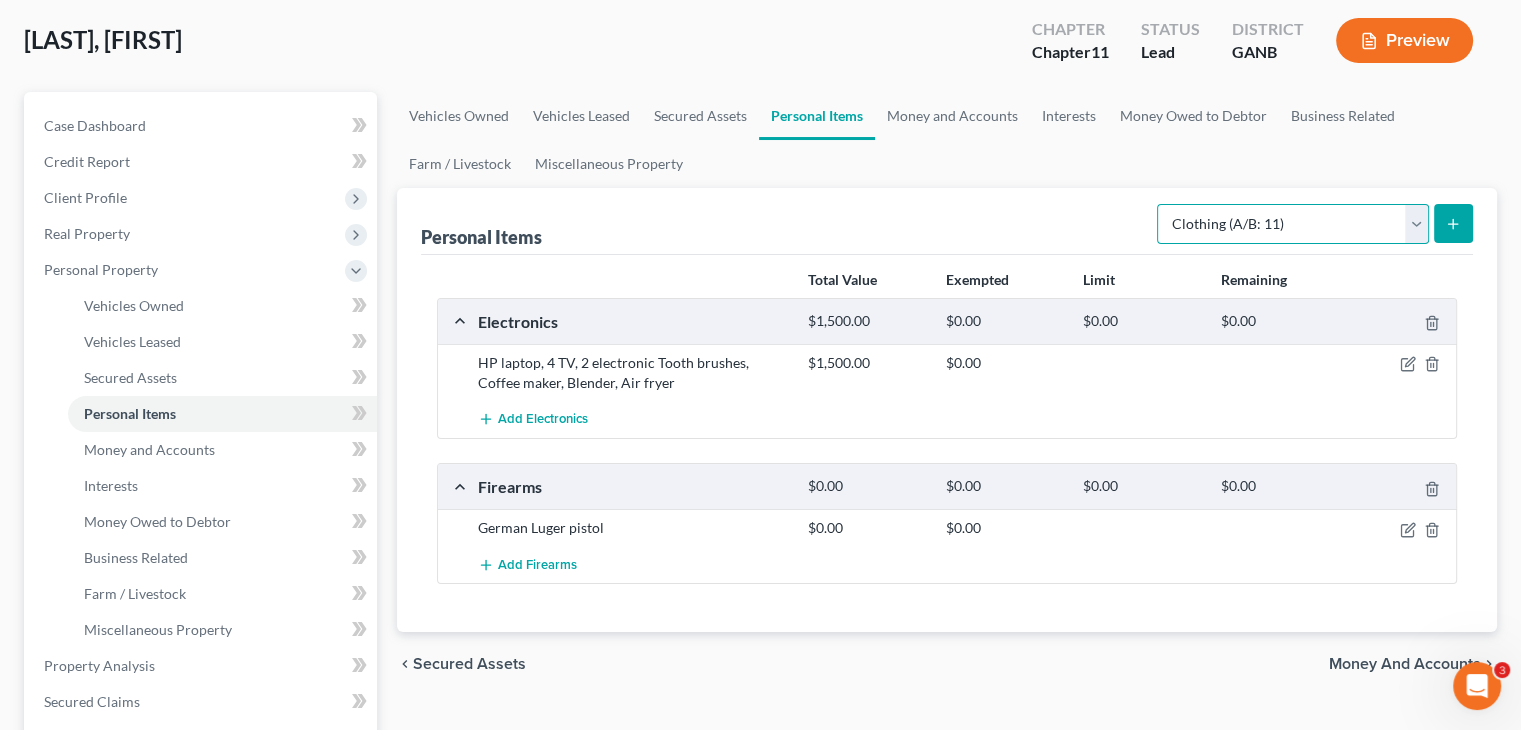 click on "Select Item Type Clothing (A/B: 11) Collectibles Of Value (A/B: 8) Electronics (A/B: 7) Firearms (A/B: 10) Household Goods (A/B: 6) Jewelry (A/B: 12) Other (A/B: 14) Pet(s) (A/B: 13) Sports & Hobby Equipment (A/B: 9)" at bounding box center (1293, 224) 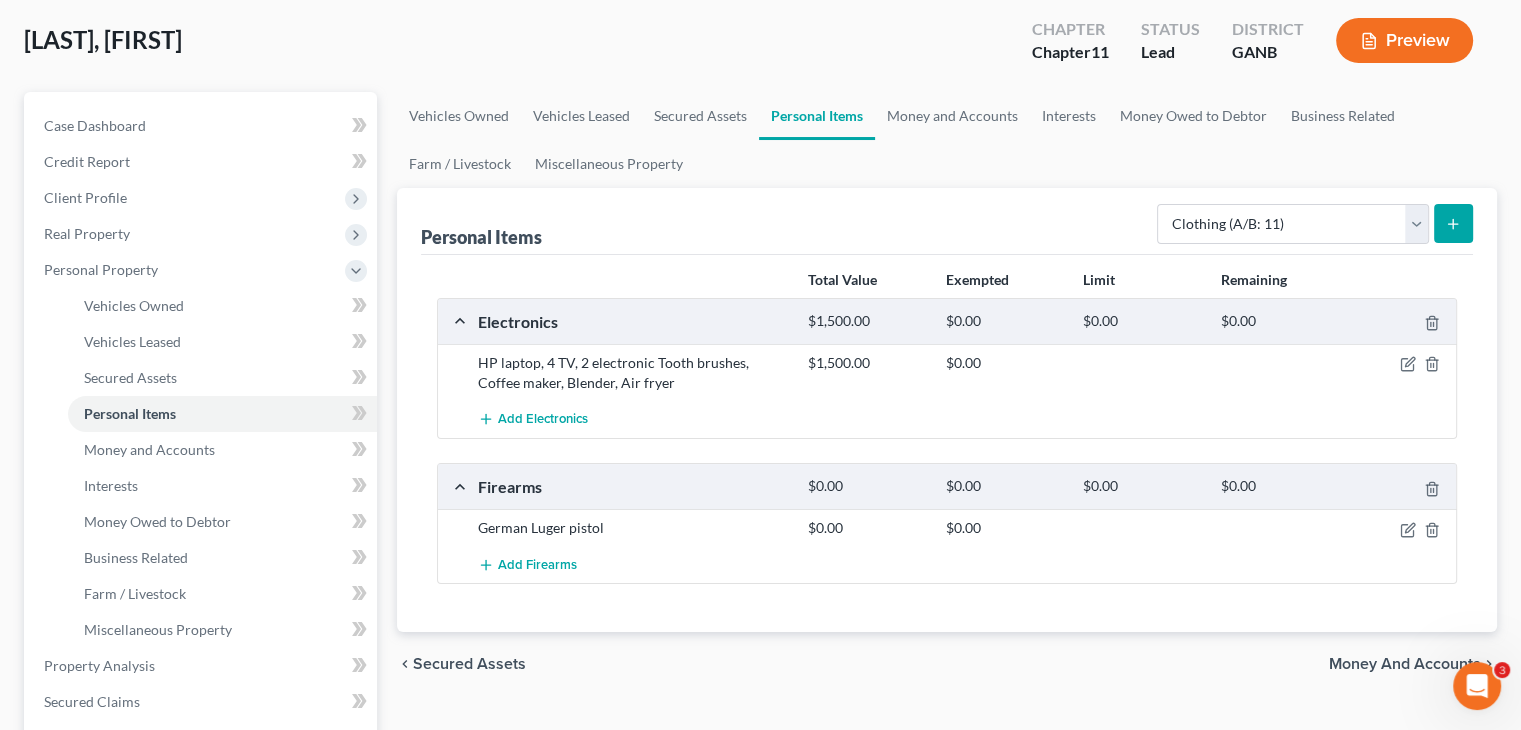 click 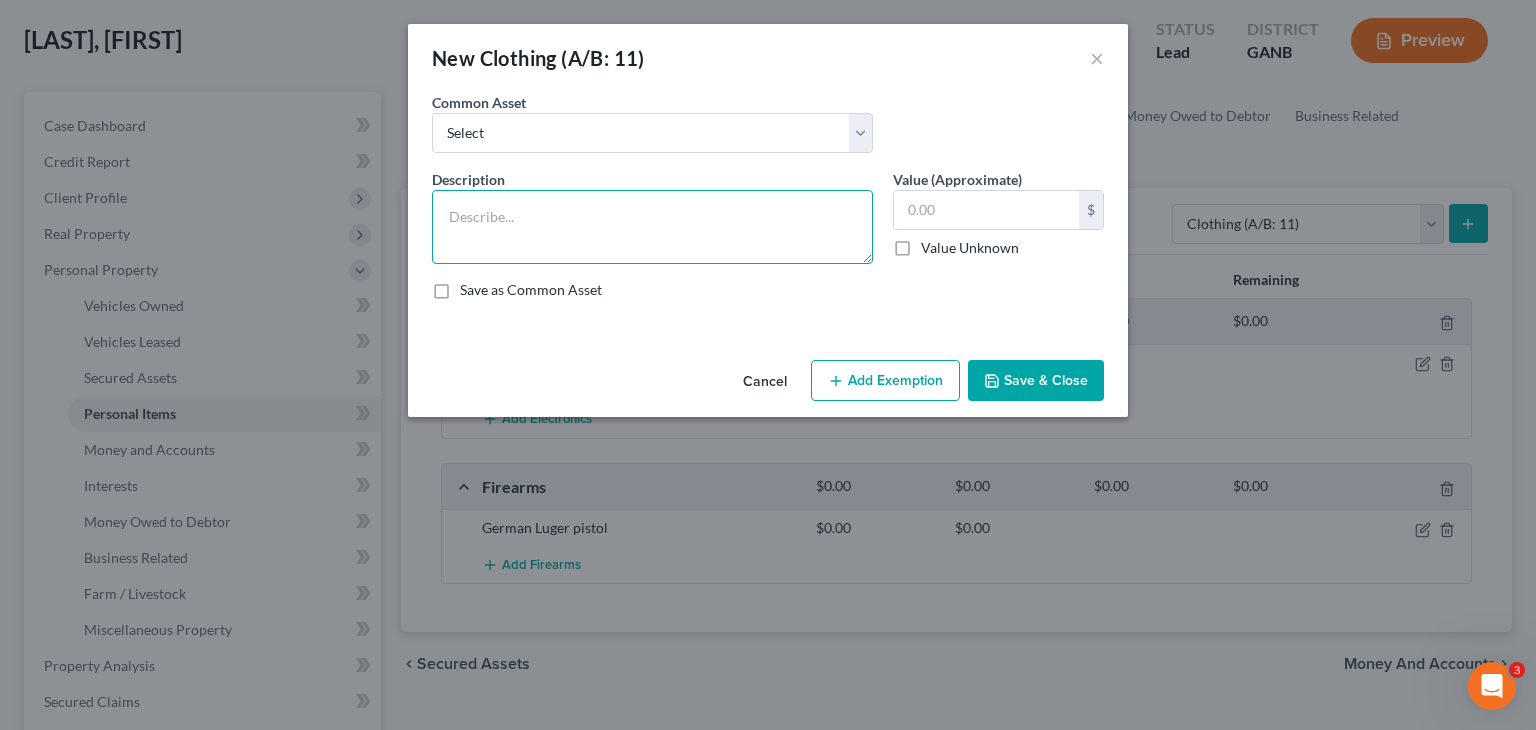 click at bounding box center (652, 227) 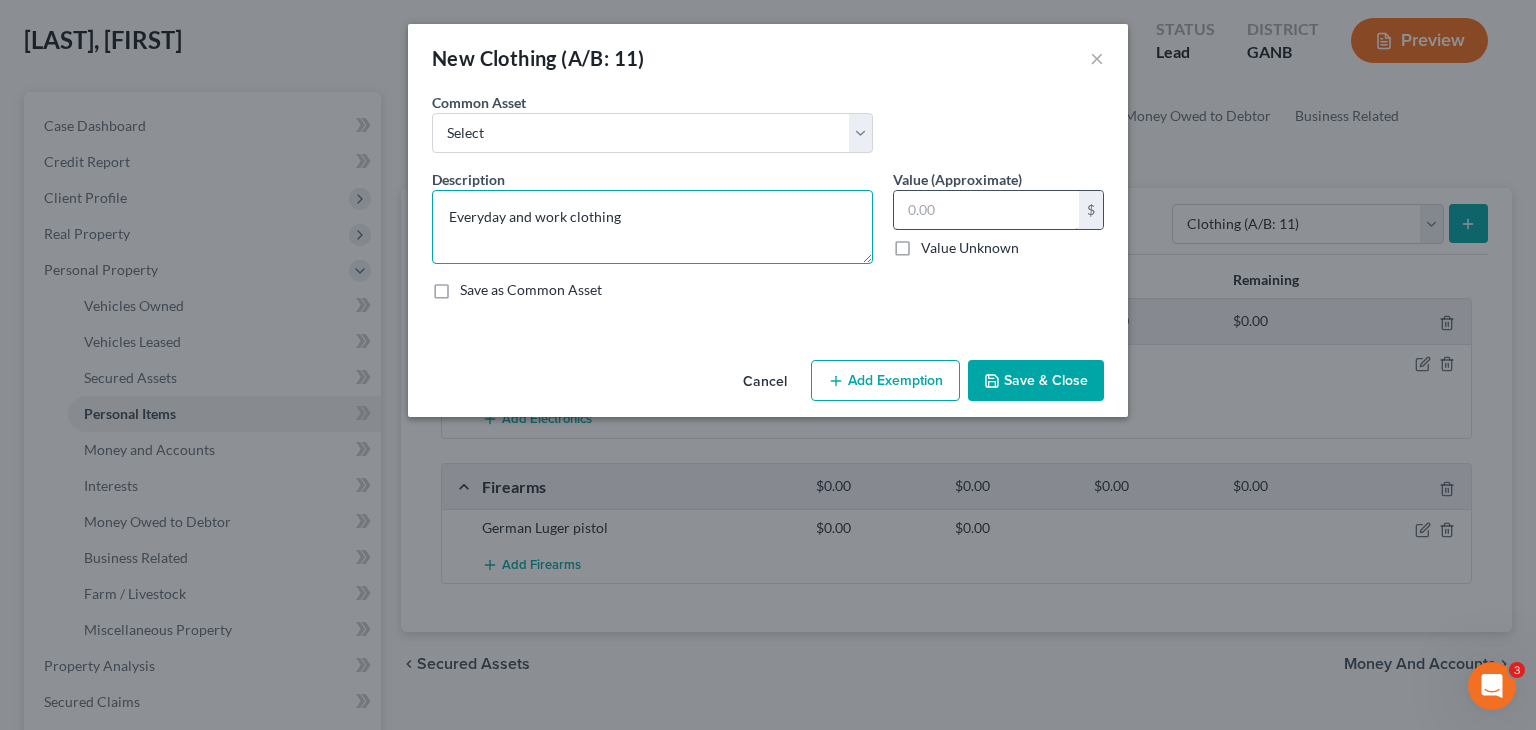 type on "Everyday and work clothing" 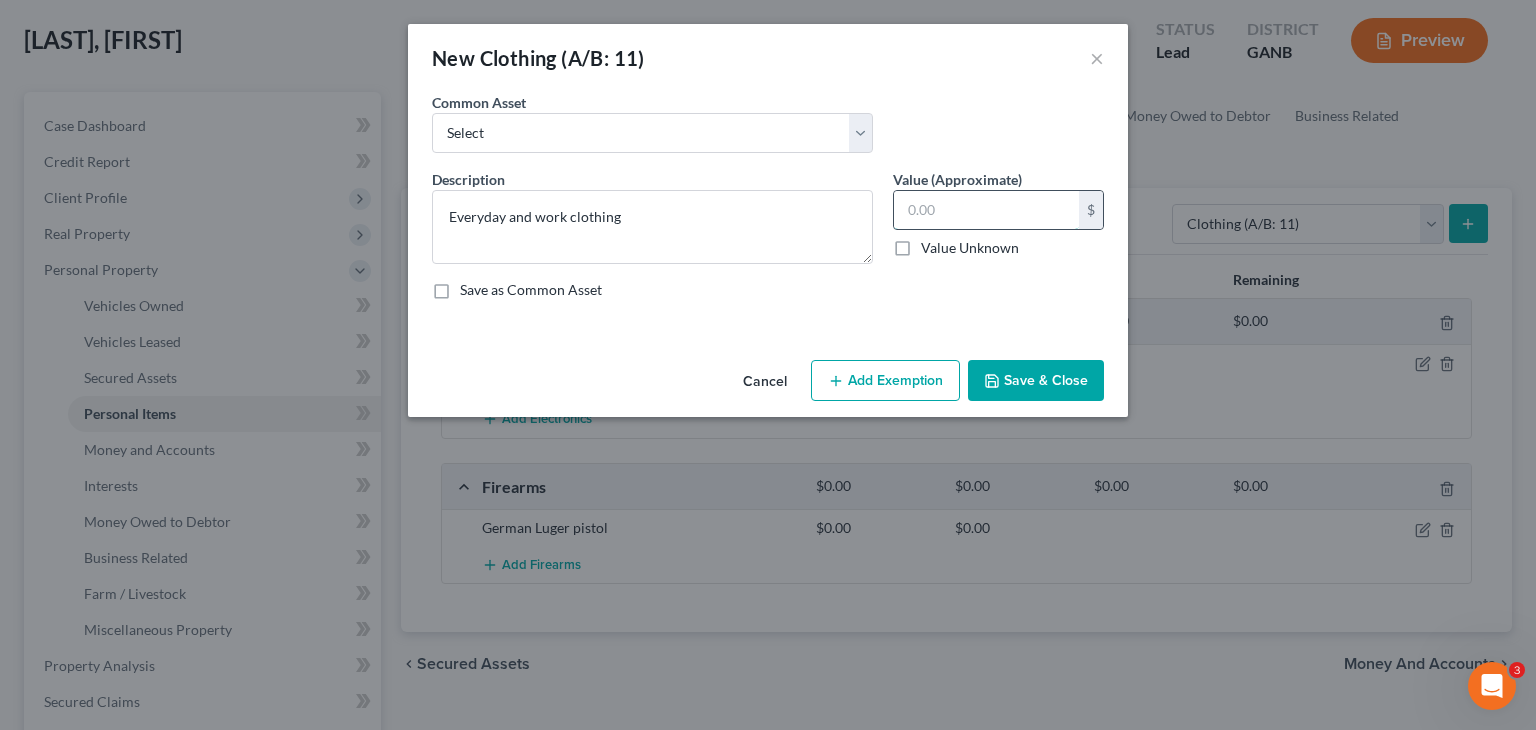 click at bounding box center (986, 210) 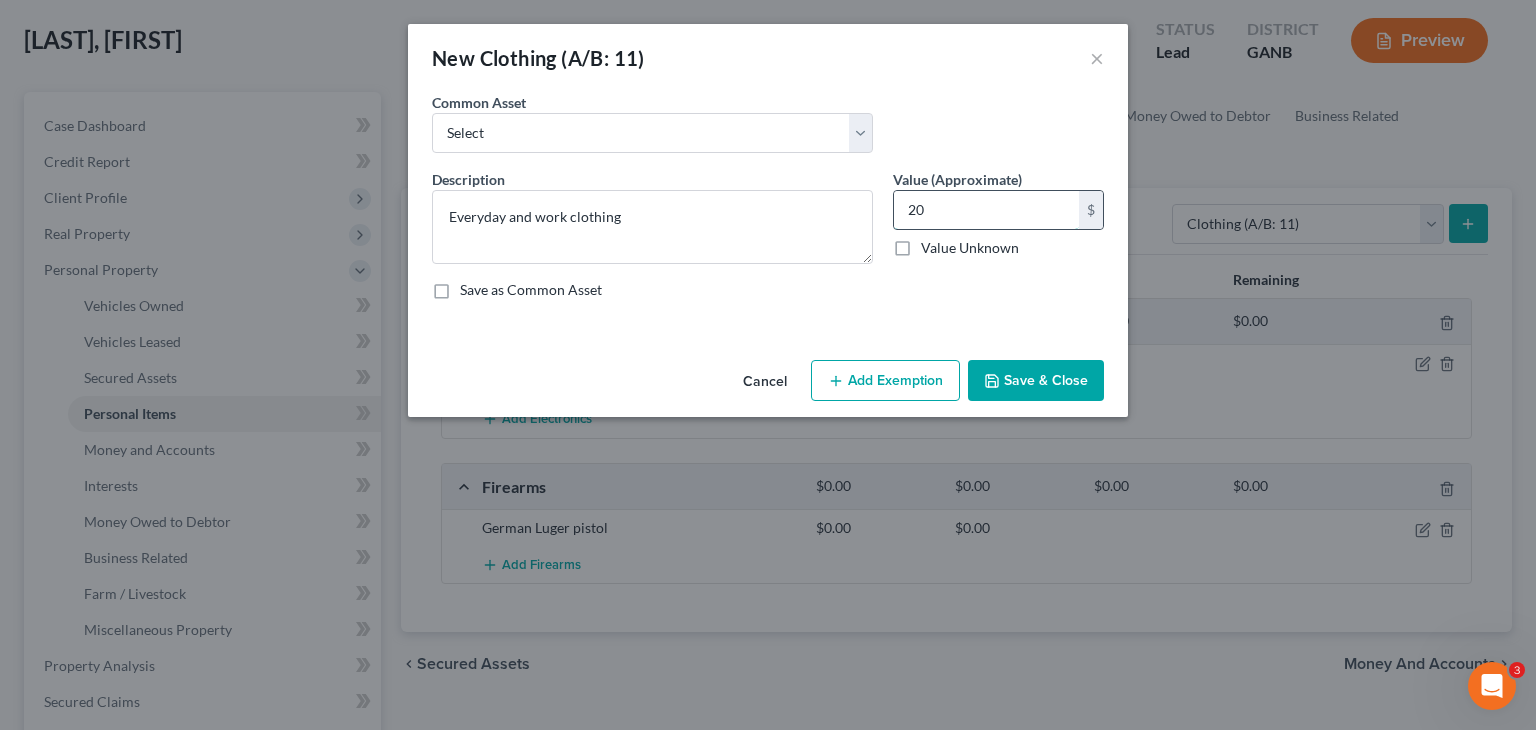 type on "2" 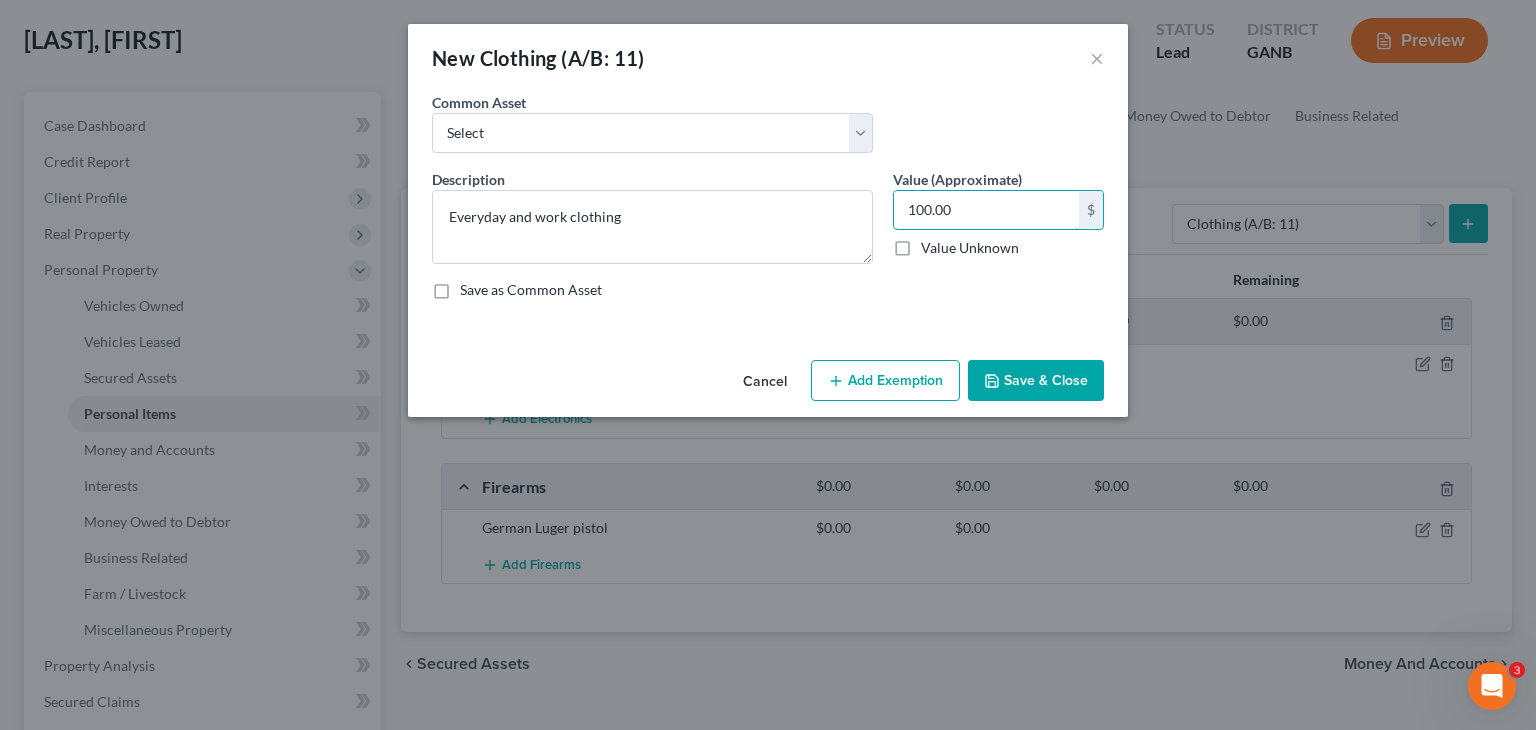 type on "100.00" 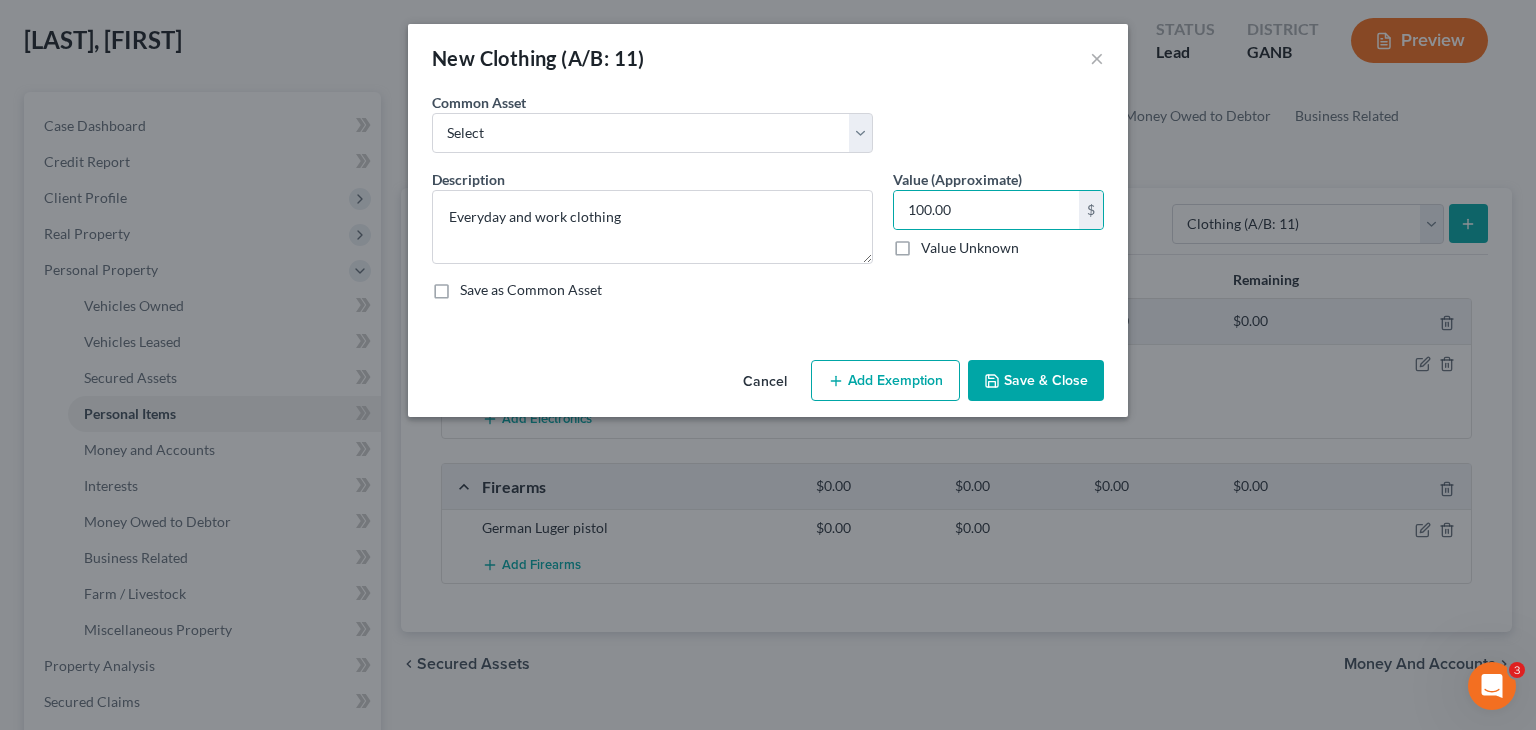 click on "Add Exemption" at bounding box center [885, 381] 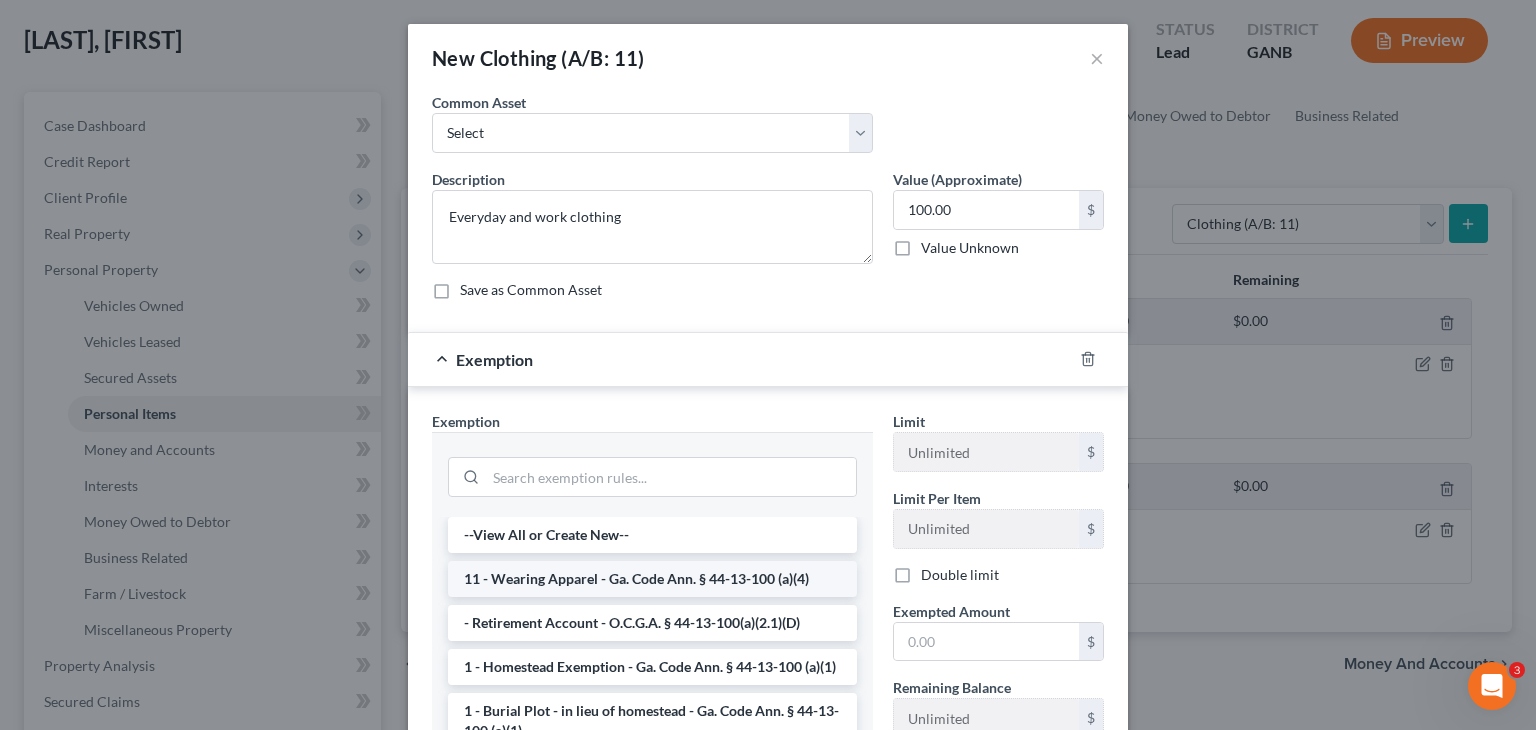 click on "11 - Wearing Apparel - Ga. Code Ann. § 44-13-100 (a)(4)" at bounding box center (652, 579) 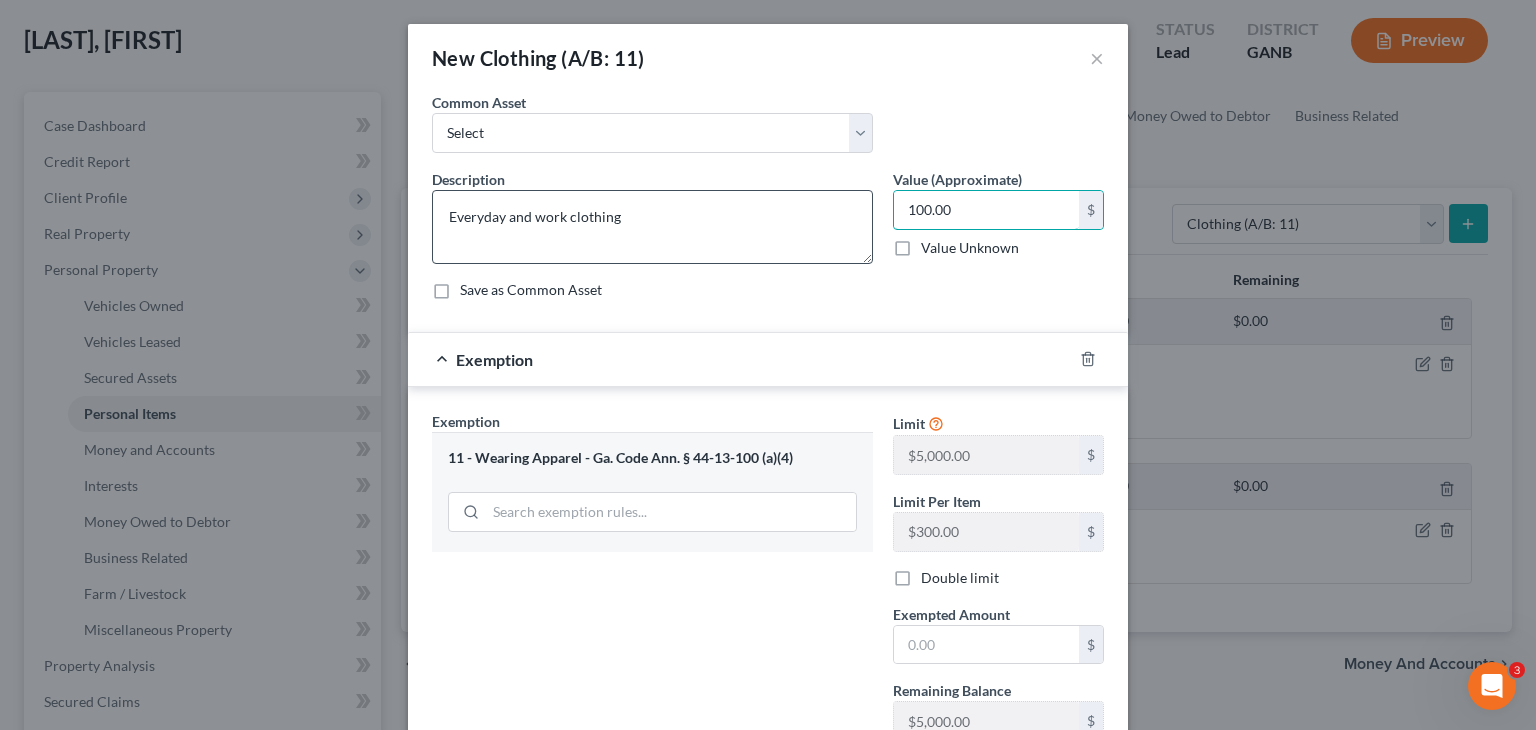 type 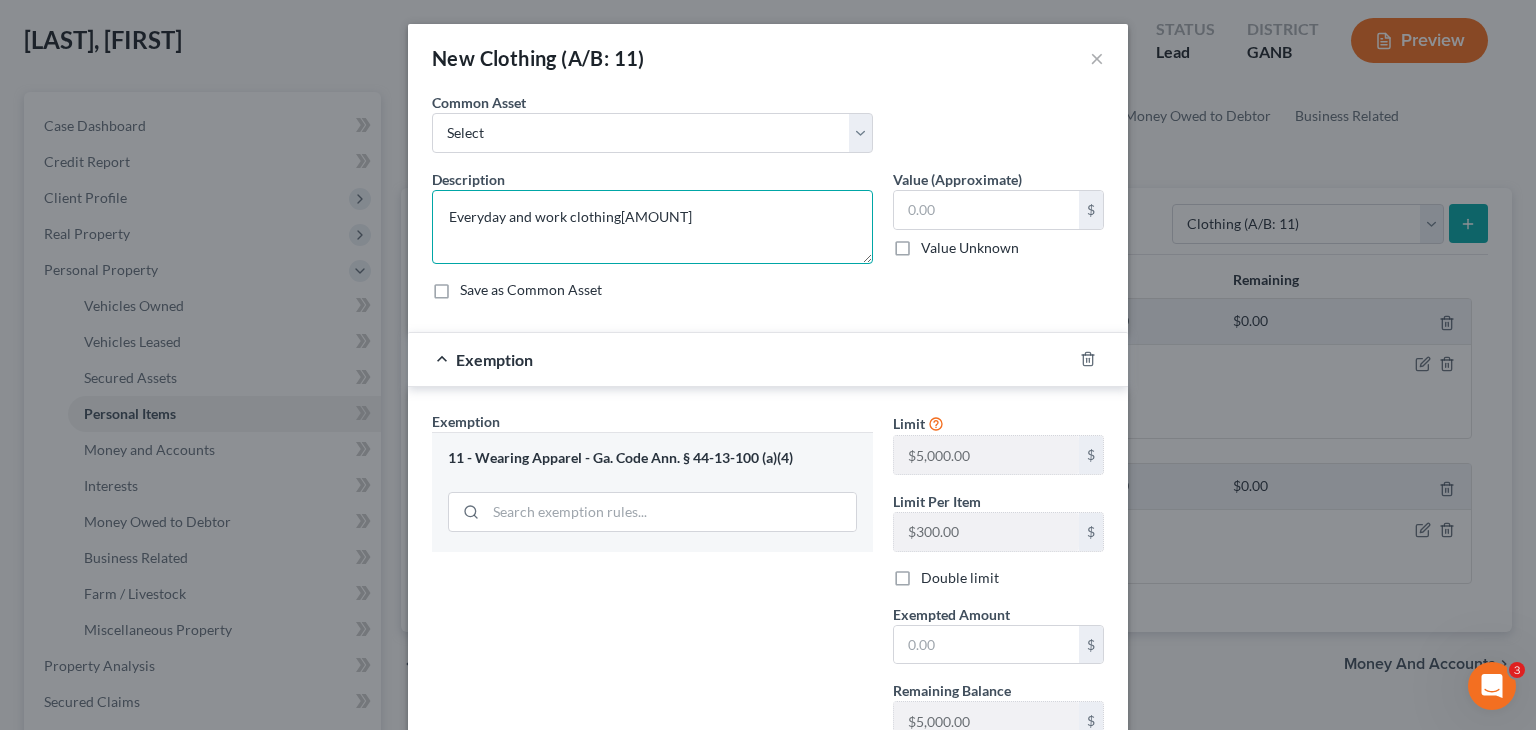type on "Everyday and work clothing" 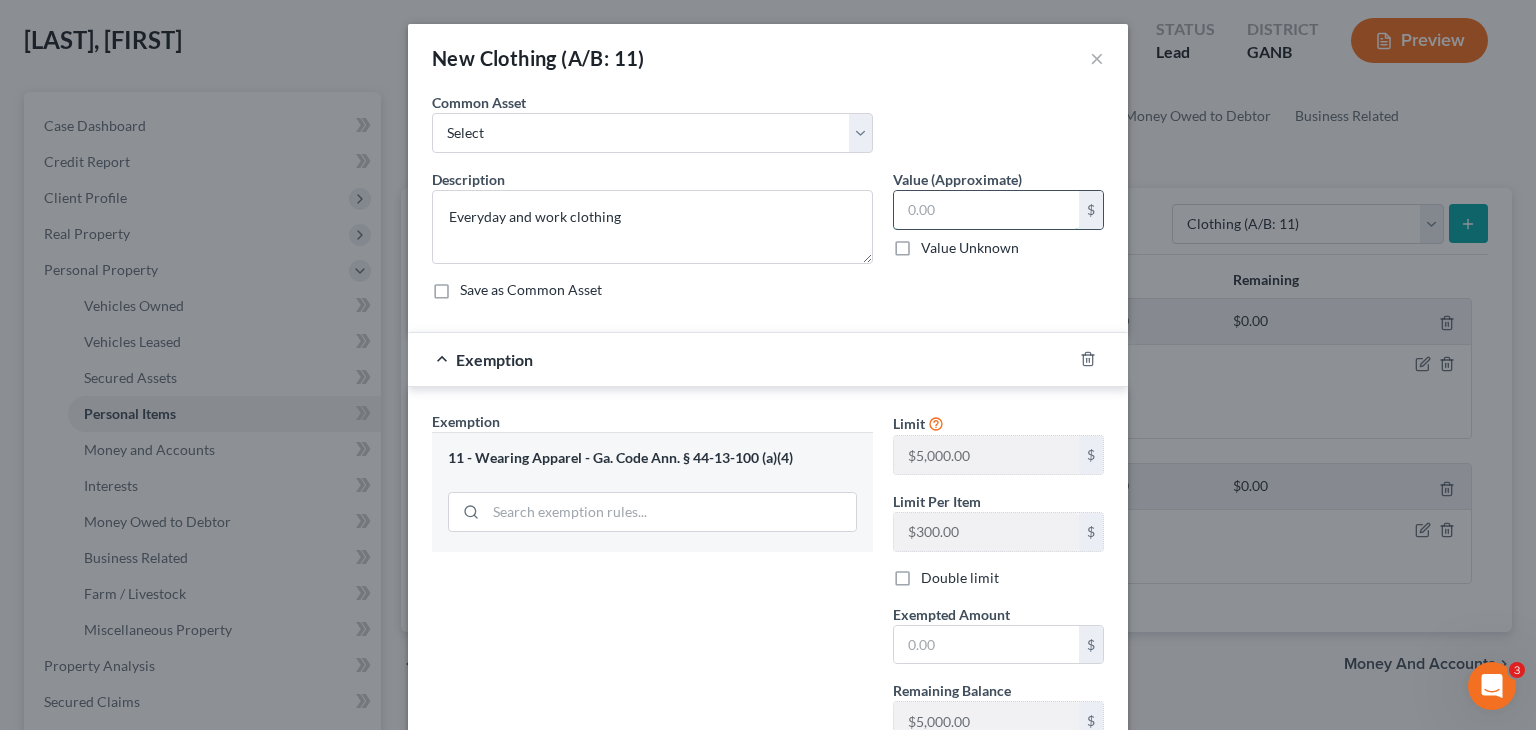 click at bounding box center (986, 210) 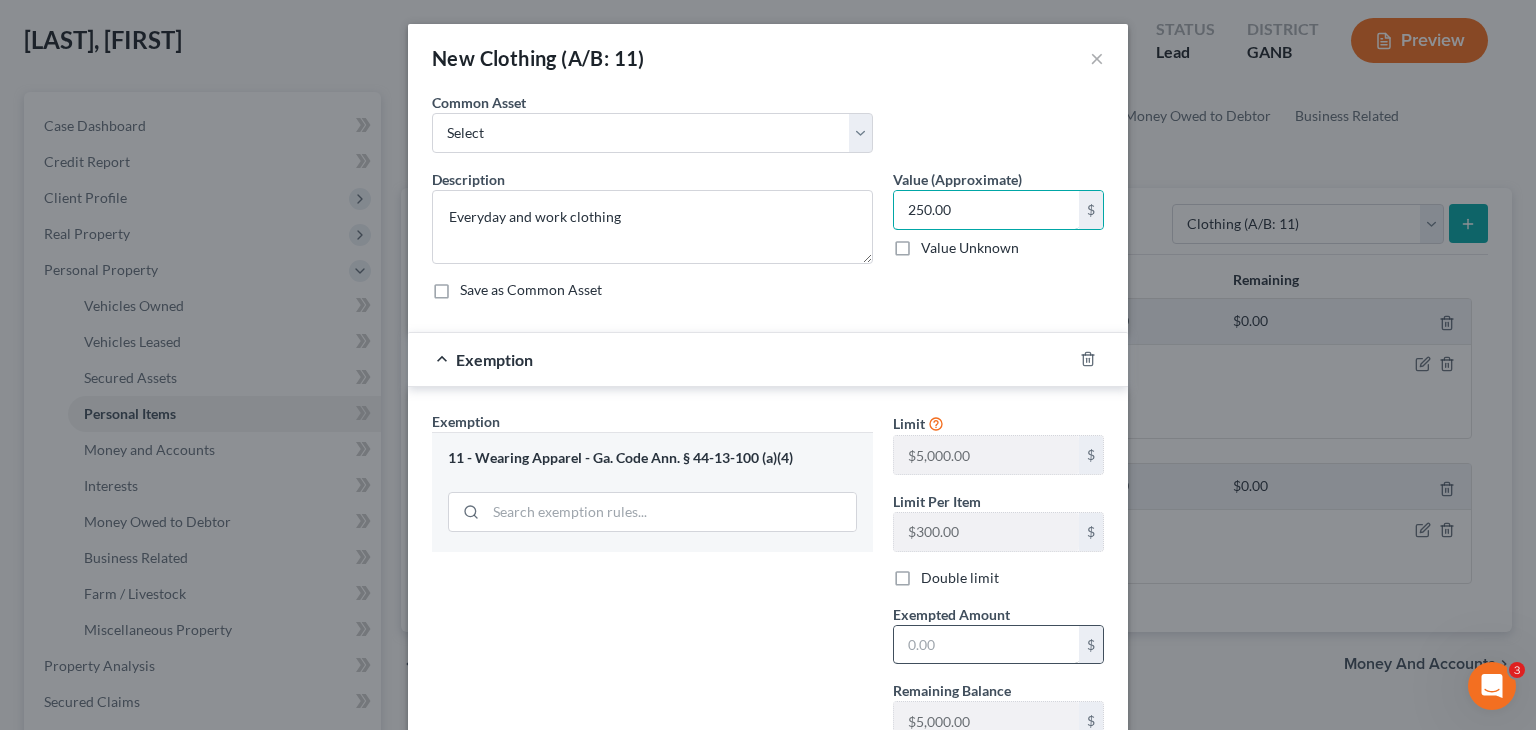 type on "250.00" 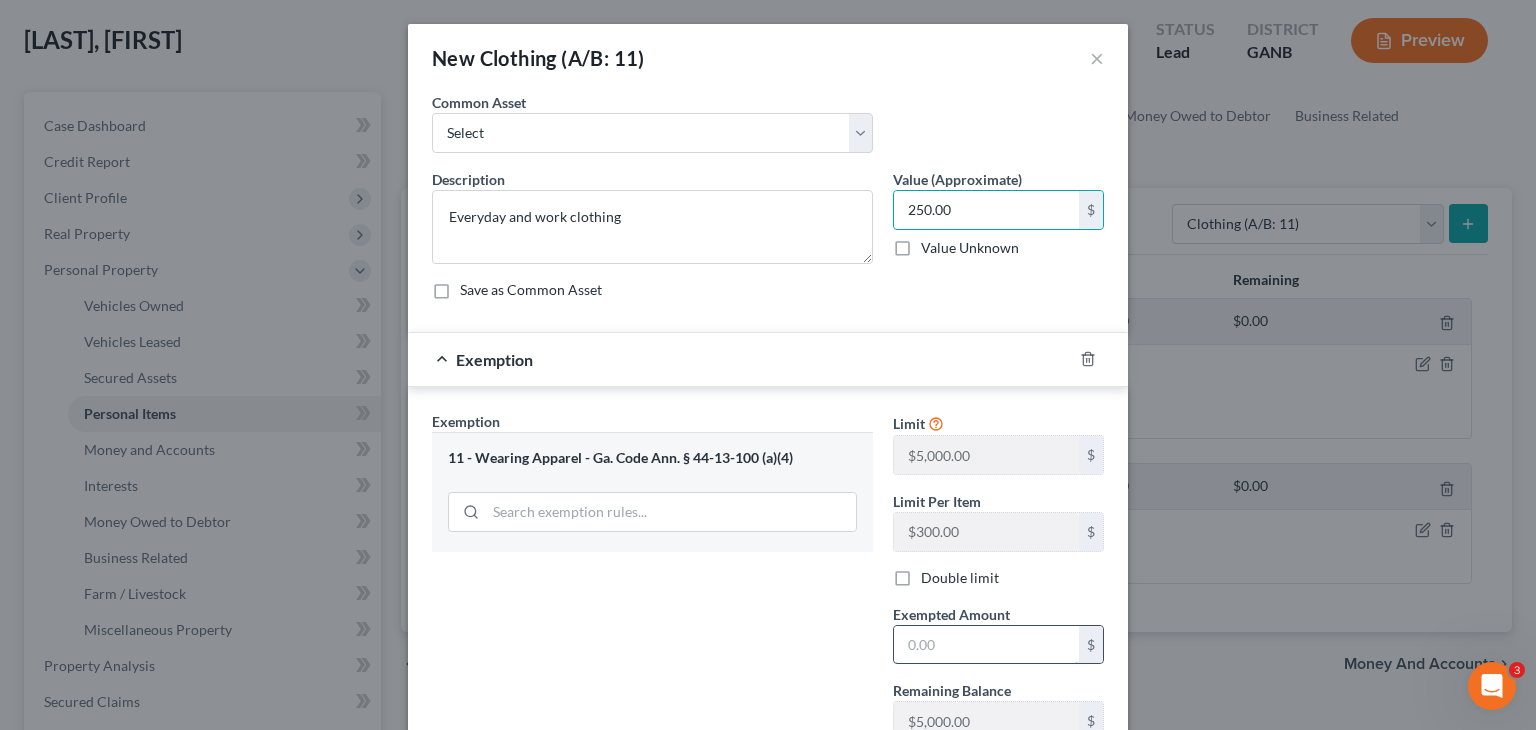 click at bounding box center [986, 645] 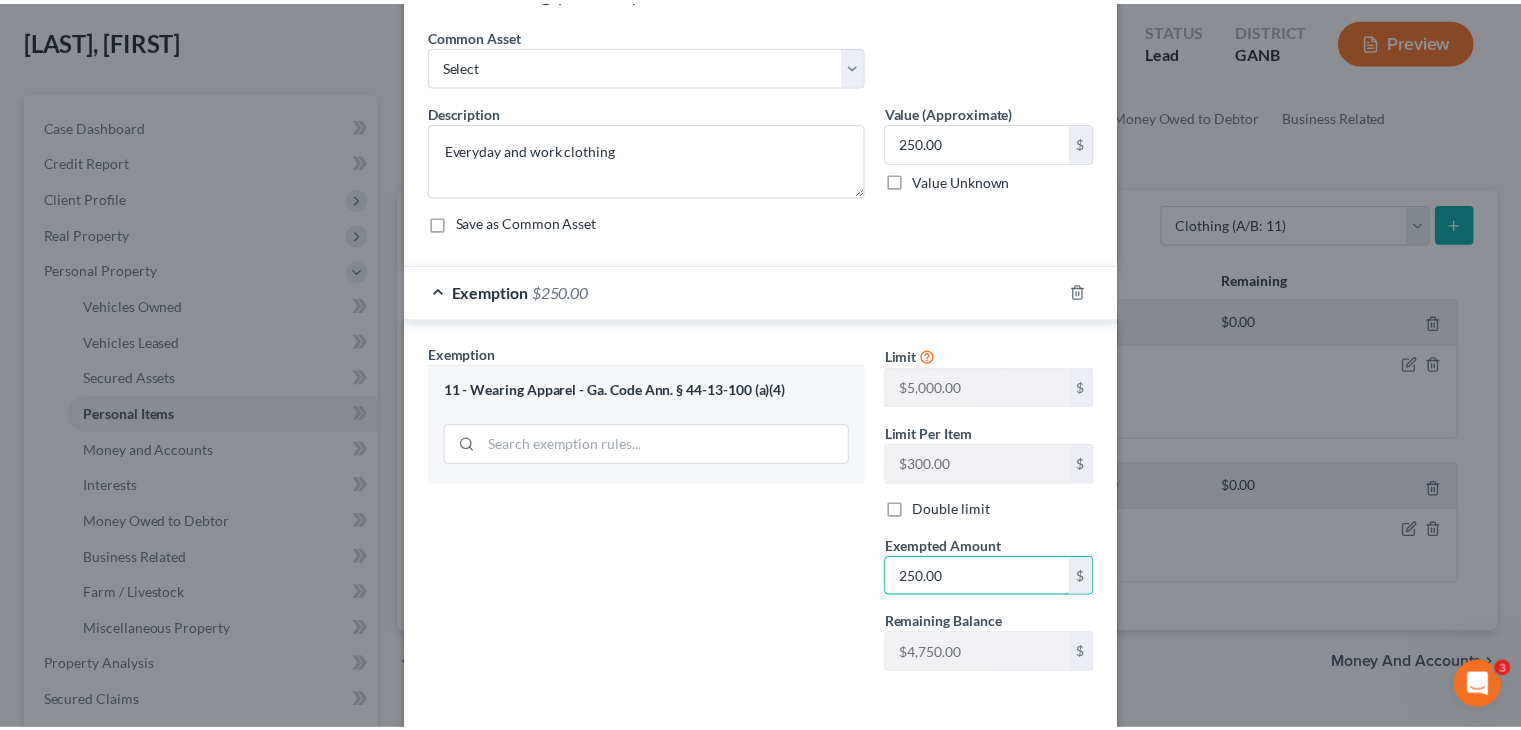 scroll, scrollTop: 152, scrollLeft: 0, axis: vertical 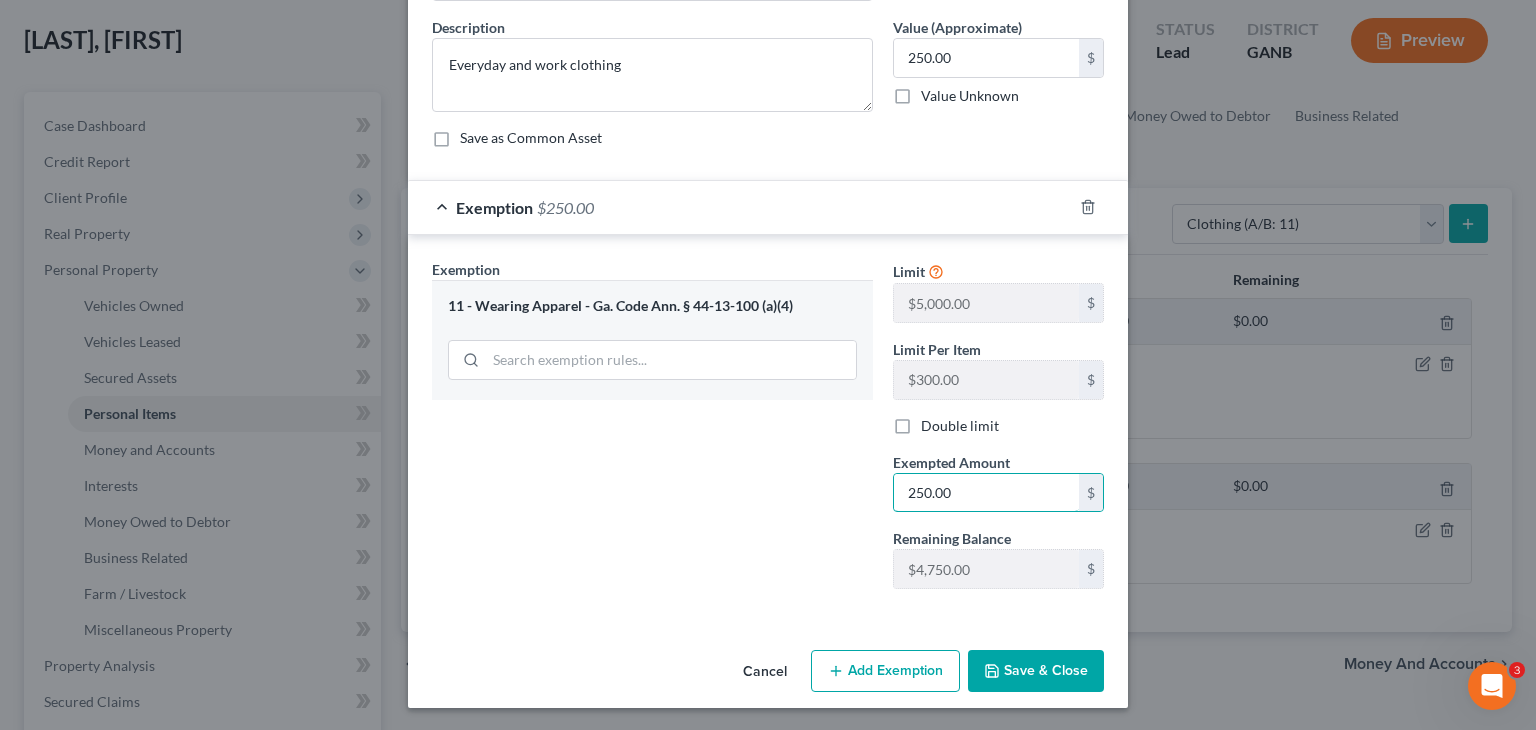 type on "250.00" 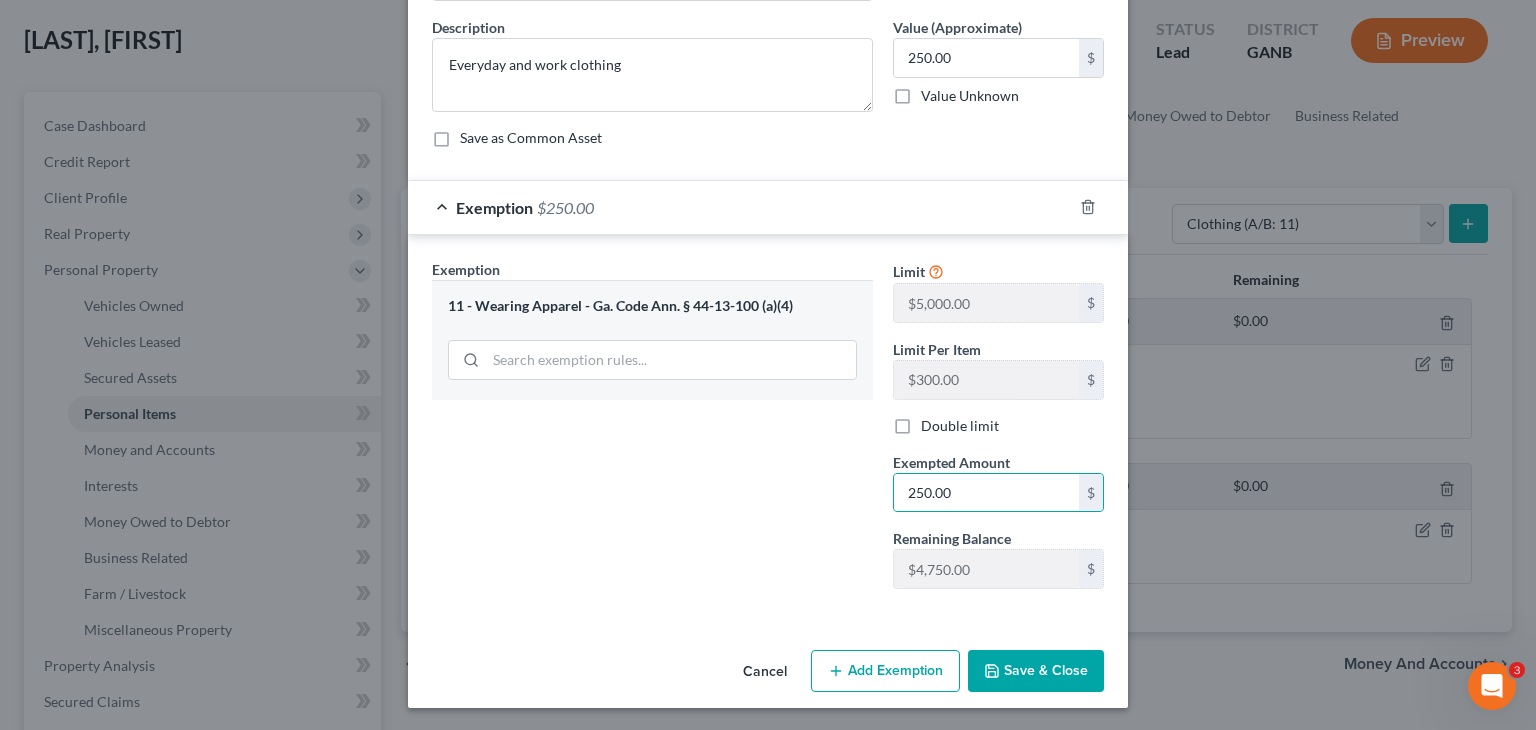 click on "Save & Close" at bounding box center (1036, 671) 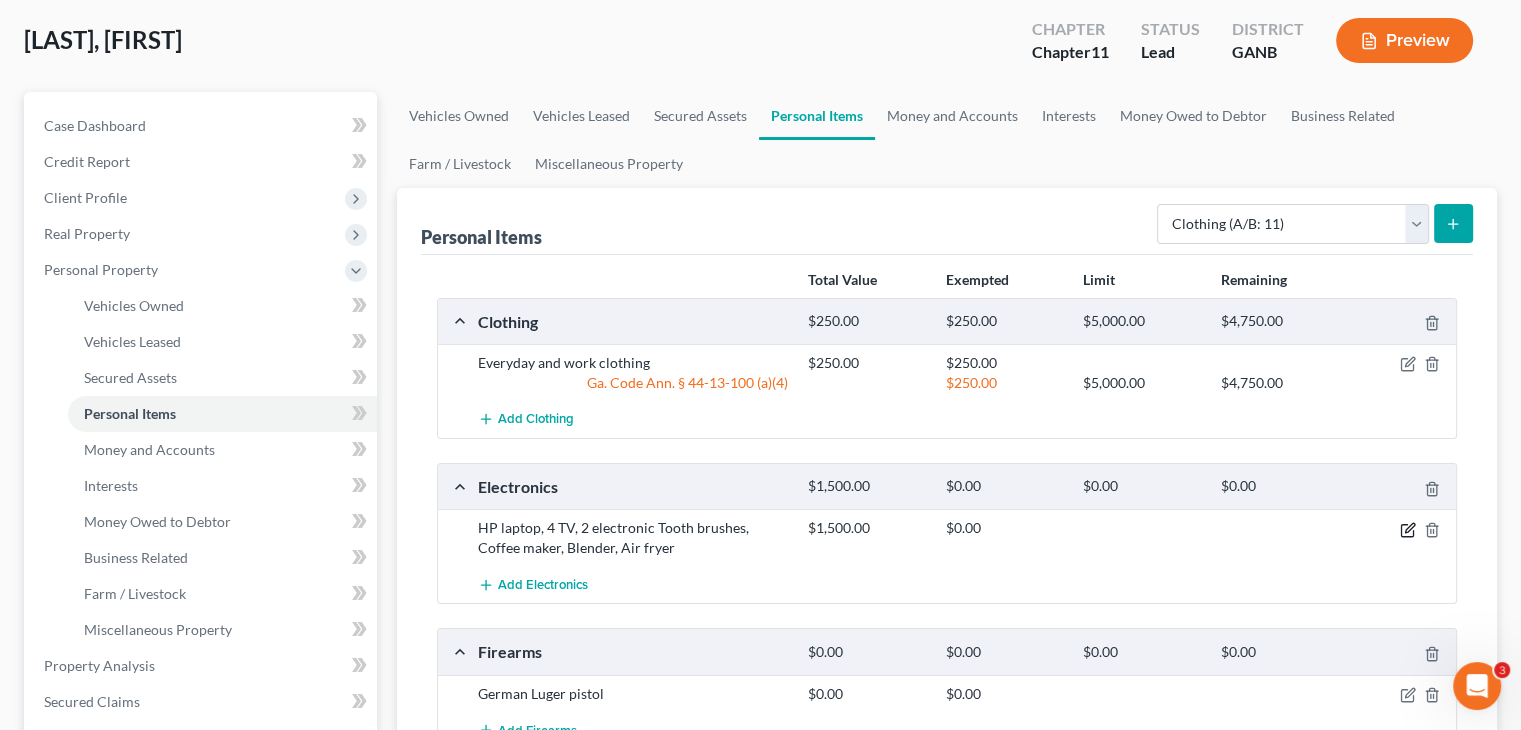 click 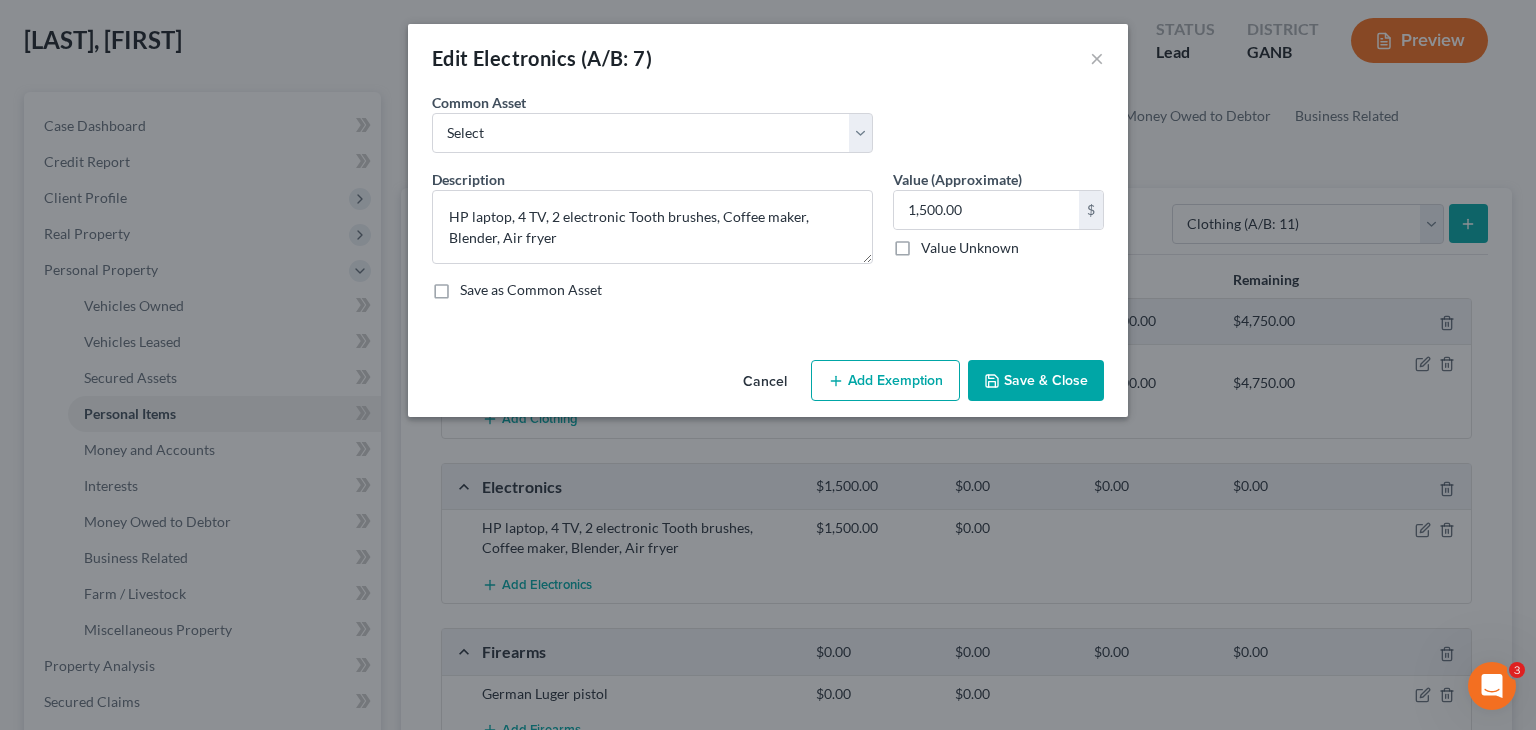click on "Cancel" at bounding box center (765, 382) 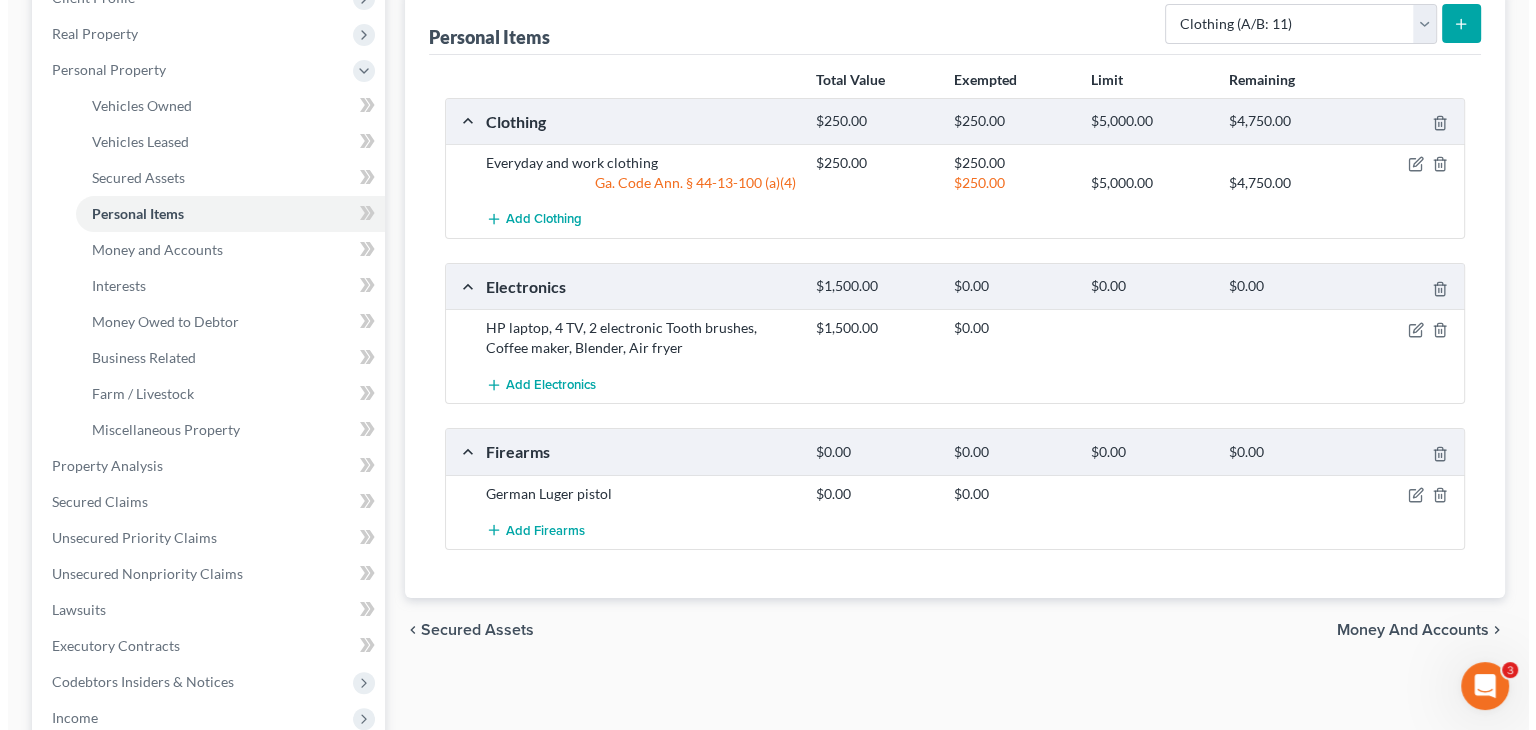 scroll, scrollTop: 200, scrollLeft: 0, axis: vertical 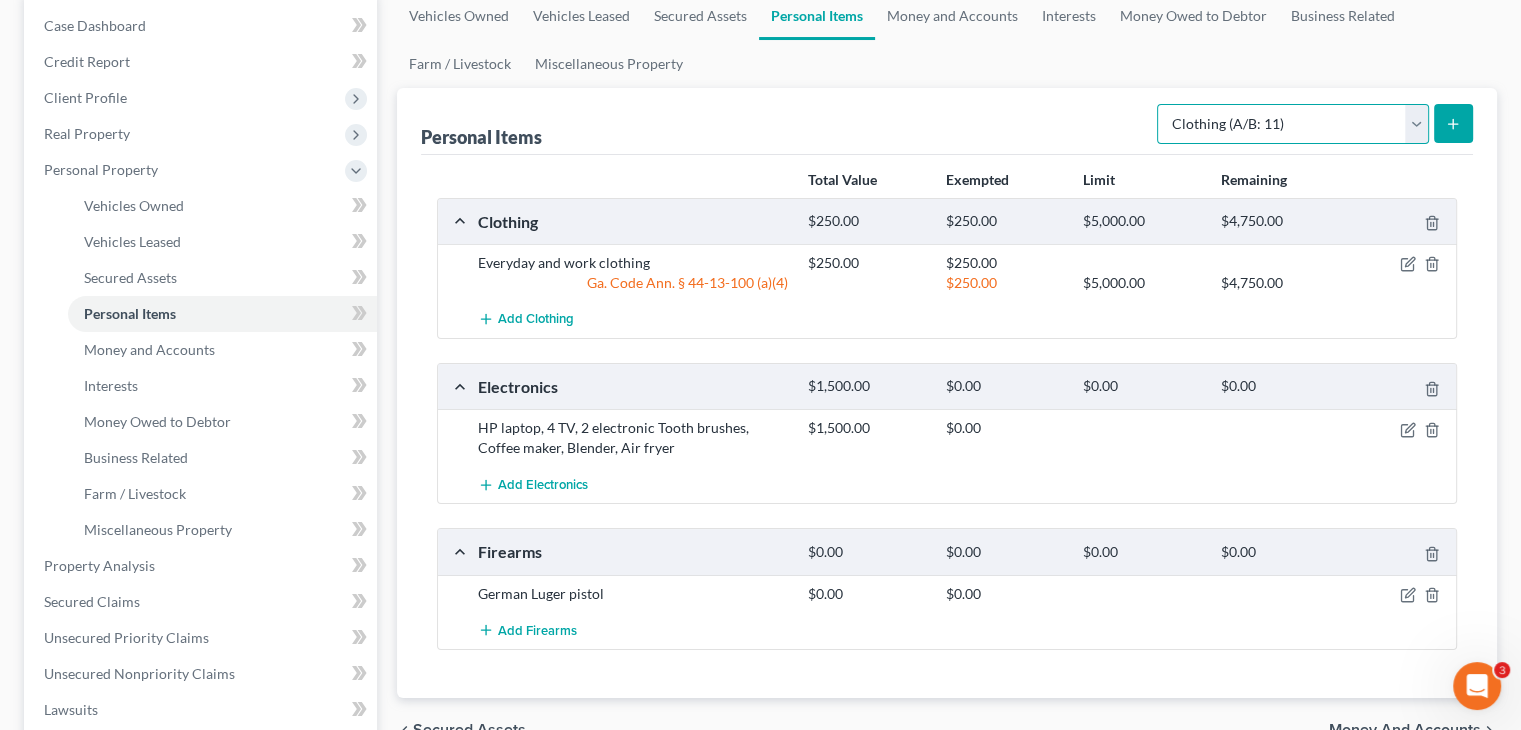 click on "Select Item Type Clothing (A/B: 11) Collectibles Of Value (A/B: 8) Electronics (A/B: 7) Firearms (A/B: 10) Household Goods (A/B: 6) Jewelry (A/B: 12) Other (A/B: 14) Pet(s) (A/B: 13) Sports & Hobby Equipment (A/B: 9)" at bounding box center [1293, 124] 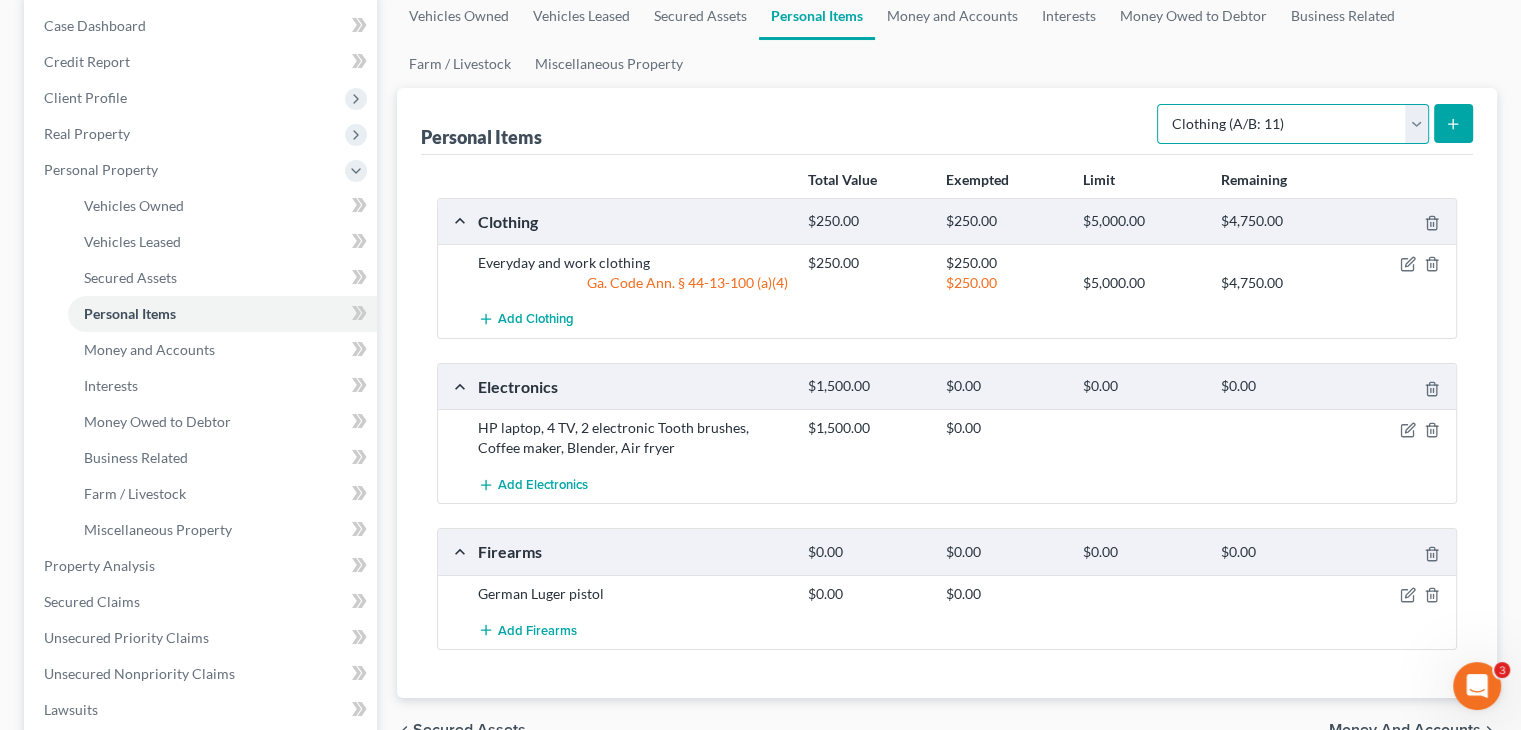 select on "household_goods" 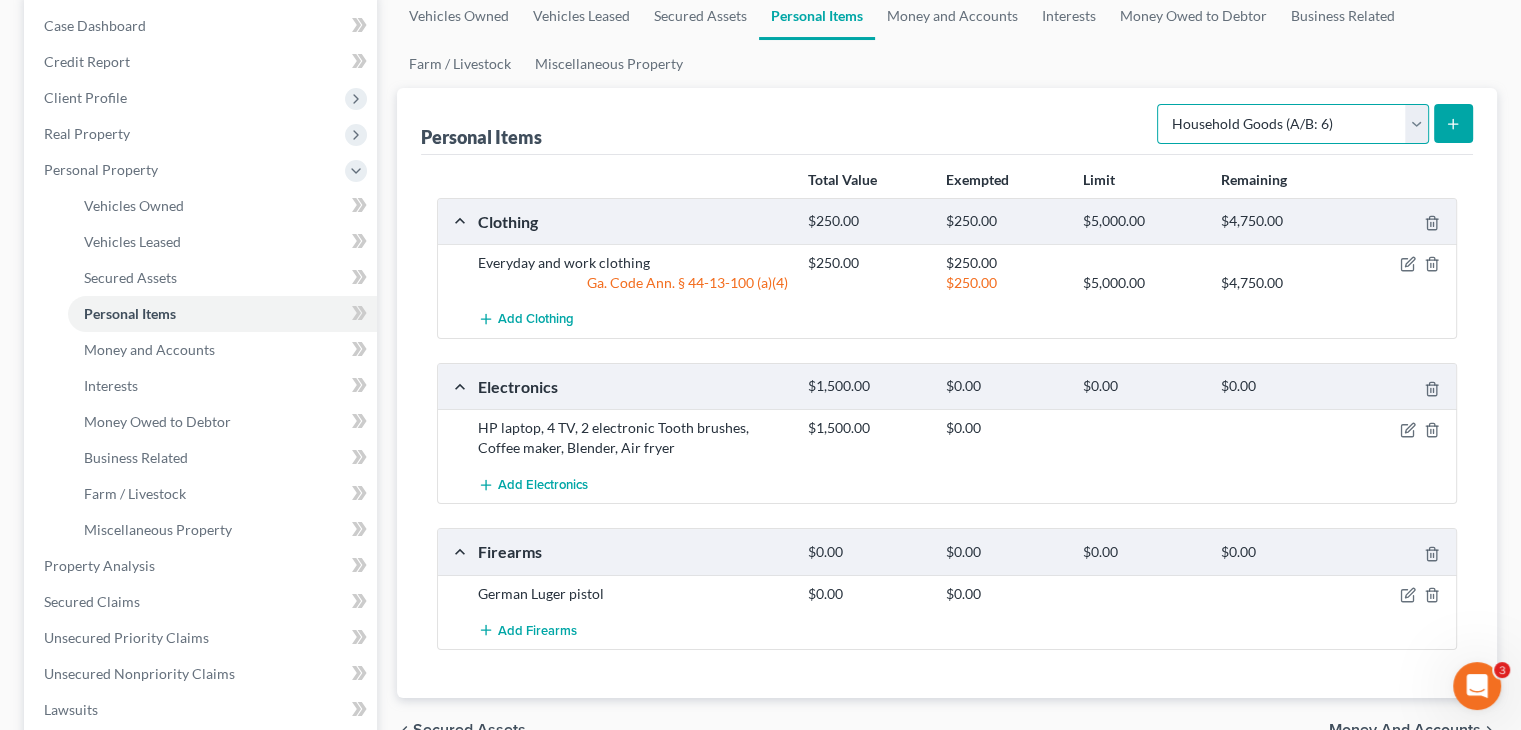 click on "Select Item Type Clothing (A/B: 11) Collectibles Of Value (A/B: 8) Electronics (A/B: 7) Firearms (A/B: 10) Household Goods (A/B: 6) Jewelry (A/B: 12) Other (A/B: 14) Pet(s) (A/B: 13) Sports & Hobby Equipment (A/B: 9)" at bounding box center (1293, 124) 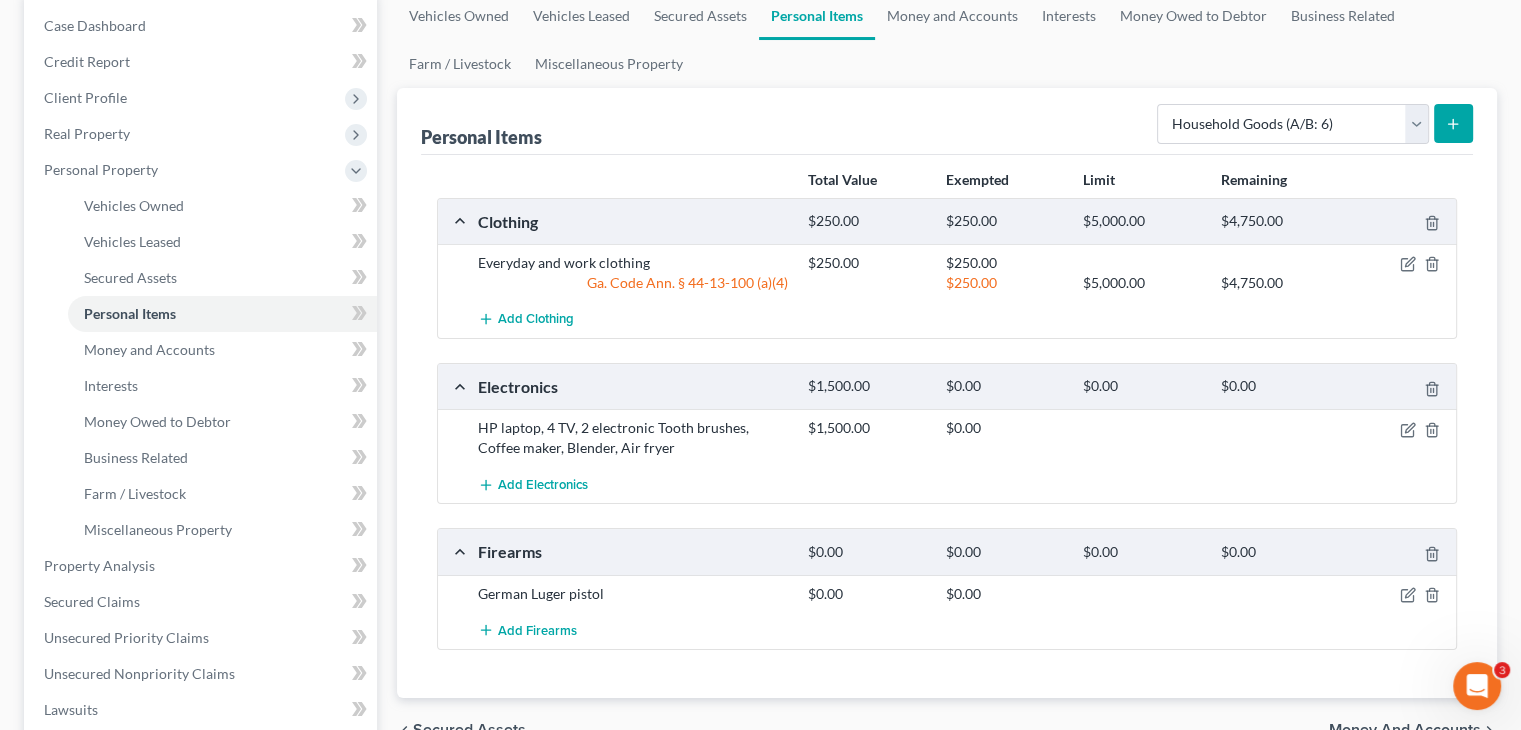 click at bounding box center (1453, 123) 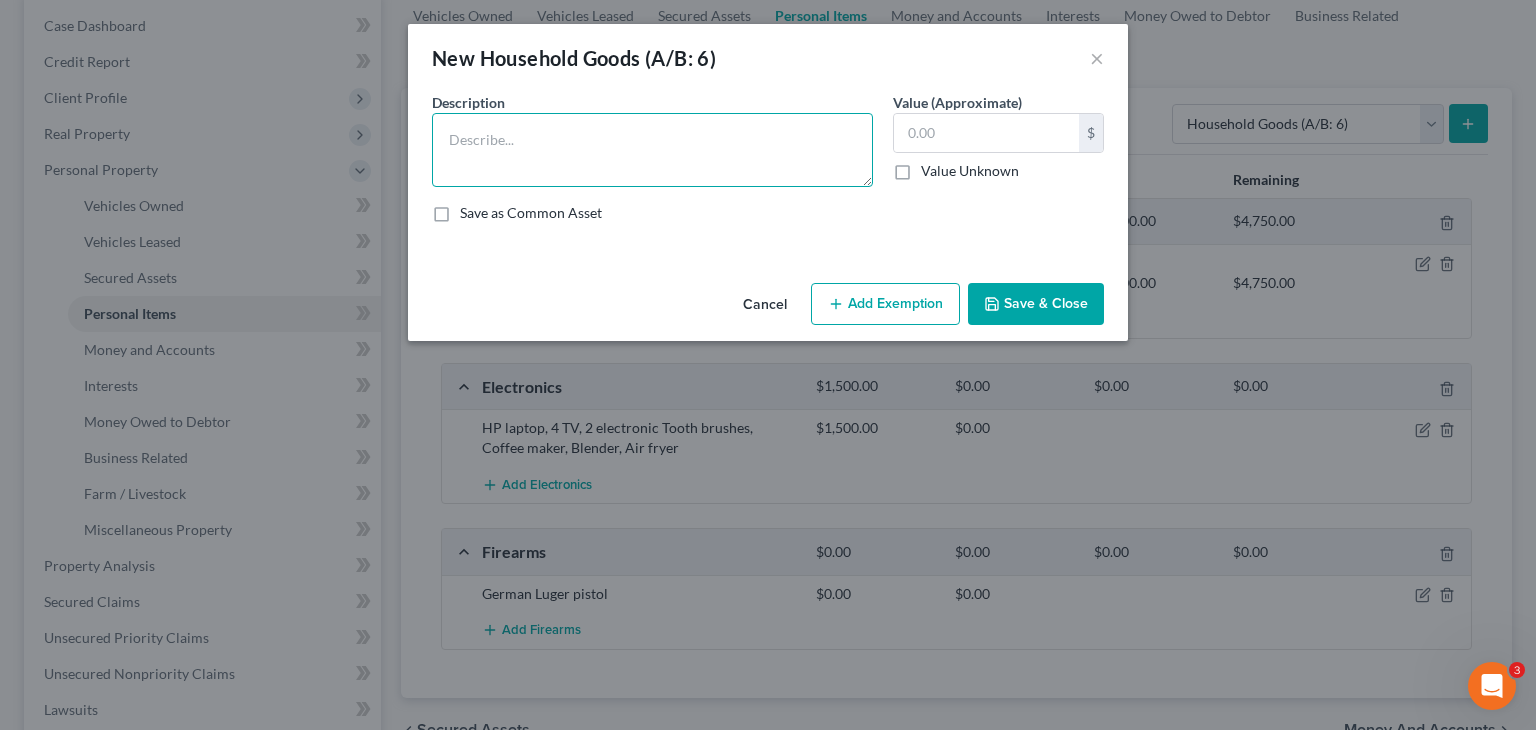 click at bounding box center [652, 150] 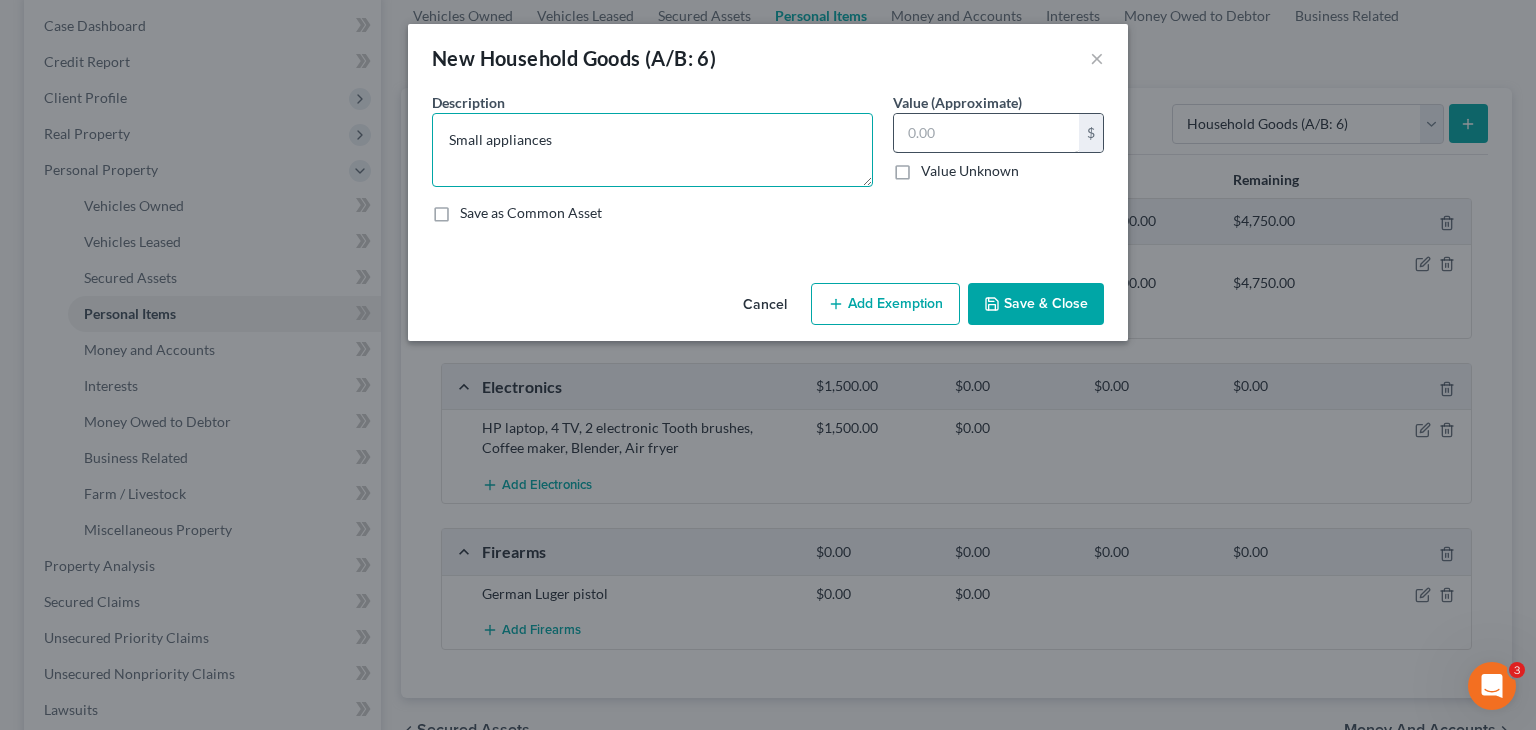 type on "Small appliances" 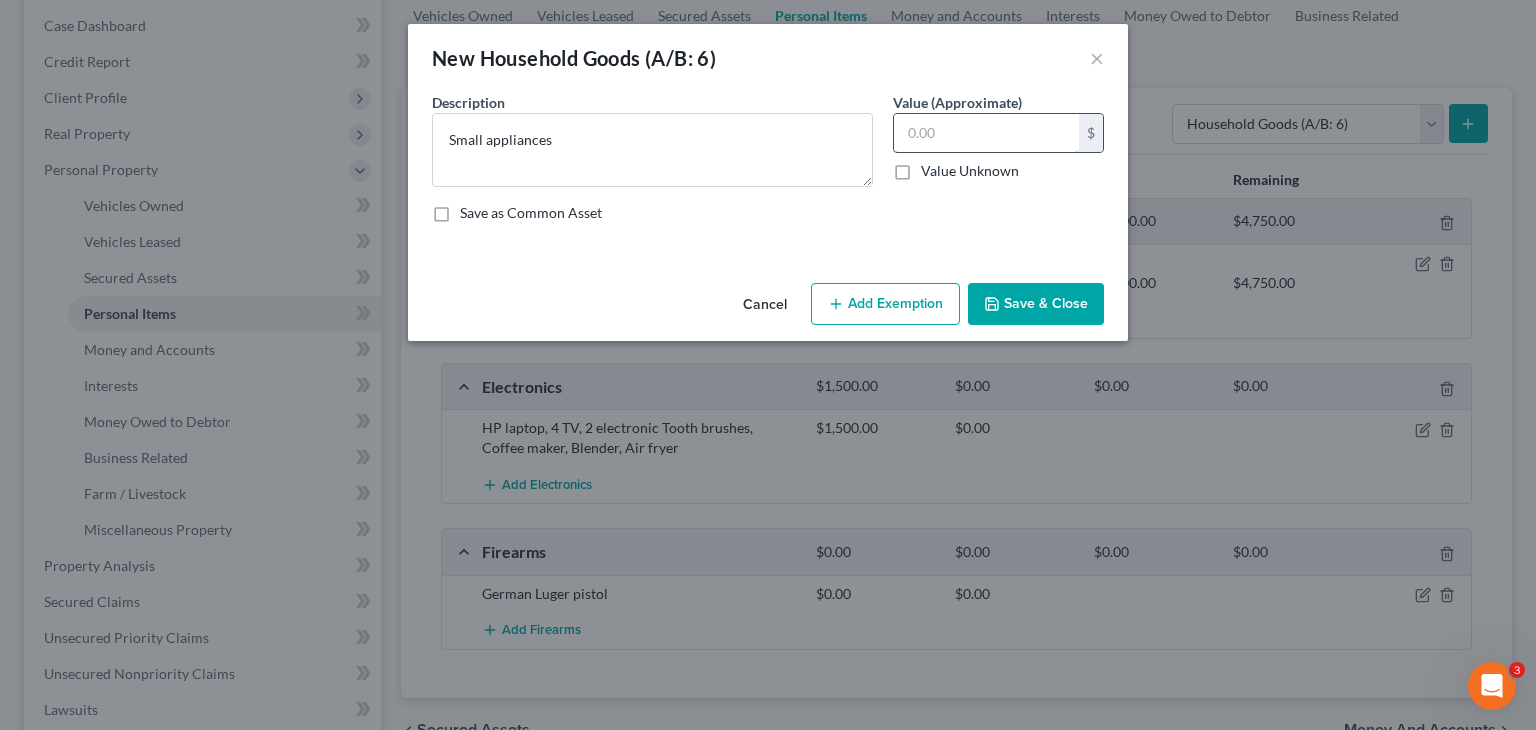 click at bounding box center (986, 133) 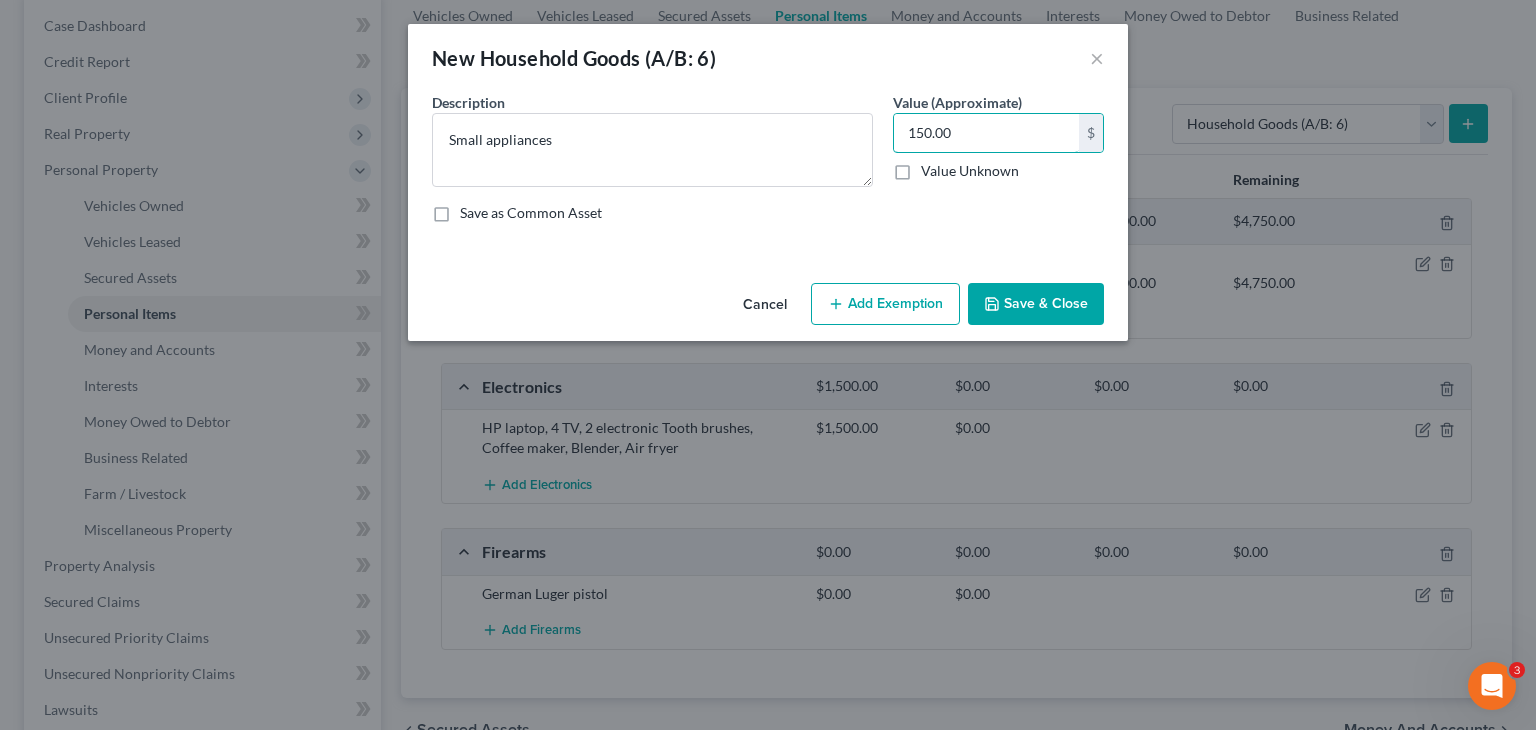 type on "150.00" 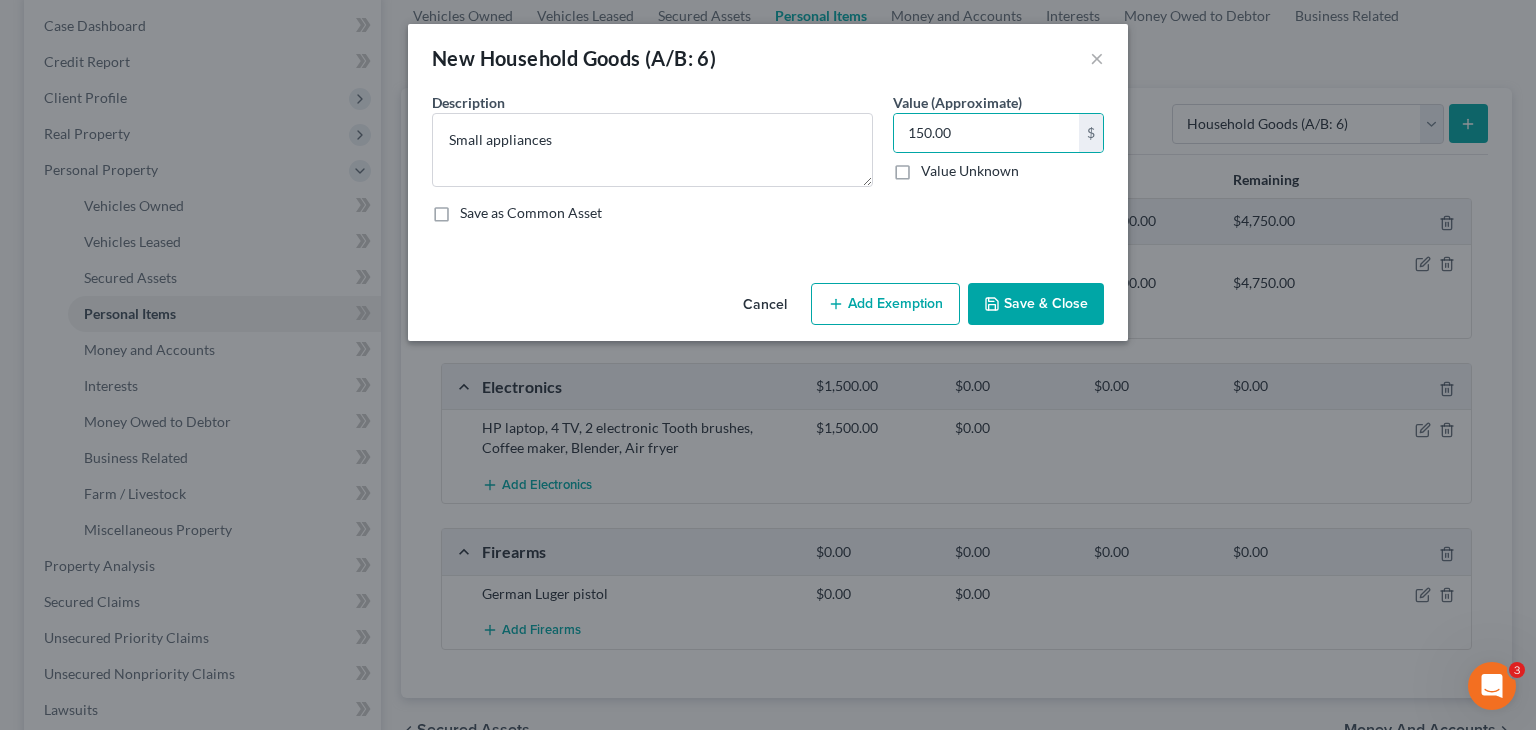 click on "Add Exemption" at bounding box center [885, 304] 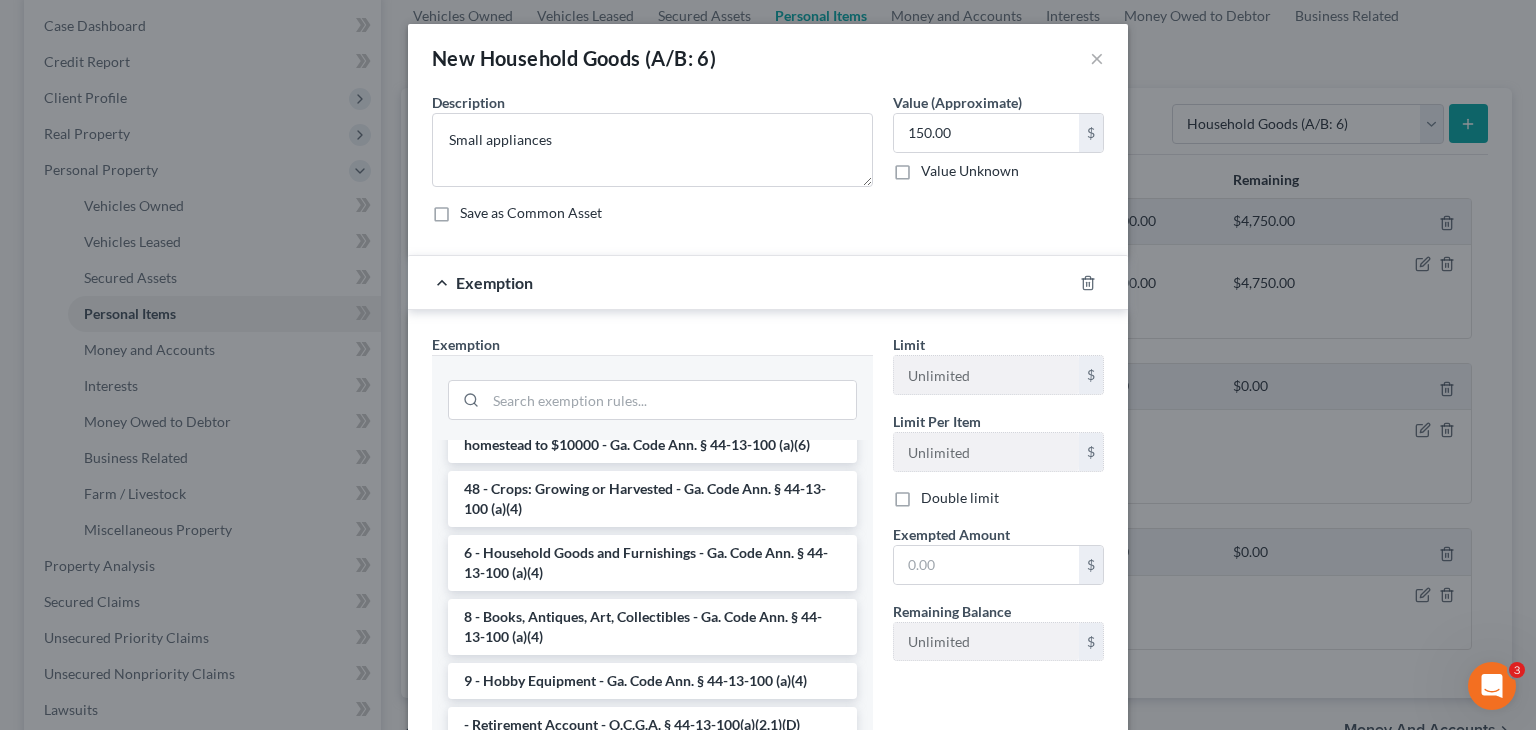 scroll, scrollTop: 200, scrollLeft: 0, axis: vertical 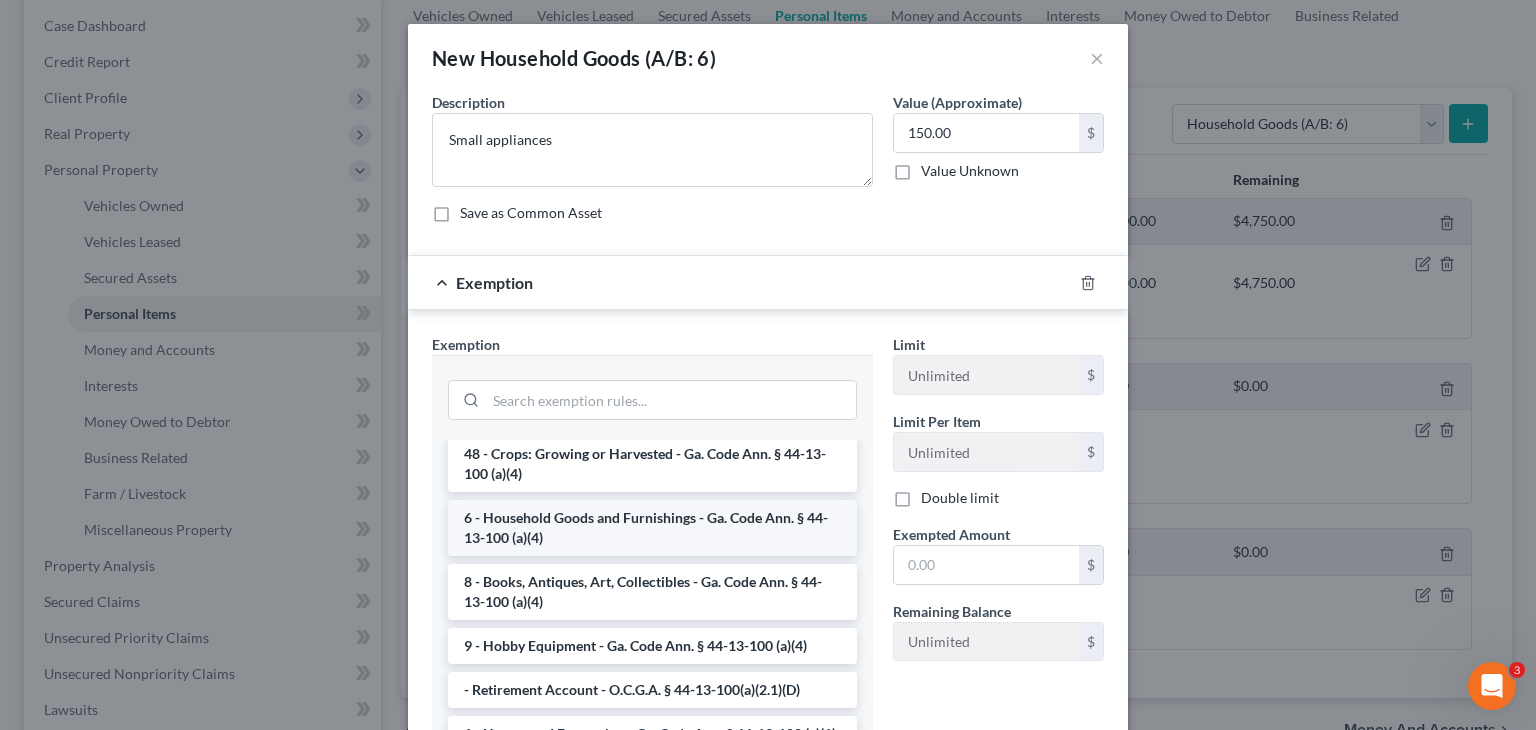click on "6 - Household Goods and Furnishings - Ga. Code Ann. § 44-13-100 (a)(4)" at bounding box center [652, 528] 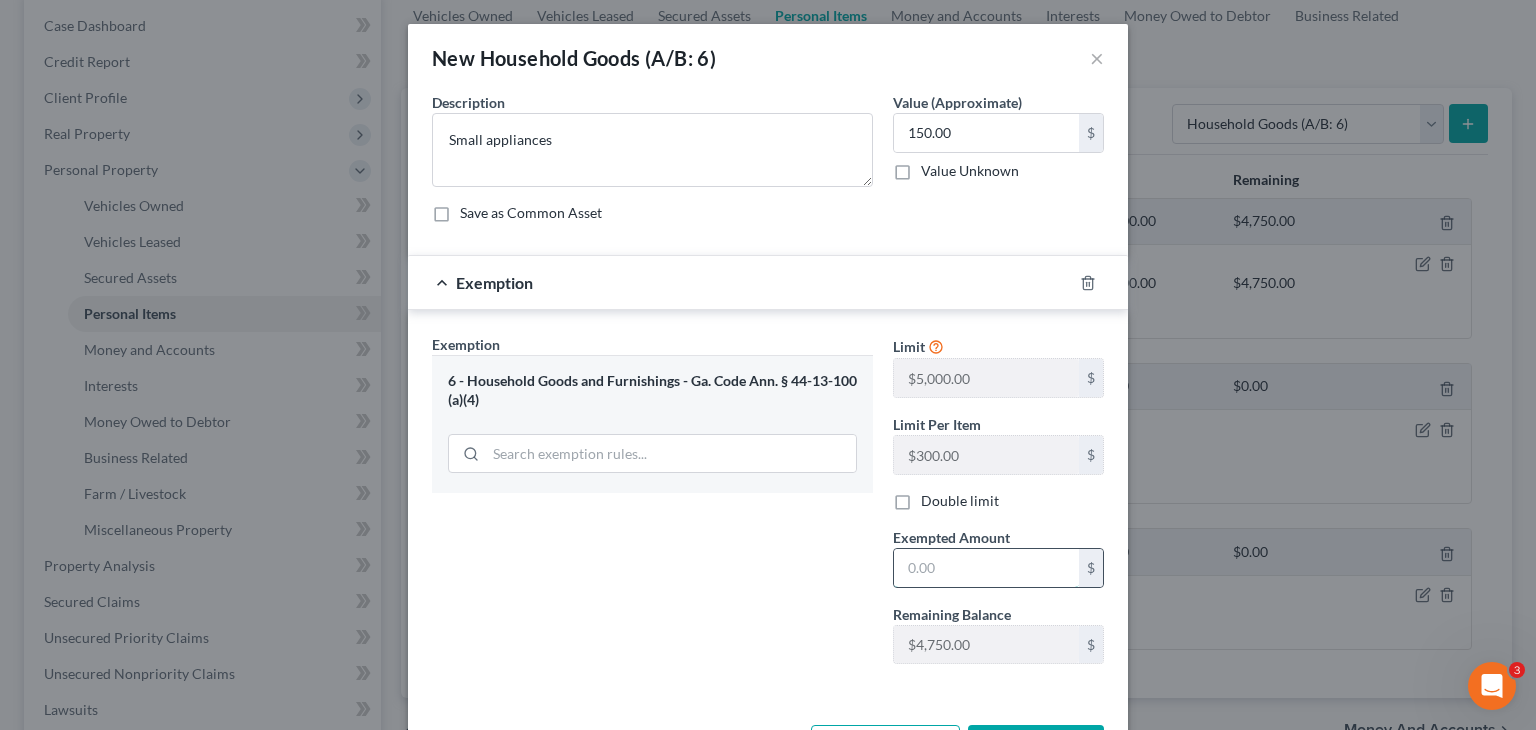 click at bounding box center [986, 568] 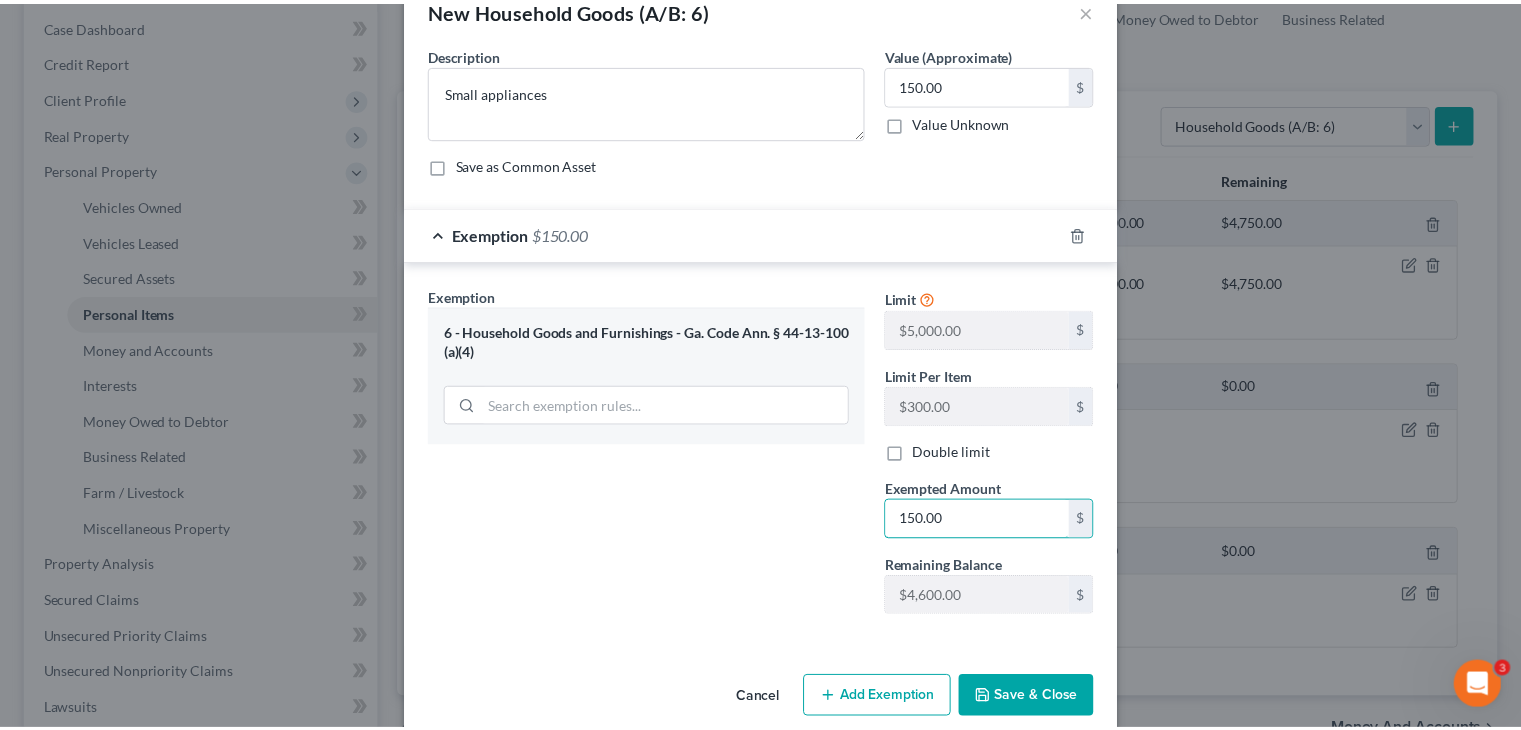 scroll, scrollTop: 75, scrollLeft: 0, axis: vertical 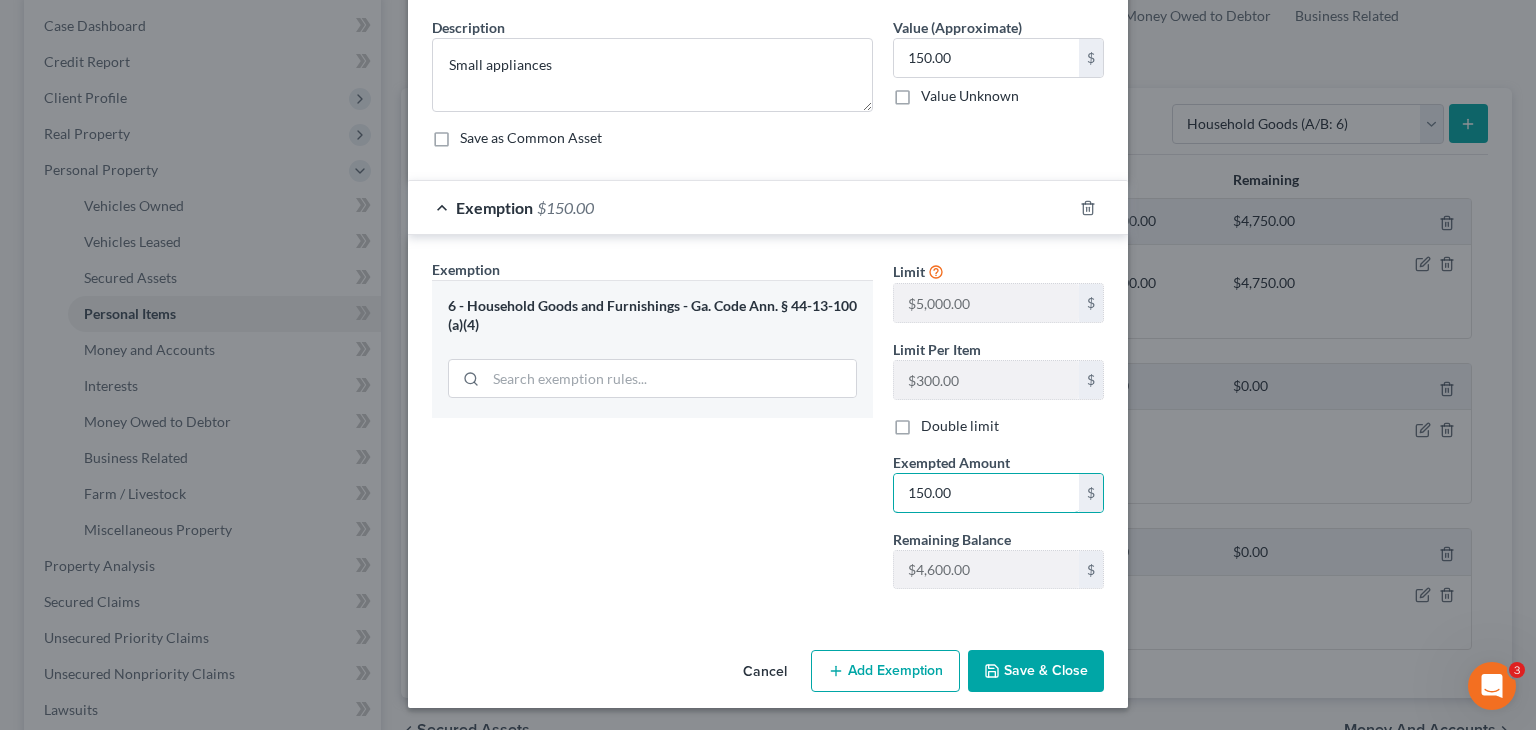 type on "150.00" 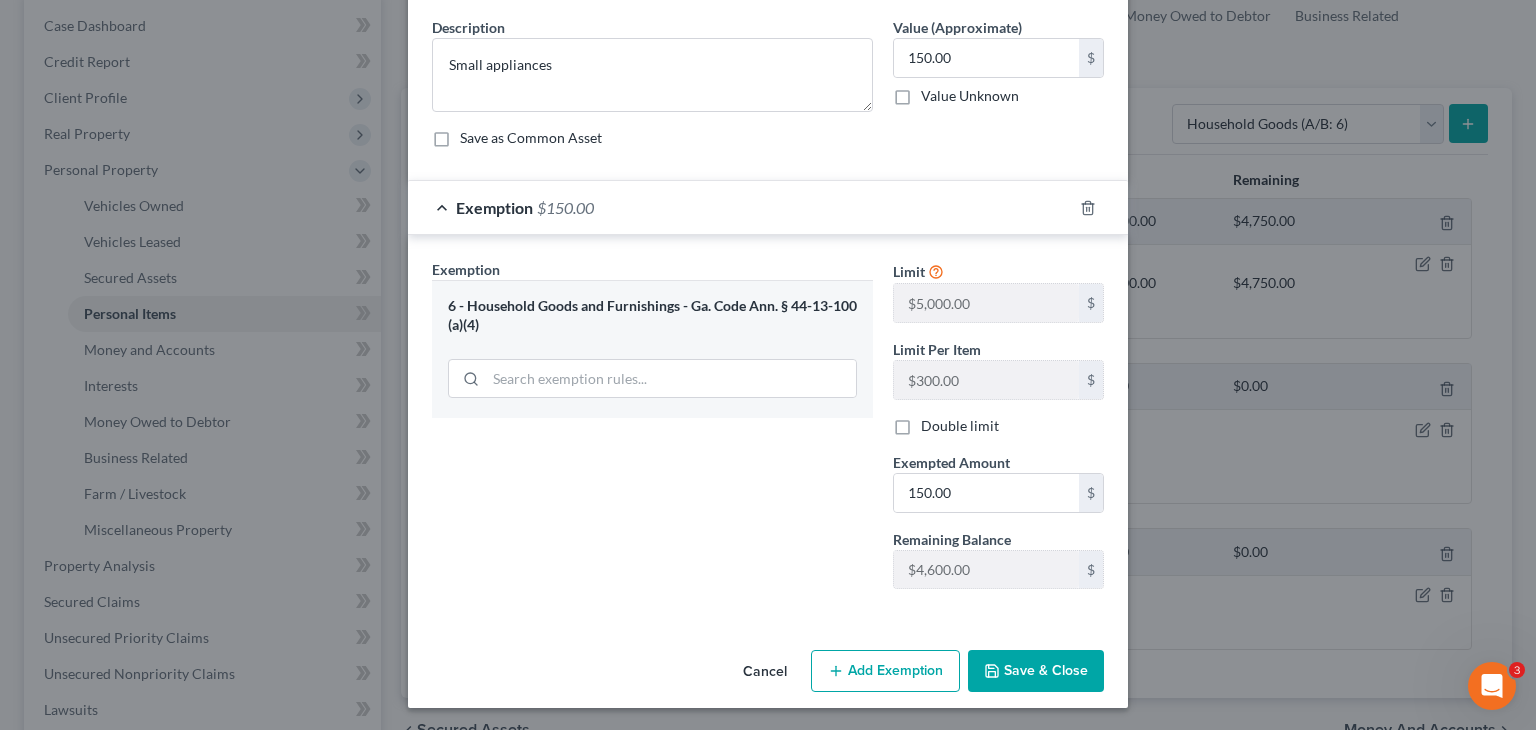 click on "Save & Close" at bounding box center [1036, 671] 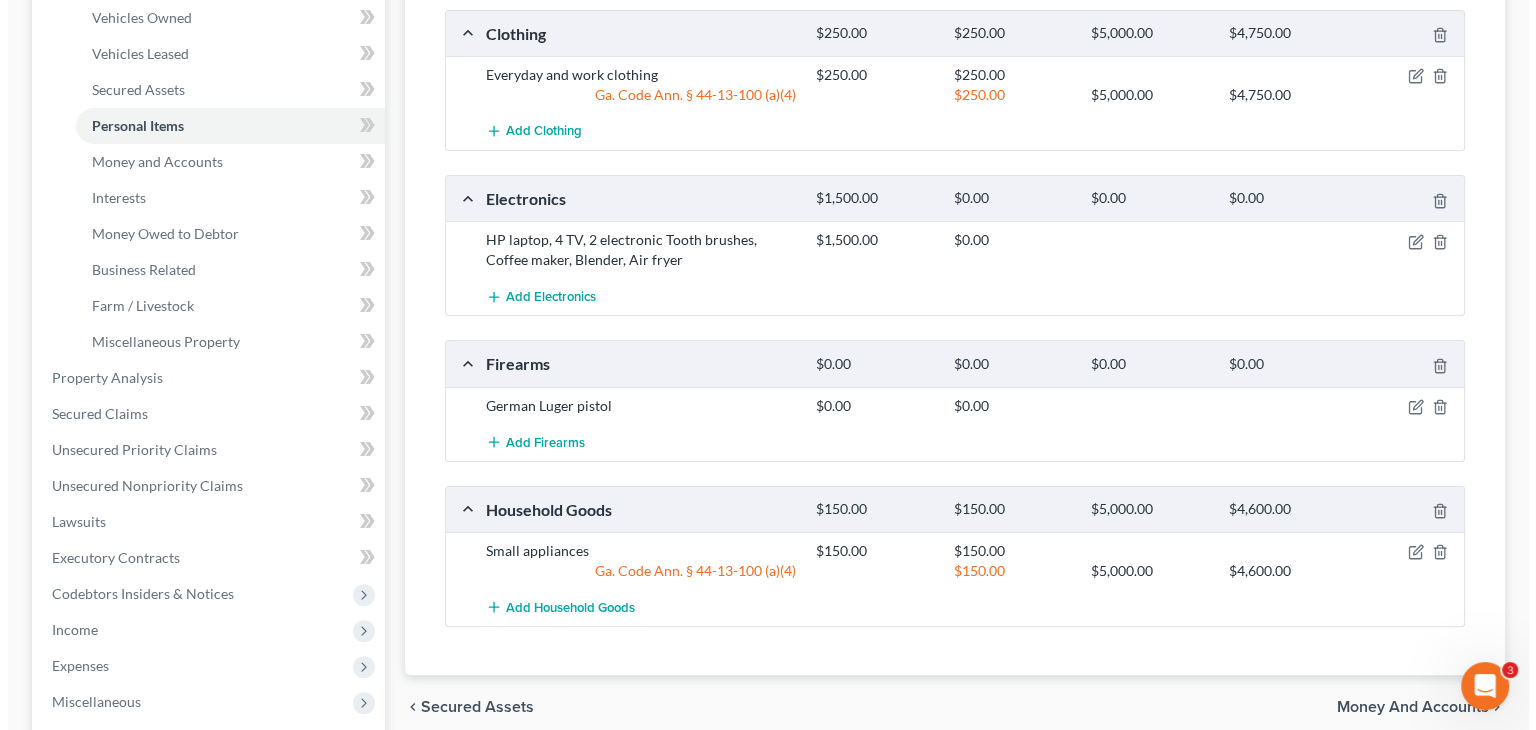 scroll, scrollTop: 400, scrollLeft: 0, axis: vertical 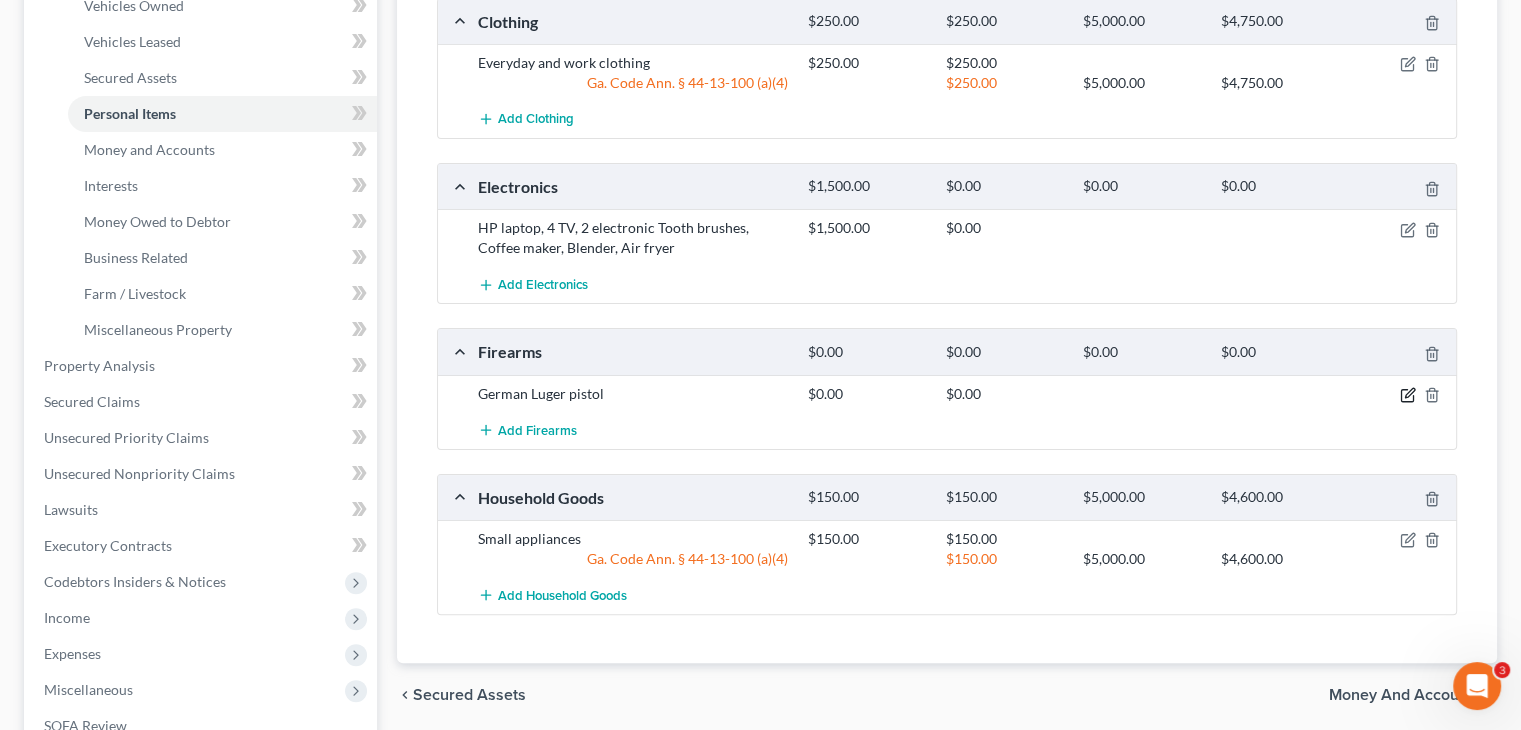 click 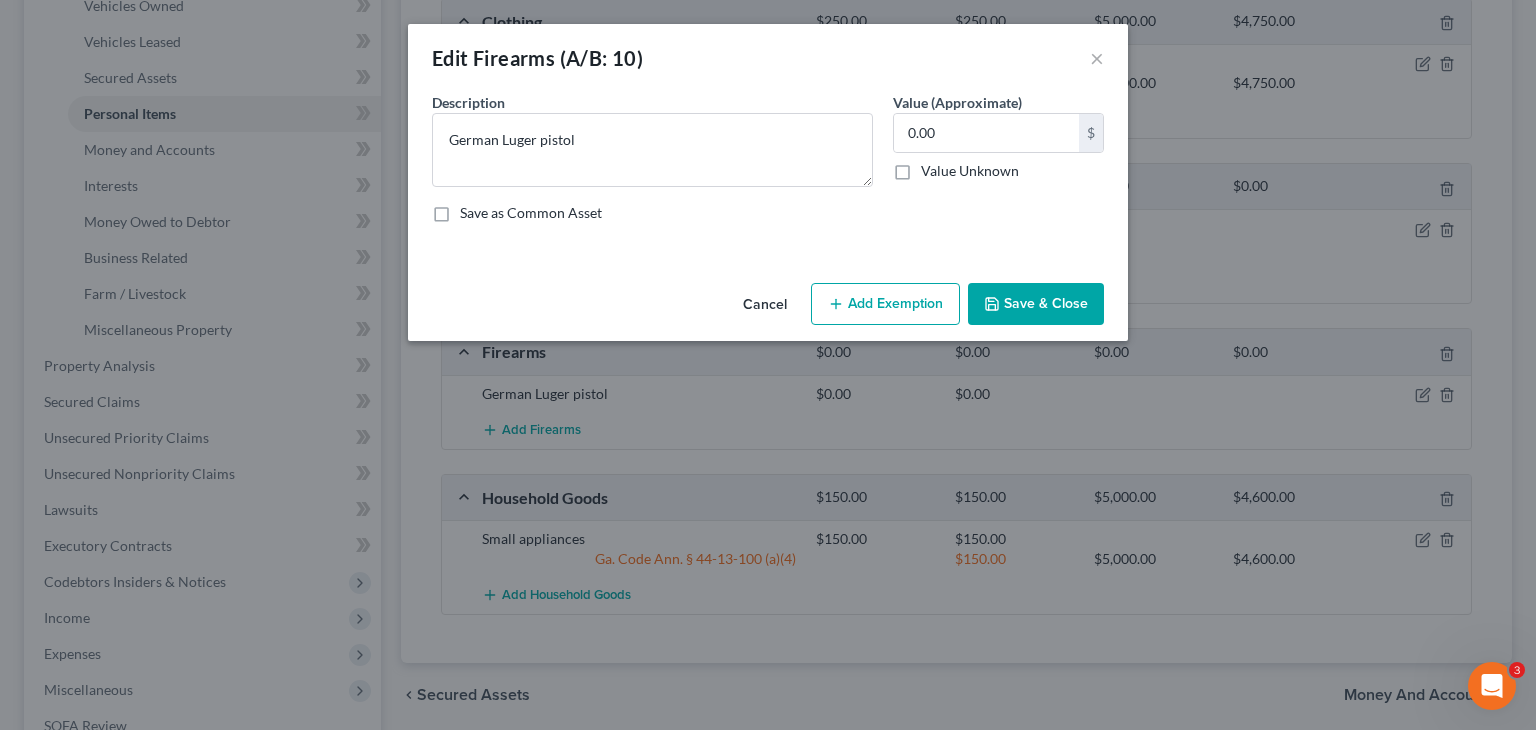 click on "Cancel" at bounding box center (765, 305) 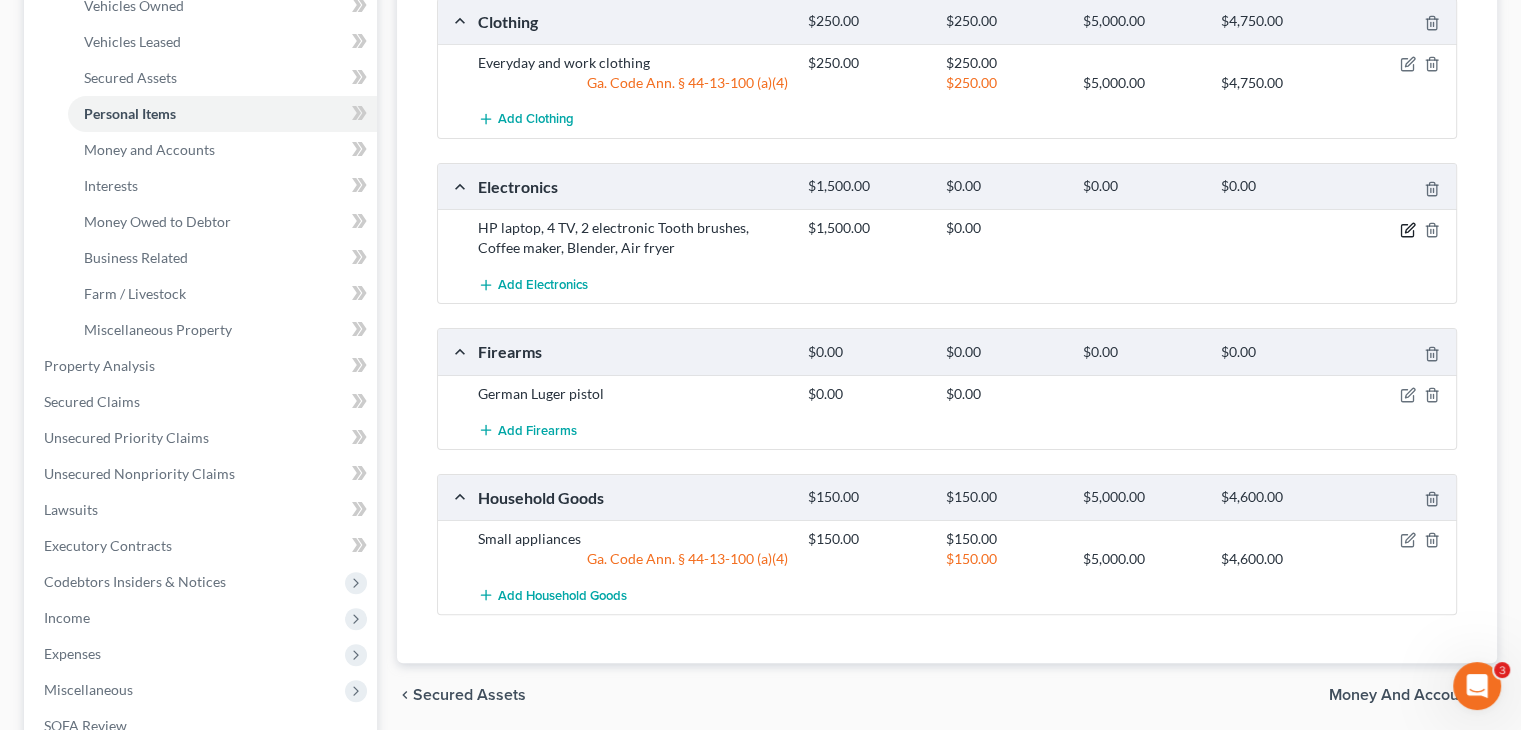 click 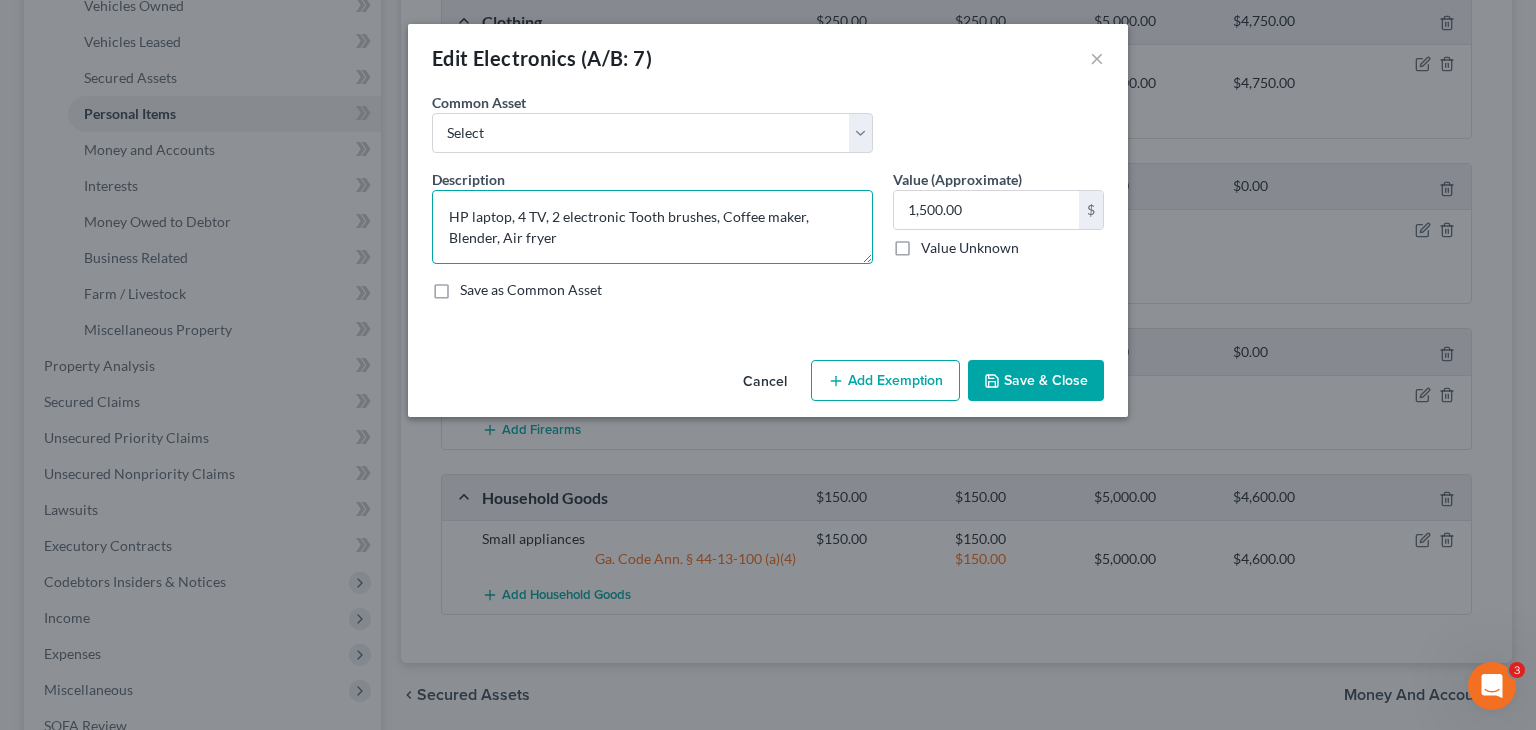 drag, startPoint x: 546, startPoint y: 213, endPoint x: 856, endPoint y: 250, distance: 312.20026 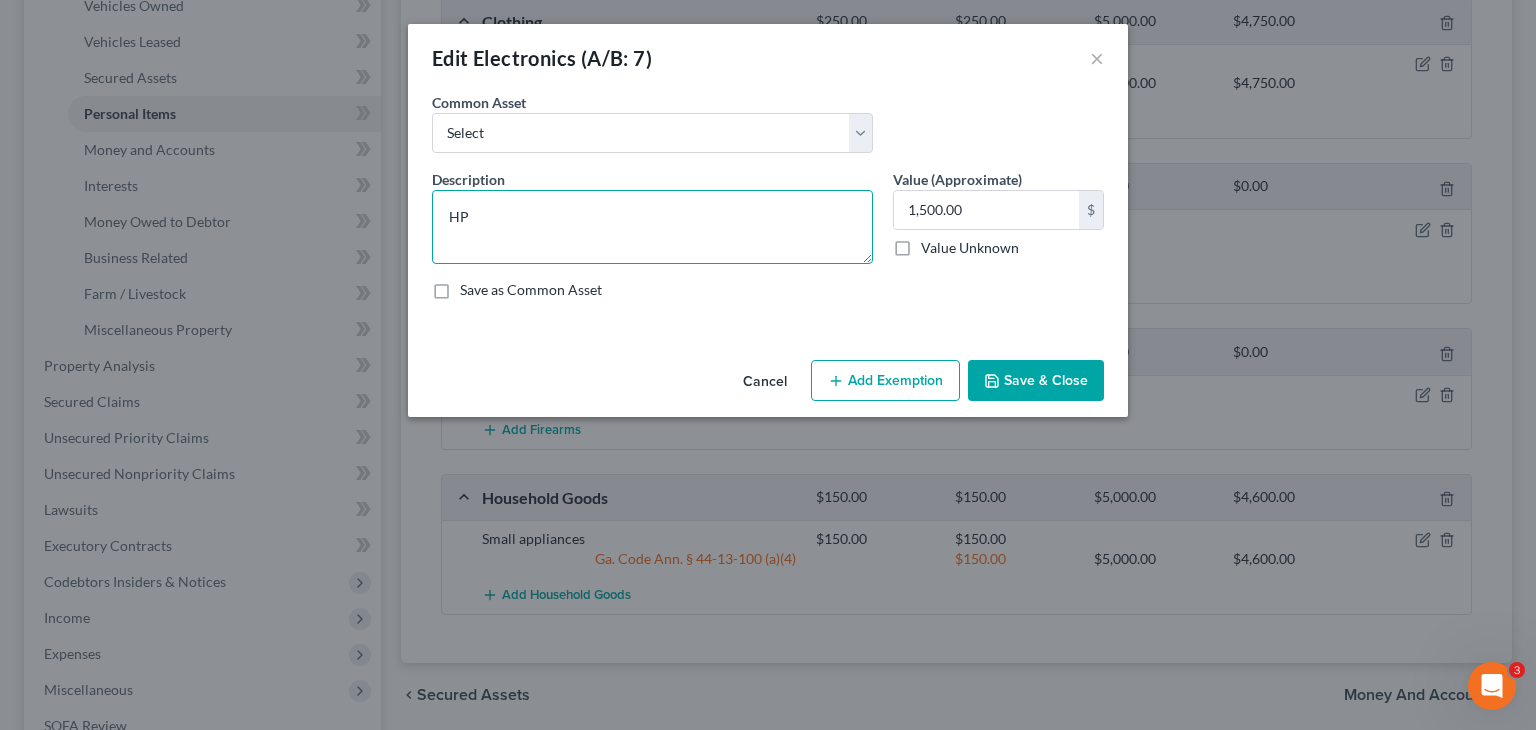 type on "H" 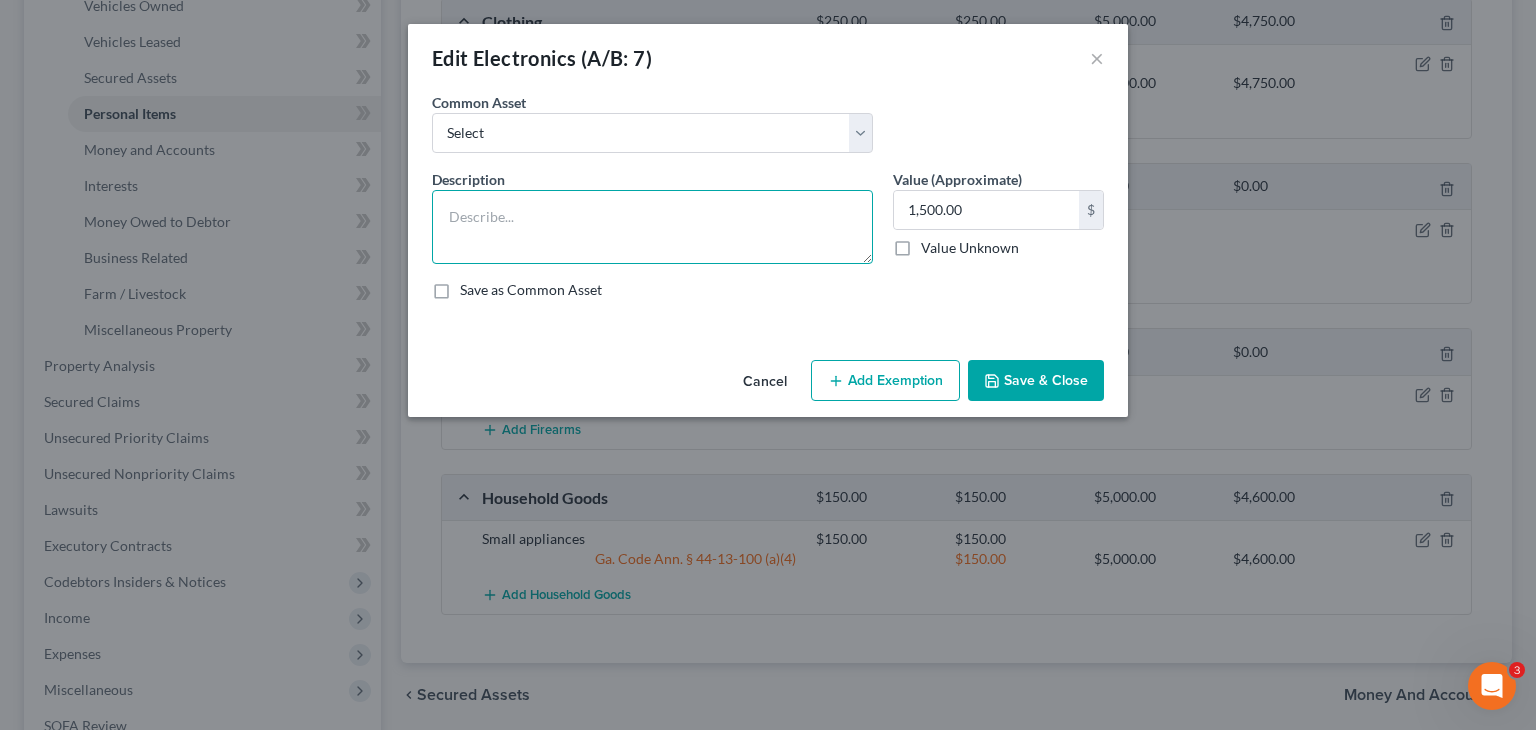type on "L" 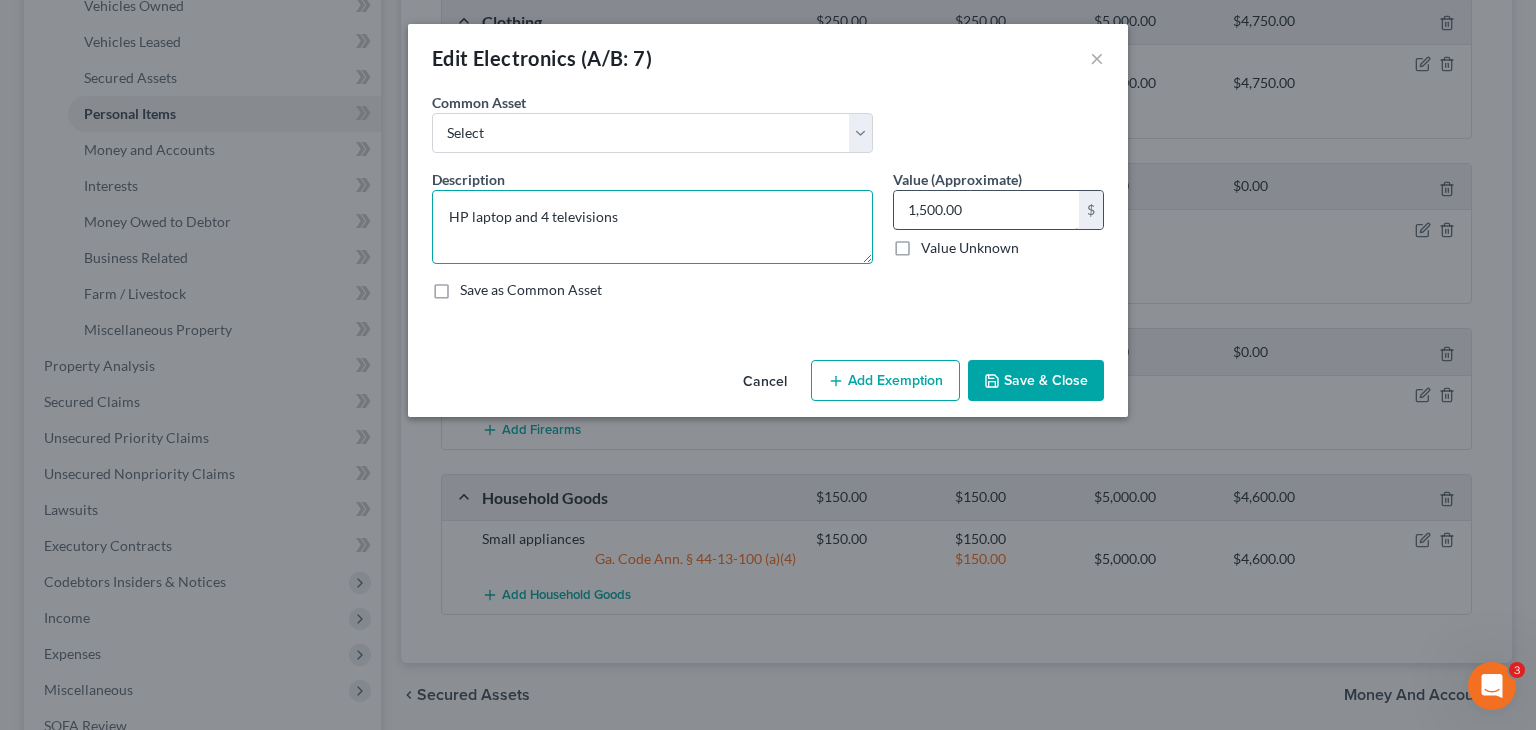 type on "HP laptop and 4 televisions" 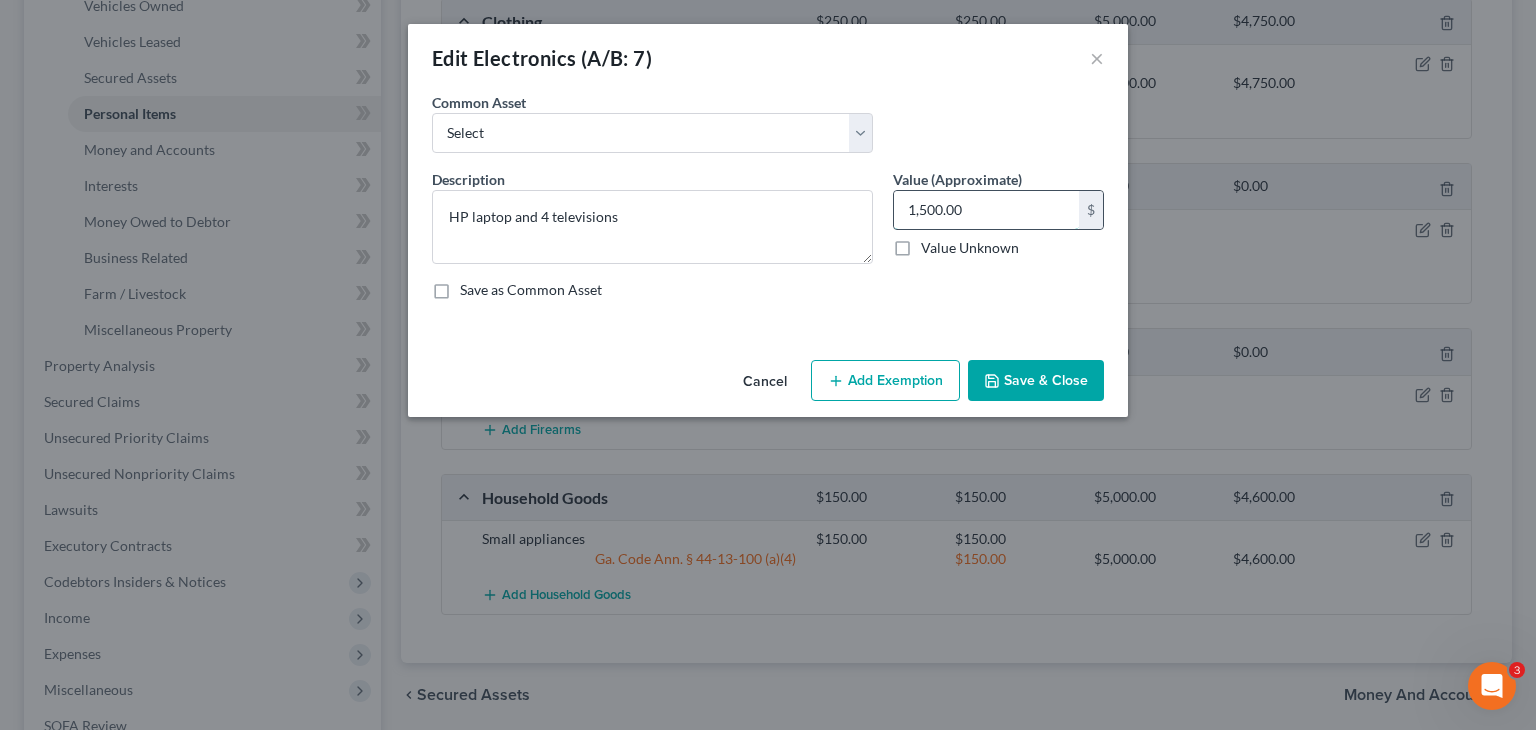 click on "1,500.00" at bounding box center (986, 210) 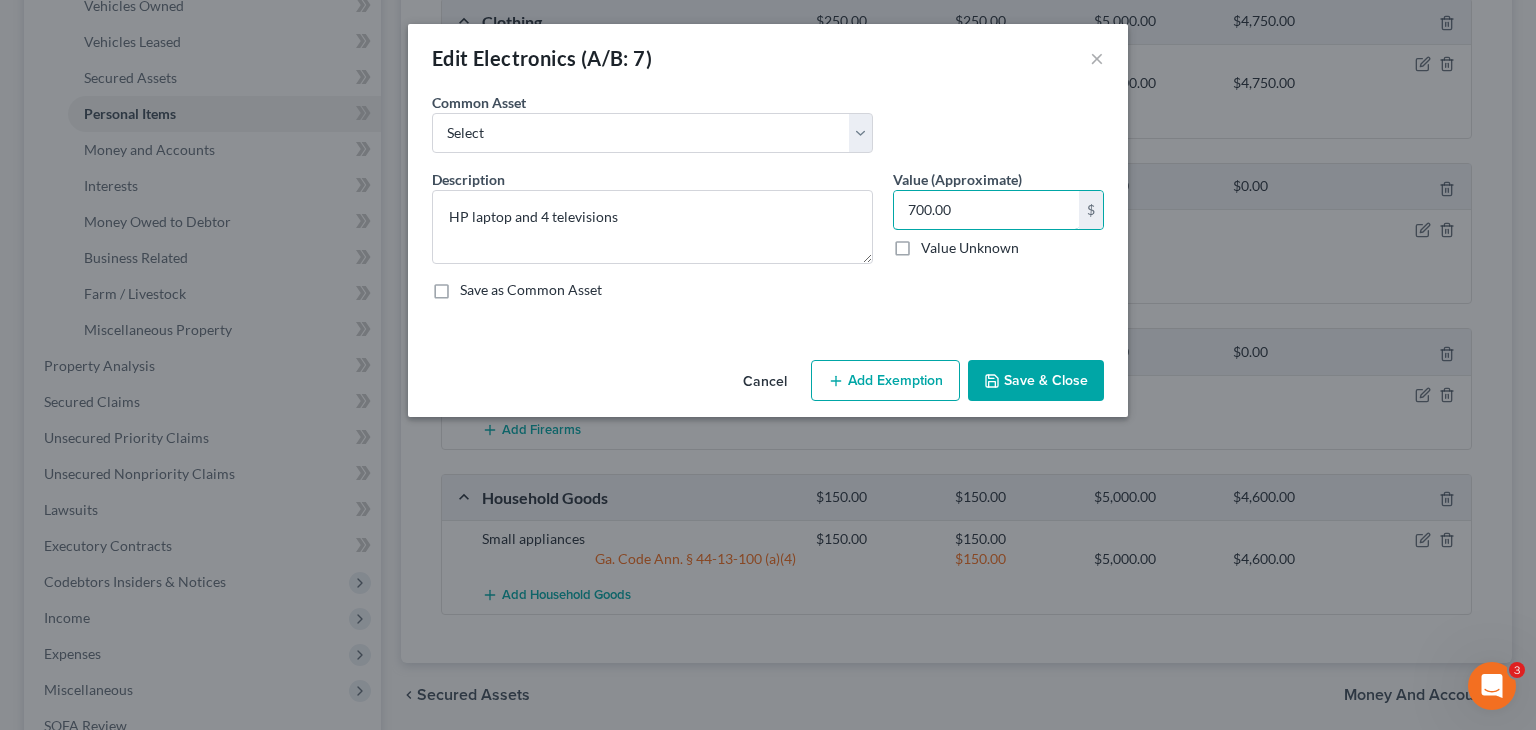 type on "700.00" 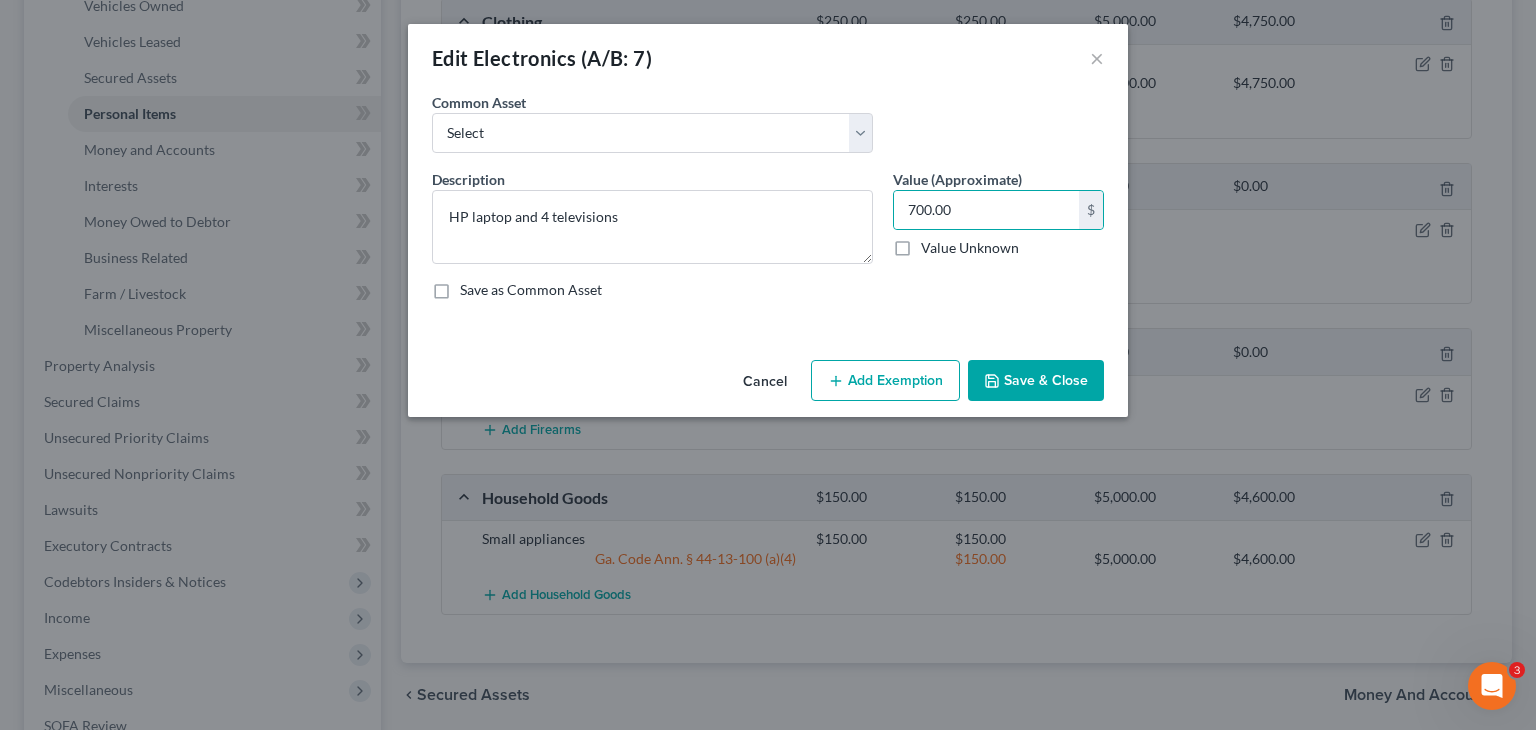 click on "Add Exemption" at bounding box center (885, 381) 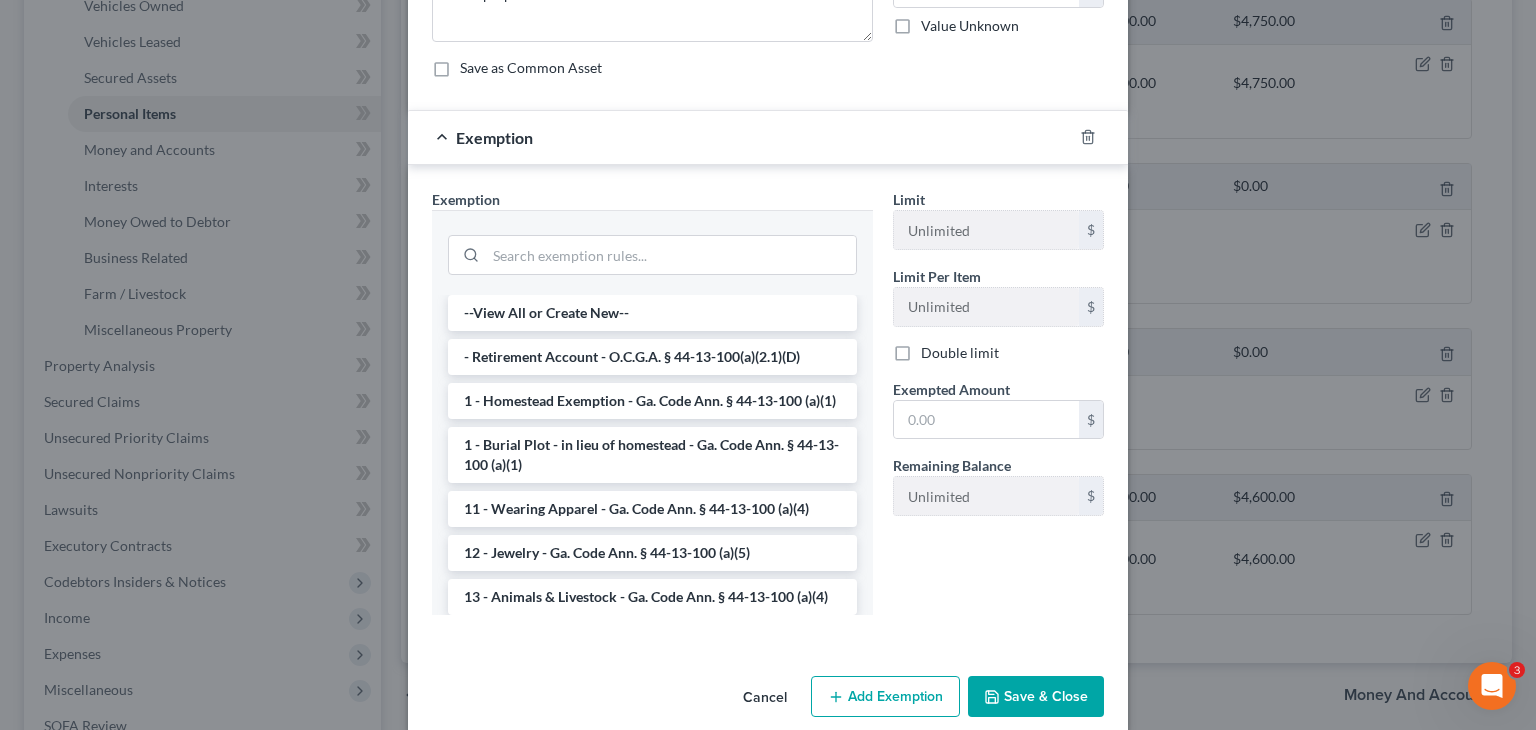scroll, scrollTop: 248, scrollLeft: 0, axis: vertical 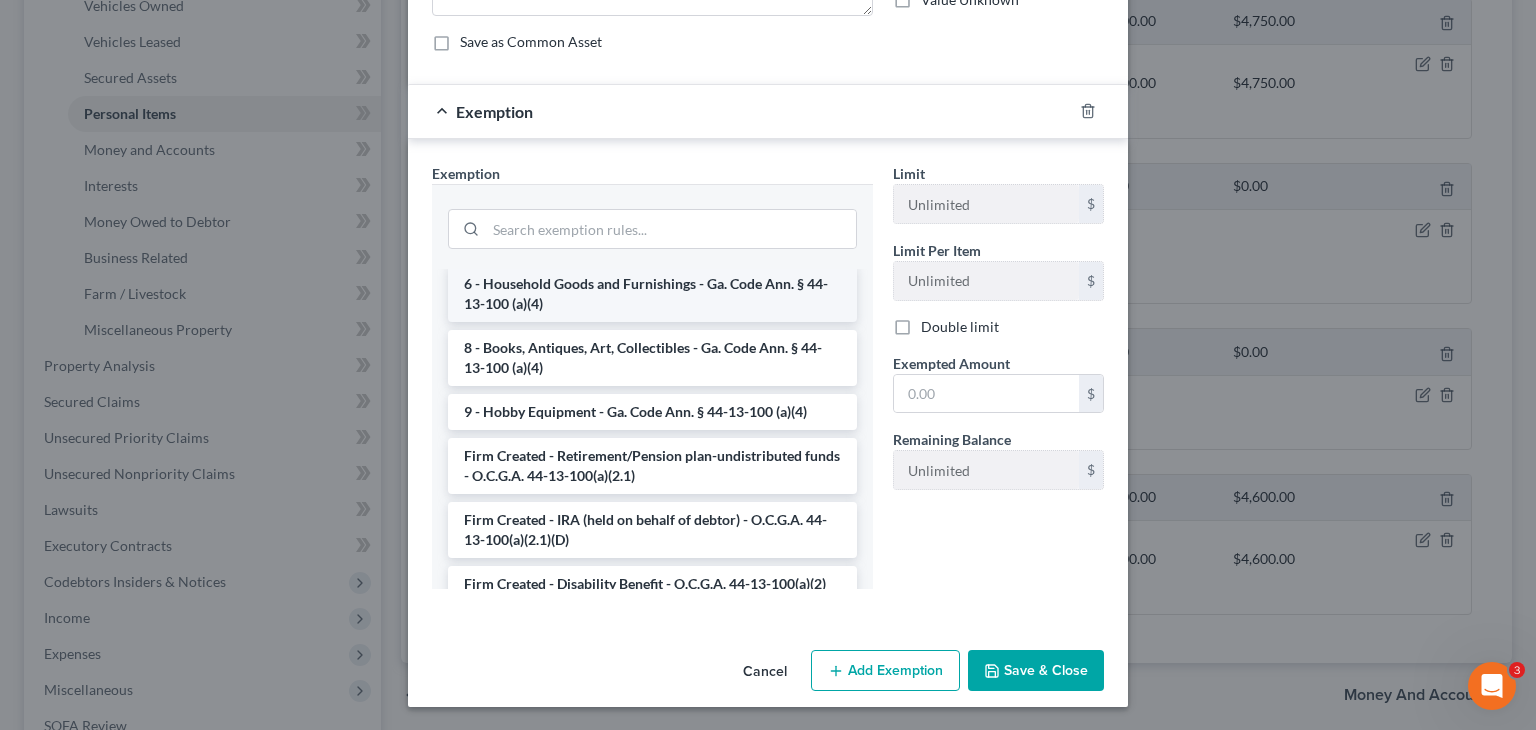 click on "6 - Household Goods and Furnishings - Ga. Code Ann. § 44-13-100 (a)(4)" at bounding box center [652, 294] 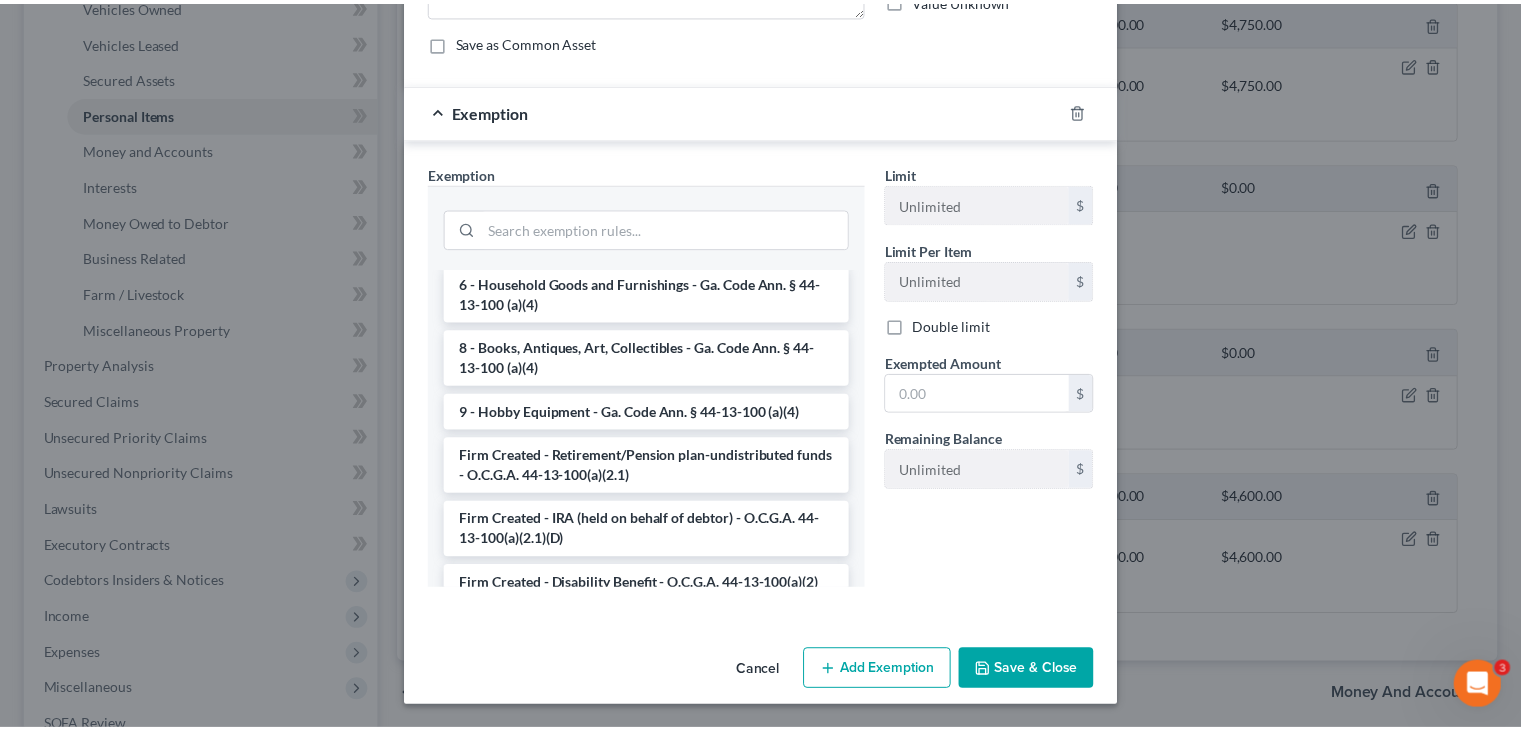 scroll, scrollTop: 152, scrollLeft: 0, axis: vertical 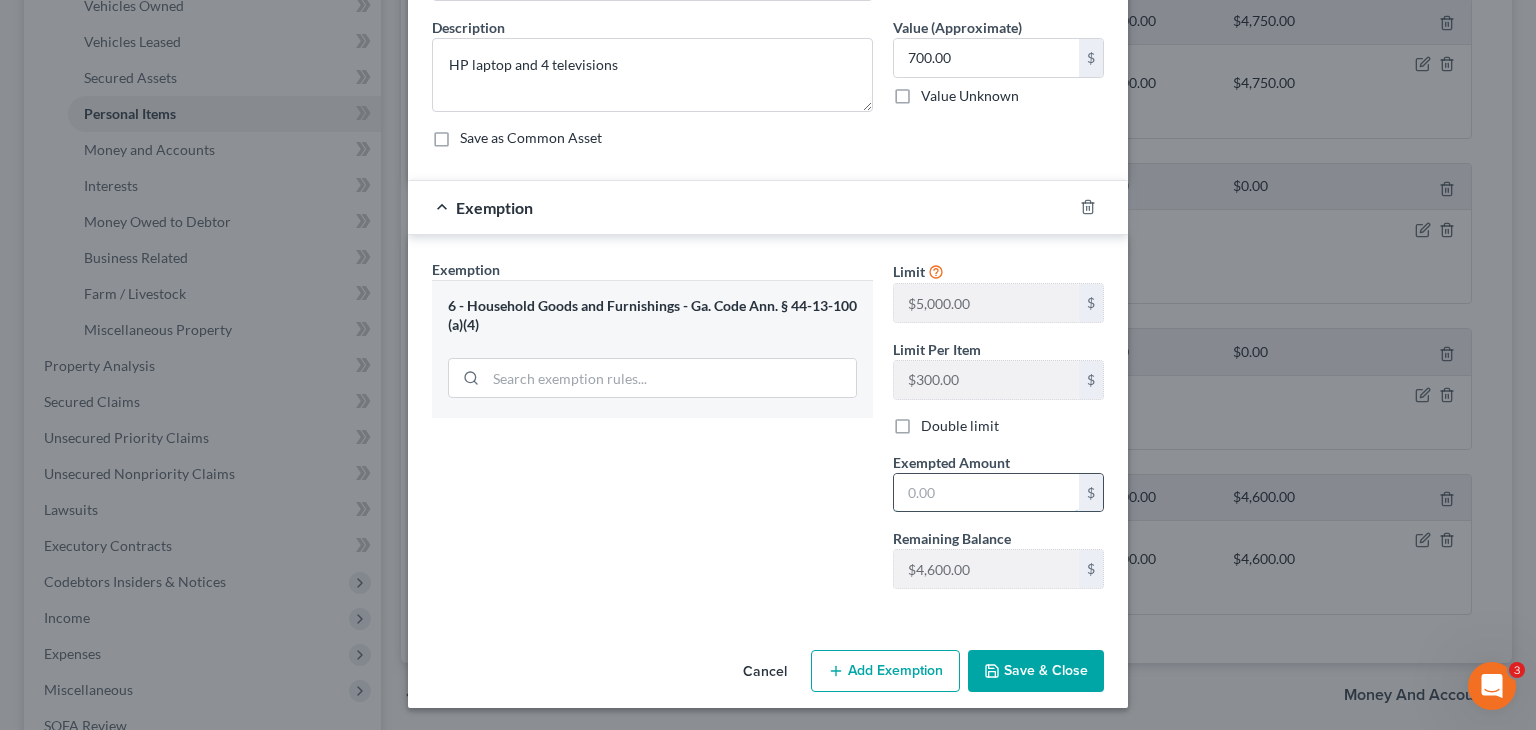 click at bounding box center [986, 493] 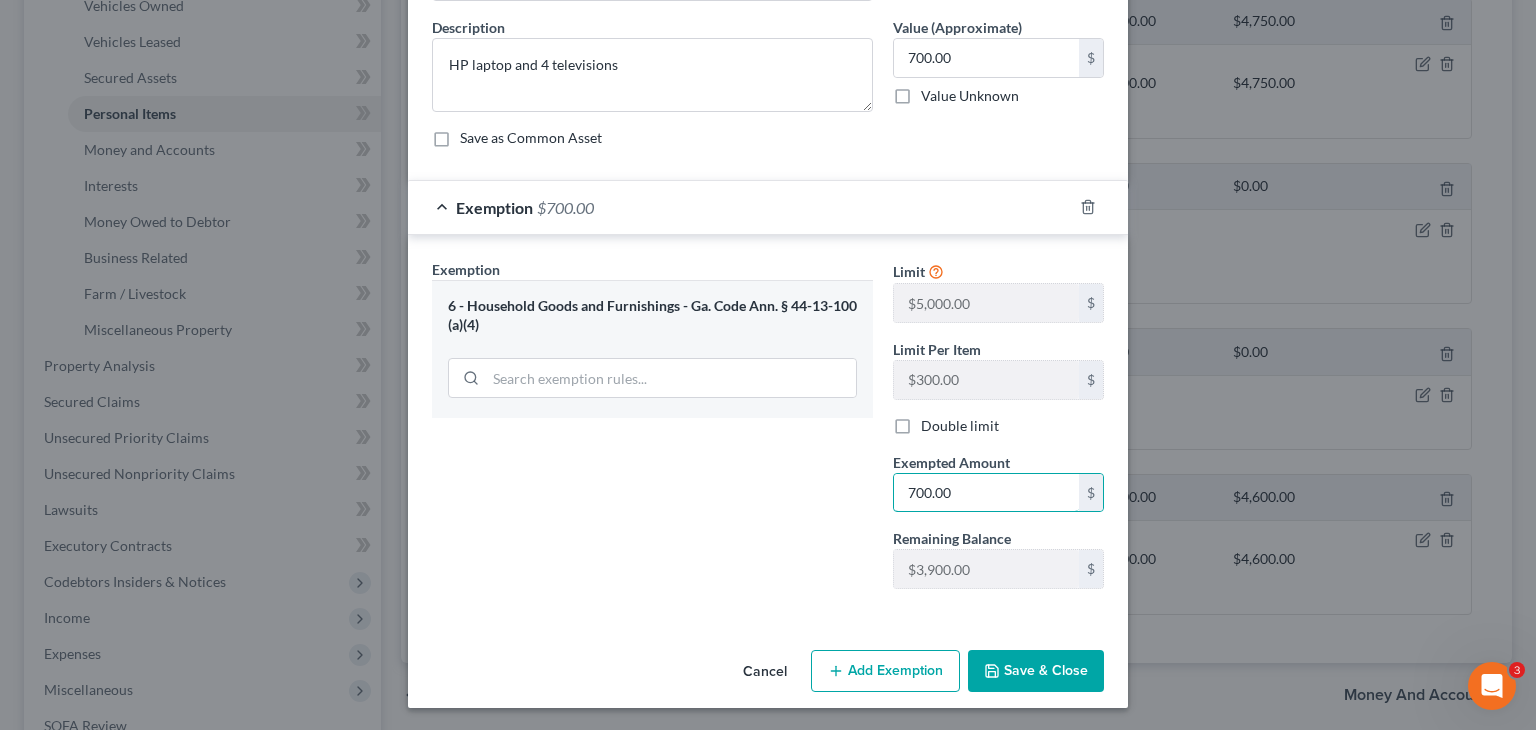 type on "700.00" 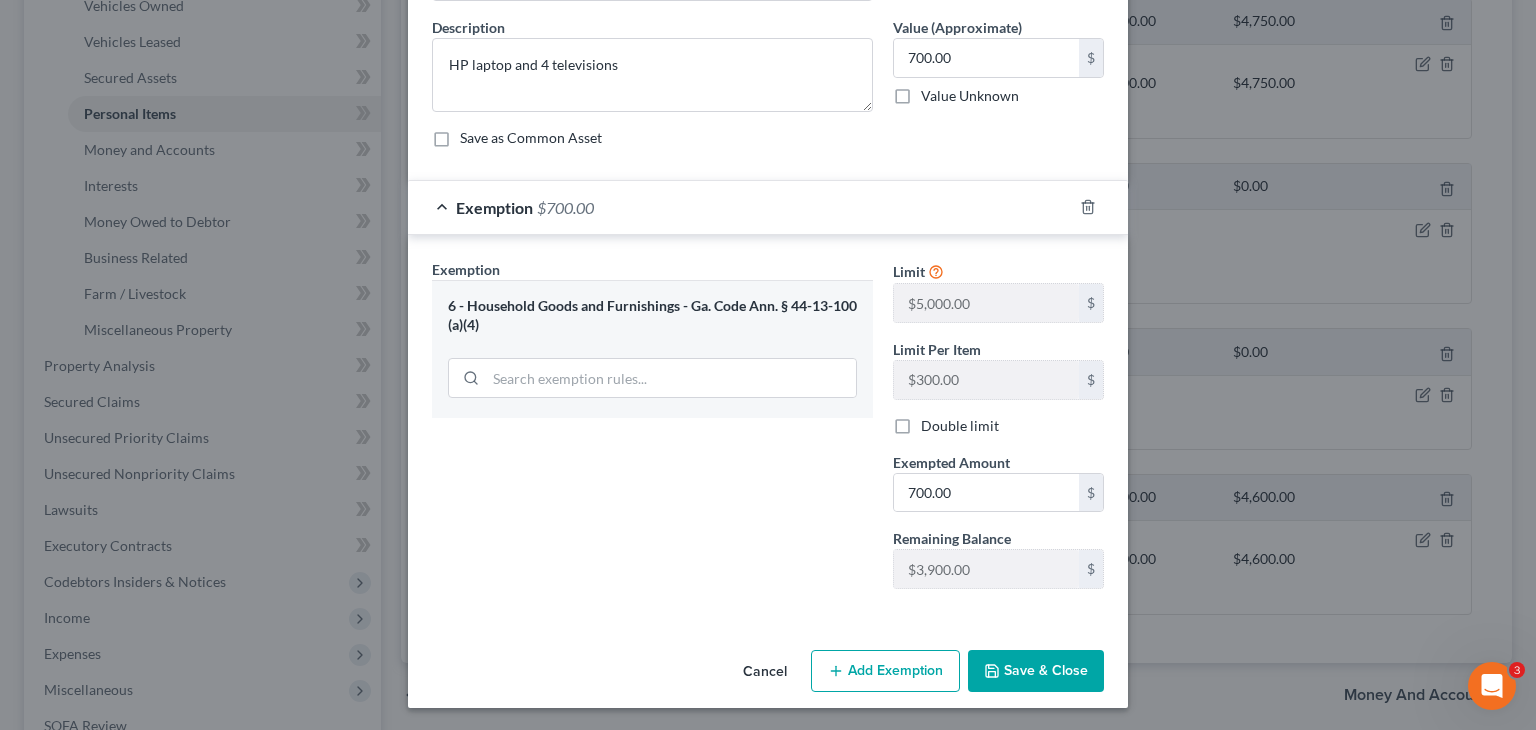 click on "Save & Close" at bounding box center (1036, 671) 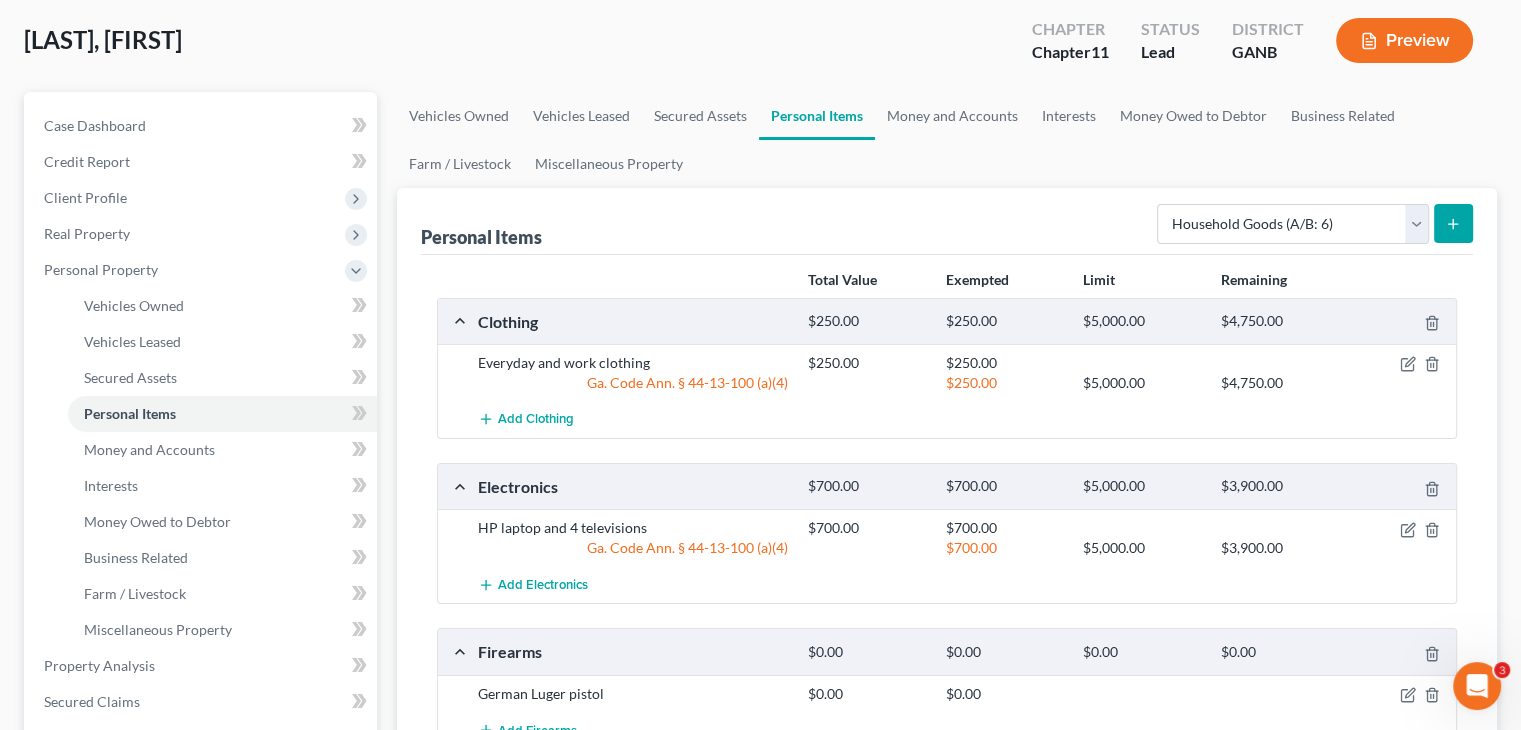 scroll, scrollTop: 100, scrollLeft: 0, axis: vertical 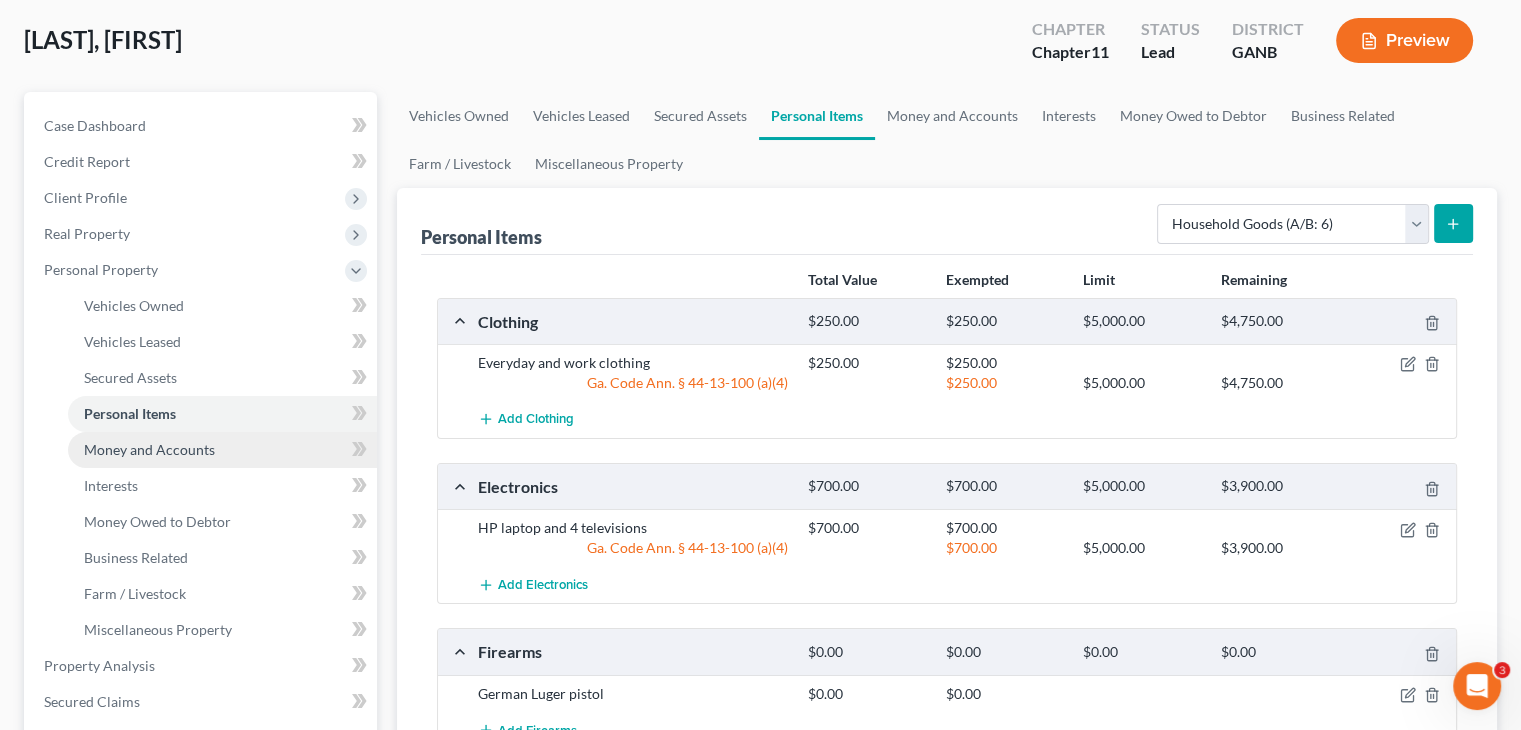 click on "Money and Accounts" at bounding box center (149, 449) 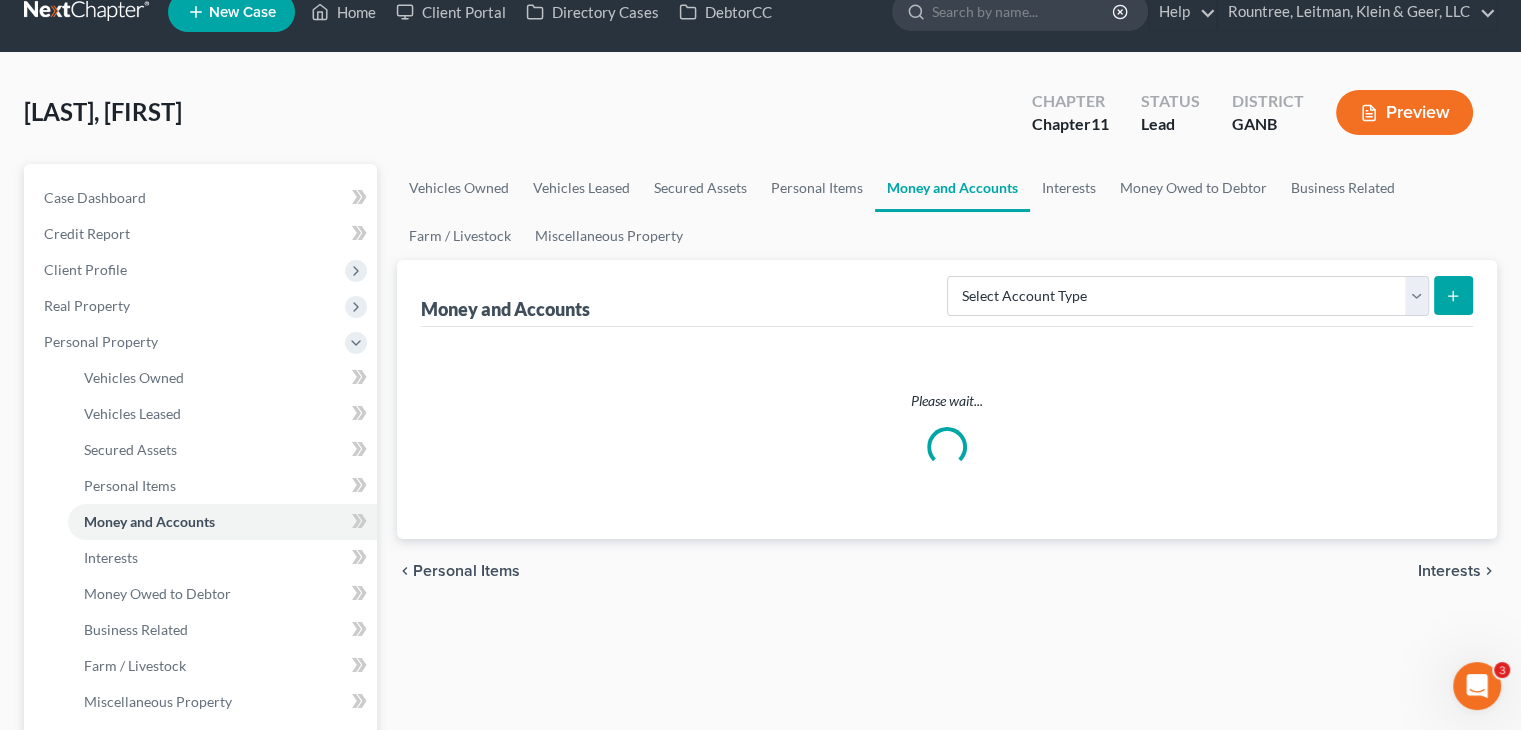 scroll, scrollTop: 0, scrollLeft: 0, axis: both 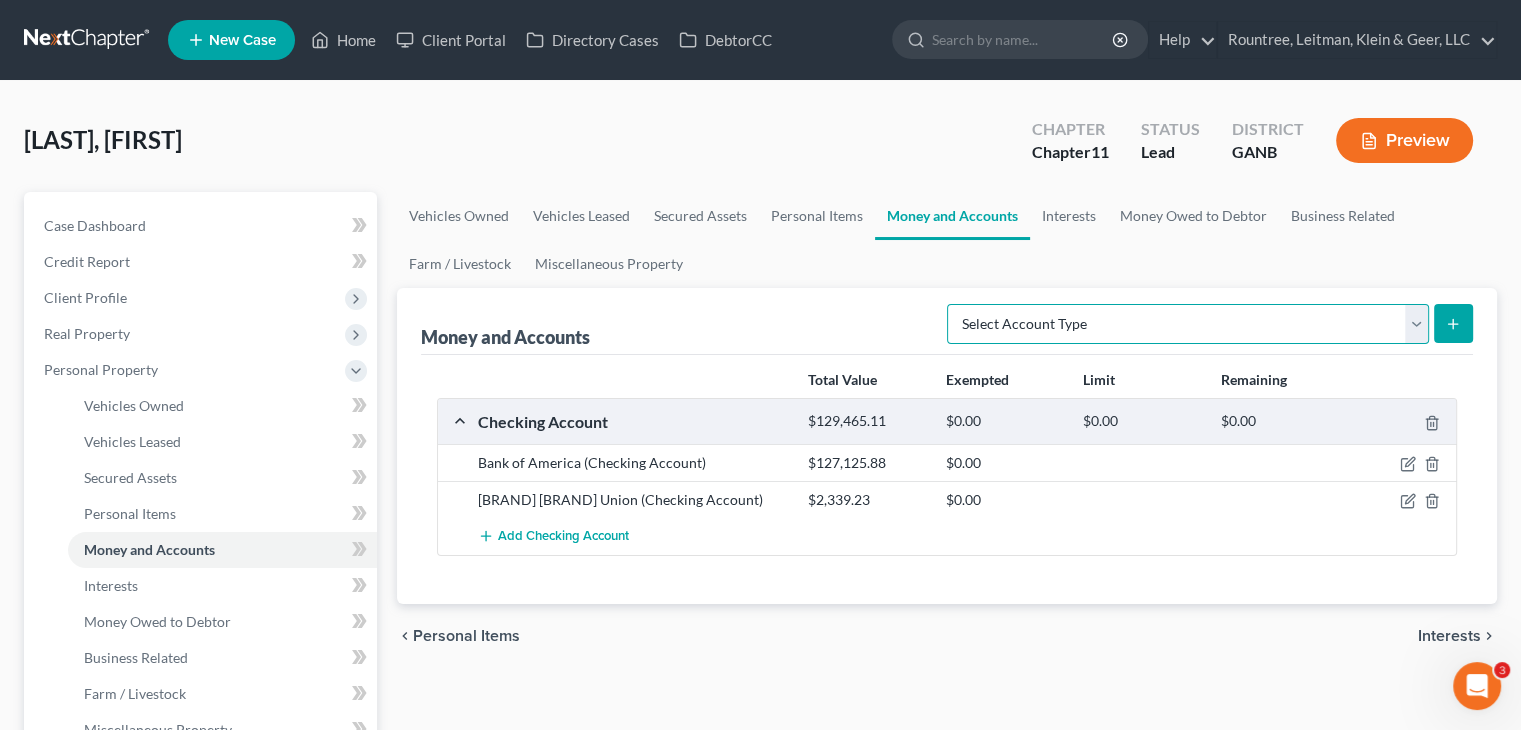 click on "Select Account Type Brokerage (A/B: 18, SOFA: 20) Cash on Hand (A/B: 16) Certificates of Deposit (A/B: 17, SOFA: 20) Checking Account (A/B: 17, SOFA: 20) Money Market (A/B: 18, SOFA: 20) Other (Credit Union, Health Savings Account, etc) (A/B: 17, SOFA: 20) Safe Deposit Box (A/B: 16) Savings Account (A/B: 17, SOFA: 20) Security Deposits or Prepayments (A/B: 22)" at bounding box center (1188, 324) 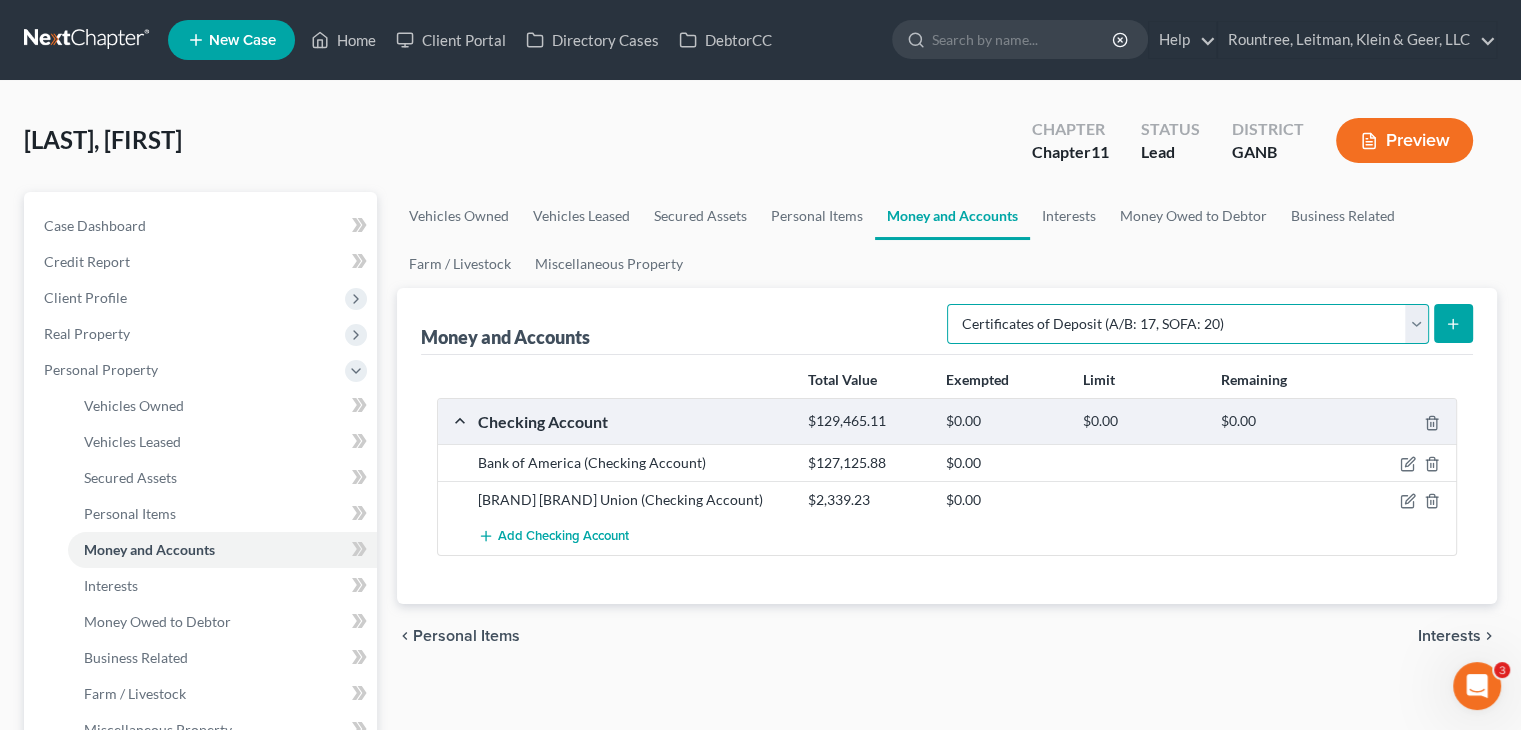 click on "Select Account Type Brokerage (A/B: 18, SOFA: 20) Cash on Hand (A/B: 16) Certificates of Deposit (A/B: 17, SOFA: 20) Checking Account (A/B: 17, SOFA: 20) Money Market (A/B: 18, SOFA: 20) Other (Credit Union, Health Savings Account, etc) (A/B: 17, SOFA: 20) Safe Deposit Box (A/B: 16) Savings Account (A/B: 17, SOFA: 20) Security Deposits or Prepayments (A/B: 22)" at bounding box center [1188, 324] 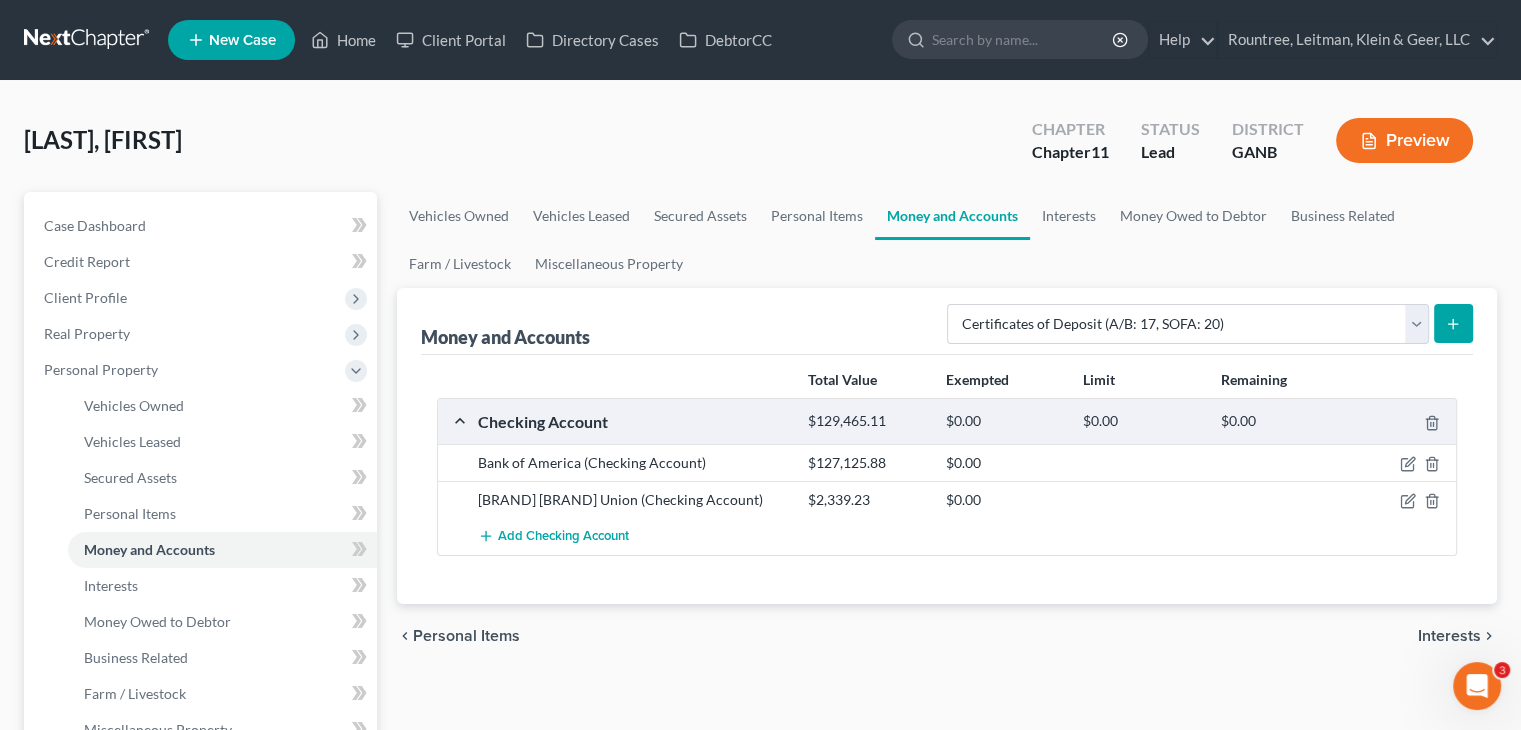 click at bounding box center (1453, 323) 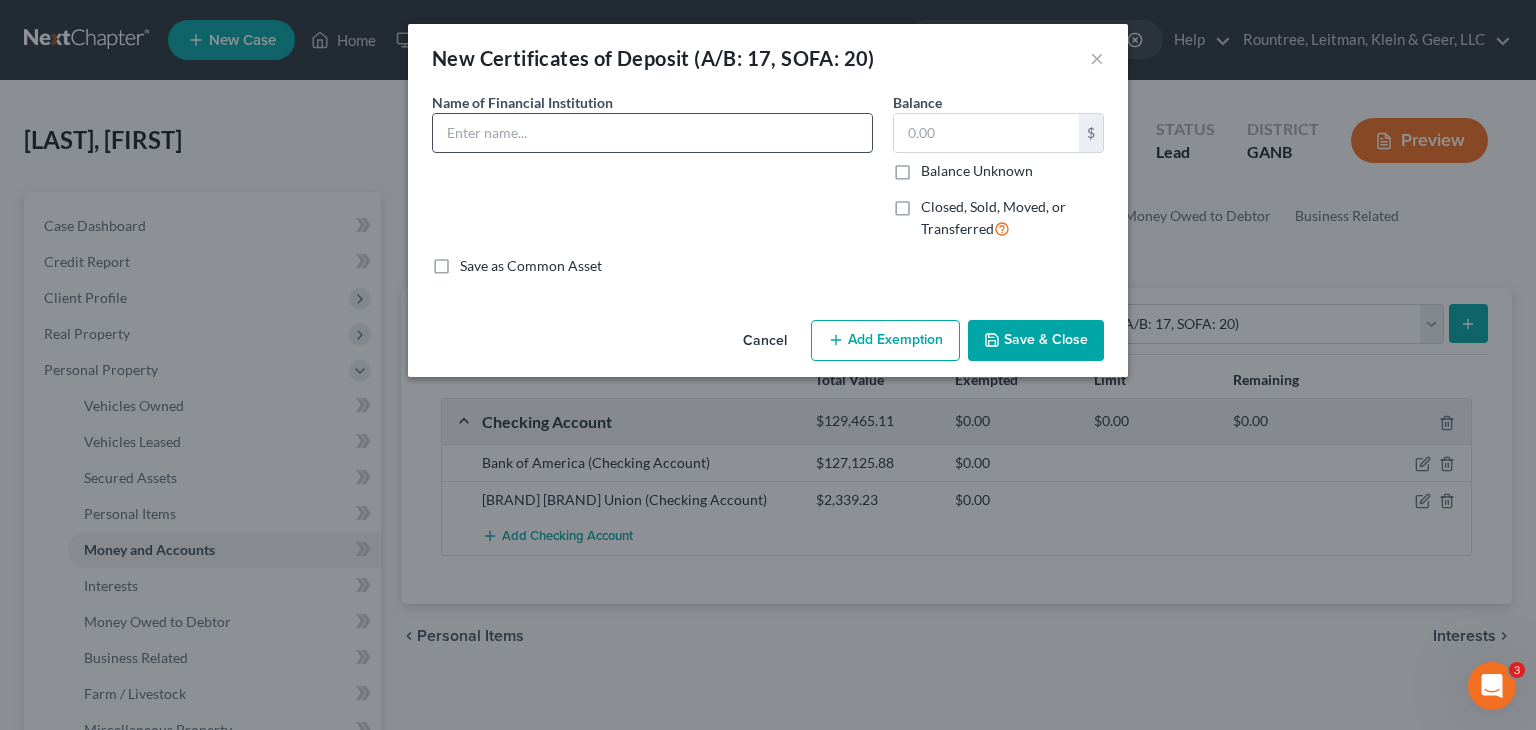 click at bounding box center [652, 133] 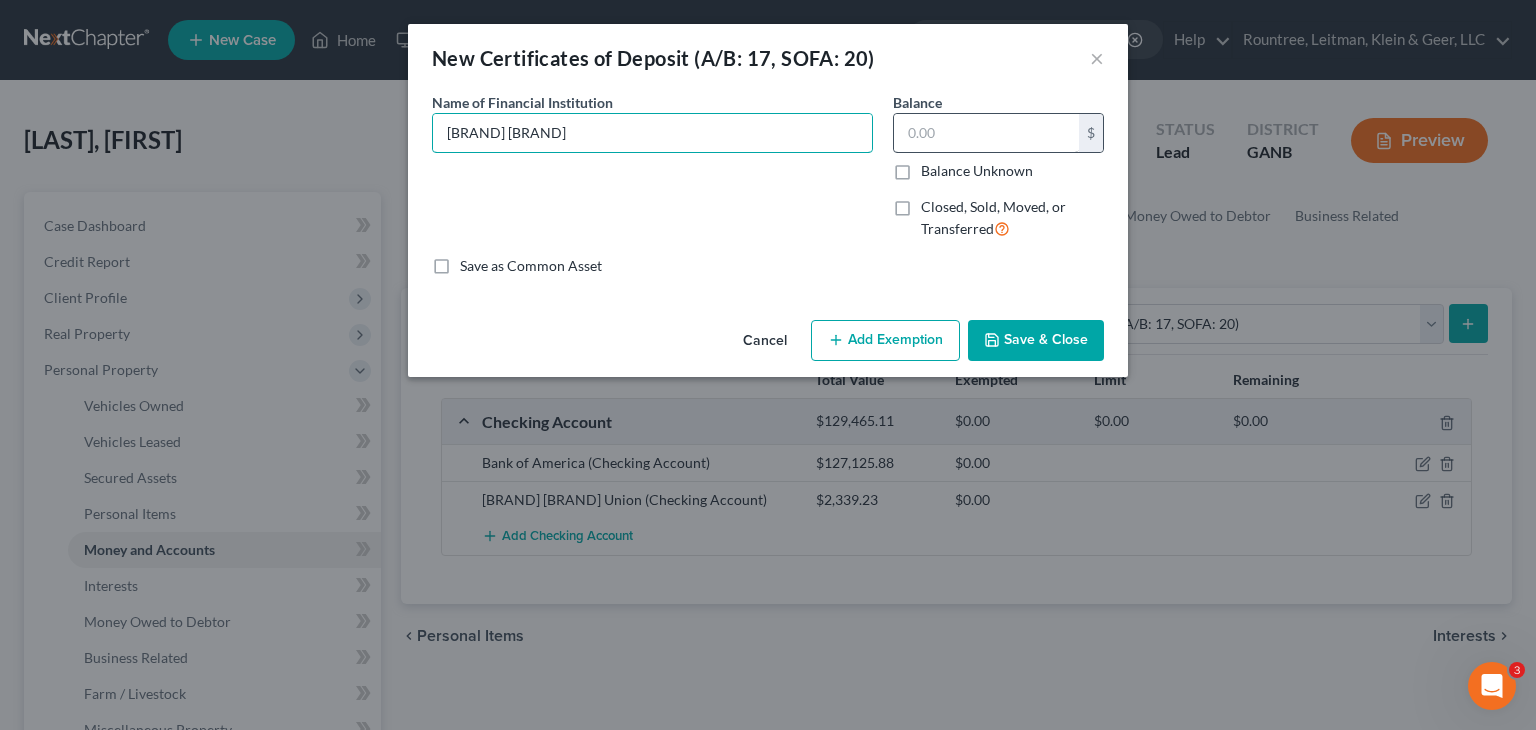 type on "[BRAND] [BRAND]" 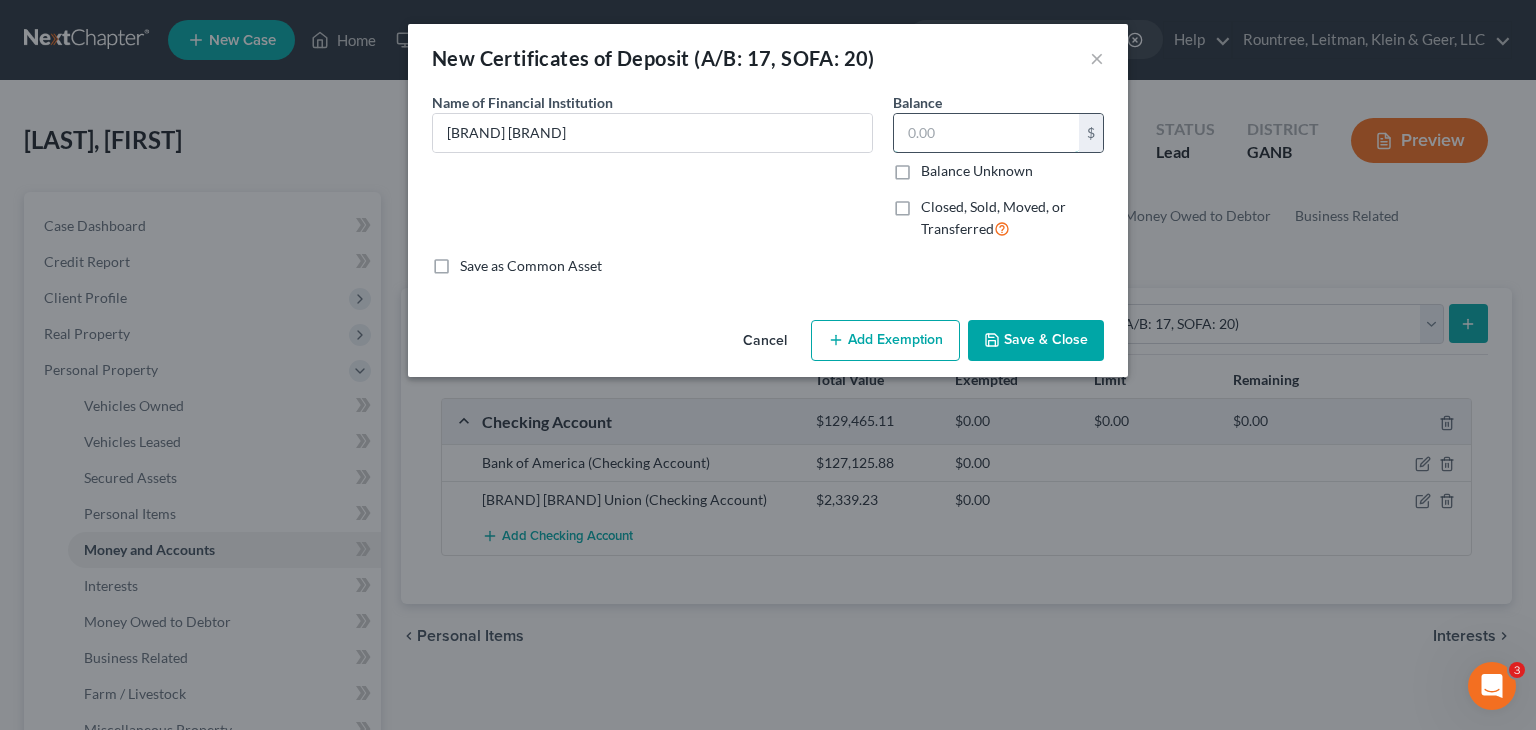 click at bounding box center (986, 133) 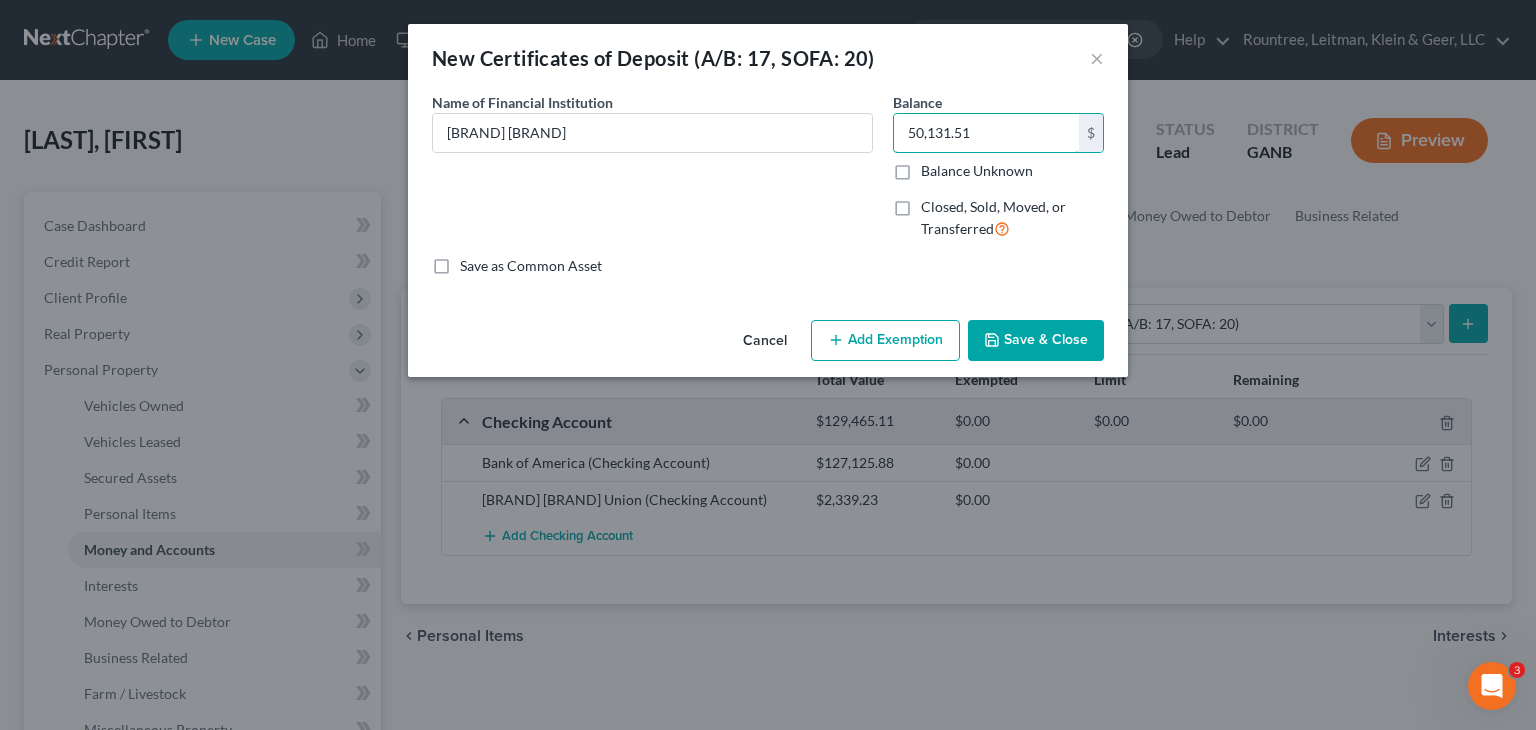 type on "50,131.51" 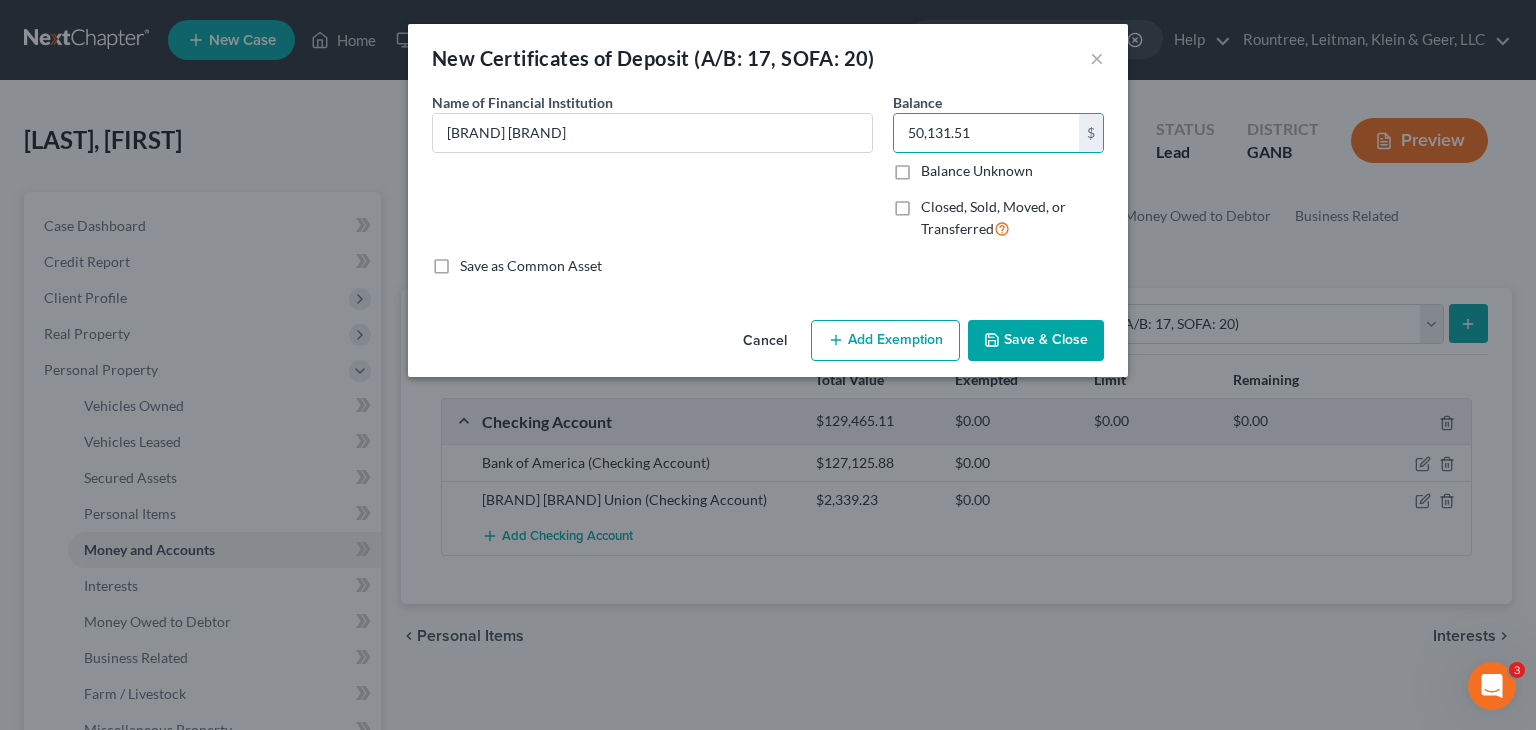 click on "Save & Close" at bounding box center [1036, 341] 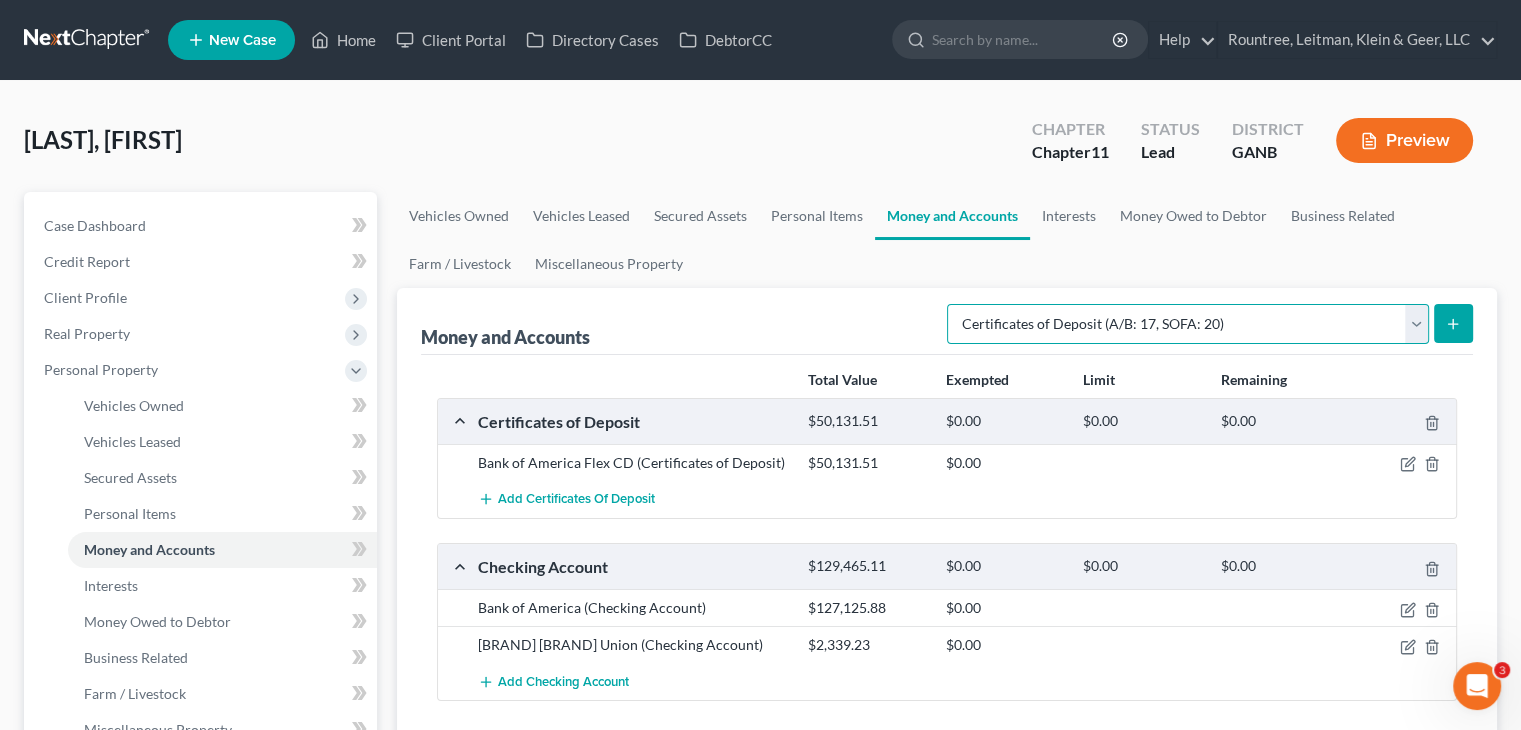 click on "Select Account Type Brokerage (A/B: 18, SOFA: 20) Cash on Hand (A/B: 16) Certificates of Deposit (A/B: 17, SOFA: 20) Checking Account (A/B: 17, SOFA: 20) Money Market (A/B: 18, SOFA: 20) Other (Credit Union, Health Savings Account, etc) (A/B: 17, SOFA: 20) Safe Deposit Box (A/B: 16) Savings Account (A/B: 17, SOFA: 20) Security Deposits or Prepayments (A/B: 22)" at bounding box center (1188, 324) 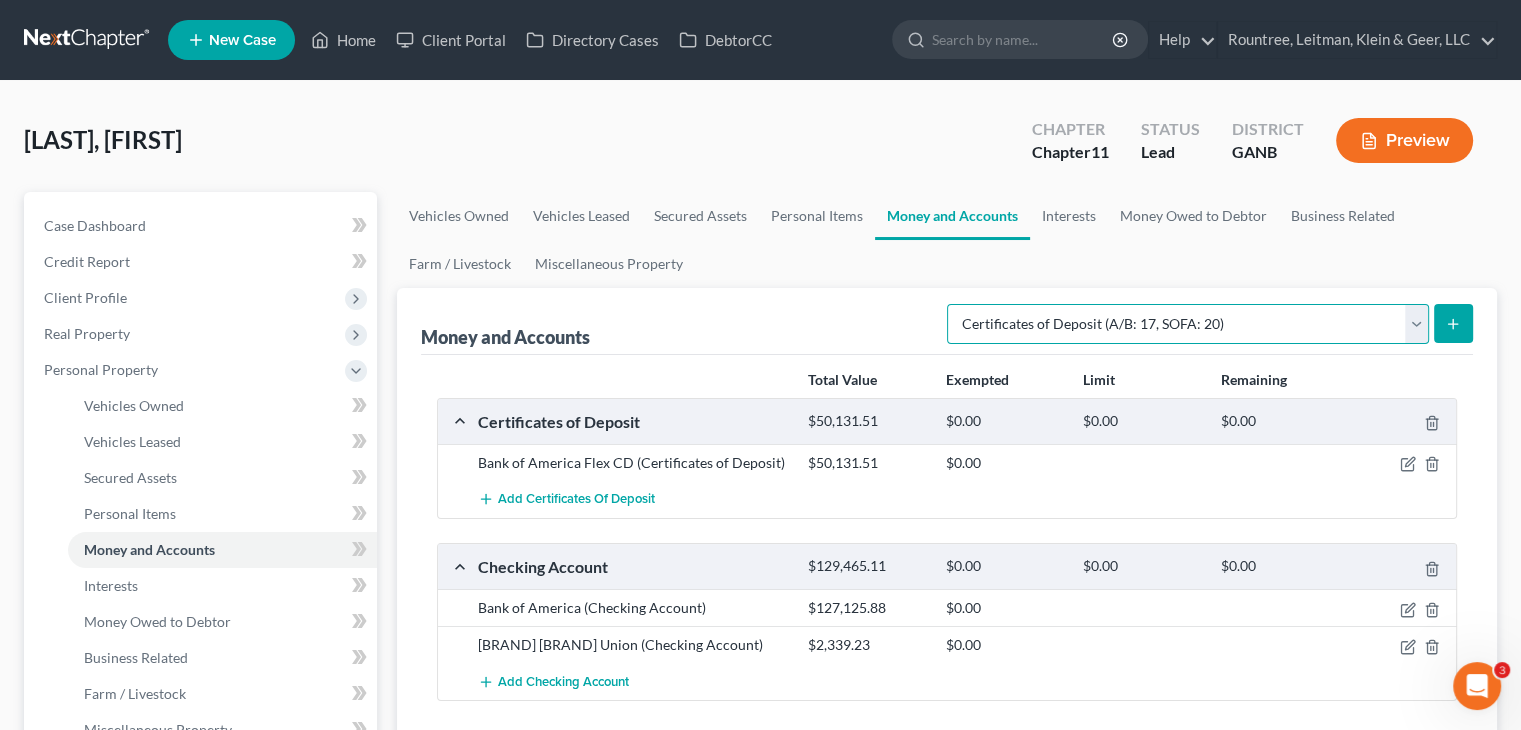 select on "savings" 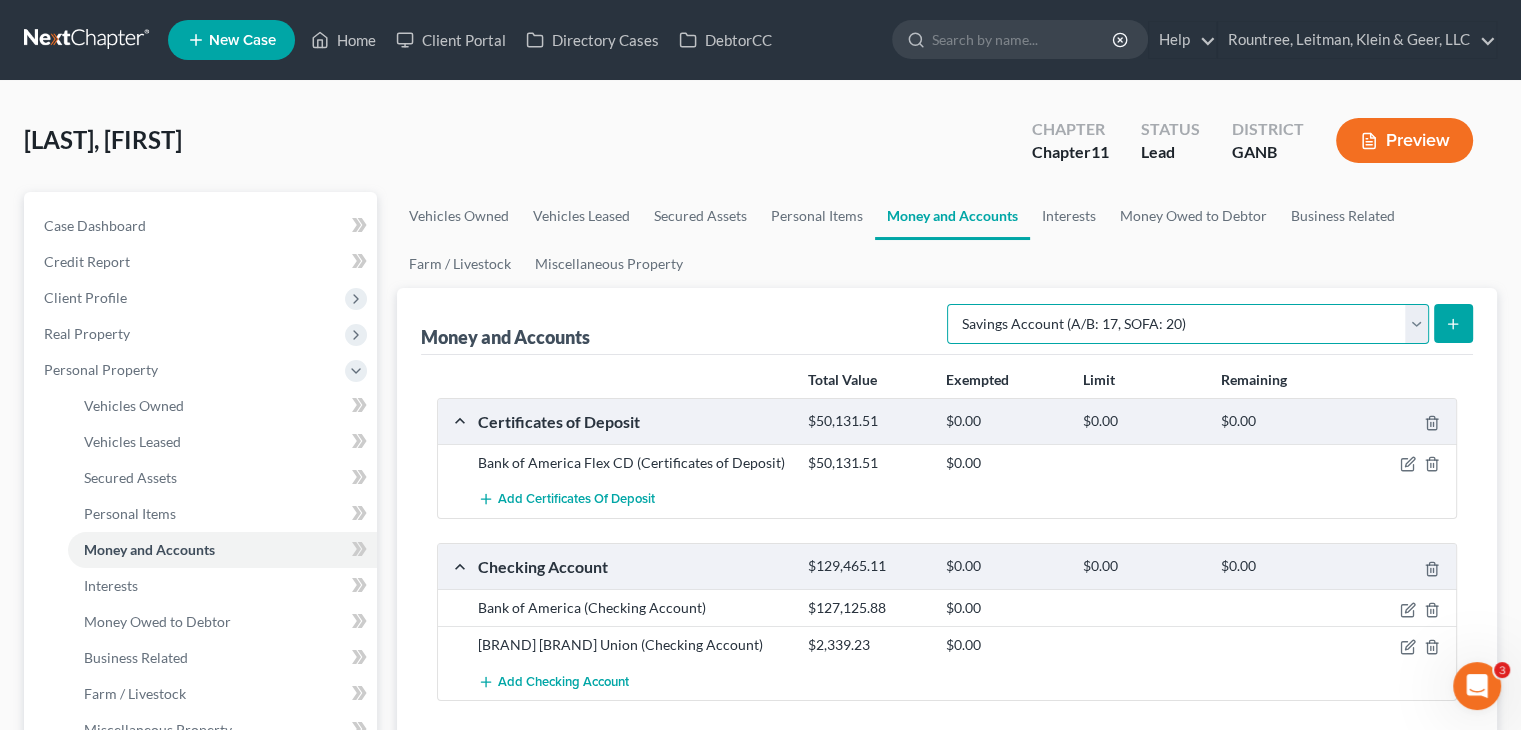 click on "Select Account Type Brokerage (A/B: 18, SOFA: 20) Cash on Hand (A/B: 16) Certificates of Deposit (A/B: 17, SOFA: 20) Checking Account (A/B: 17, SOFA: 20) Money Market (A/B: 18, SOFA: 20) Other (Credit Union, Health Savings Account, etc) (A/B: 17, SOFA: 20) Safe Deposit Box (A/B: 16) Savings Account (A/B: 17, SOFA: 20) Security Deposits or Prepayments (A/B: 22)" at bounding box center (1188, 324) 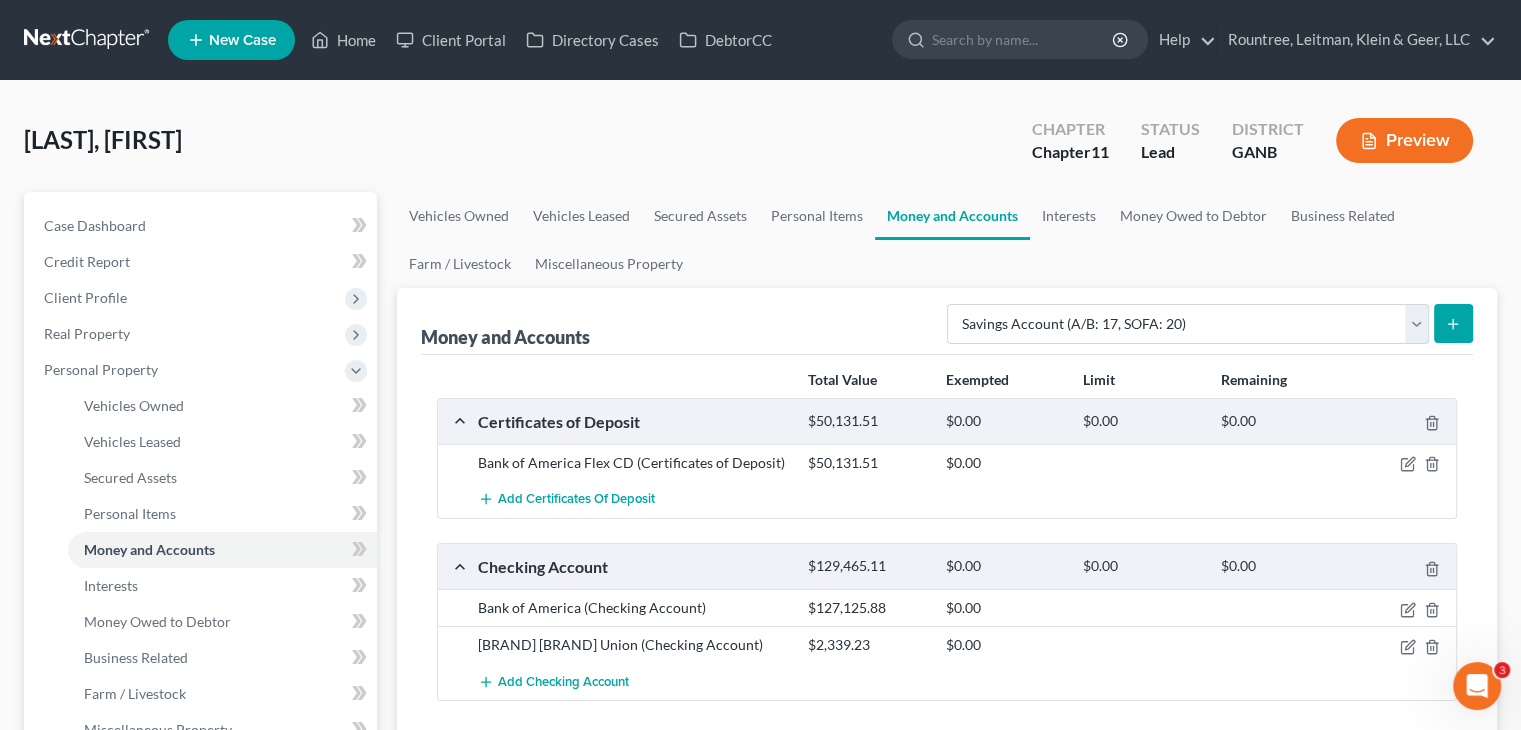 click 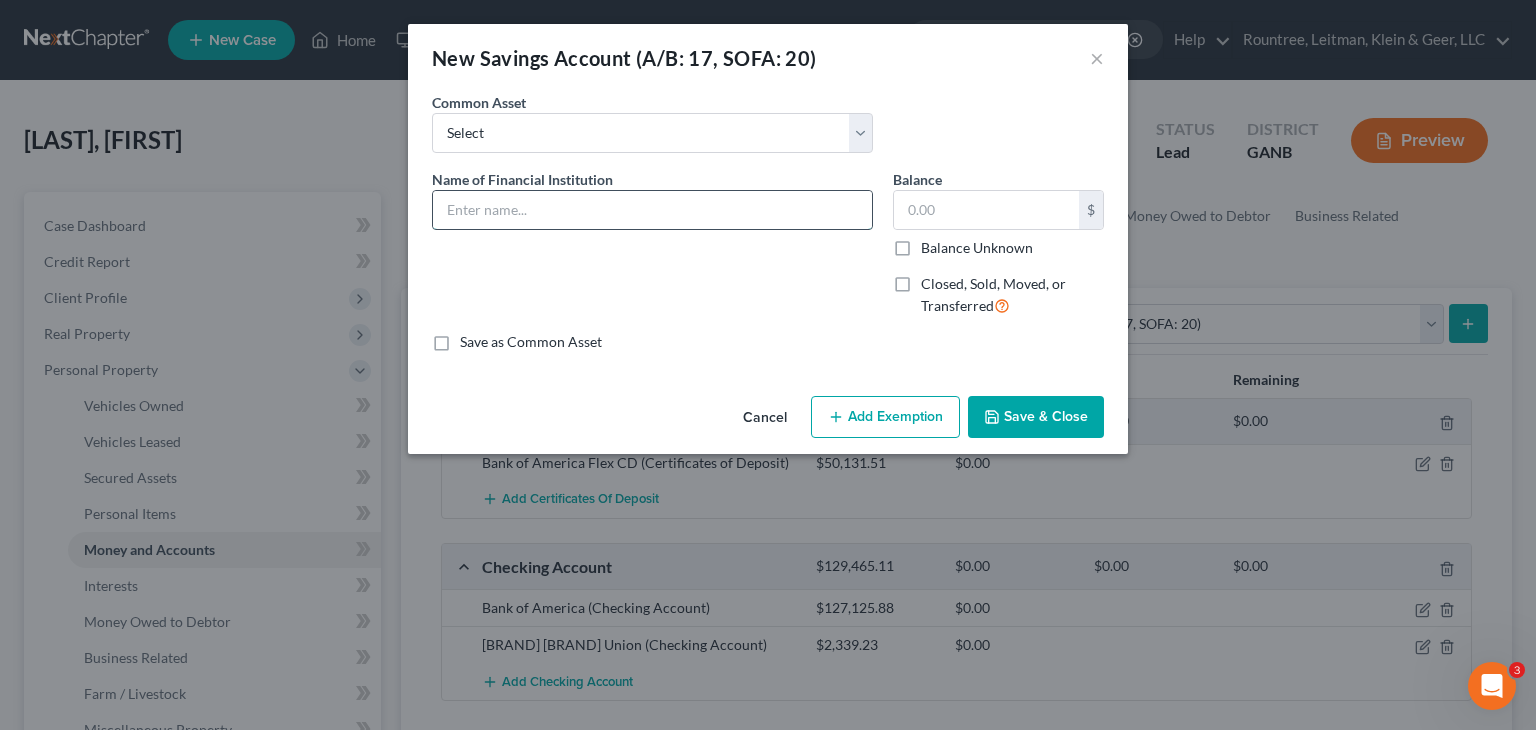 click at bounding box center [652, 210] 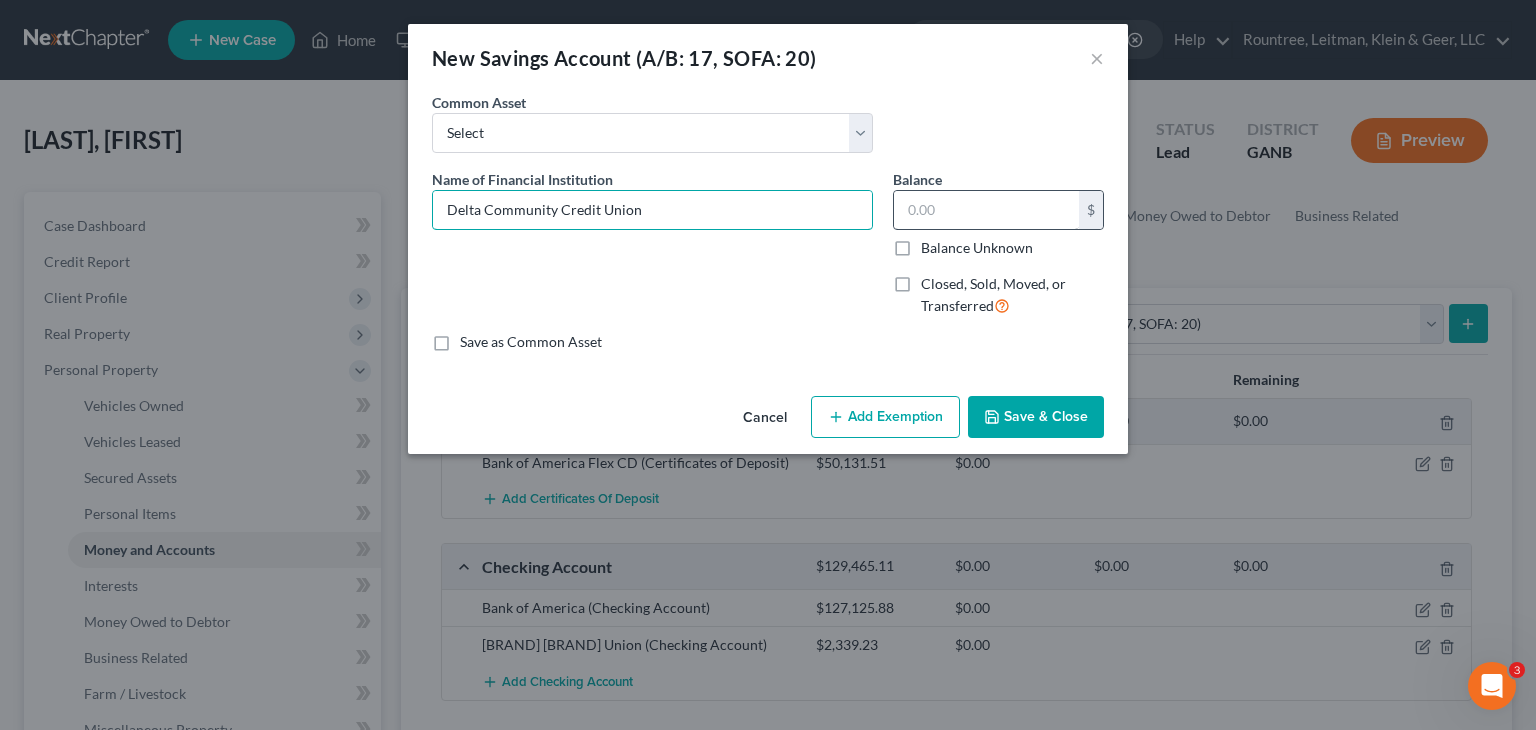 type on "Delta Community Credit Union" 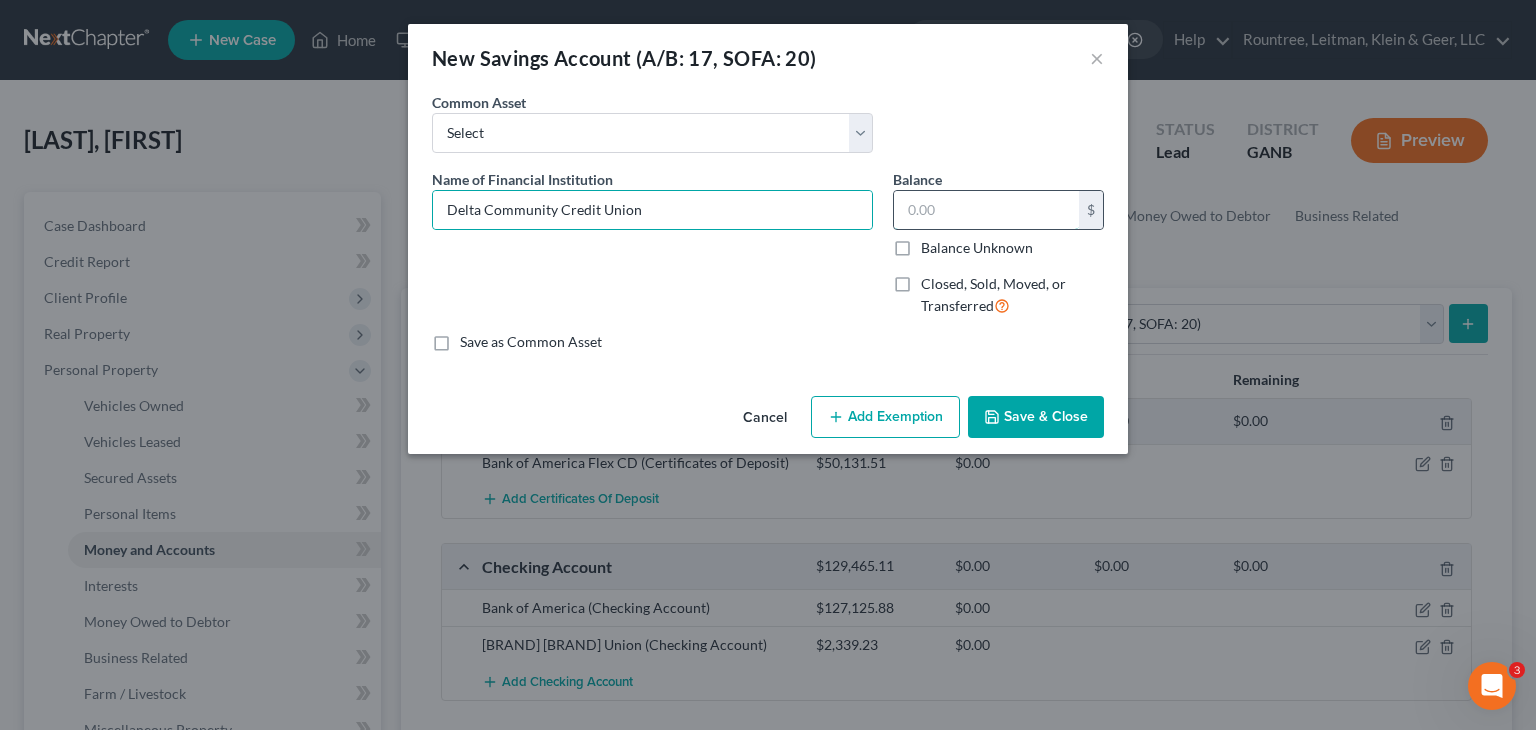 click at bounding box center (986, 210) 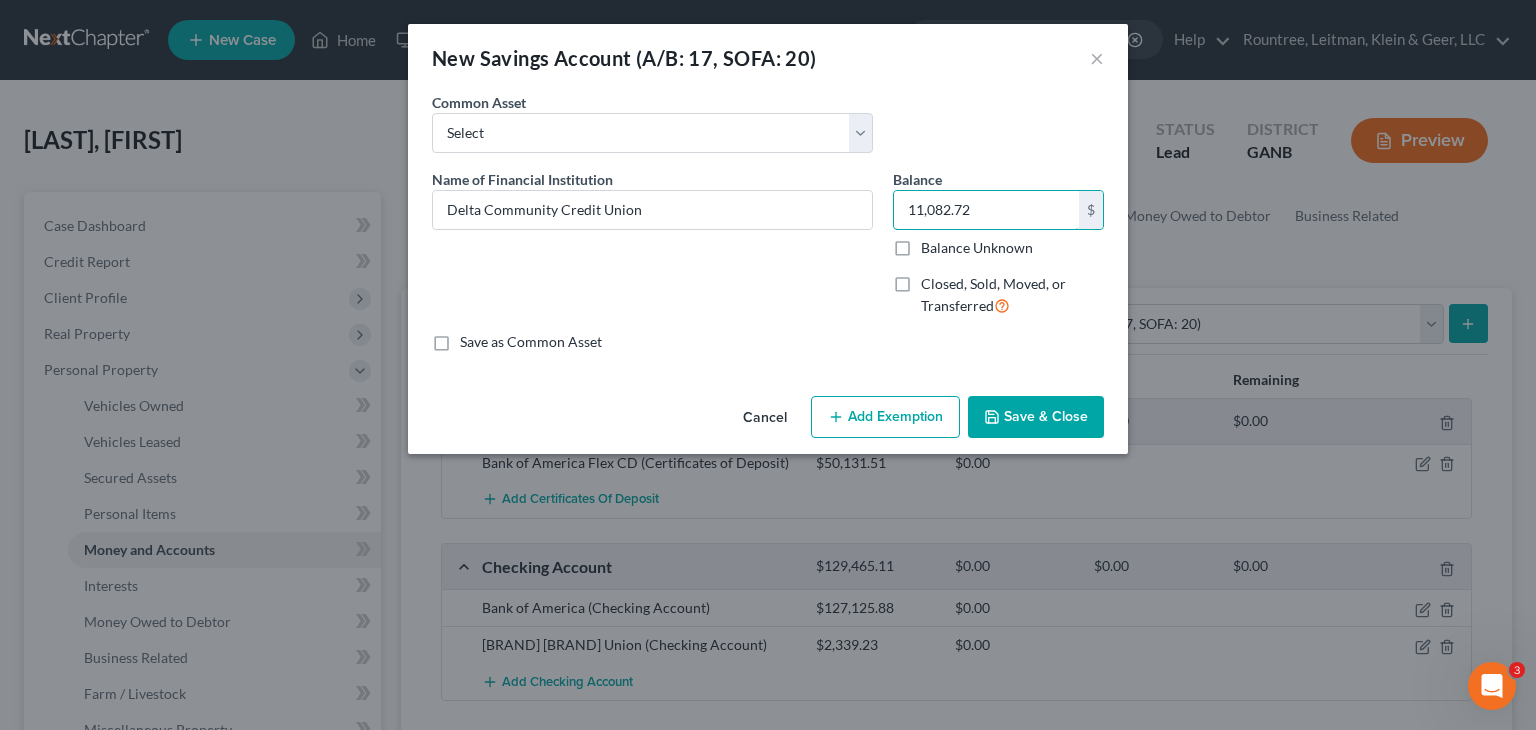 type on "11,082.72" 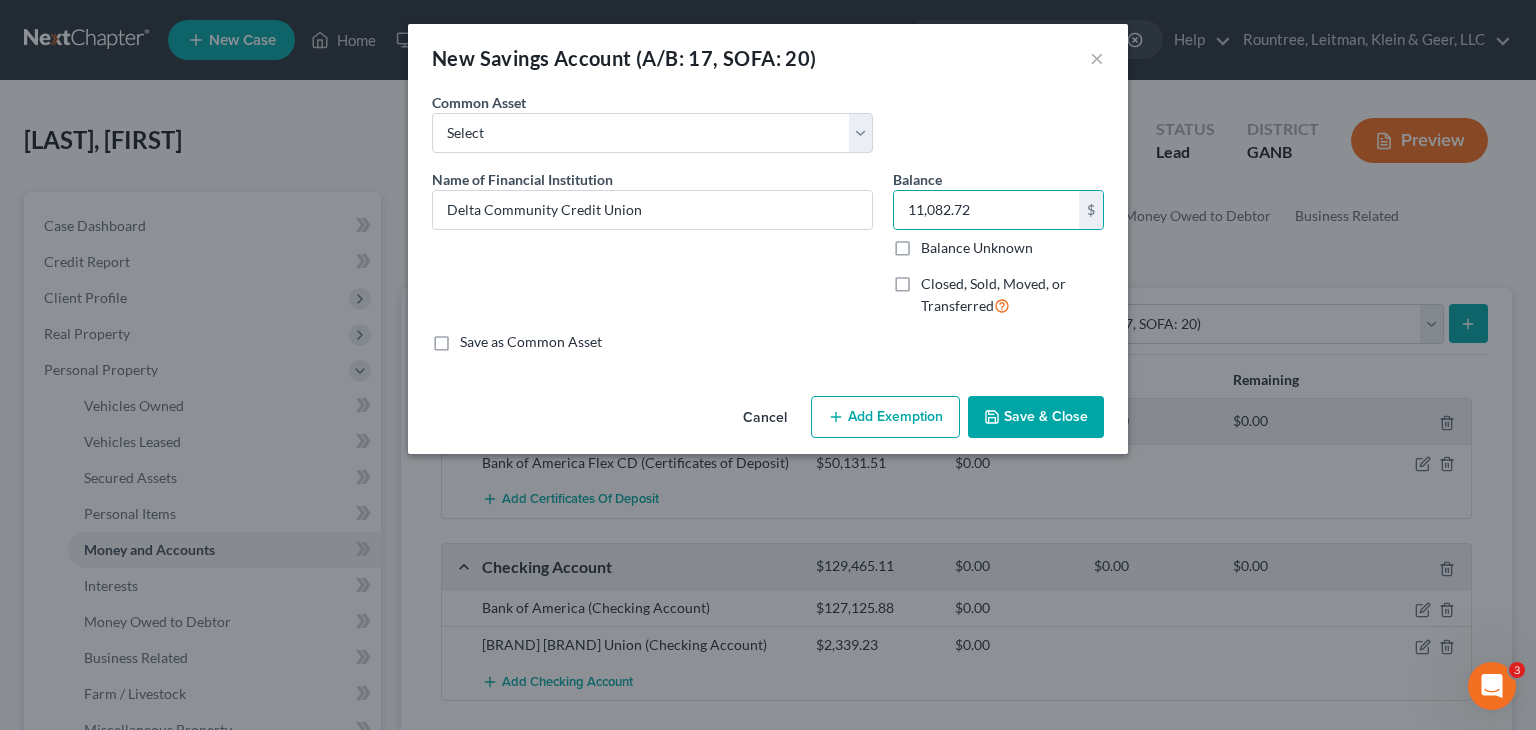 click on "Save & Close" at bounding box center [1036, 417] 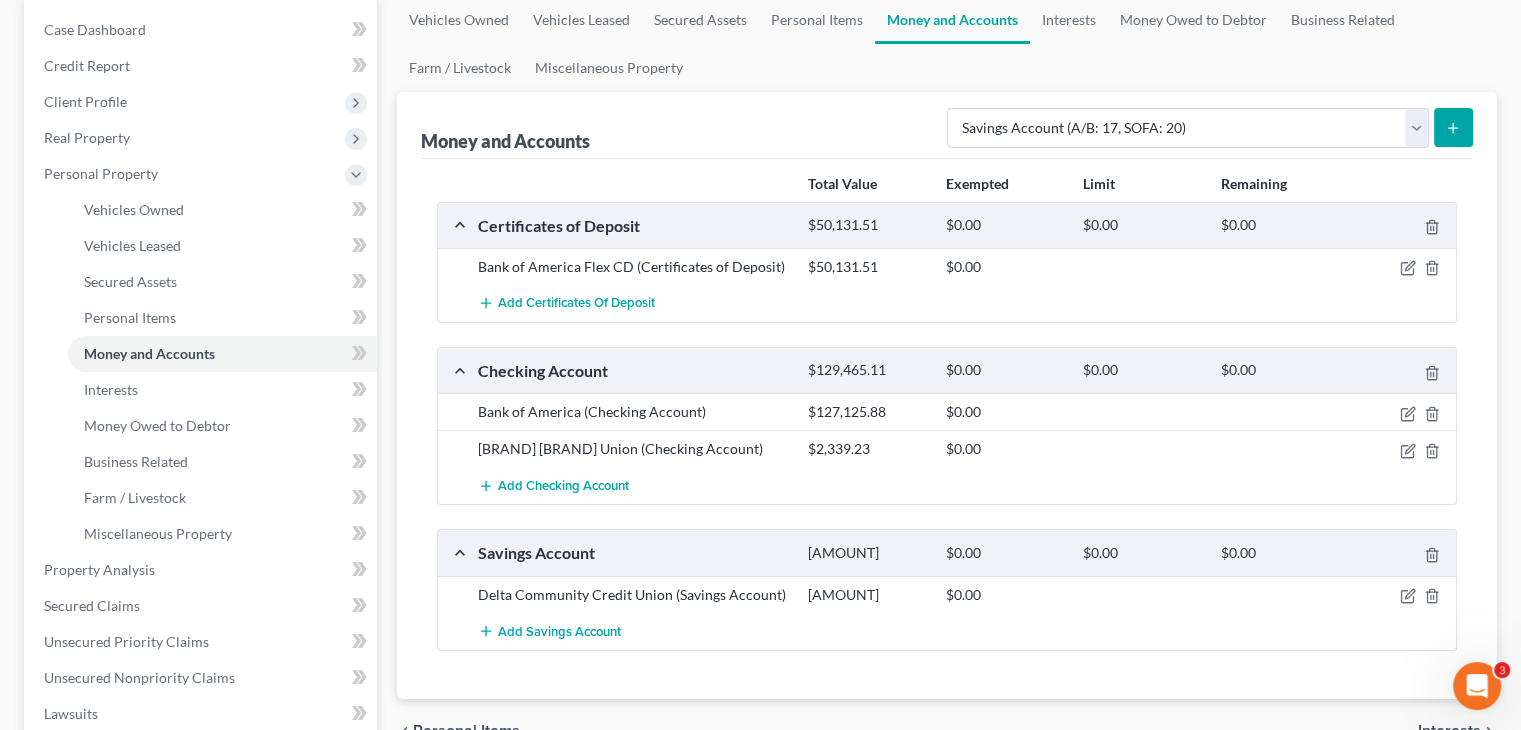 scroll, scrollTop: 200, scrollLeft: 0, axis: vertical 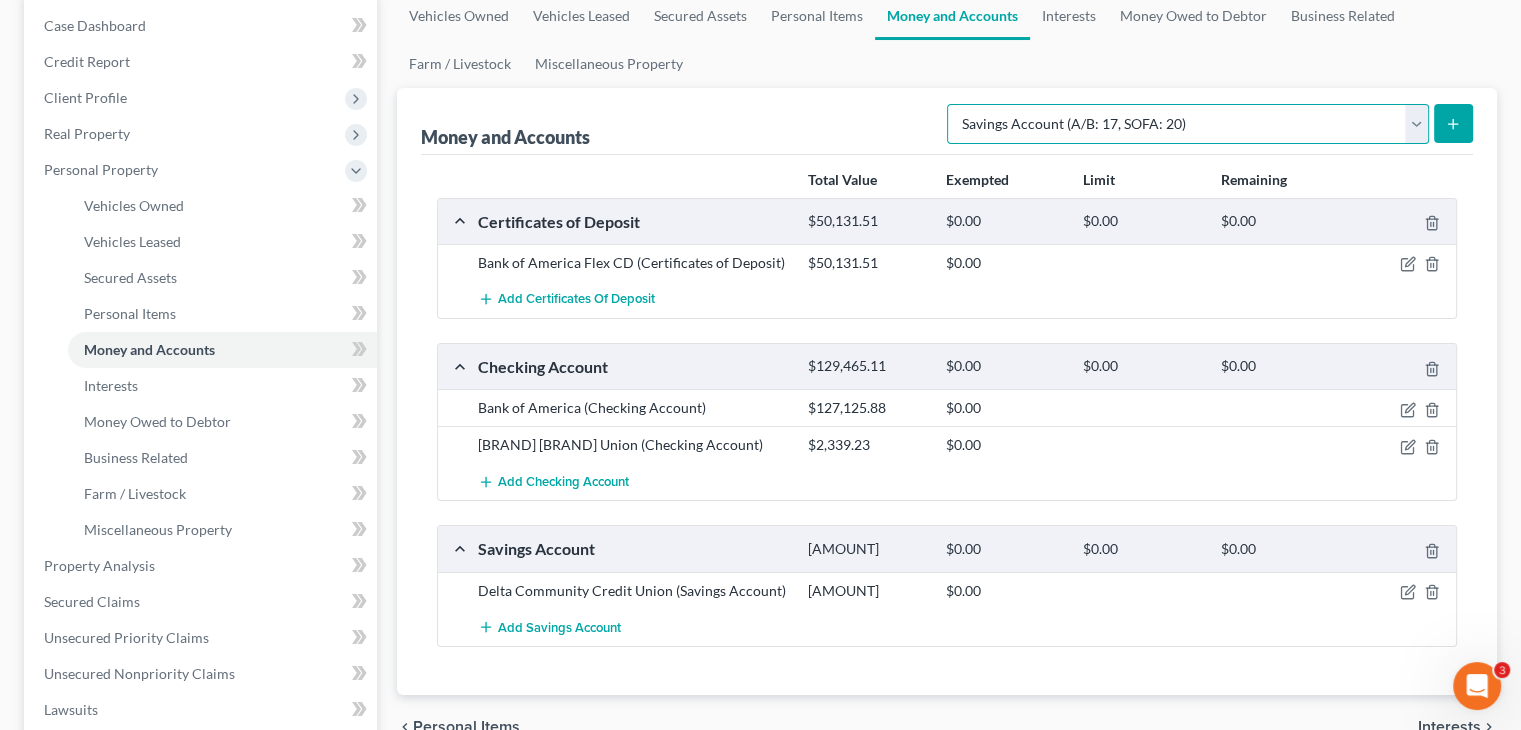 click on "Select Account Type Brokerage (A/B: 18, SOFA: 20) Cash on Hand (A/B: 16) Certificates of Deposit (A/B: 17, SOFA: 20) Checking Account (A/B: 17, SOFA: 20) Money Market (A/B: 18, SOFA: 20) Other (Credit Union, Health Savings Account, etc) (A/B: 17, SOFA: 20) Safe Deposit Box (A/B: 16) Savings Account (A/B: 17, SOFA: 20) Security Deposits or Prepayments (A/B: 22)" at bounding box center [1188, 124] 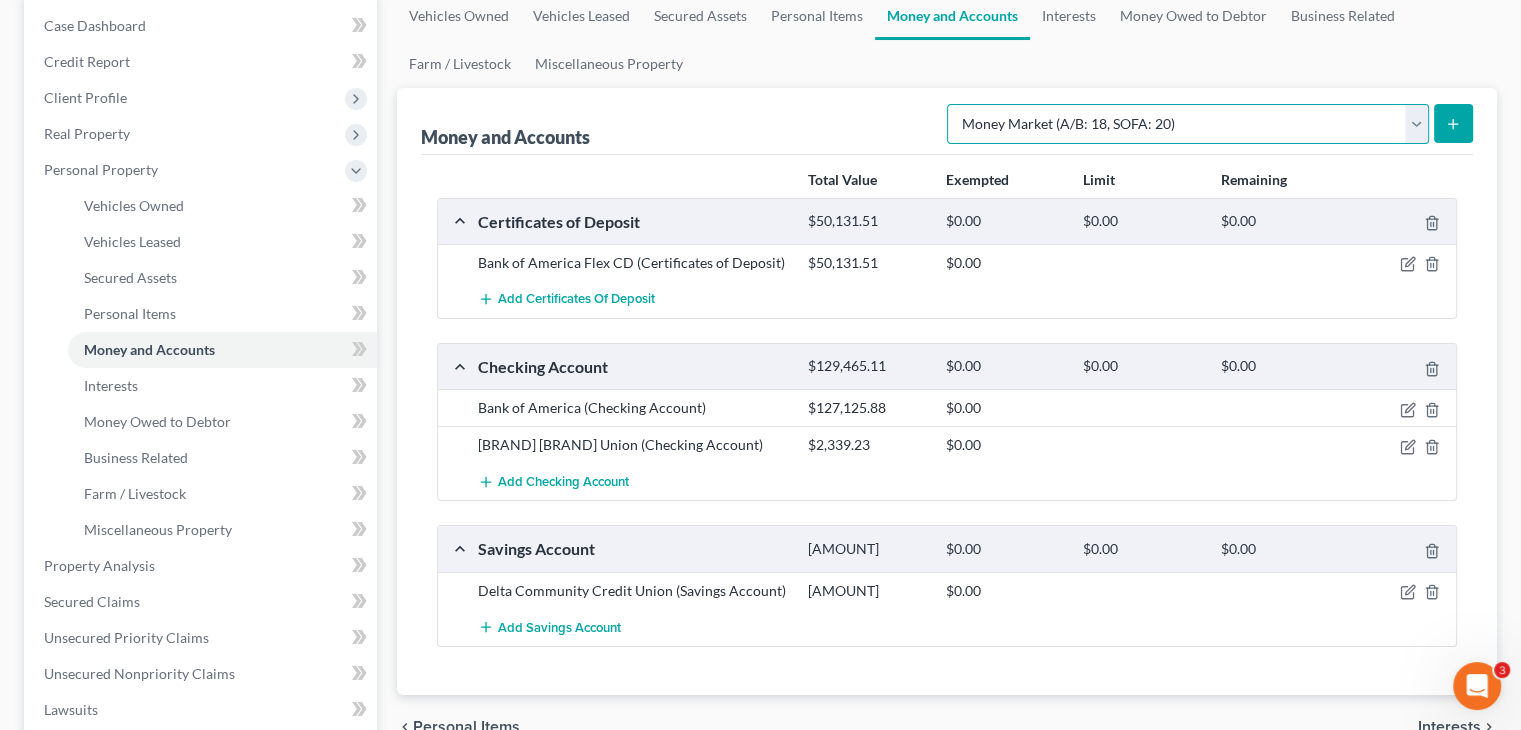 click on "Select Account Type Brokerage (A/B: 18, SOFA: 20) Cash on Hand (A/B: 16) Certificates of Deposit (A/B: 17, SOFA: 20) Checking Account (A/B: 17, SOFA: 20) Money Market (A/B: 18, SOFA: 20) Other (Credit Union, Health Savings Account, etc) (A/B: 17, SOFA: 20) Safe Deposit Box (A/B: 16) Savings Account (A/B: 17, SOFA: 20) Security Deposits or Prepayments (A/B: 22)" at bounding box center [1188, 124] 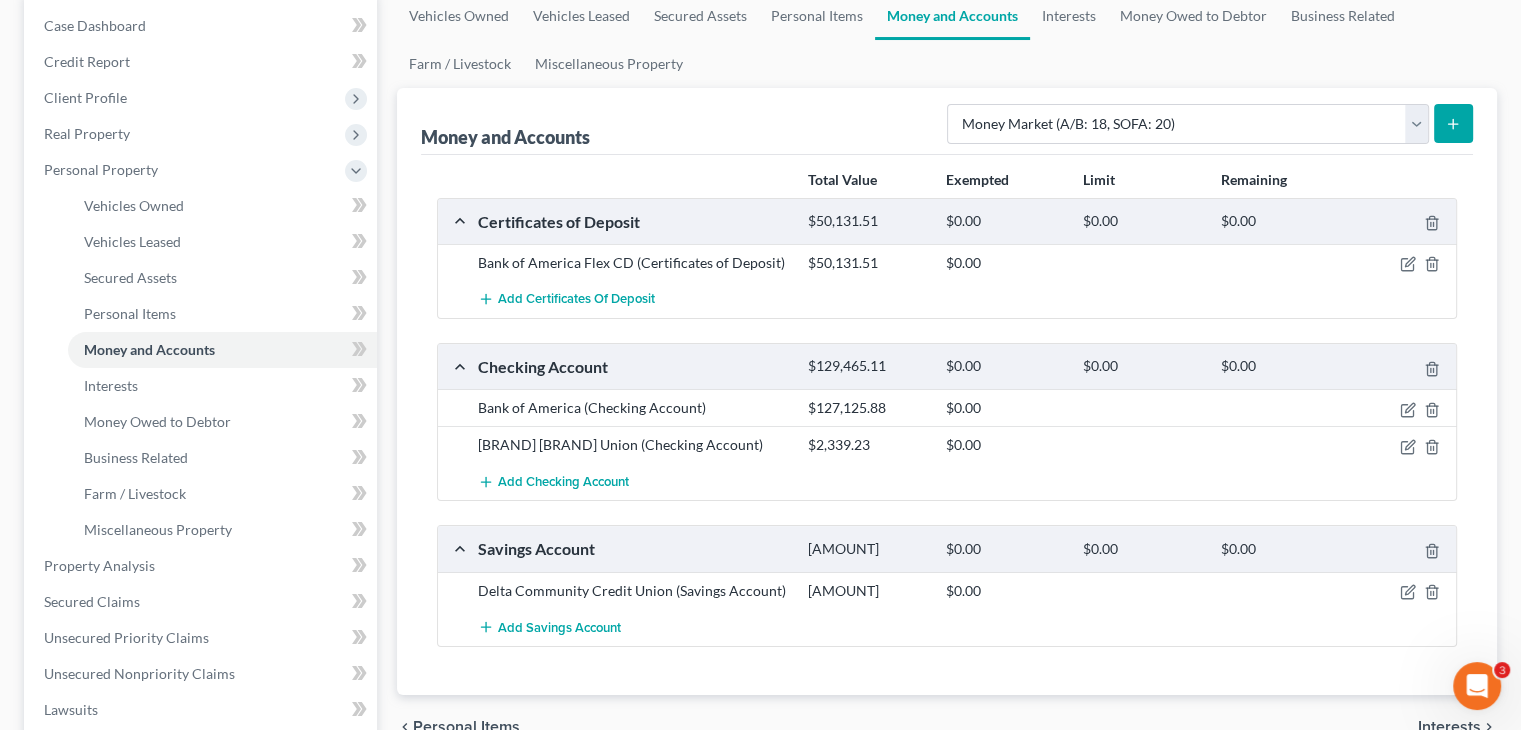 click 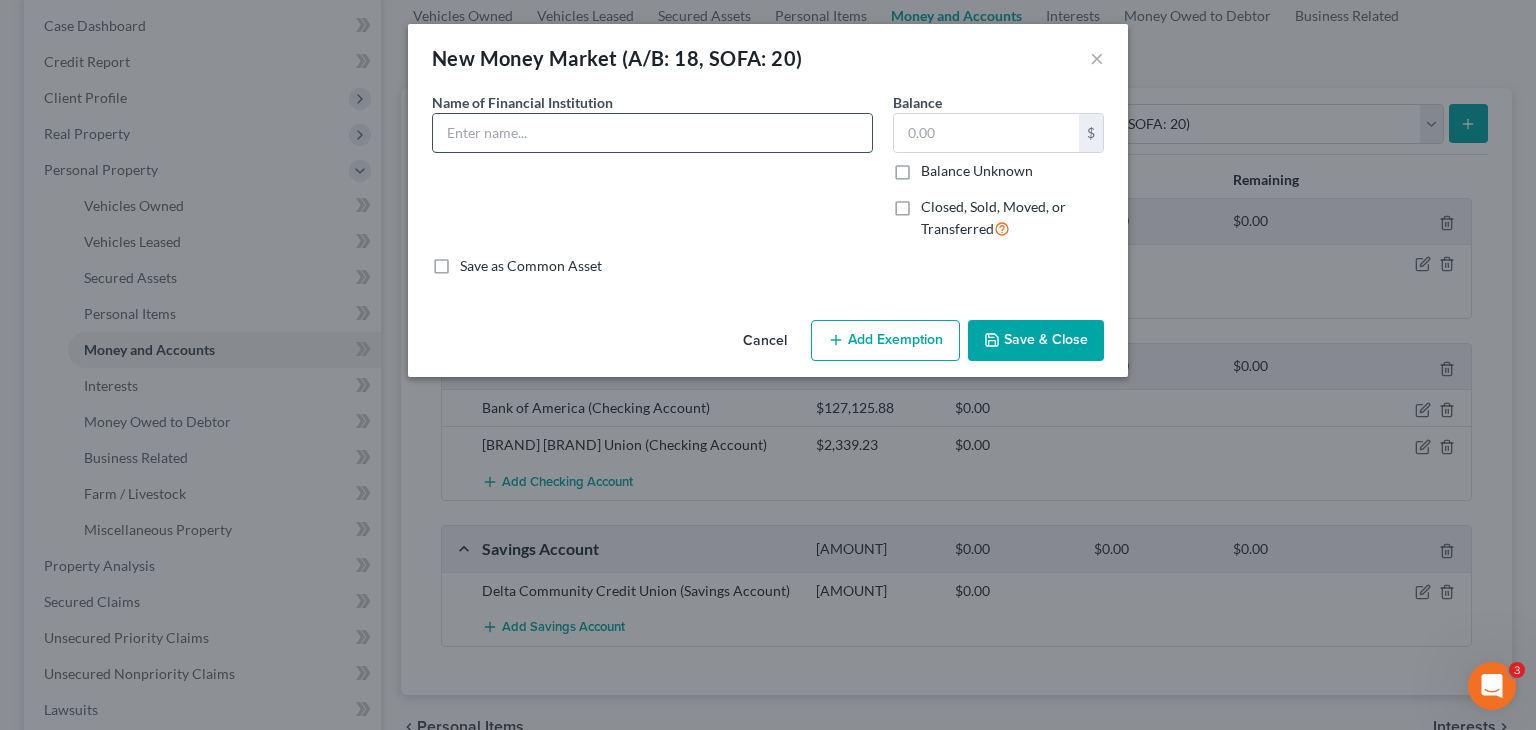 click at bounding box center [652, 133] 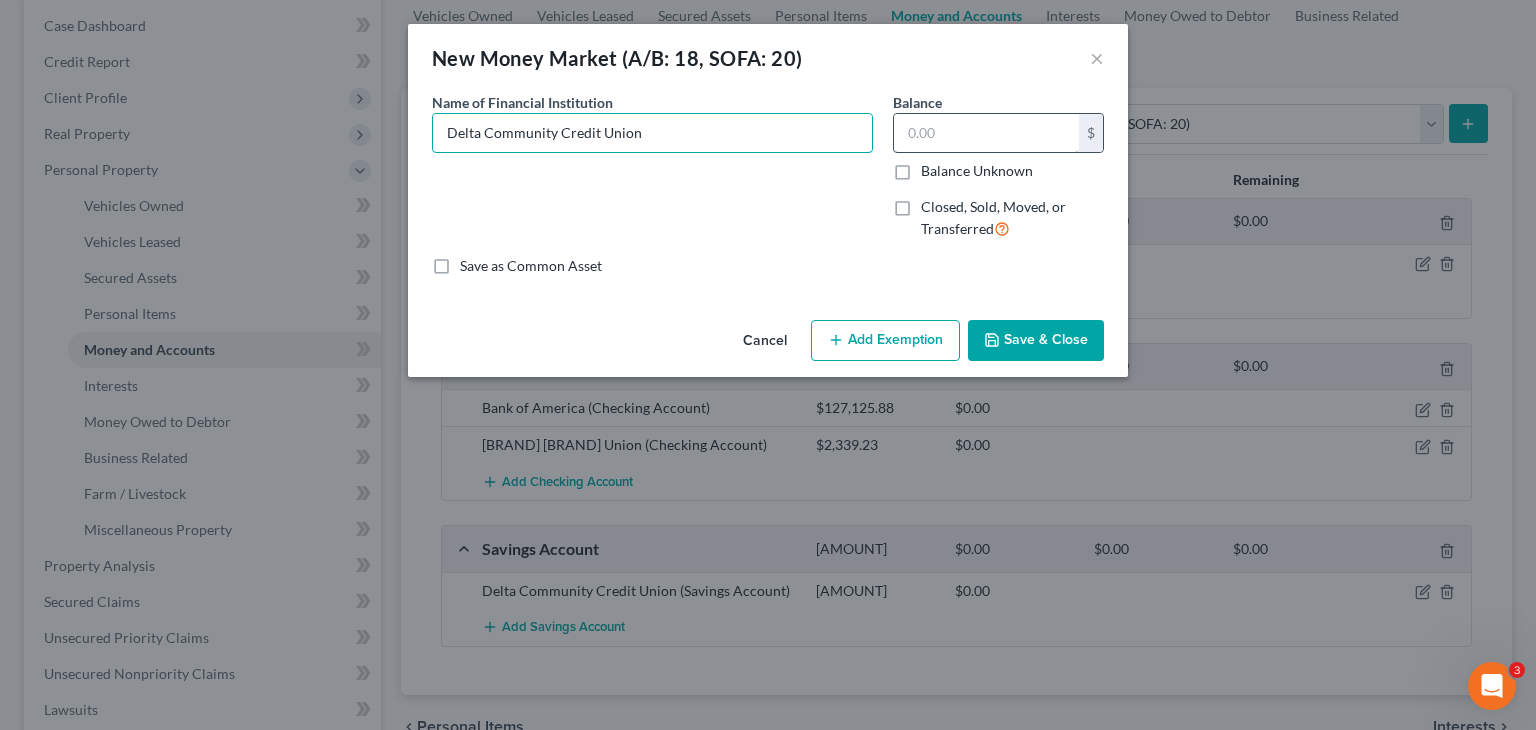 type on "Delta Community Credit Union" 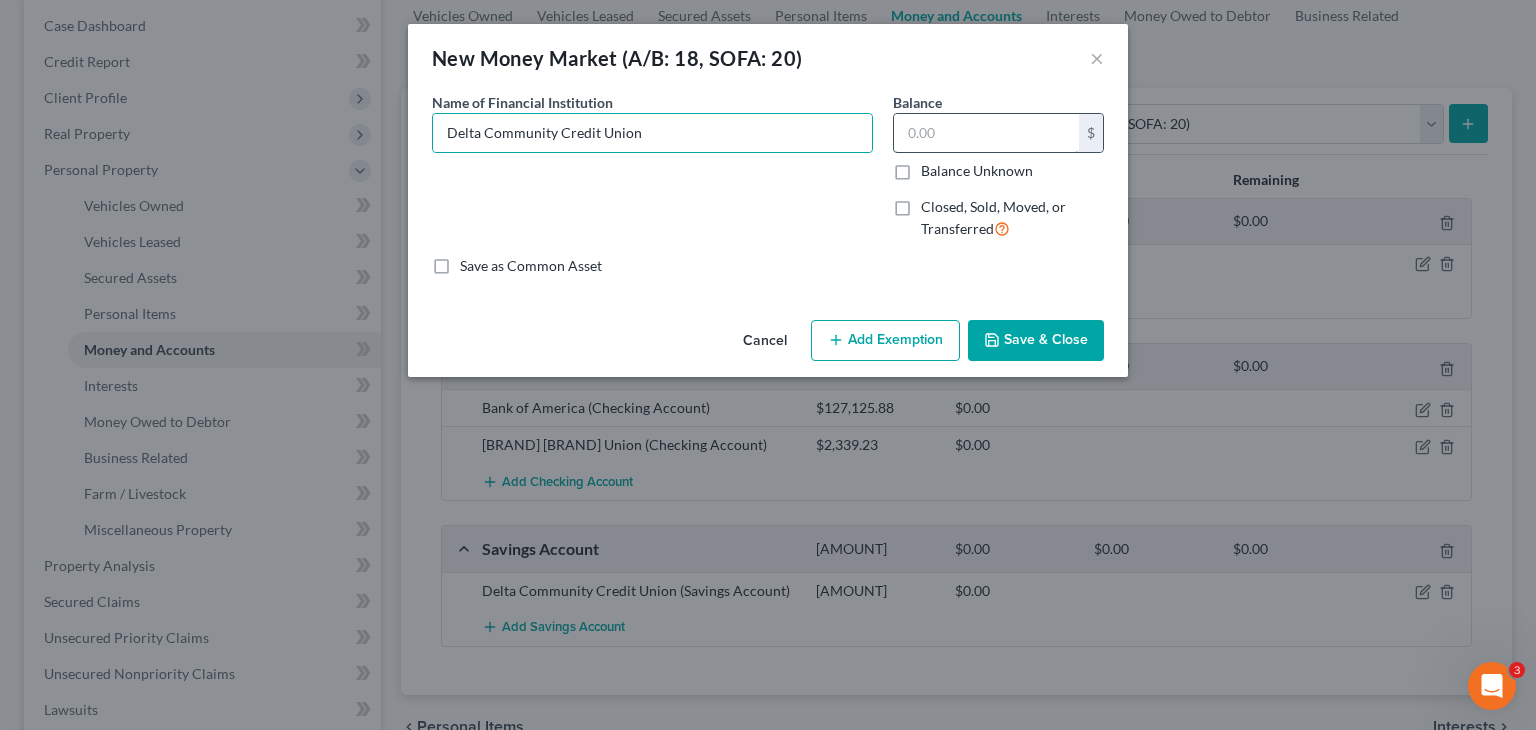 click at bounding box center (986, 133) 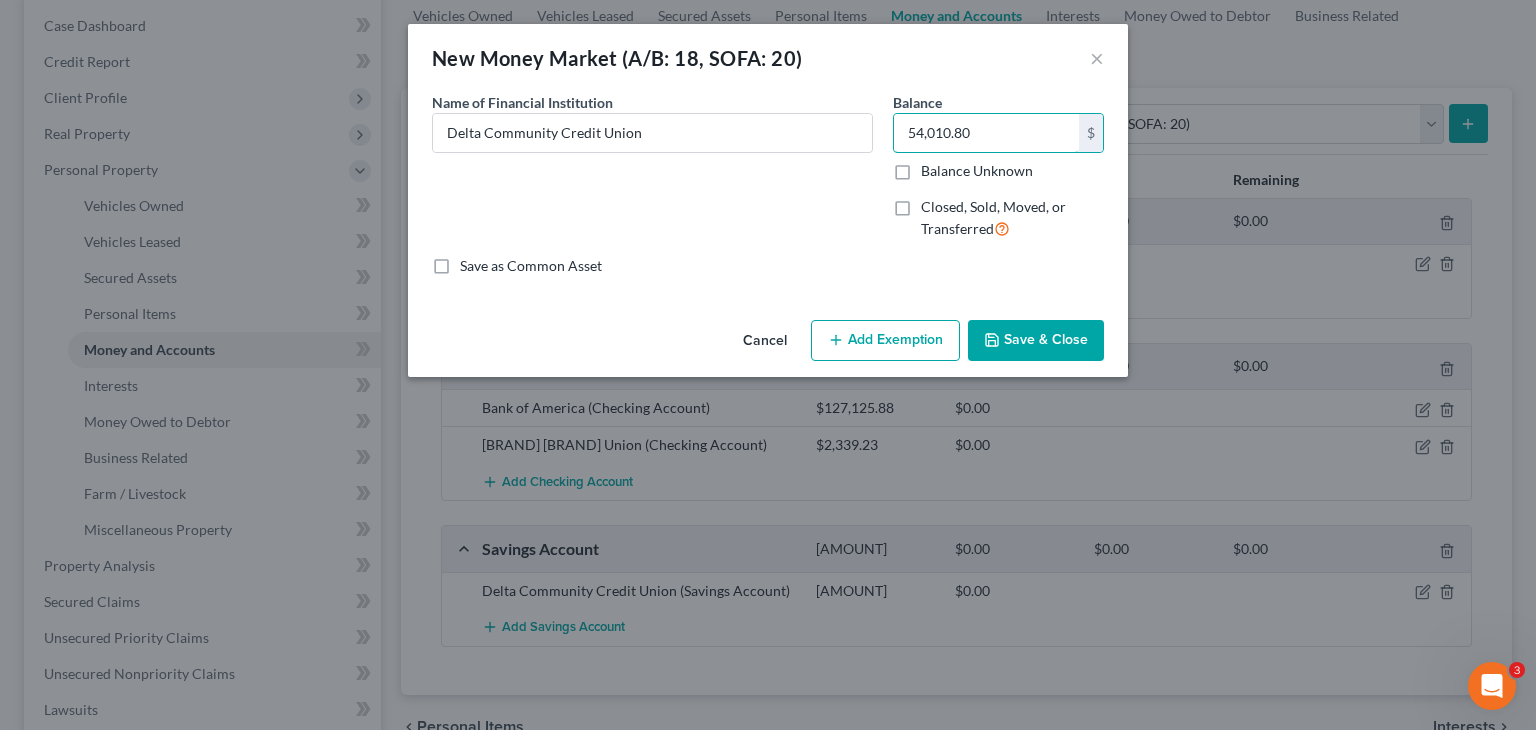 type on "54,010.80" 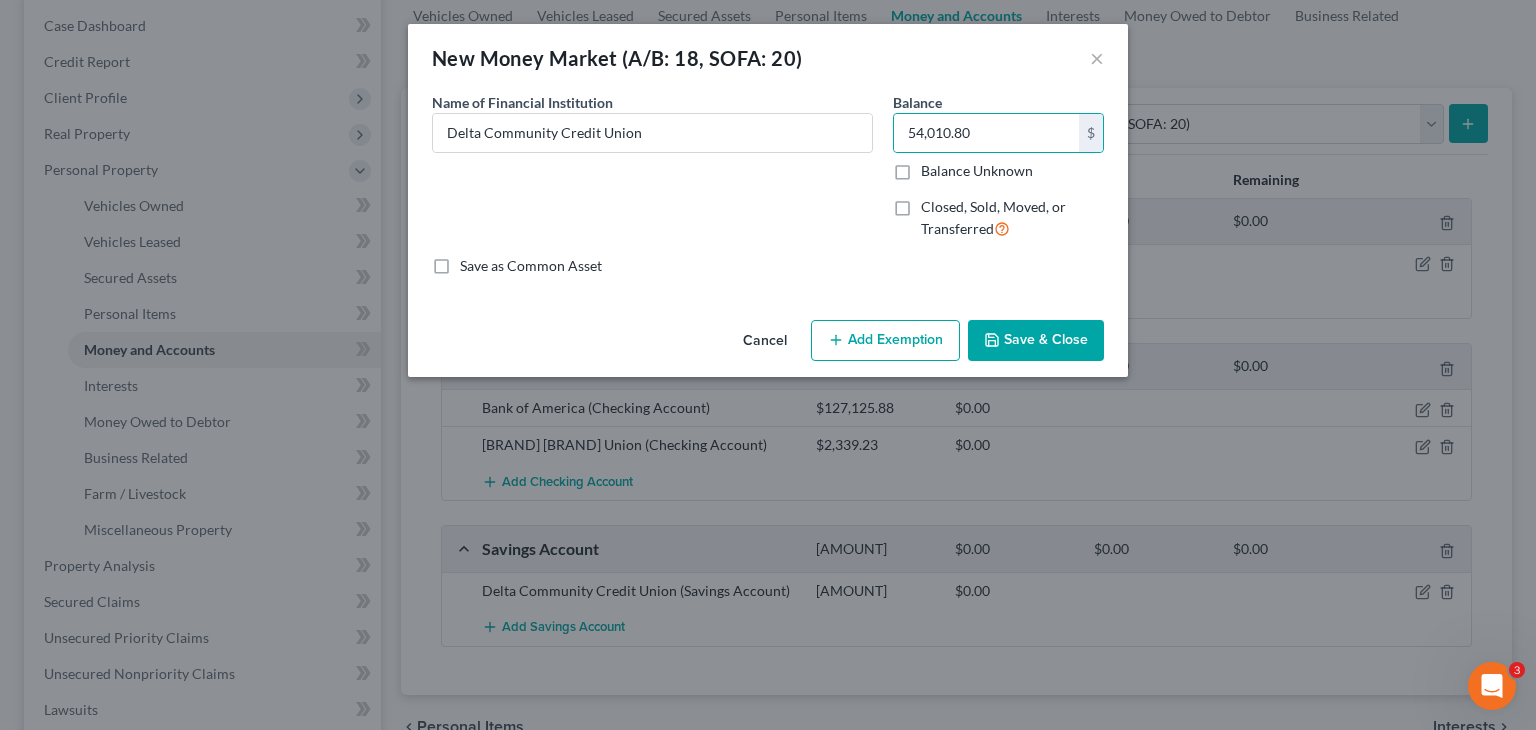 click on "Save & Close" at bounding box center [1036, 341] 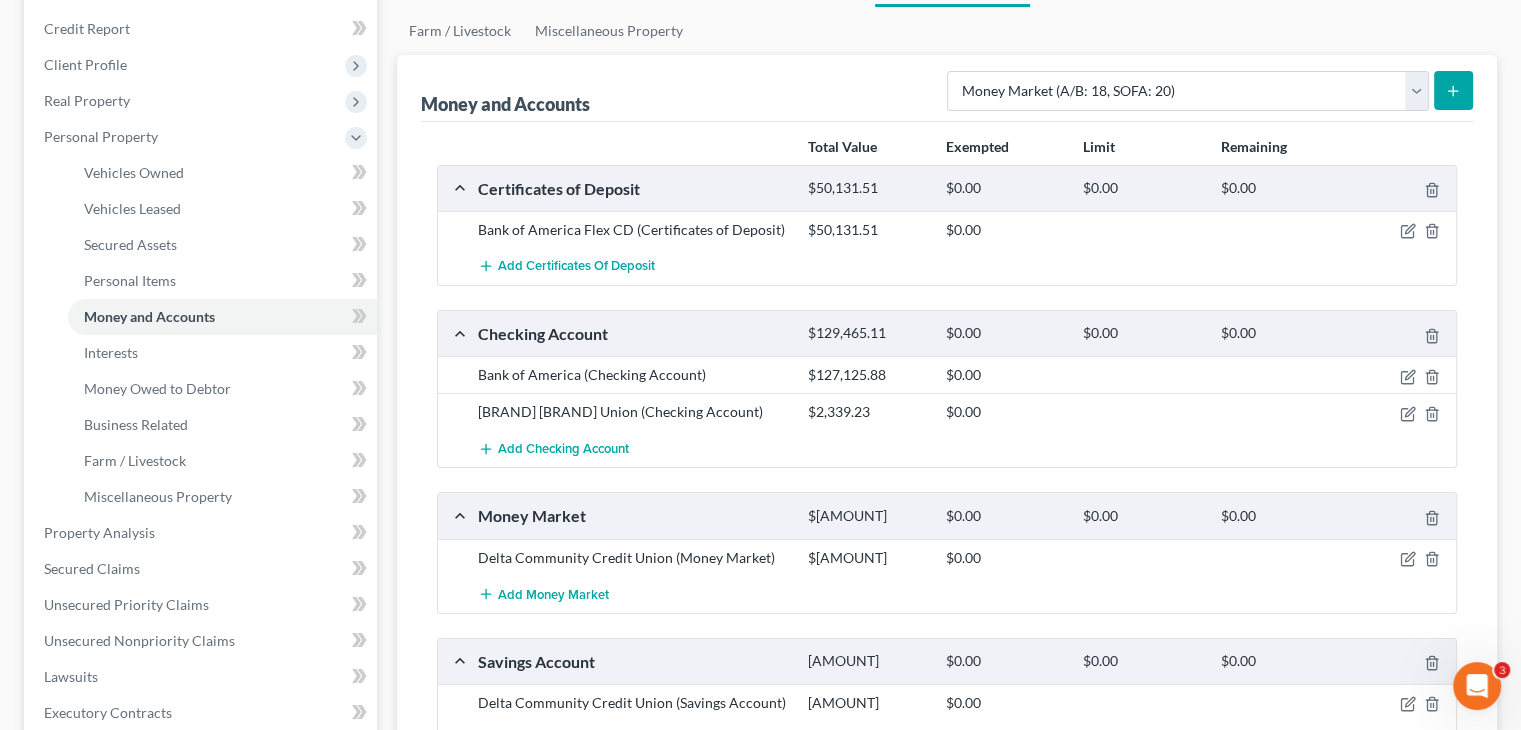 scroll, scrollTop: 200, scrollLeft: 0, axis: vertical 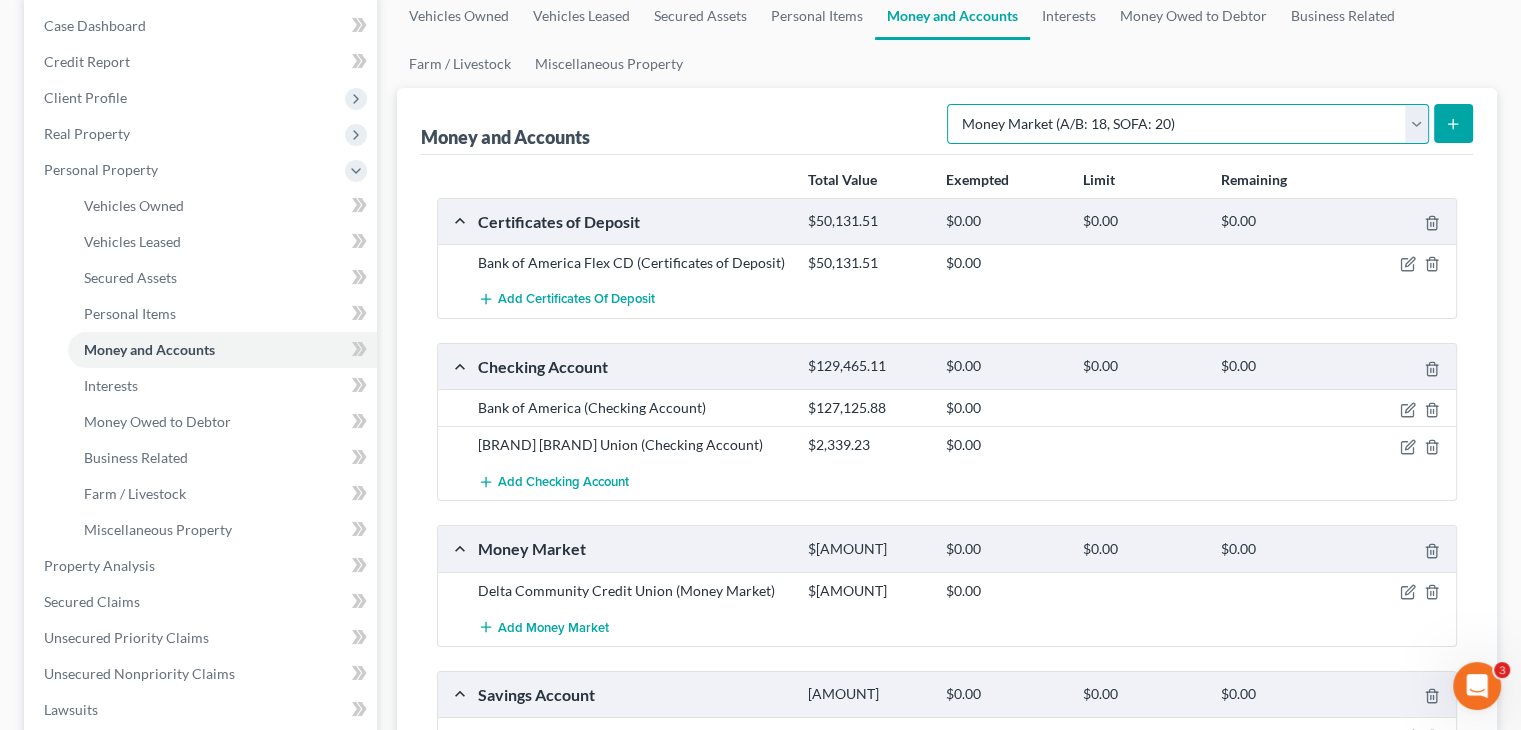 click on "Select Account Type Brokerage (A/B: 18, SOFA: 20) Cash on Hand (A/B: 16) Certificates of Deposit (A/B: 17, SOFA: 20) Checking Account (A/B: 17, SOFA: 20) Money Market (A/B: 18, SOFA: 20) Other (Credit Union, Health Savings Account, etc) (A/B: 17, SOFA: 20) Safe Deposit Box (A/B: 16) Savings Account (A/B: 17, SOFA: 20) Security Deposits or Prepayments (A/B: 22)" at bounding box center (1188, 124) 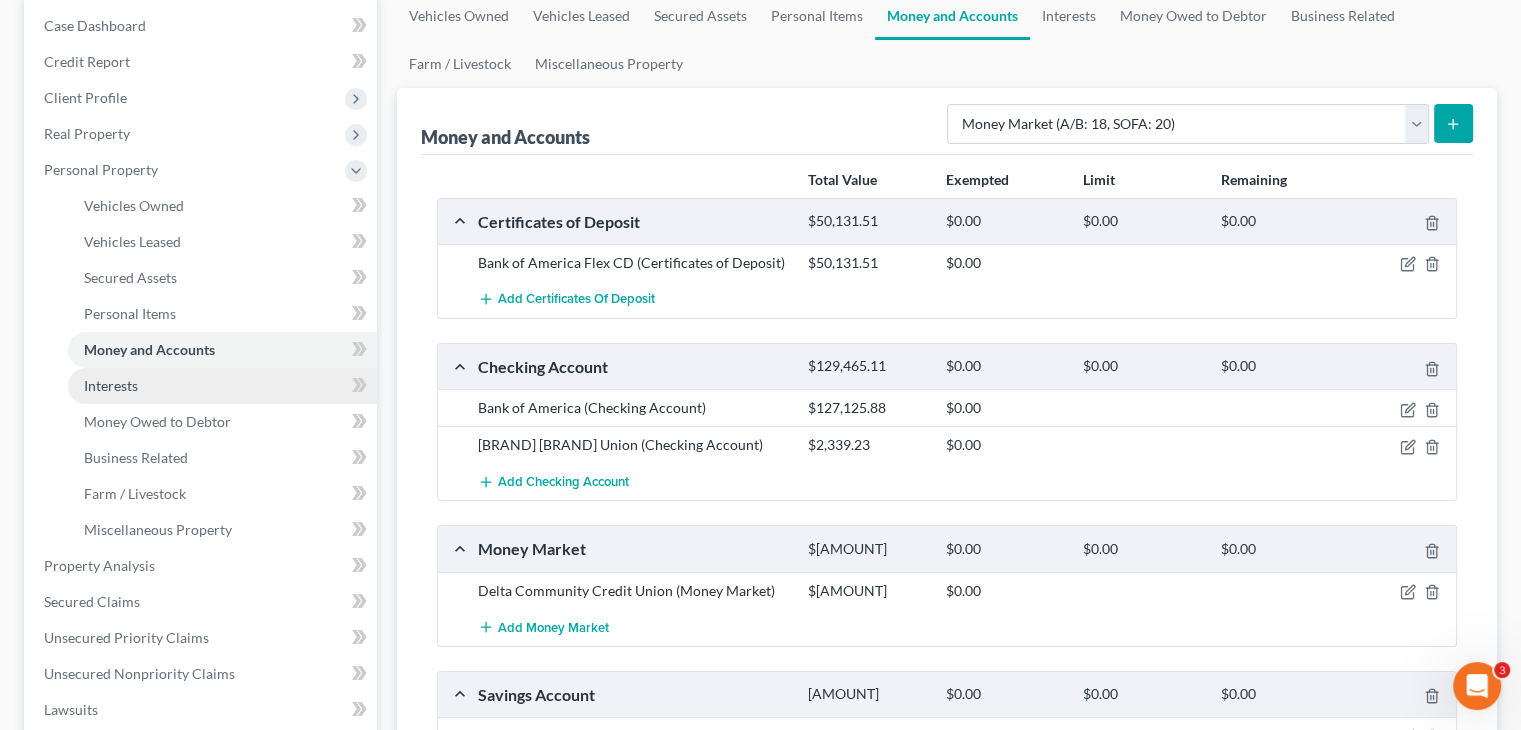 click on "Interests" at bounding box center (111, 385) 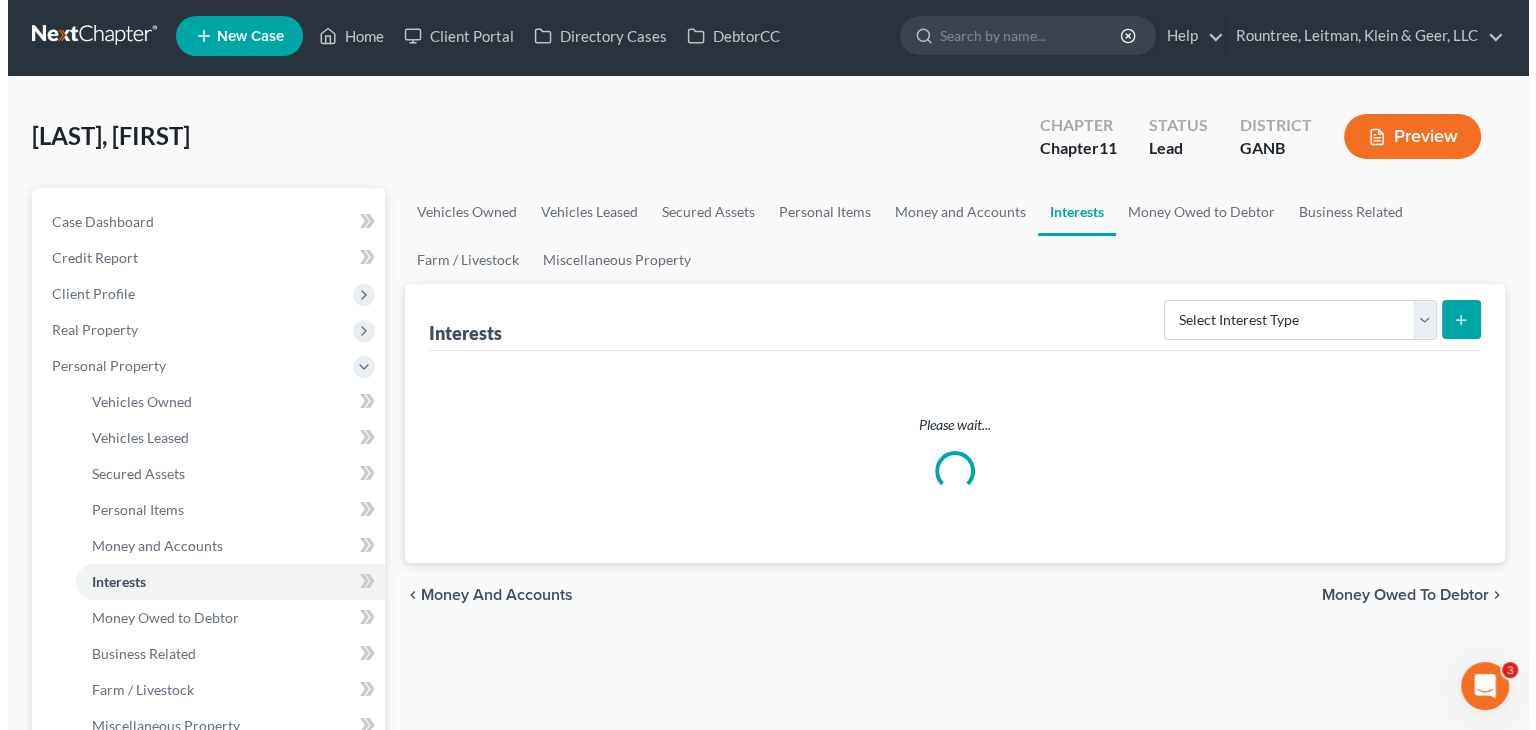 scroll, scrollTop: 0, scrollLeft: 0, axis: both 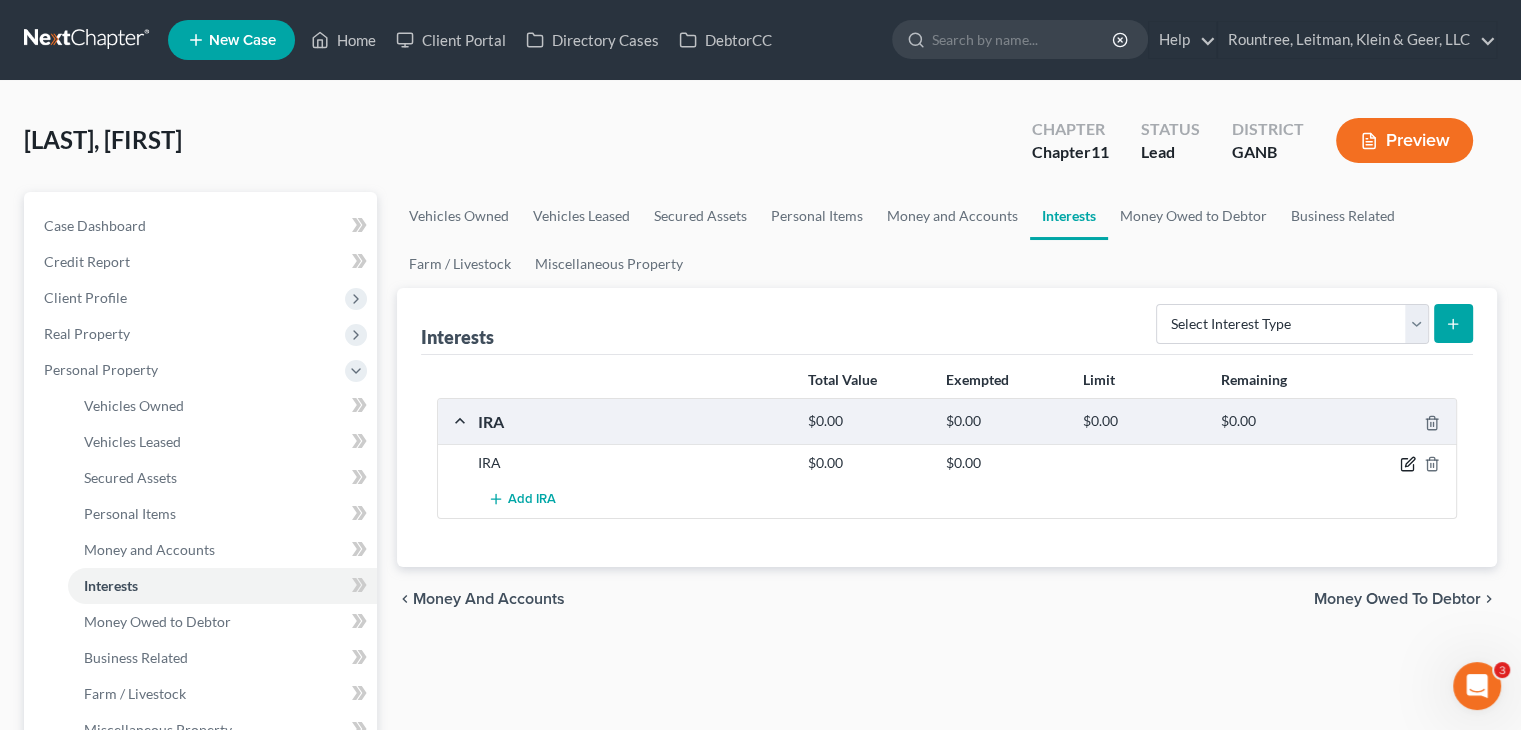 click 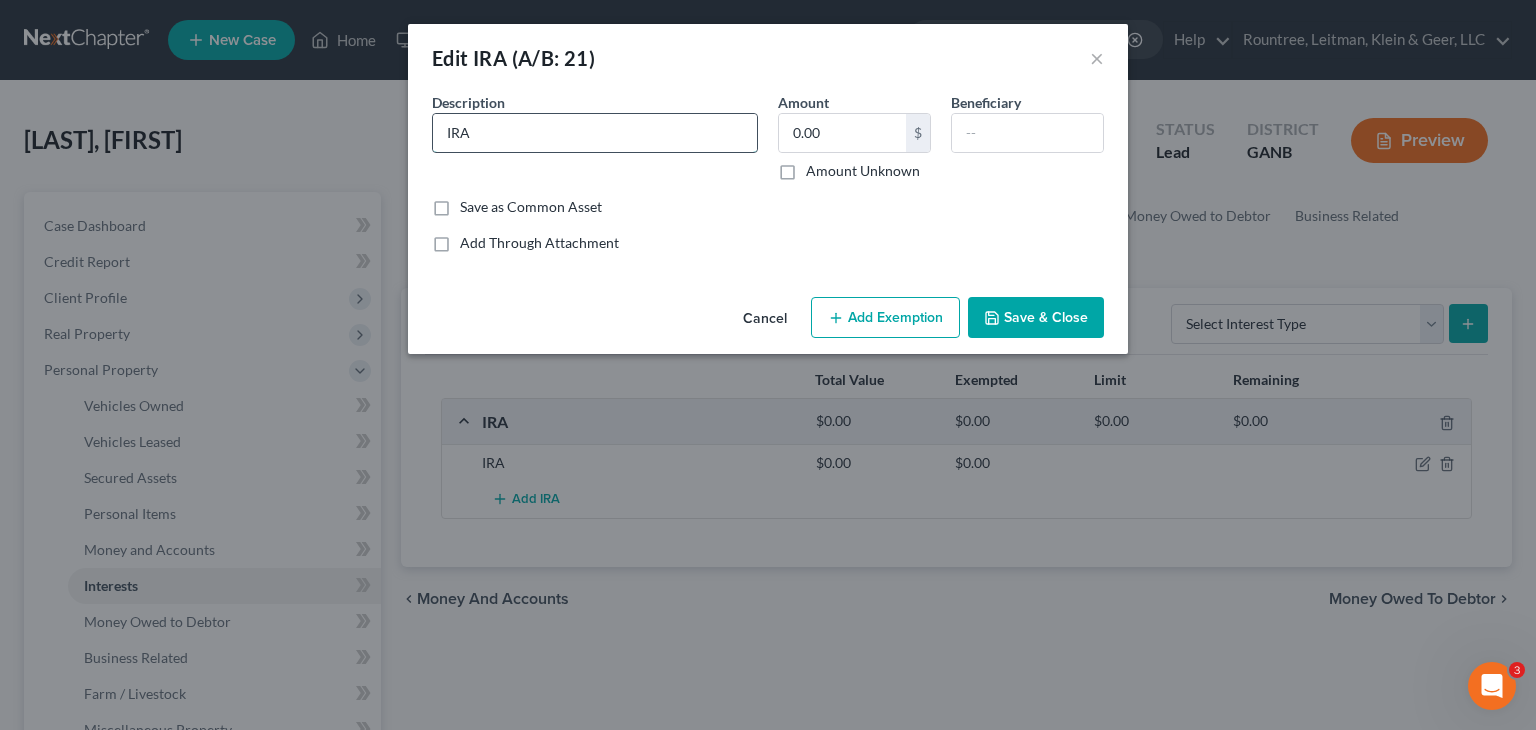 click on "IRA" at bounding box center [595, 133] 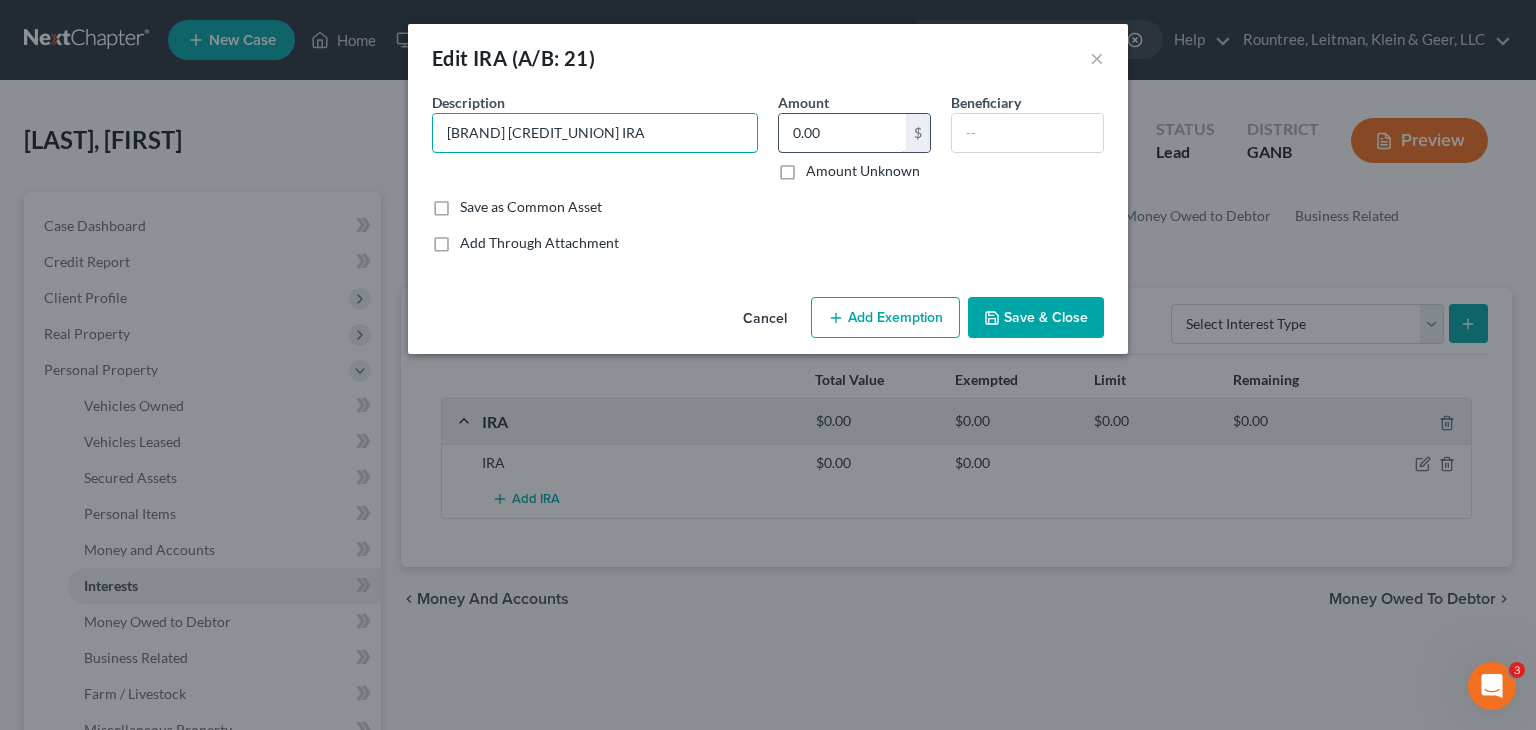 type on "[BRAND] [CREDIT_UNION] IRA" 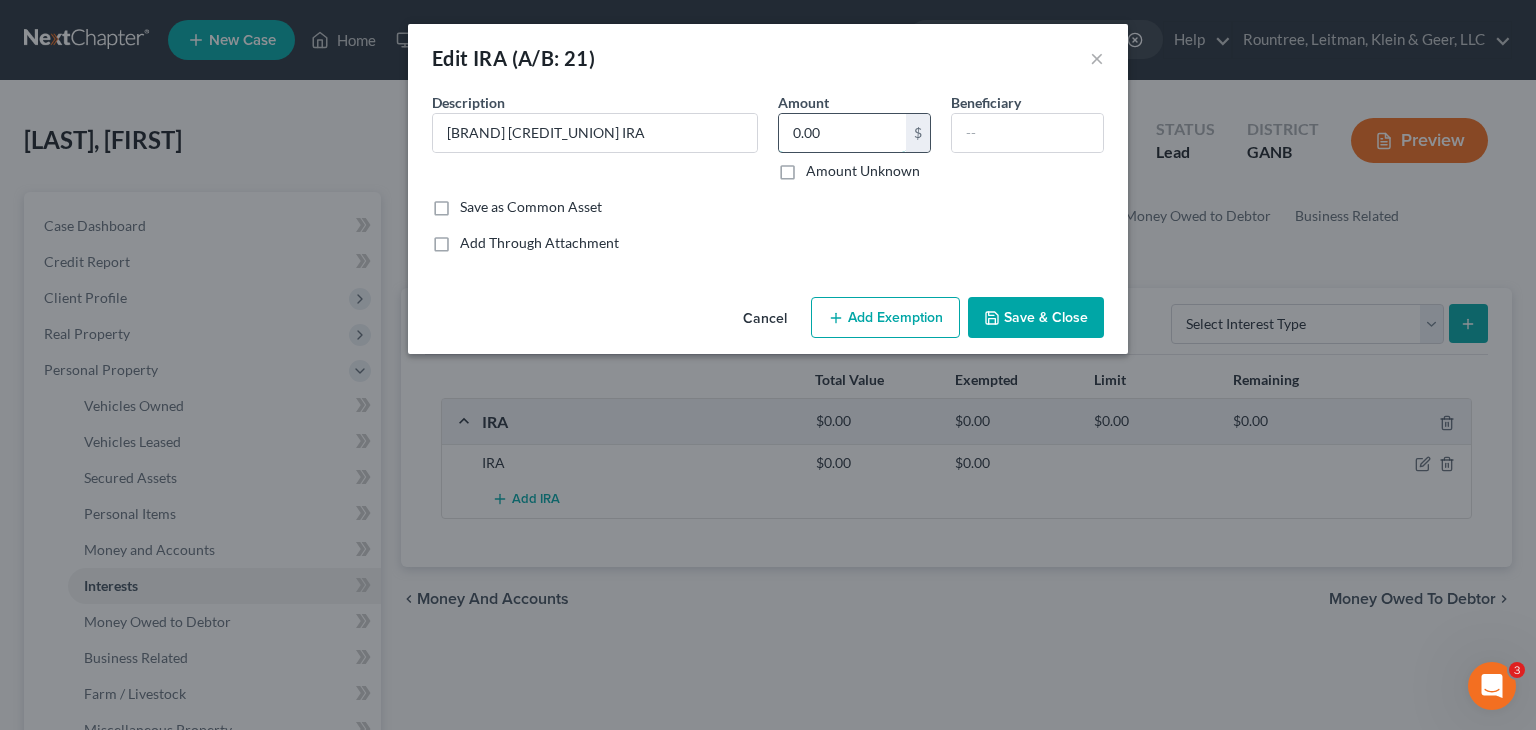 type 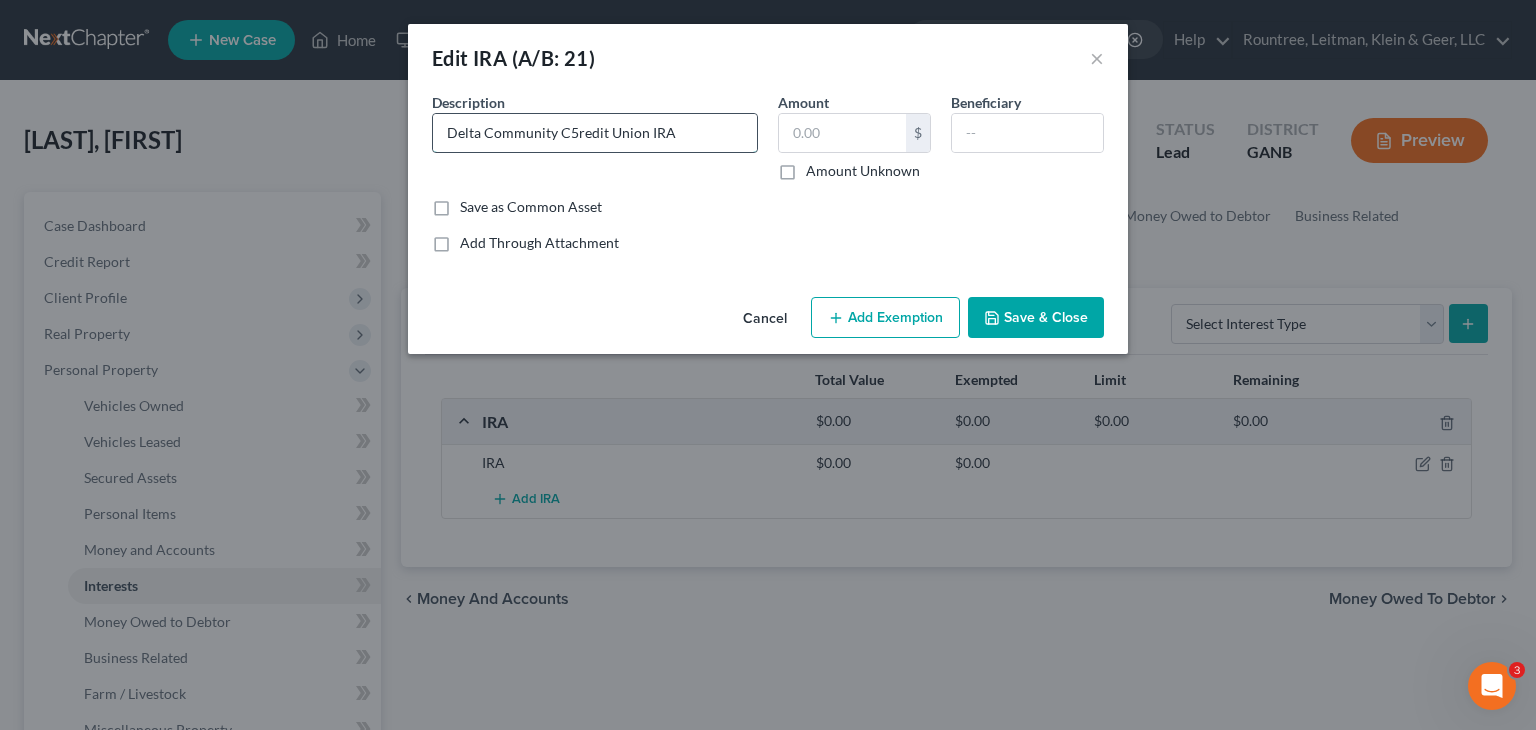 type on "[BRAND] [CREDIT_UNION] IRA" 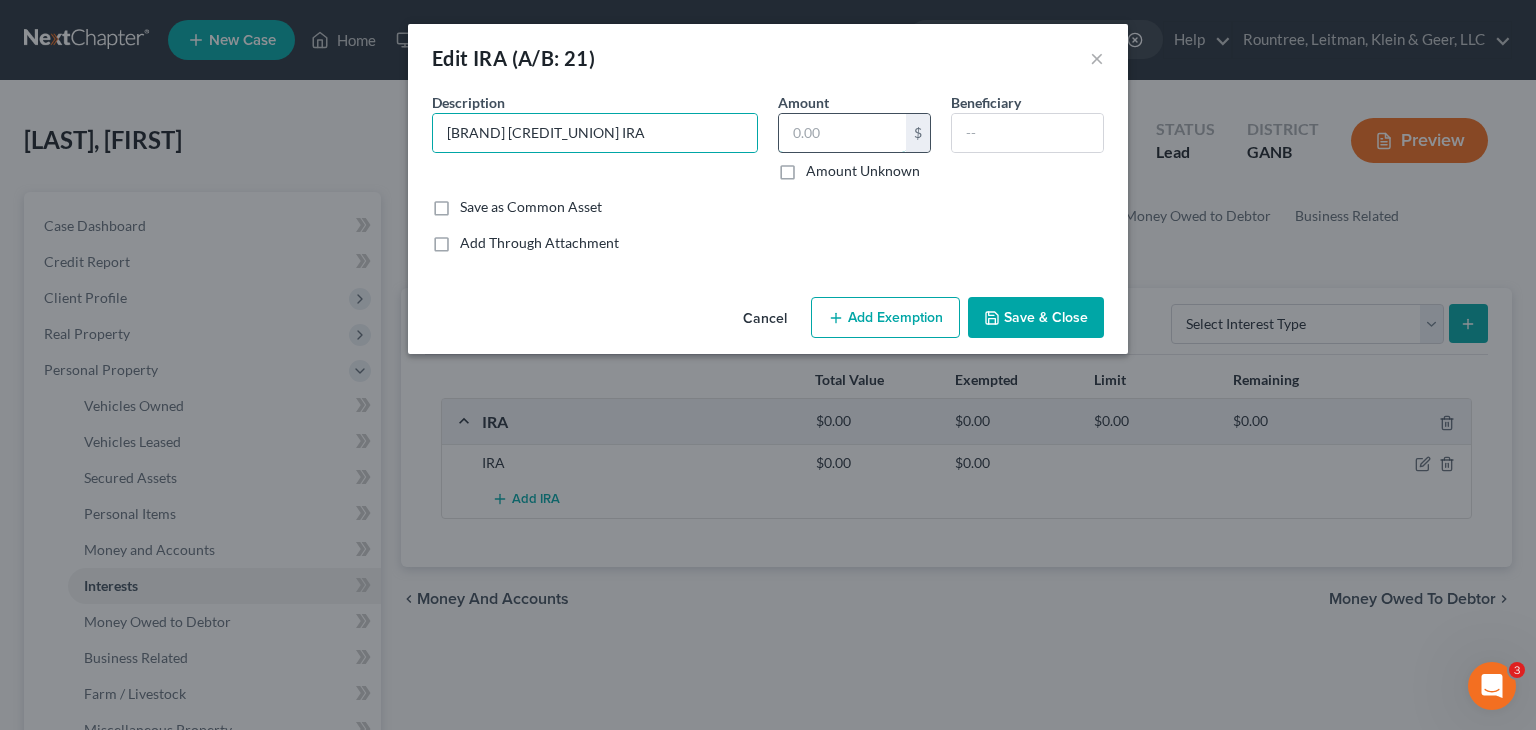 click at bounding box center (842, 133) 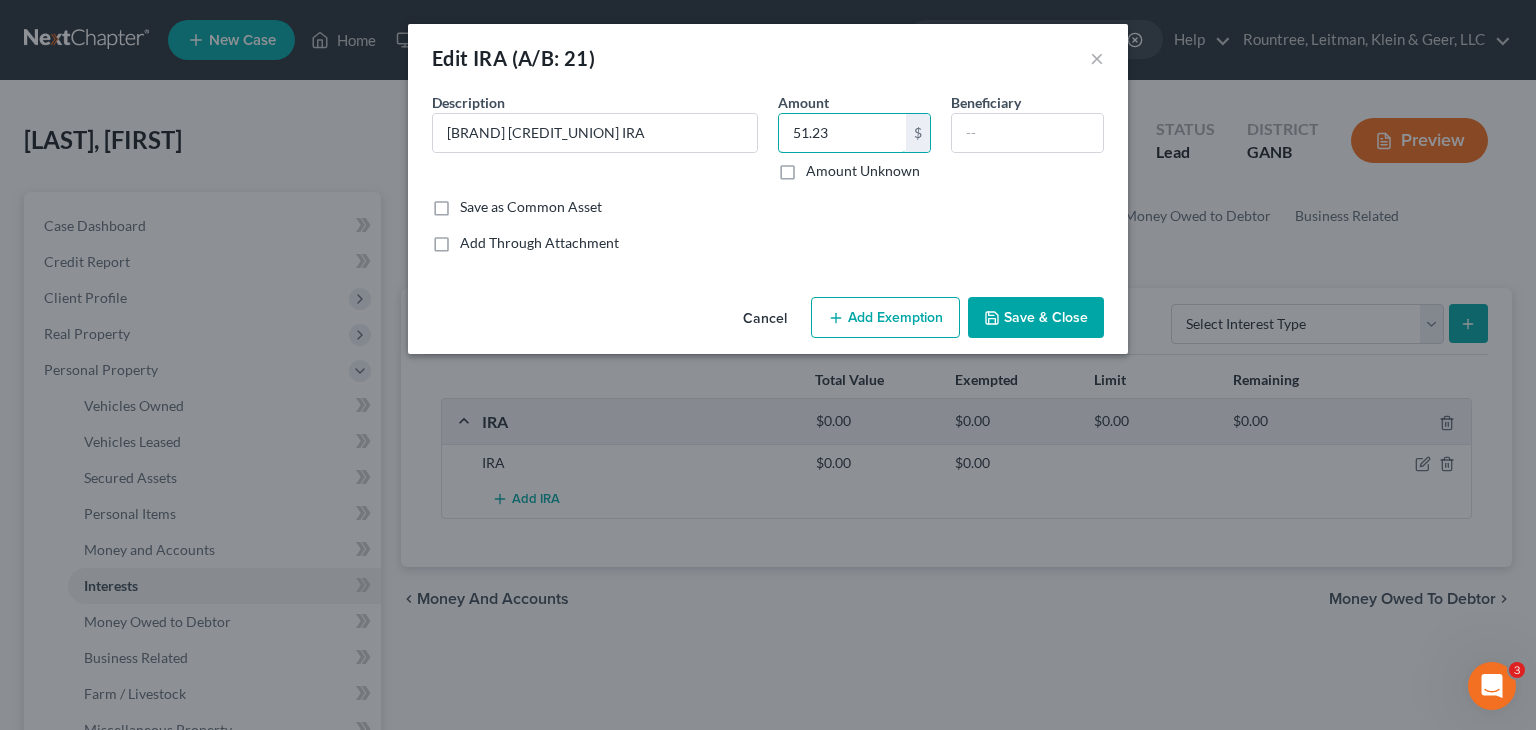 type on "51.23" 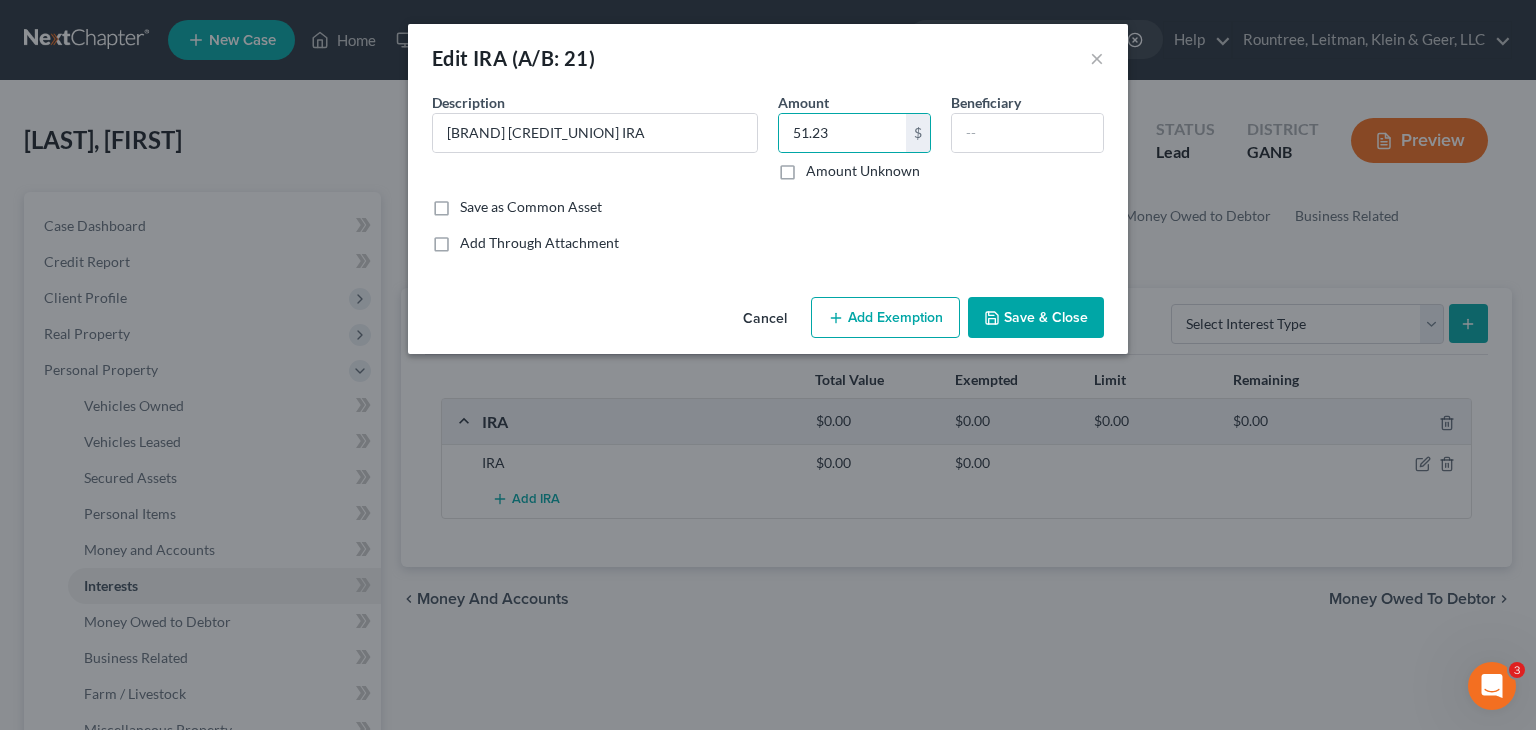 click on "Save & Close" at bounding box center [1036, 318] 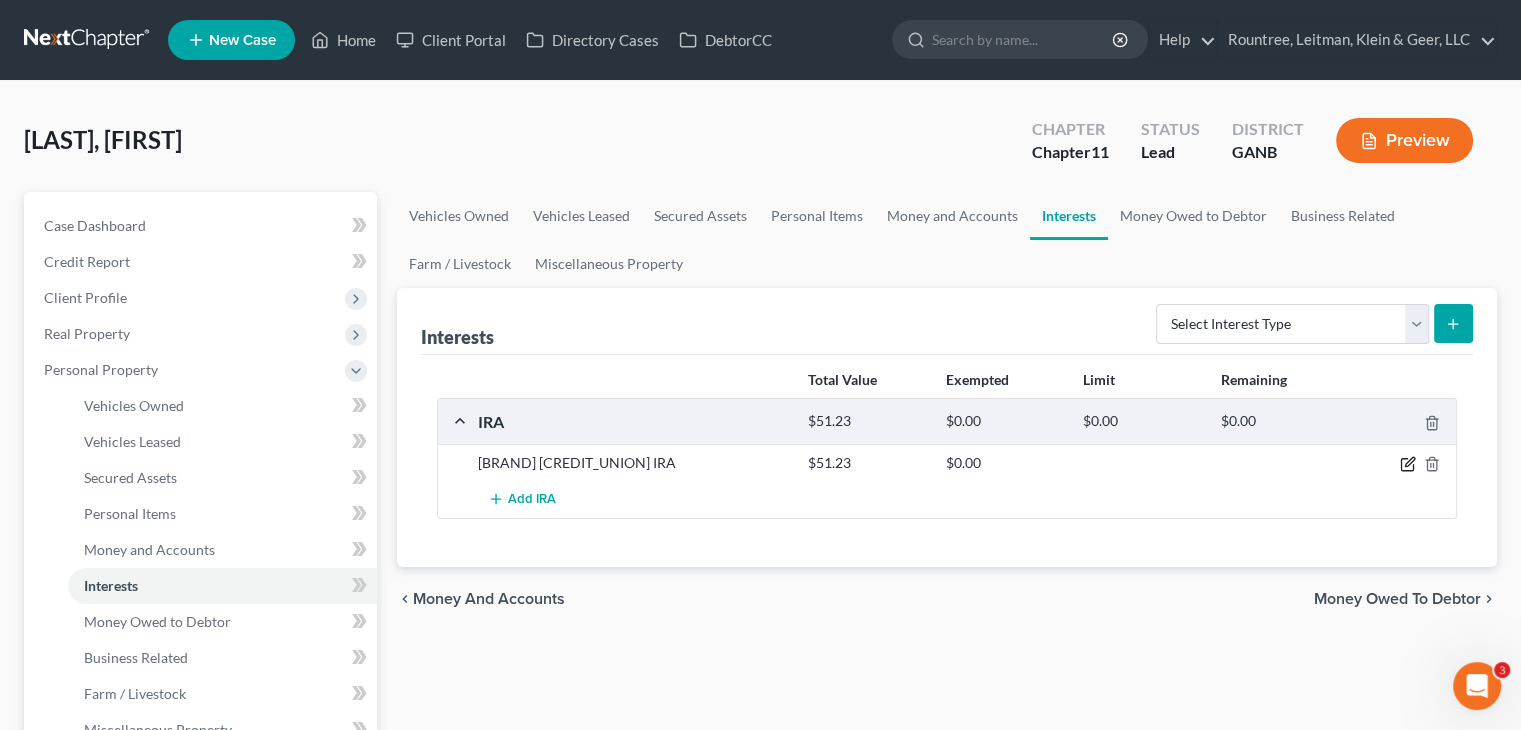 click 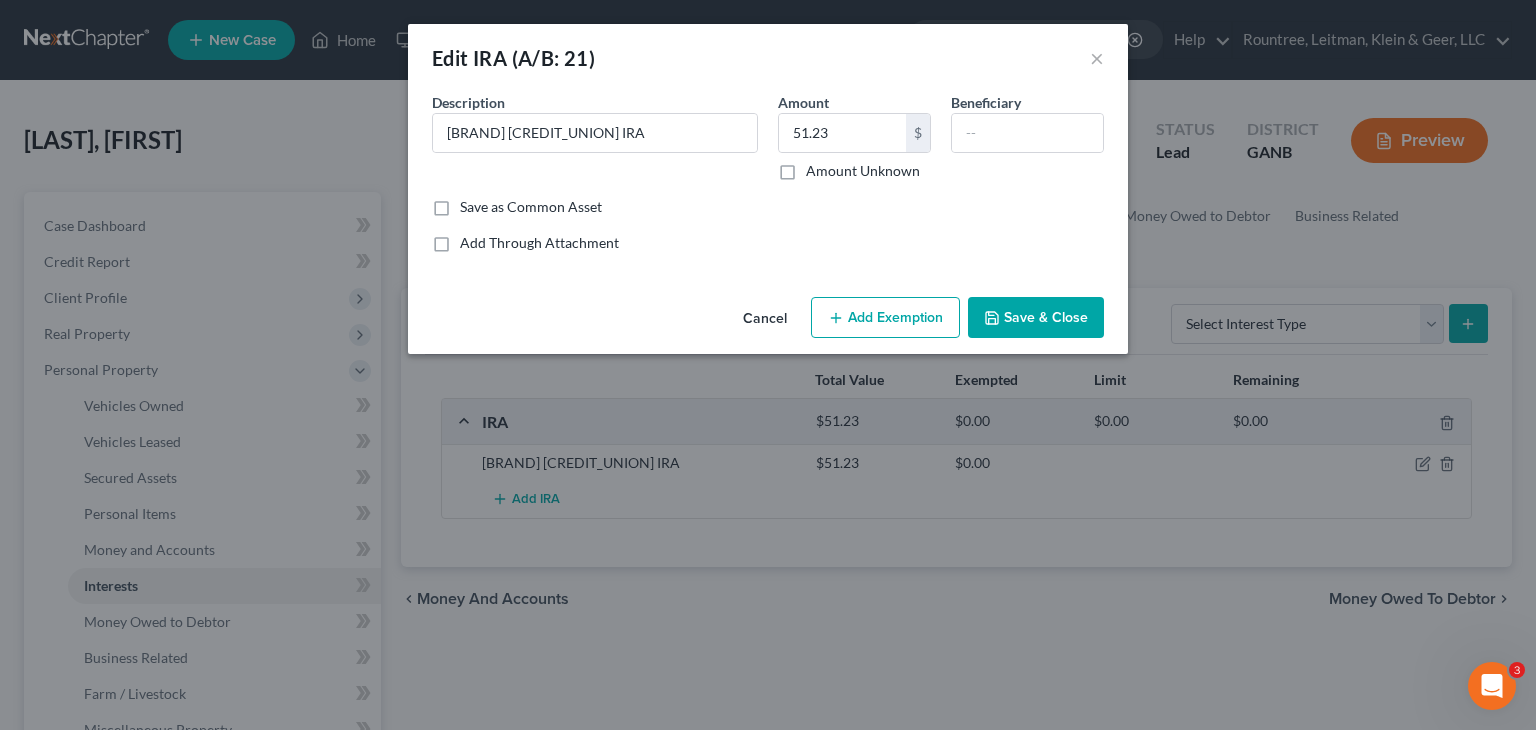 click on "Add Exemption" at bounding box center [885, 318] 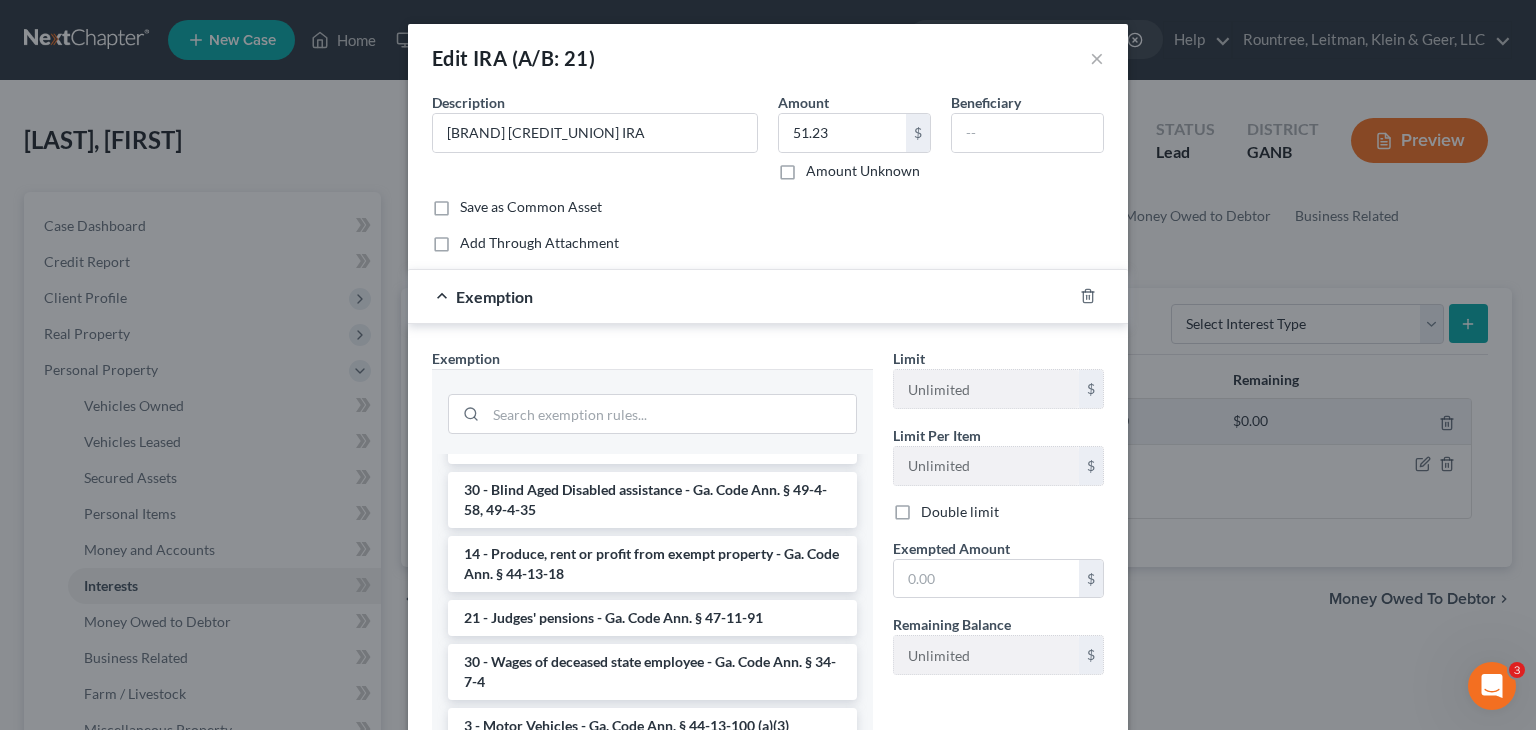 scroll, scrollTop: 600, scrollLeft: 0, axis: vertical 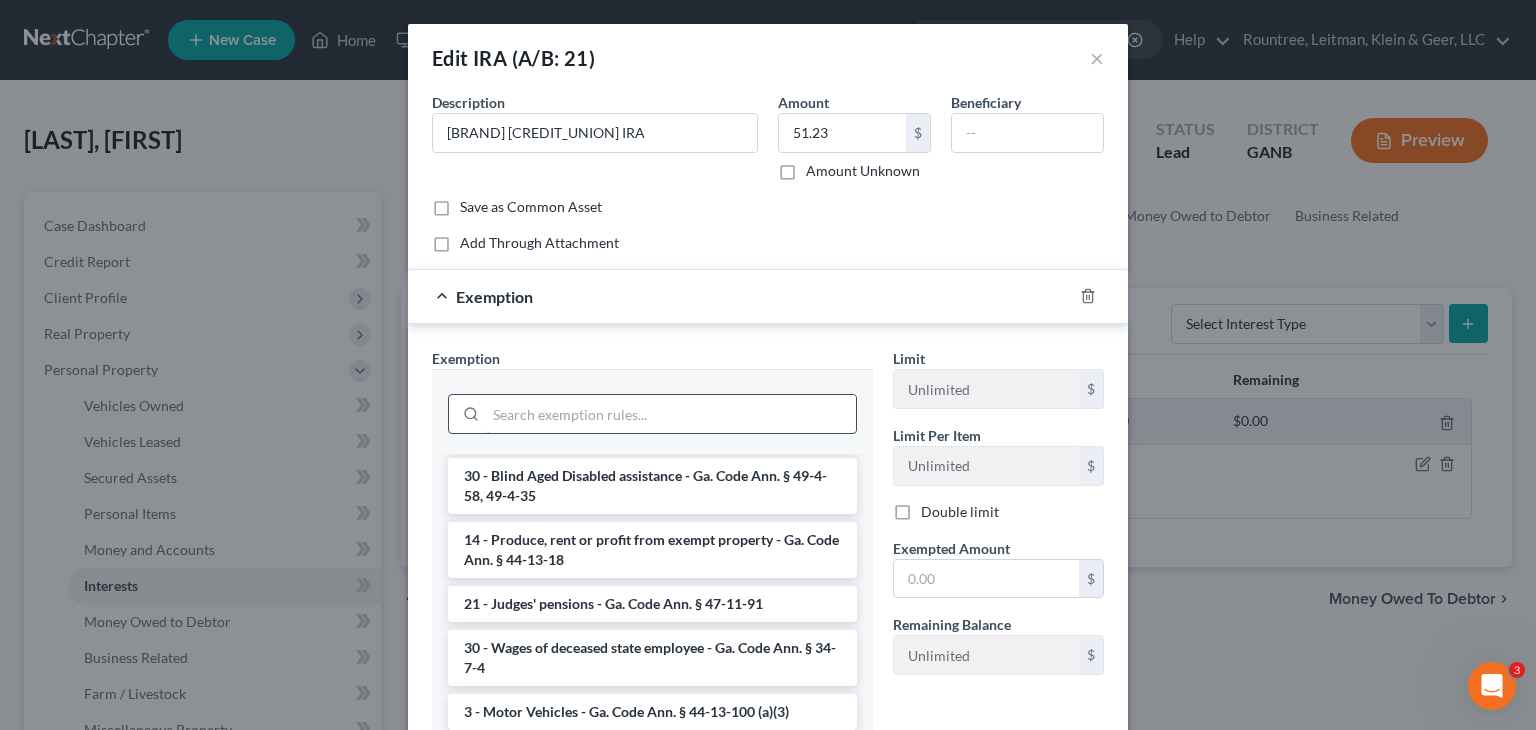 click at bounding box center [671, 414] 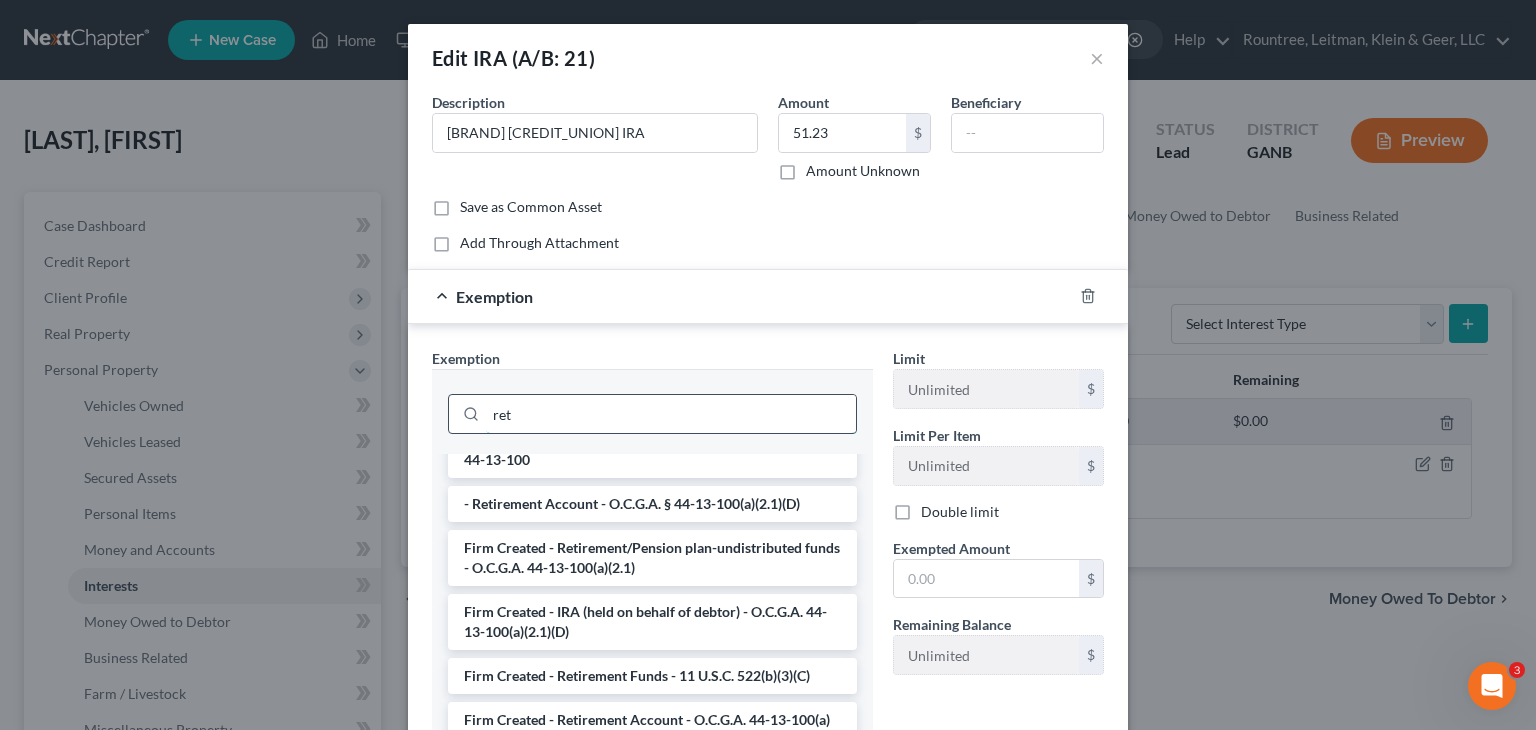 scroll, scrollTop: 0, scrollLeft: 0, axis: both 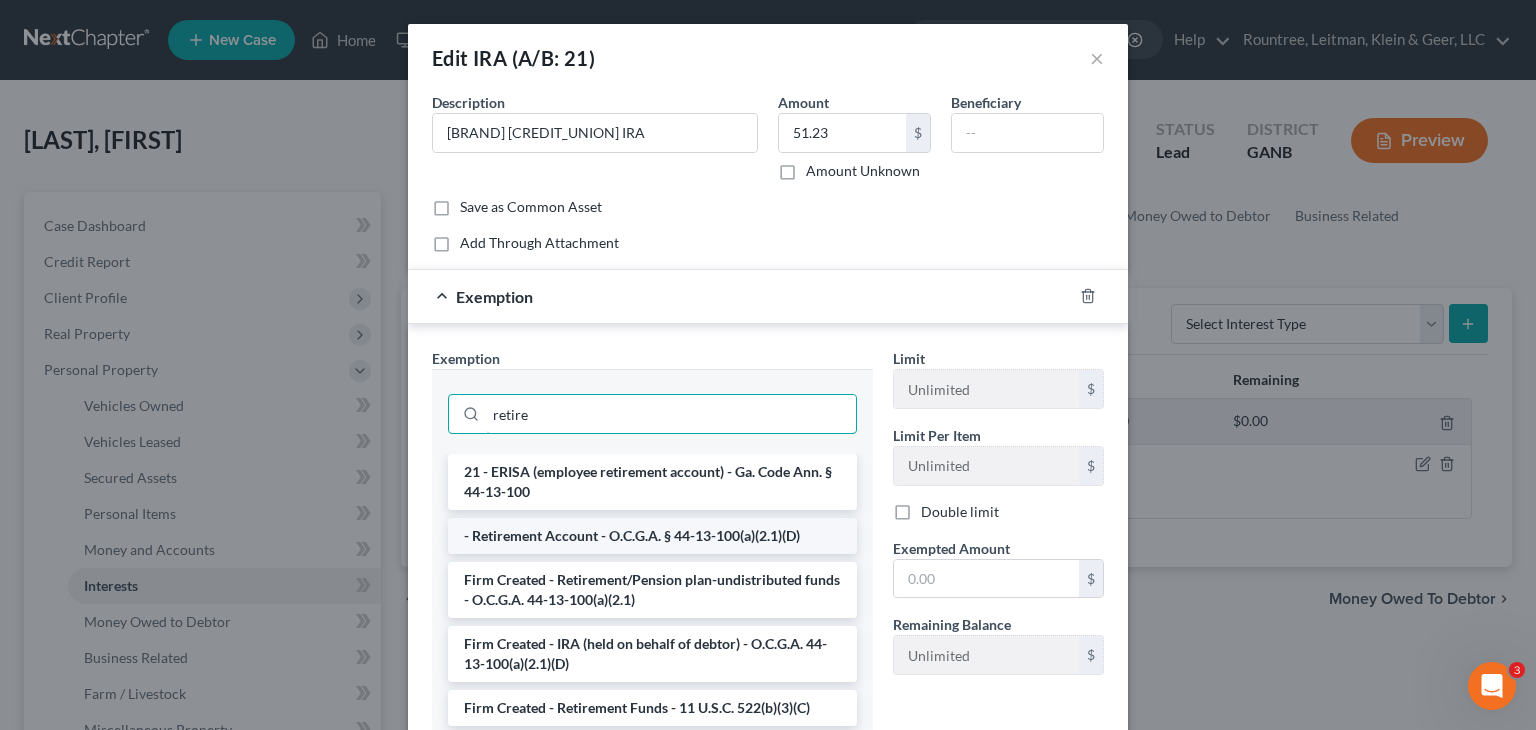 type on "retire" 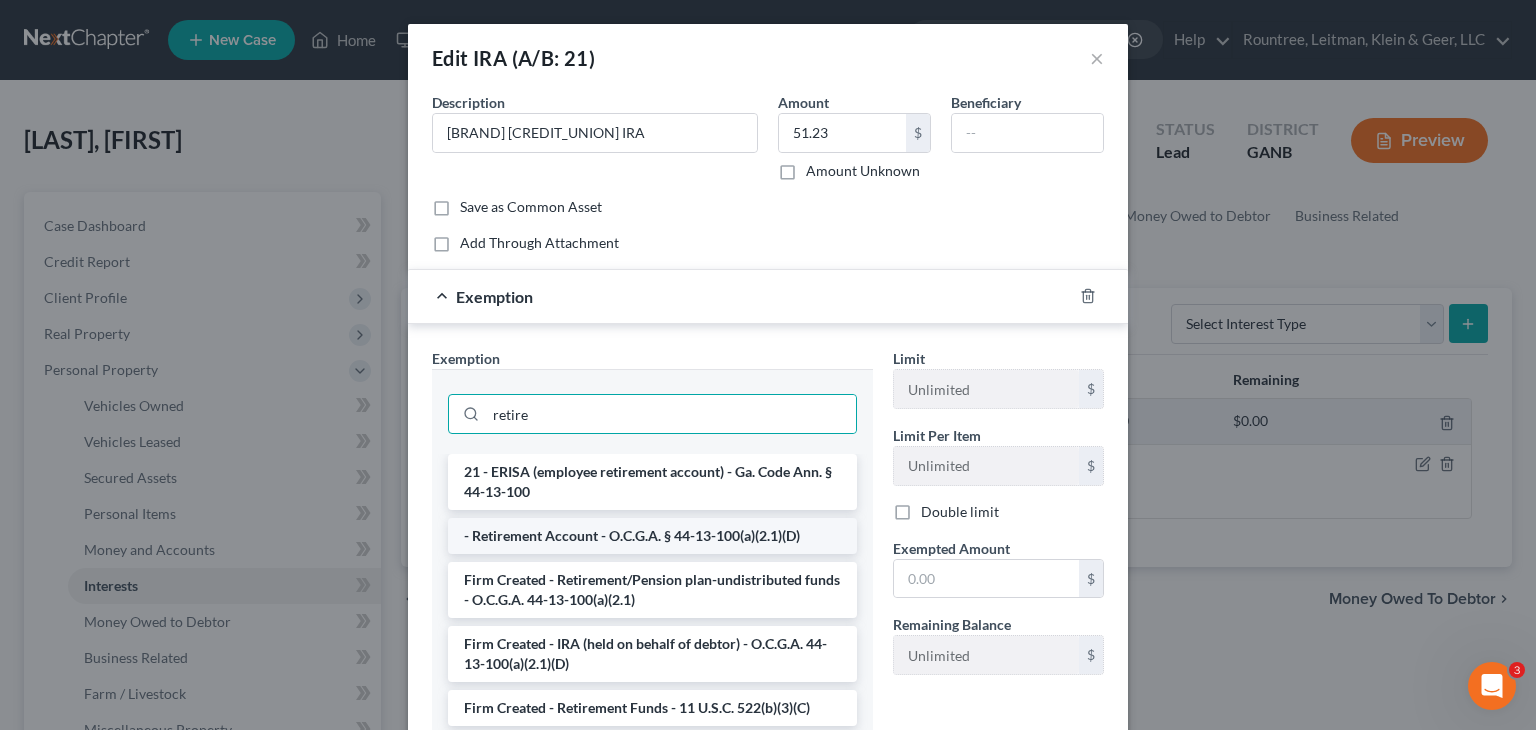 click on "- Retirement Account - O.C.G.A. § 44-13-100(a)(2.1)(D)" at bounding box center (652, 536) 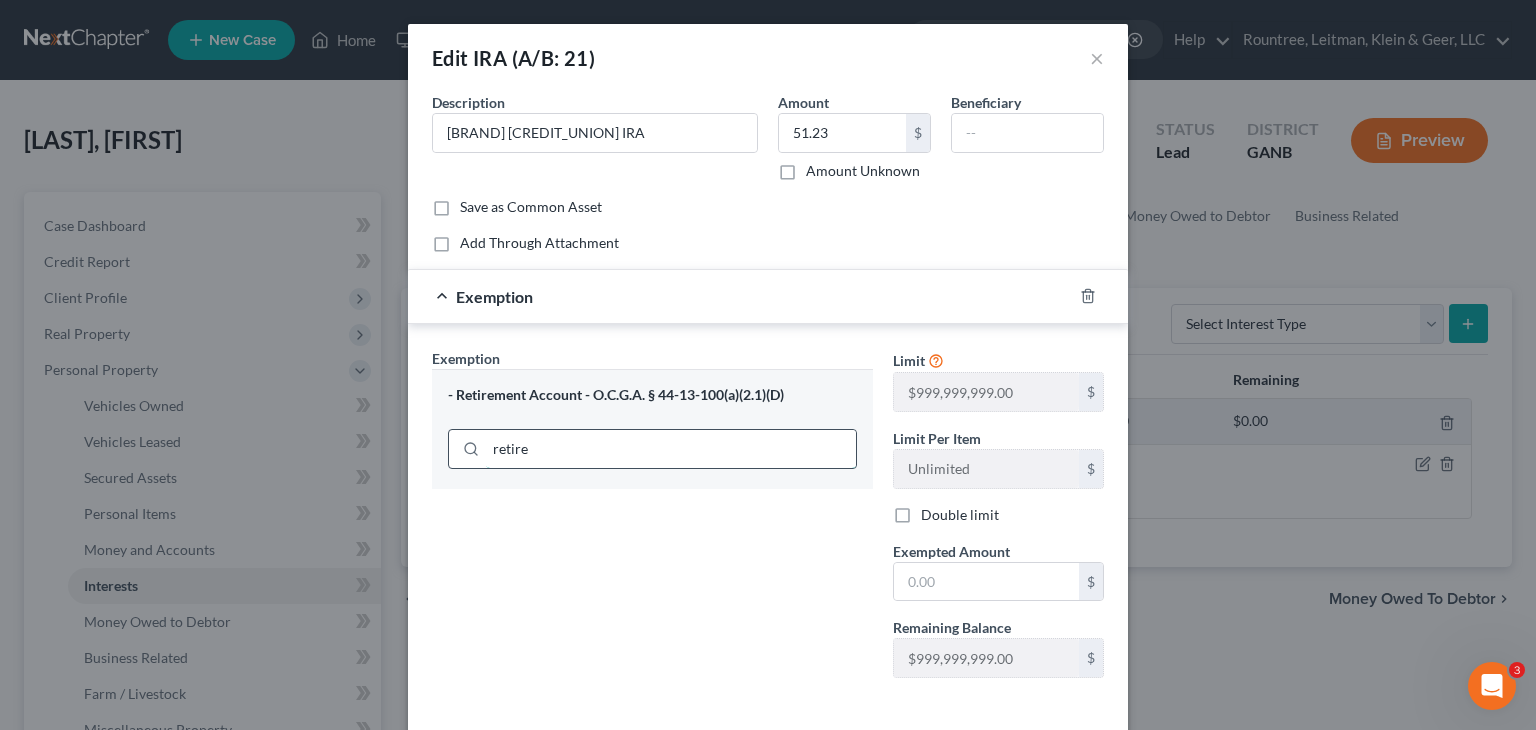 click on "retire" at bounding box center (671, 449) 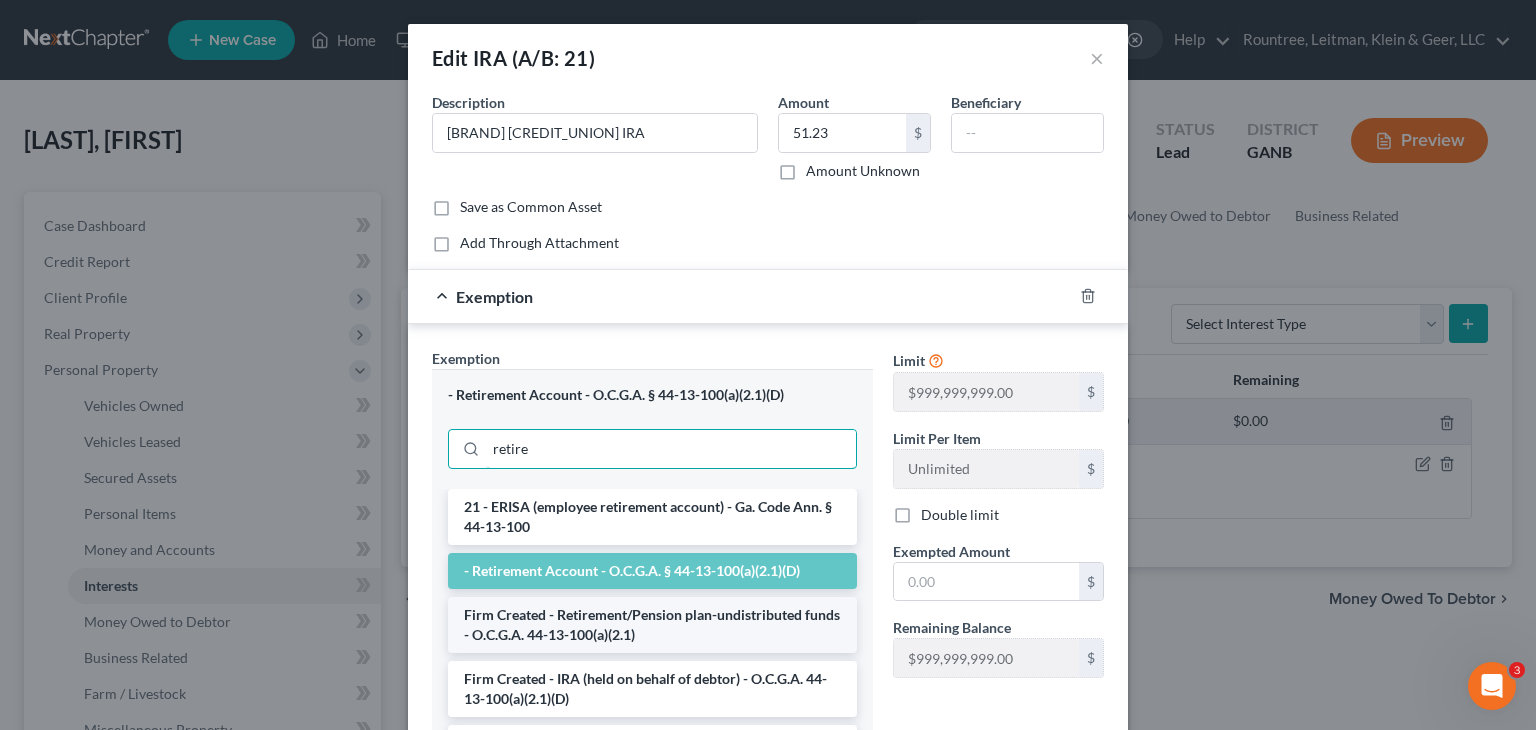 scroll, scrollTop: 32, scrollLeft: 0, axis: vertical 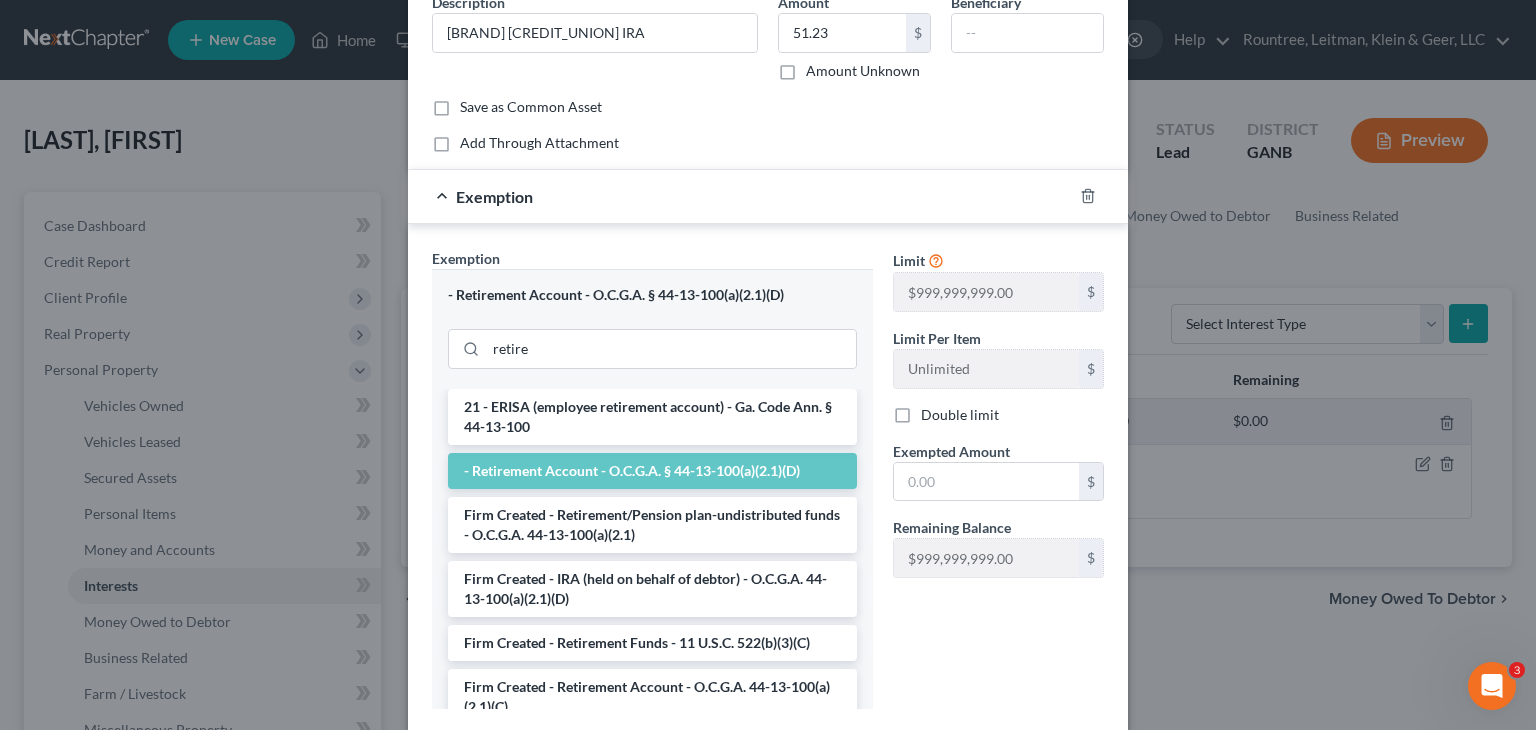click on "- Retirement Account - O.C.G.A. § 44-13-100(a)(2.1)(D)" at bounding box center [652, 471] 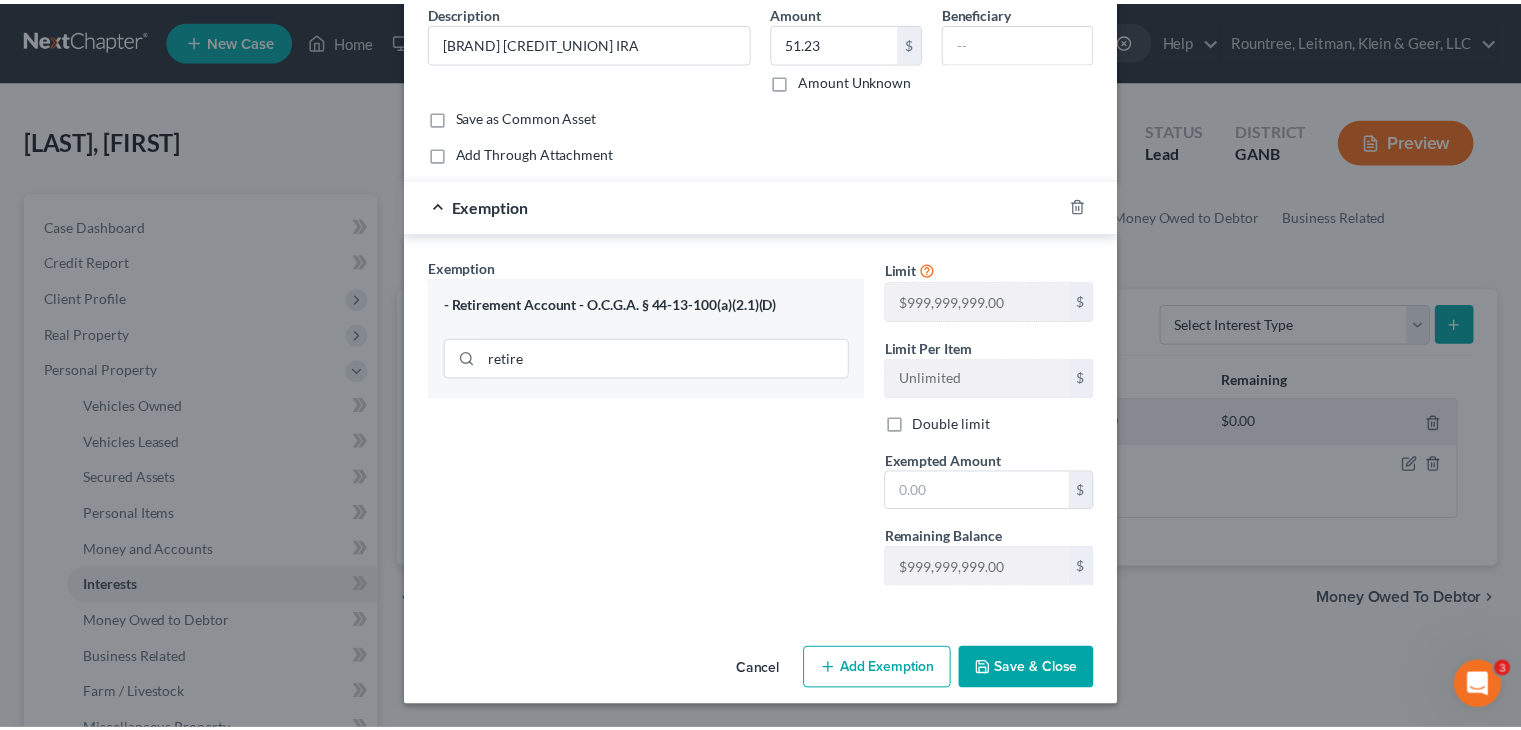 scroll, scrollTop: 88, scrollLeft: 0, axis: vertical 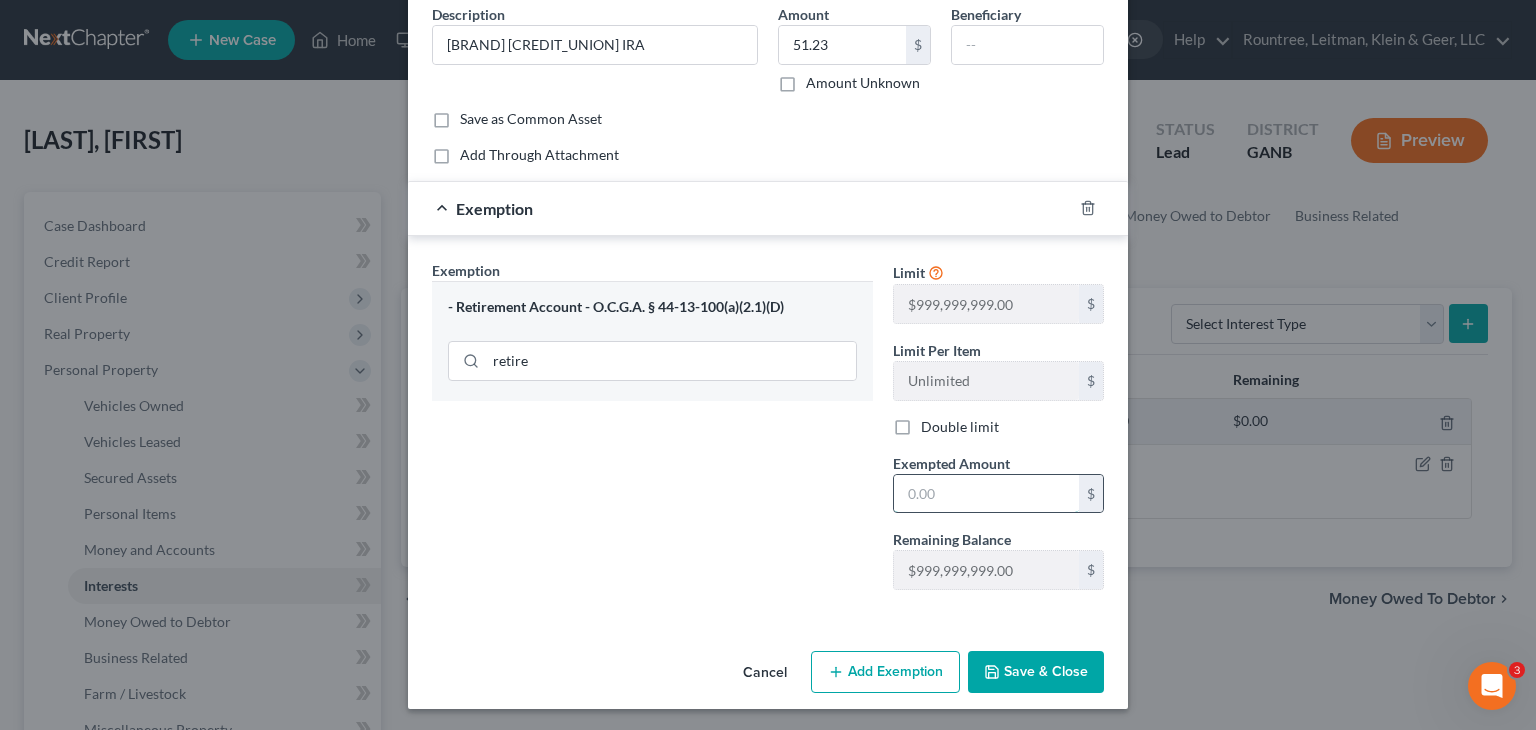 click at bounding box center [986, 494] 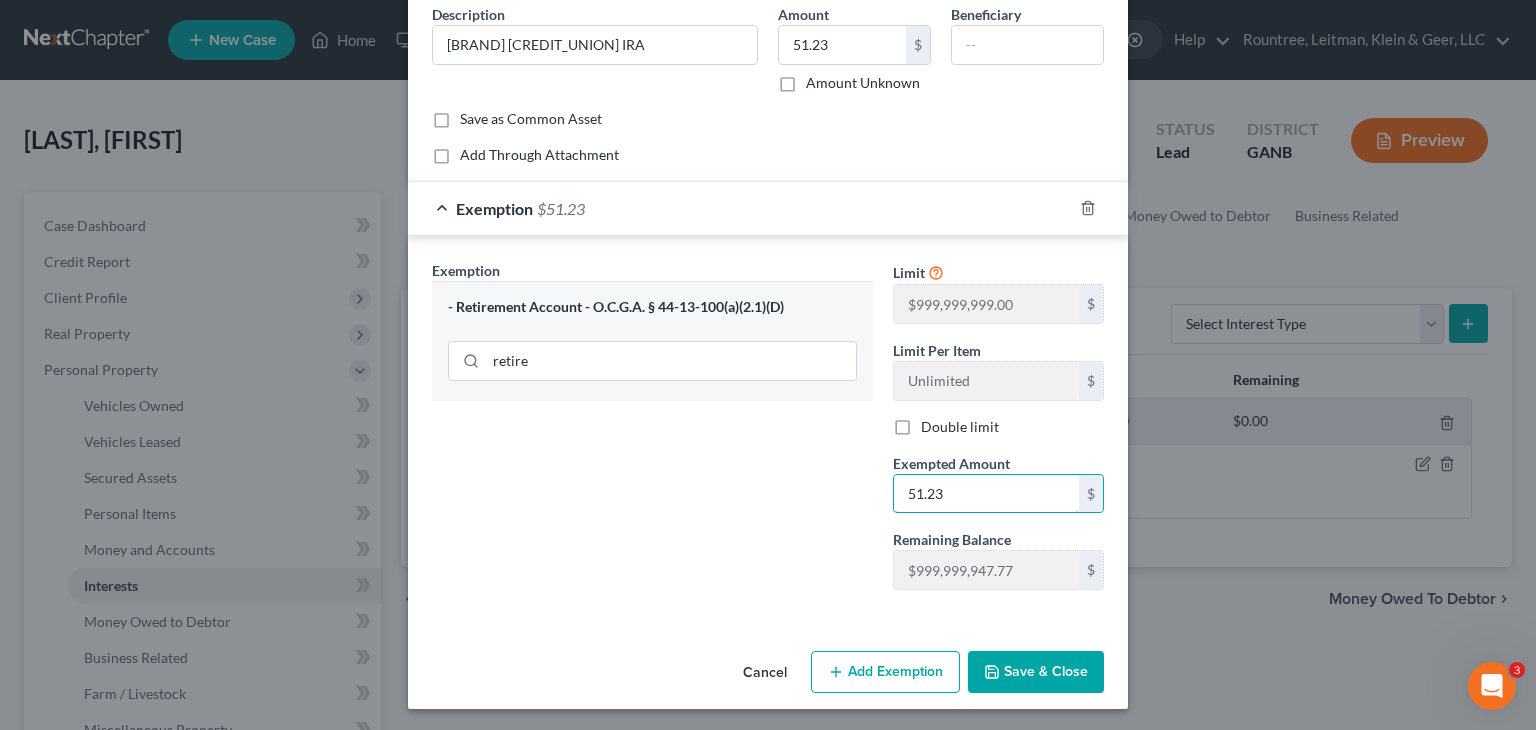 type on "51.23" 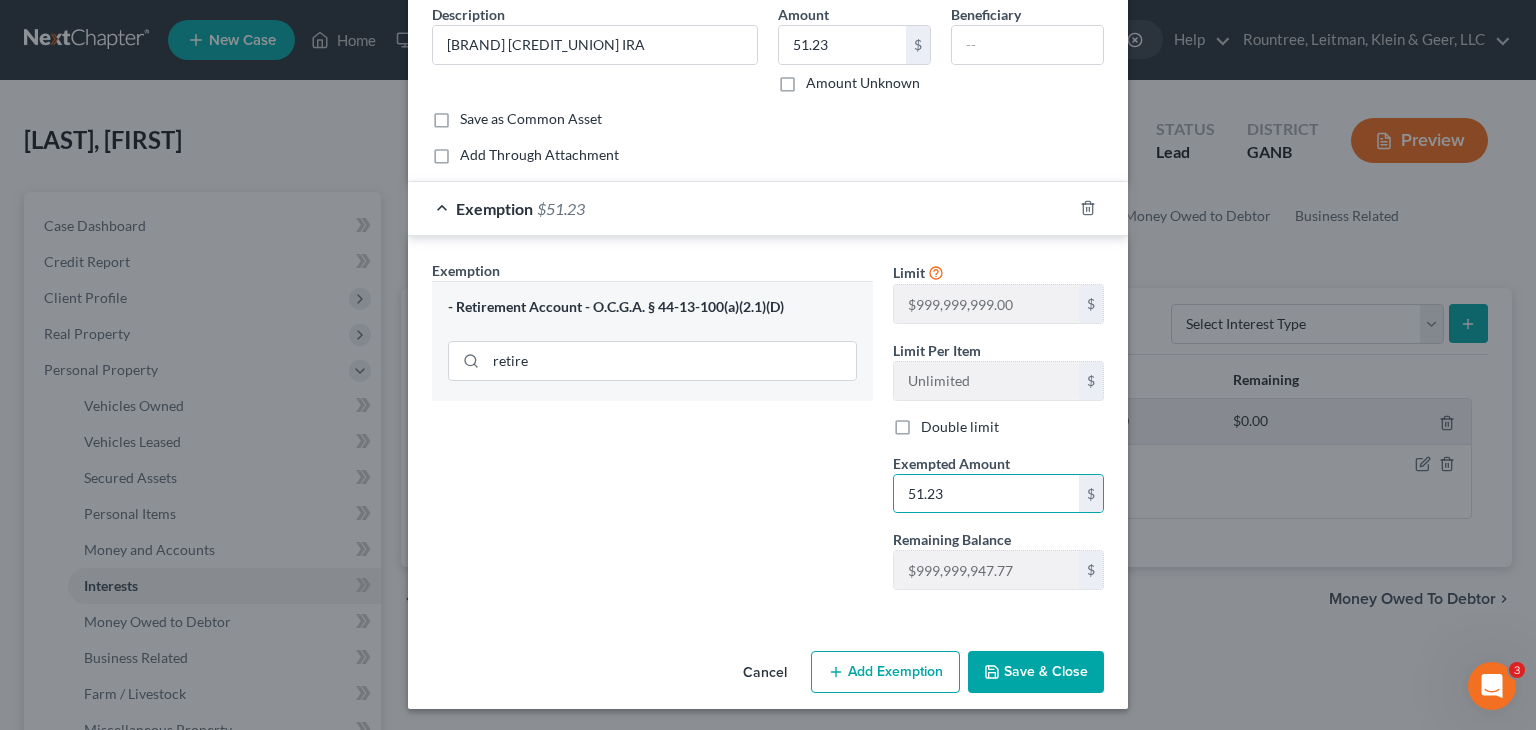 click on "Save & Close" at bounding box center [1036, 672] 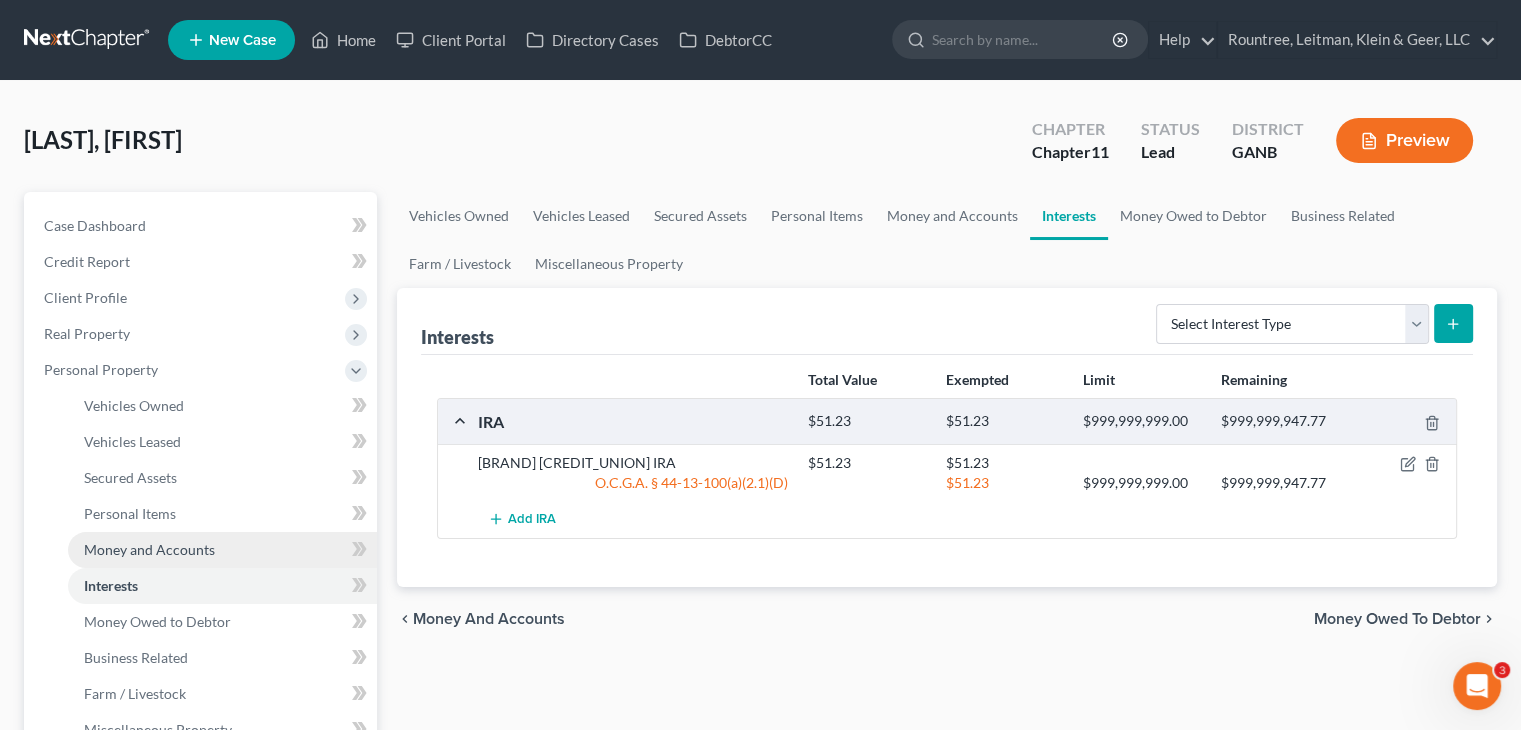 drag, startPoint x: 142, startPoint y: 550, endPoint x: 176, endPoint y: 545, distance: 34.36568 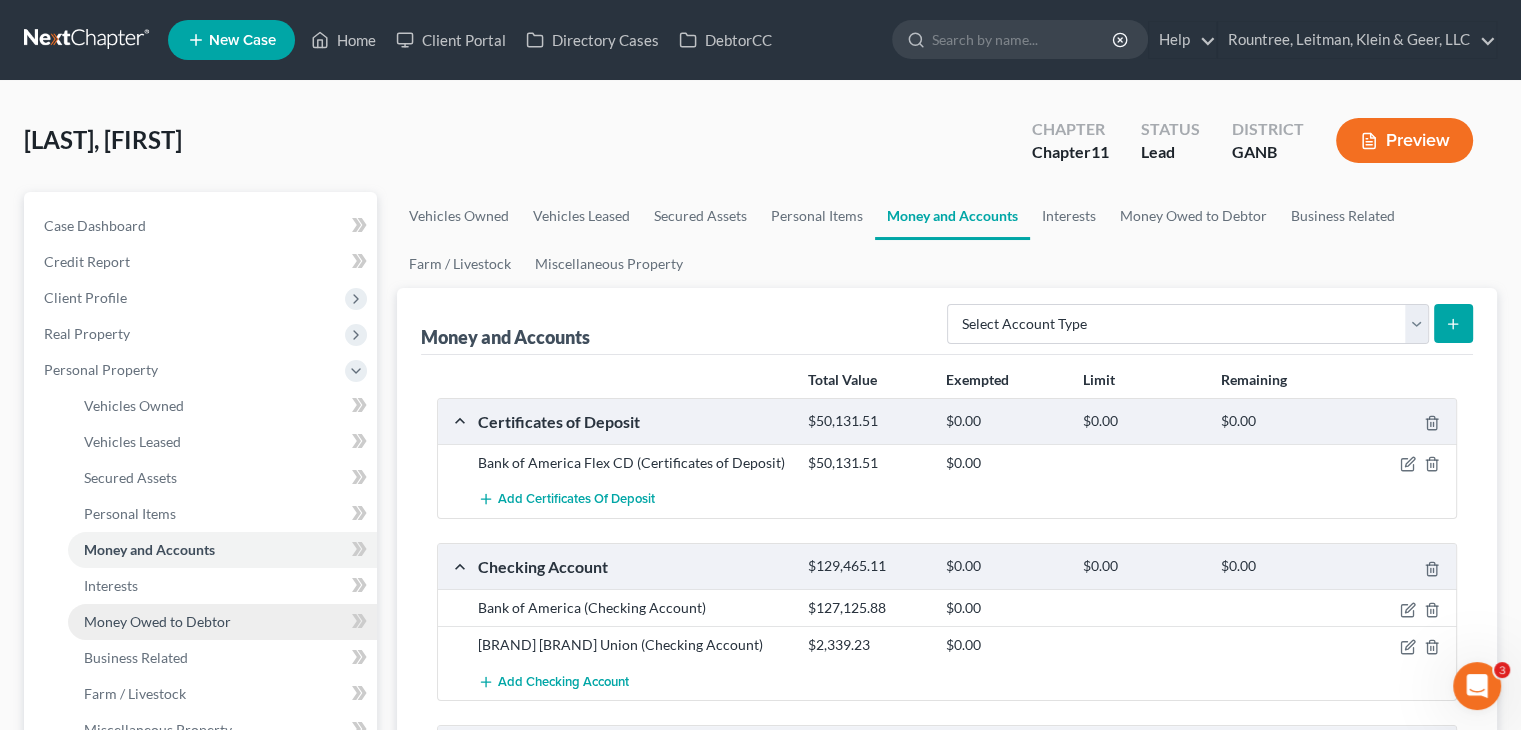 click on "Money Owed to Debtor" at bounding box center [157, 621] 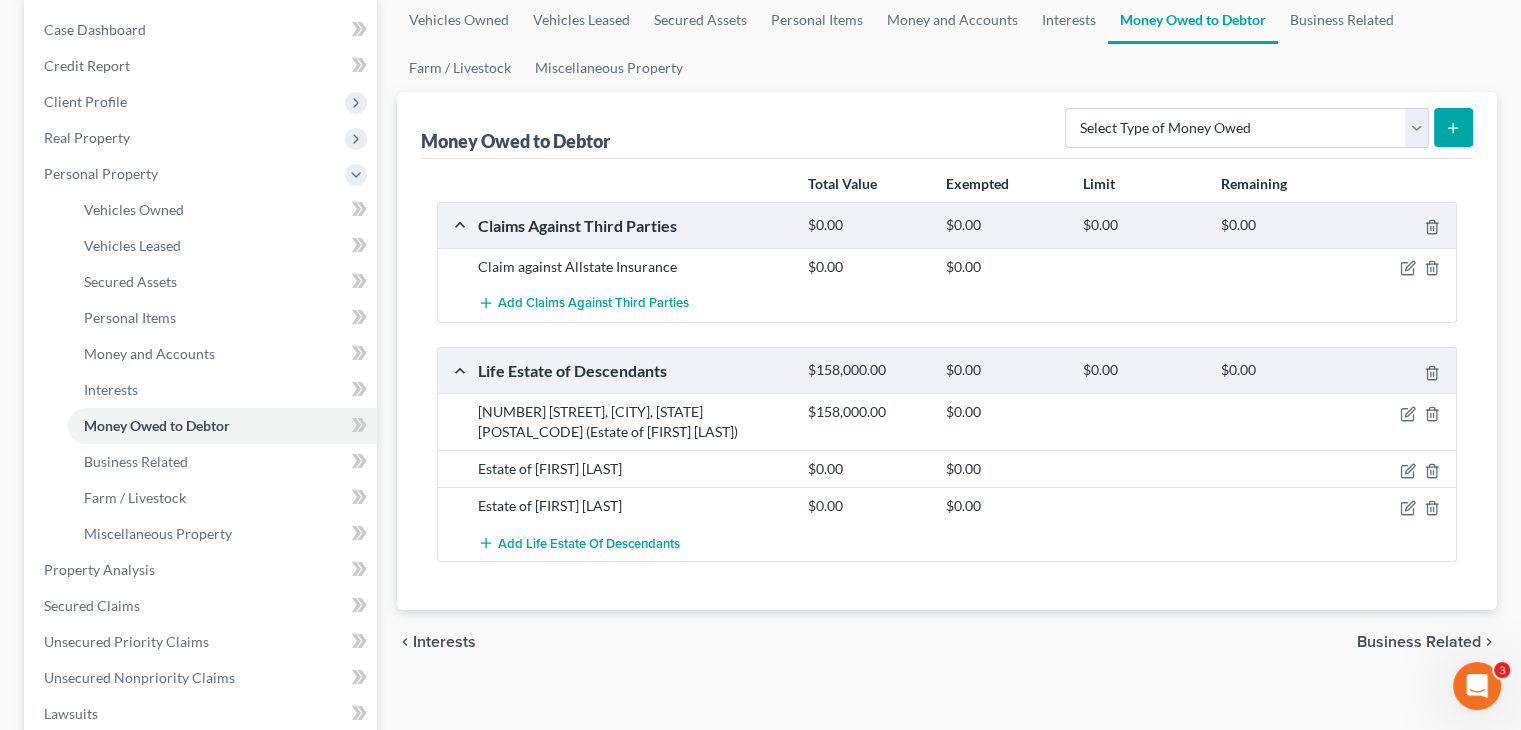 scroll, scrollTop: 200, scrollLeft: 0, axis: vertical 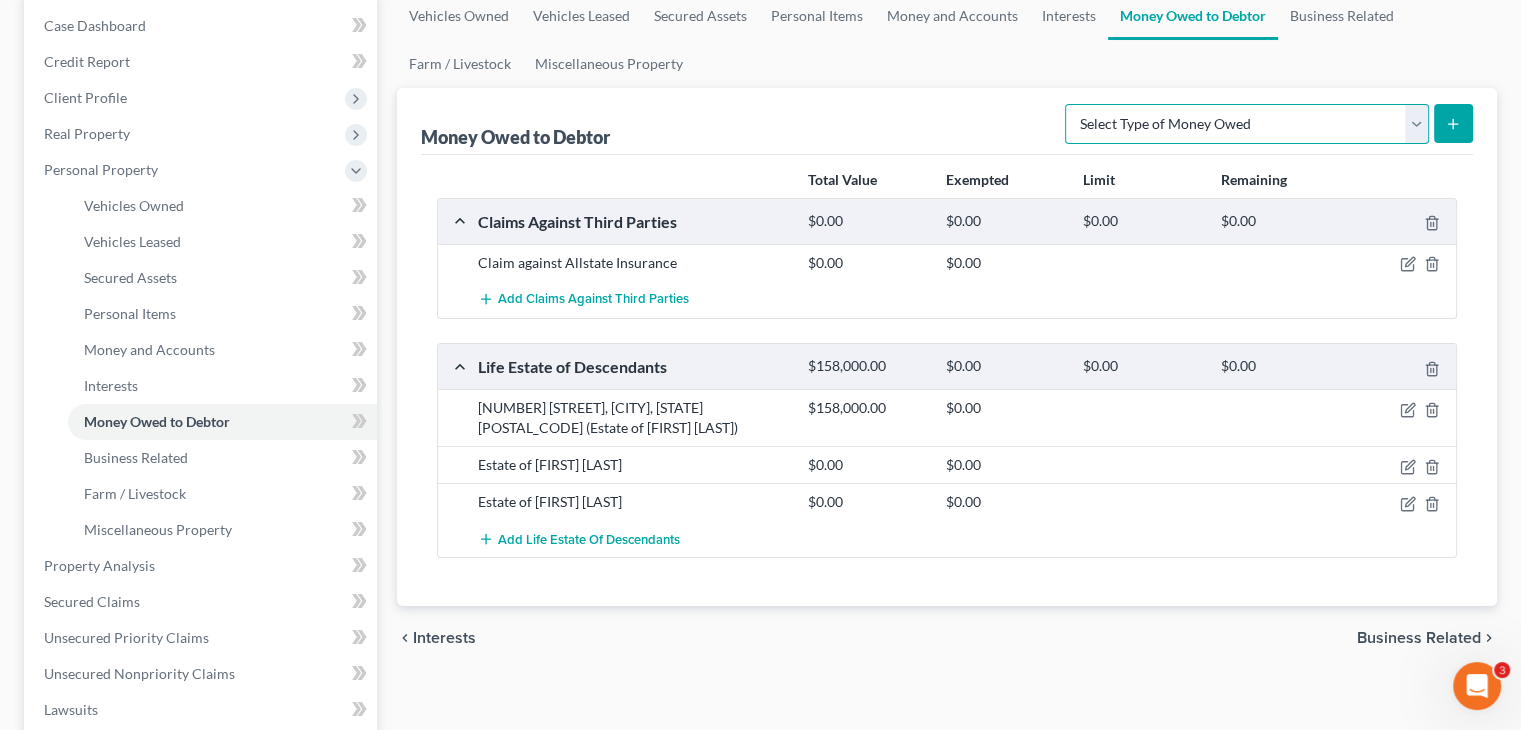click on "Select Type of Money Owed Accounts Receivable (A/B: 38) Alimony (A/B: 29) Child Support (A/B: 29) Claims Against Third Parties (A/B: 33) Disability Benefits (A/B: 30) Disability Insurance Payments (A/B: 30) Divorce Settlements (A/B: 29) Equitable or Future Interests (A/B: 25) Expected Tax Refund and Unused NOLs (A/B: 28) Financial Assets Not Yet Listed (A/B: 35) Life Estate of Descendants (A/B: 32) Maintenance (A/B: 29) Other Contingent & Unliquidated Claims (A/B: 34) Property Settlements (A/B: 29) Sick or Vacation Pay (A/B: 30) Social Security Benefits (A/B: 30) Trusts (A/B: 25) Unpaid Loans (A/B: 30) Unpaid Wages (A/B: 30) Workers Compensation (A/B: 30)" at bounding box center (1247, 124) 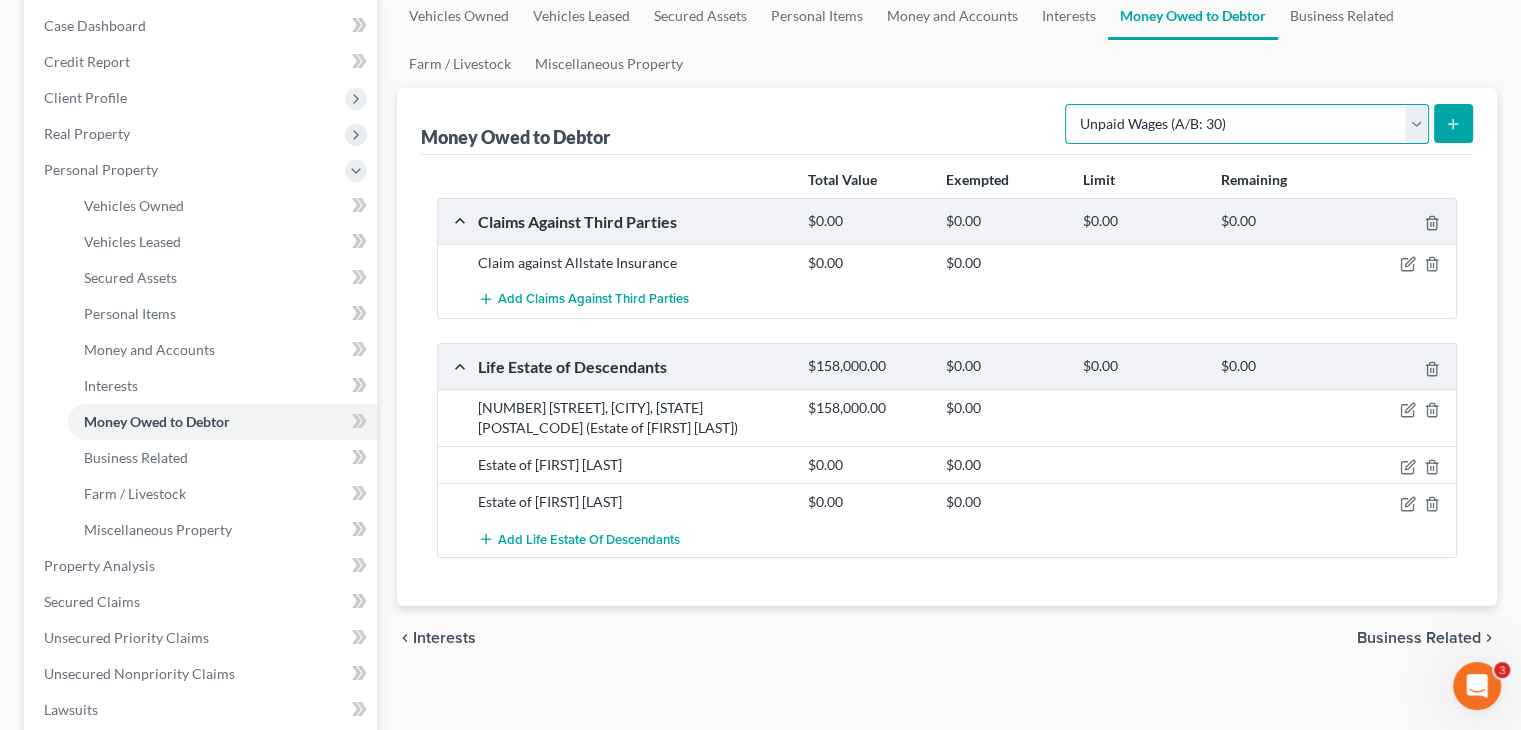 click on "Select Type of Money Owed Accounts Receivable (A/B: 38) Alimony (A/B: 29) Child Support (A/B: 29) Claims Against Third Parties (A/B: 33) Disability Benefits (A/B: 30) Disability Insurance Payments (A/B: 30) Divorce Settlements (A/B: 29) Equitable or Future Interests (A/B: 25) Expected Tax Refund and Unused NOLs (A/B: 28) Financial Assets Not Yet Listed (A/B: 35) Life Estate of Descendants (A/B: 32) Maintenance (A/B: 29) Other Contingent & Unliquidated Claims (A/B: 34) Property Settlements (A/B: 29) Sick or Vacation Pay (A/B: 30) Social Security Benefits (A/B: 30) Trusts (A/B: 25) Unpaid Loans (A/B: 30) Unpaid Wages (A/B: 30) Workers Compensation (A/B: 30)" at bounding box center [1247, 124] 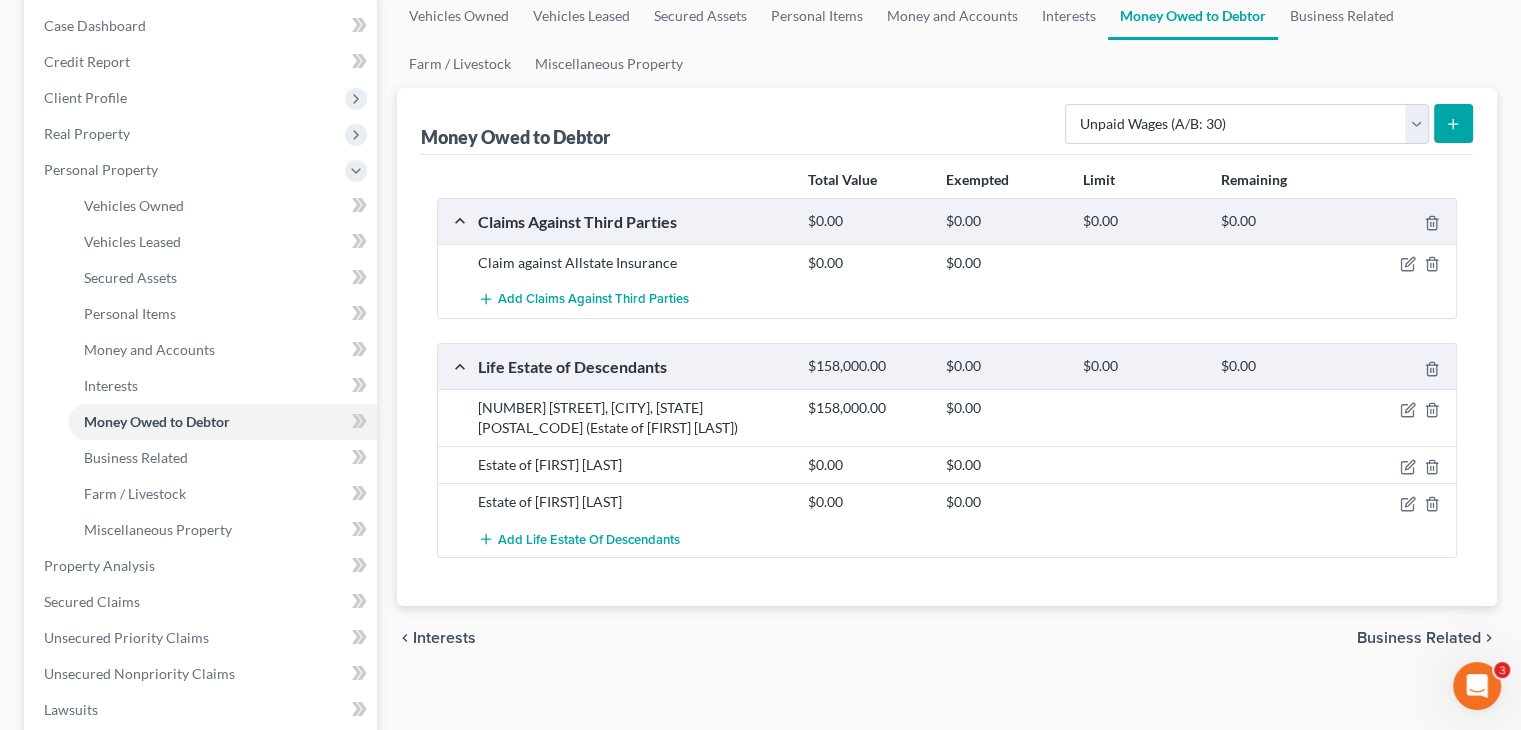 click at bounding box center (1453, 123) 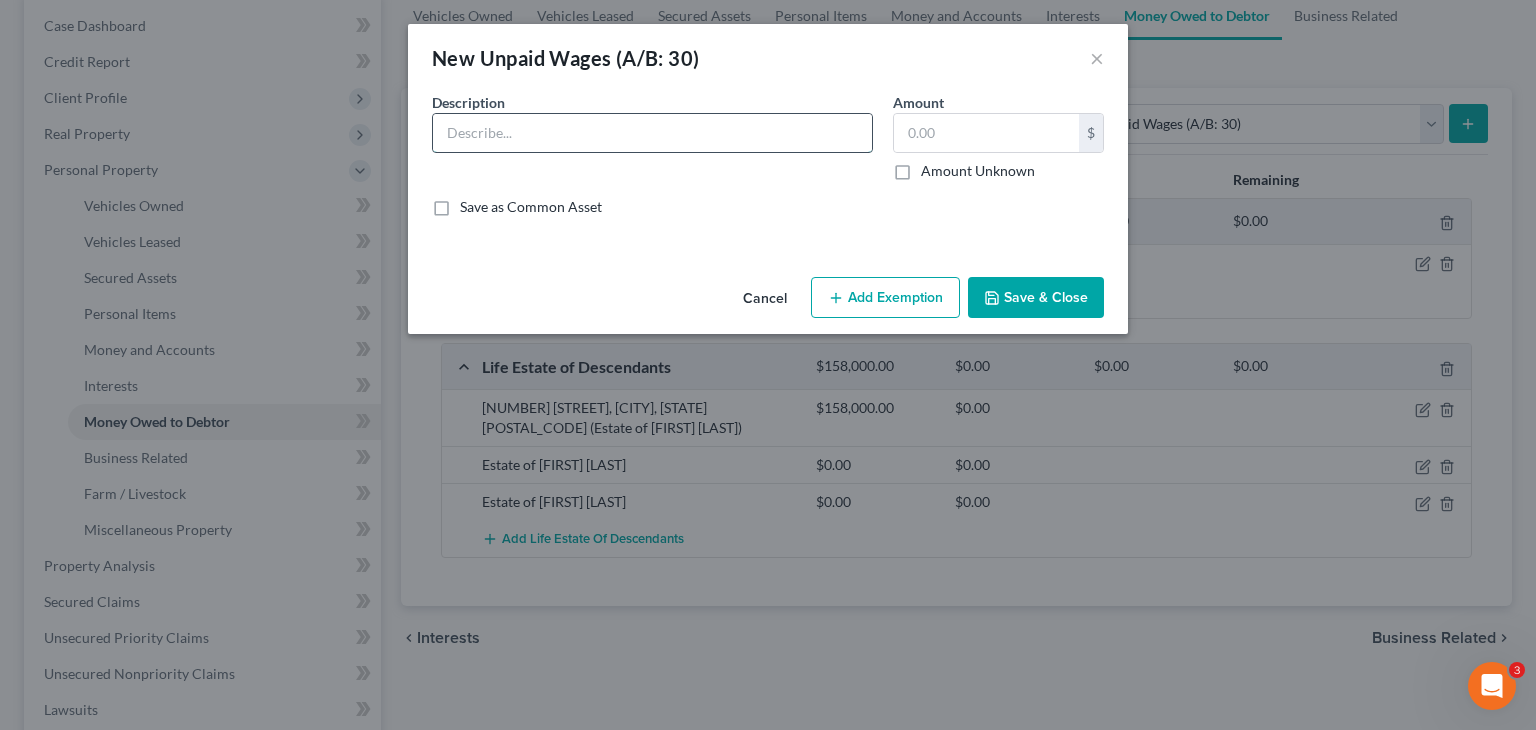 click at bounding box center (652, 133) 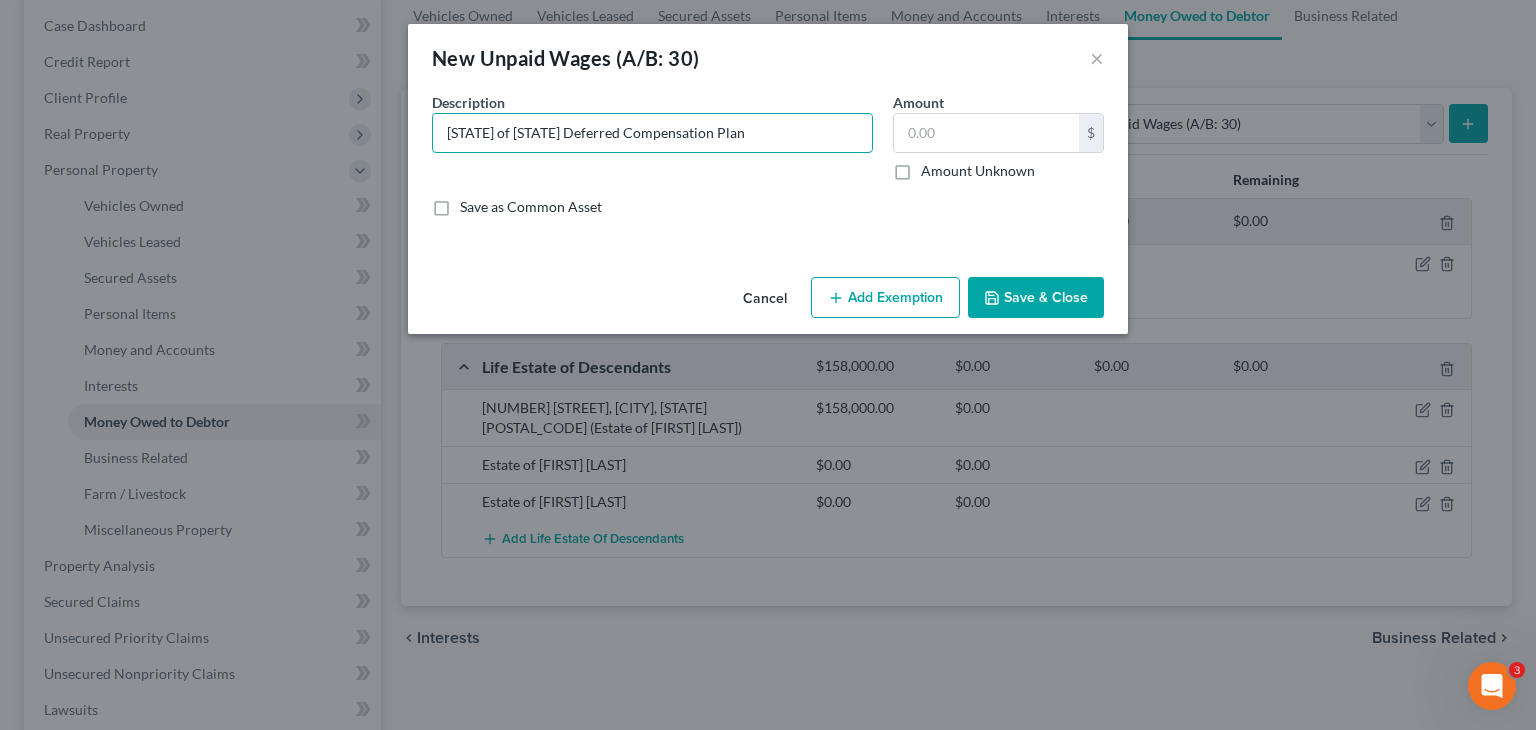 type on "[STATE] of [STATE] Deferred Compensation Plan" 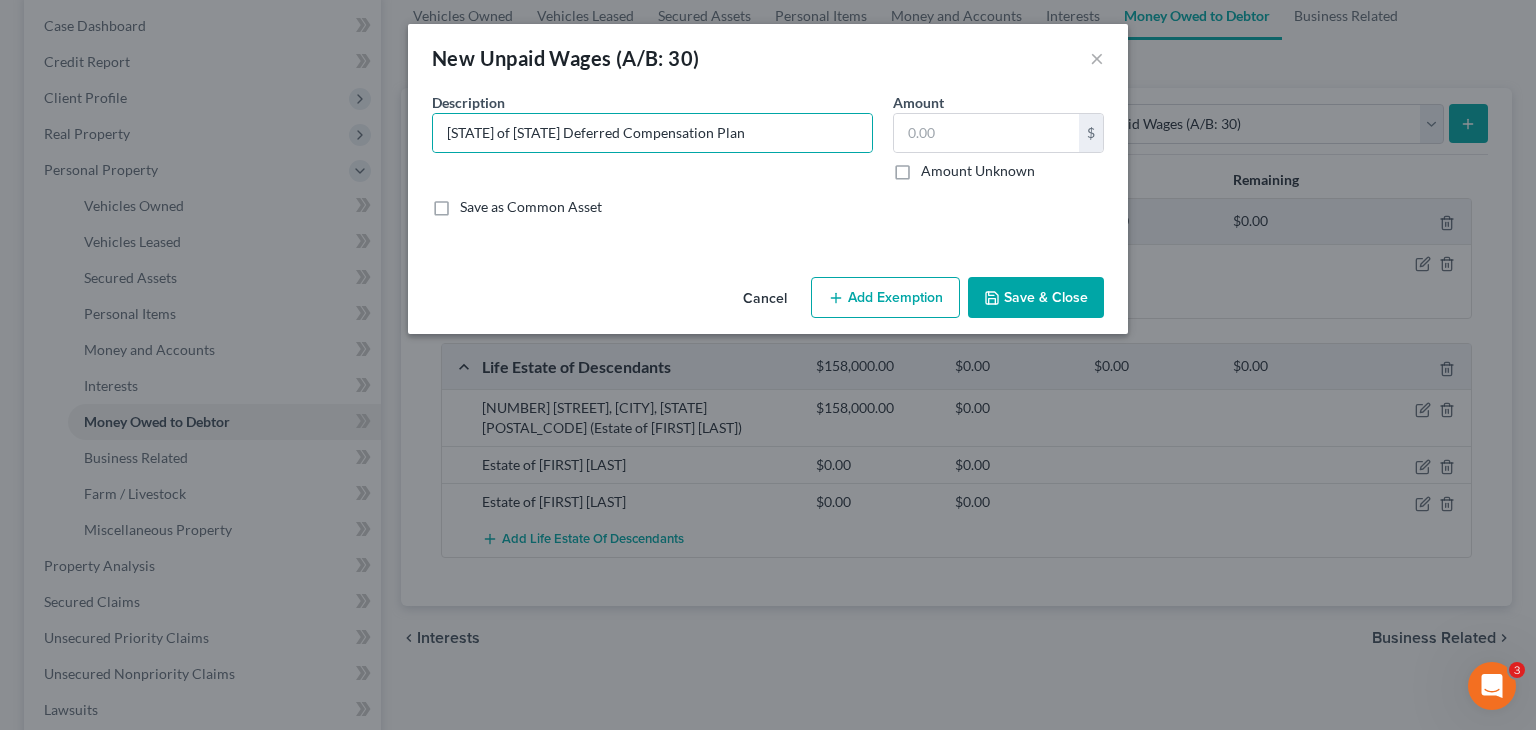 click on "Save & Close" at bounding box center (1036, 298) 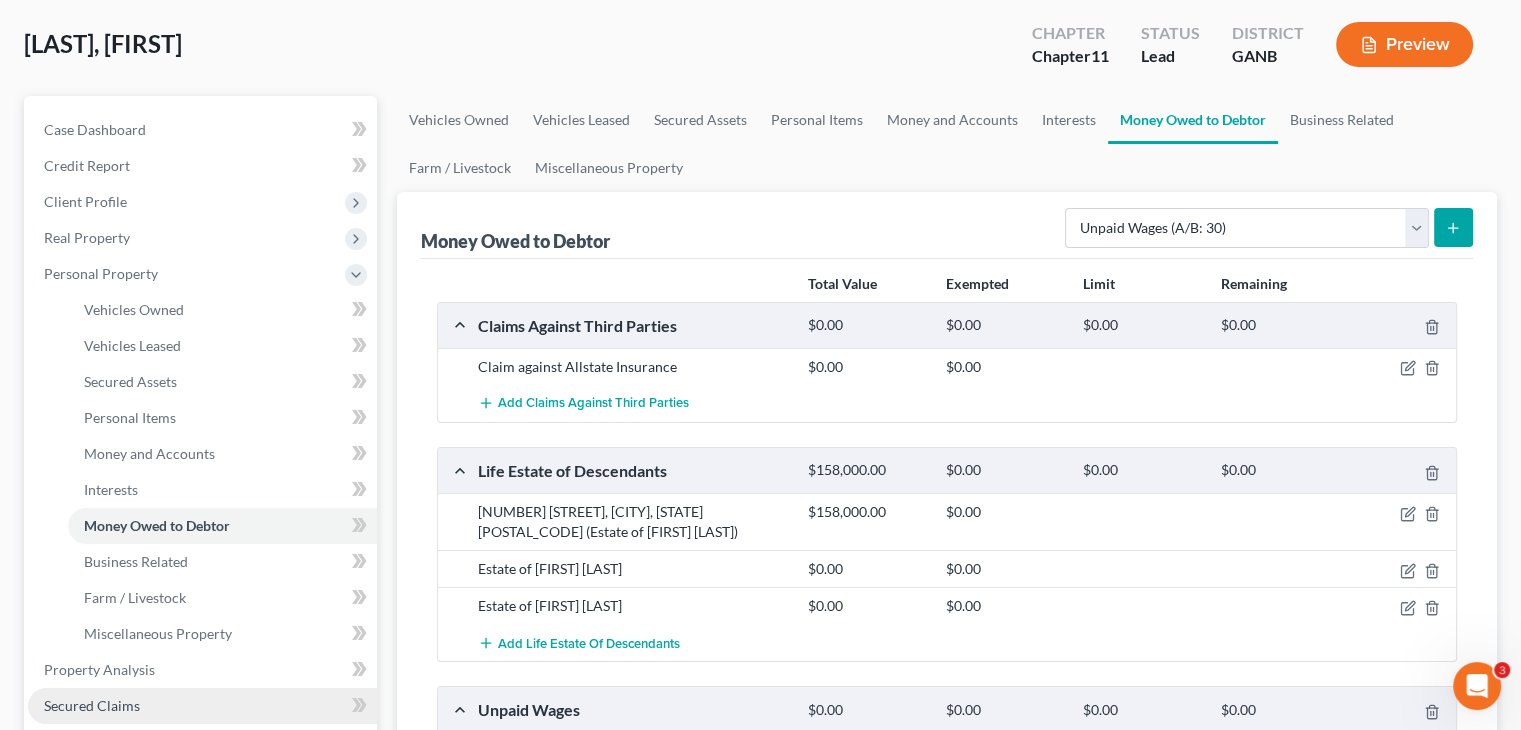 scroll, scrollTop: 0, scrollLeft: 0, axis: both 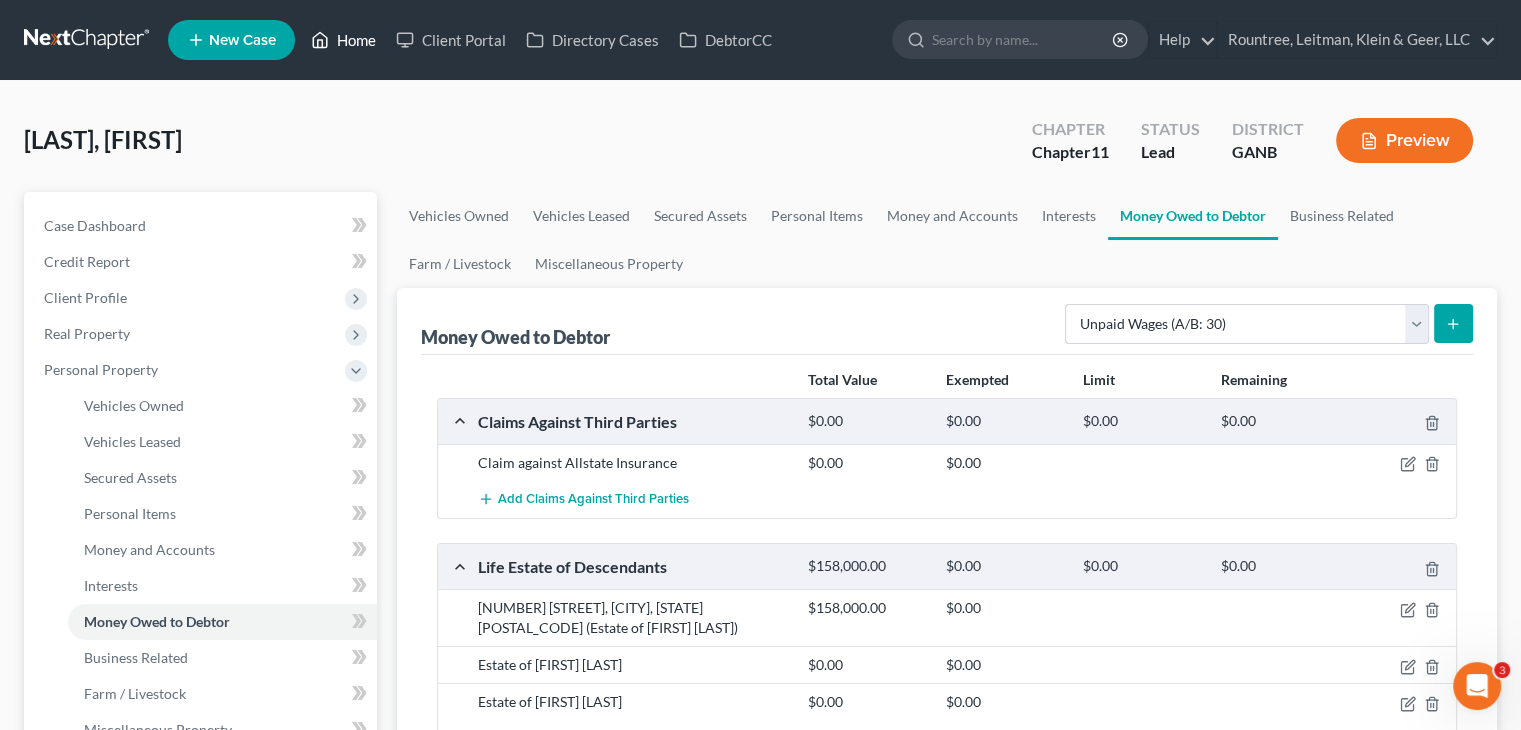 click on "Home" at bounding box center (343, 40) 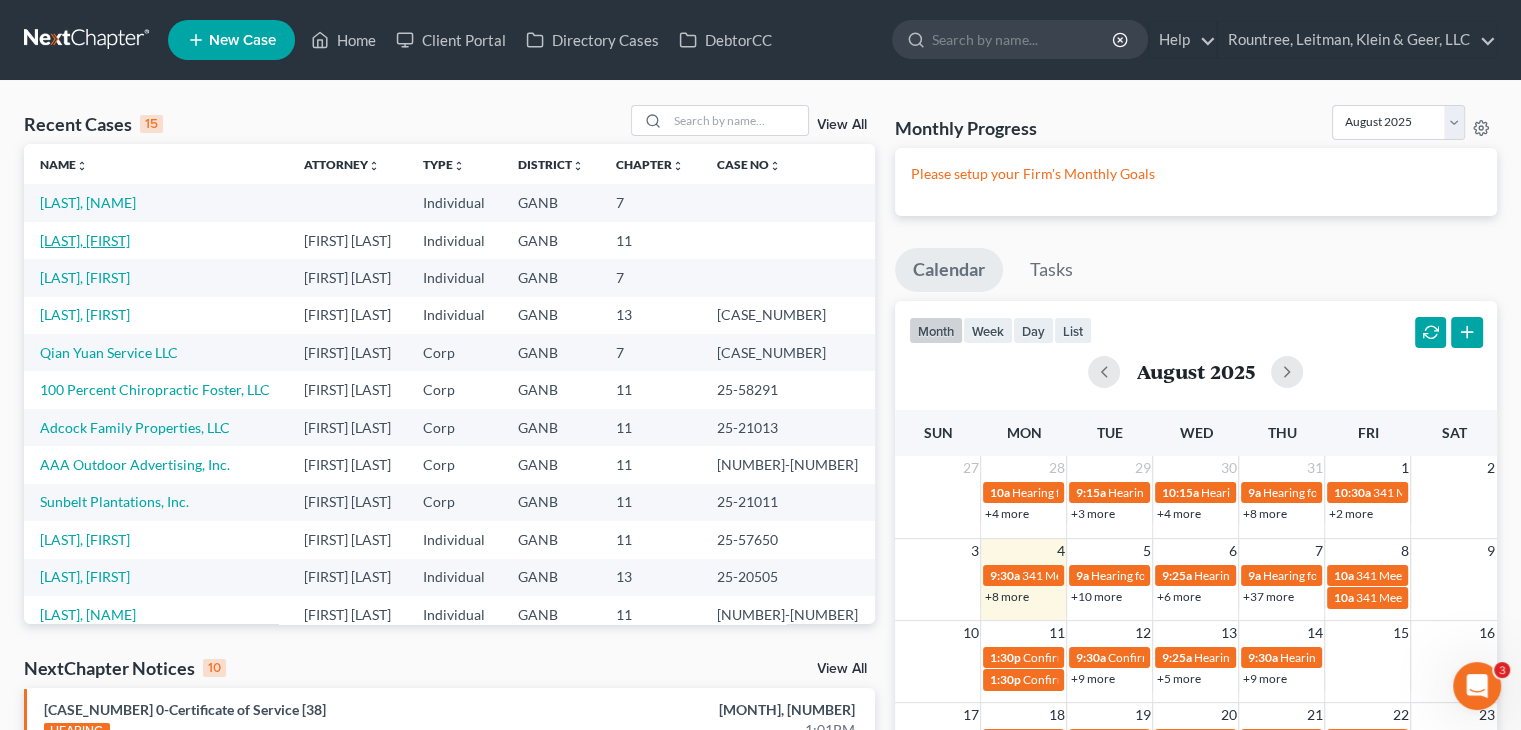click on "[LAST], [FIRST]" at bounding box center (85, 240) 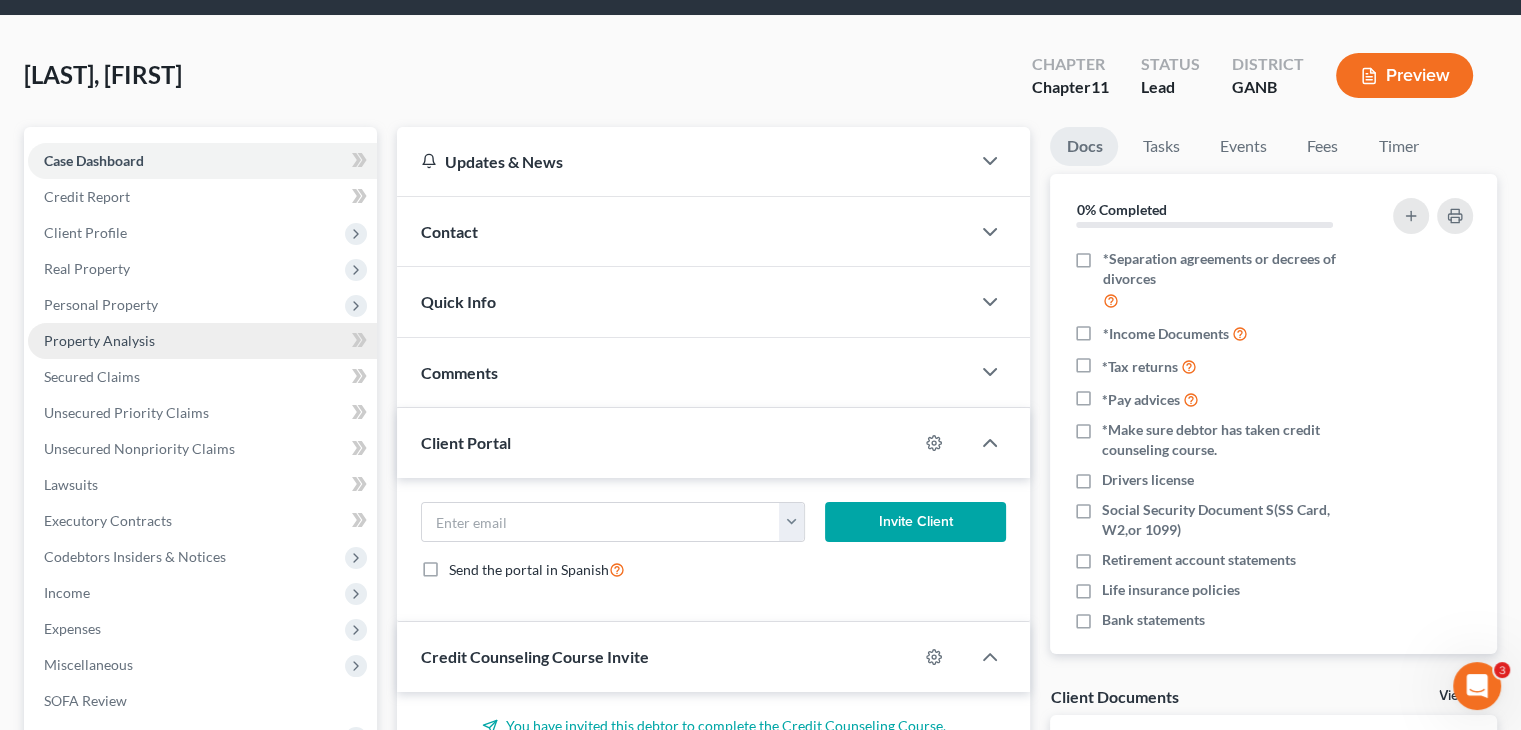 scroll, scrollTop: 100, scrollLeft: 0, axis: vertical 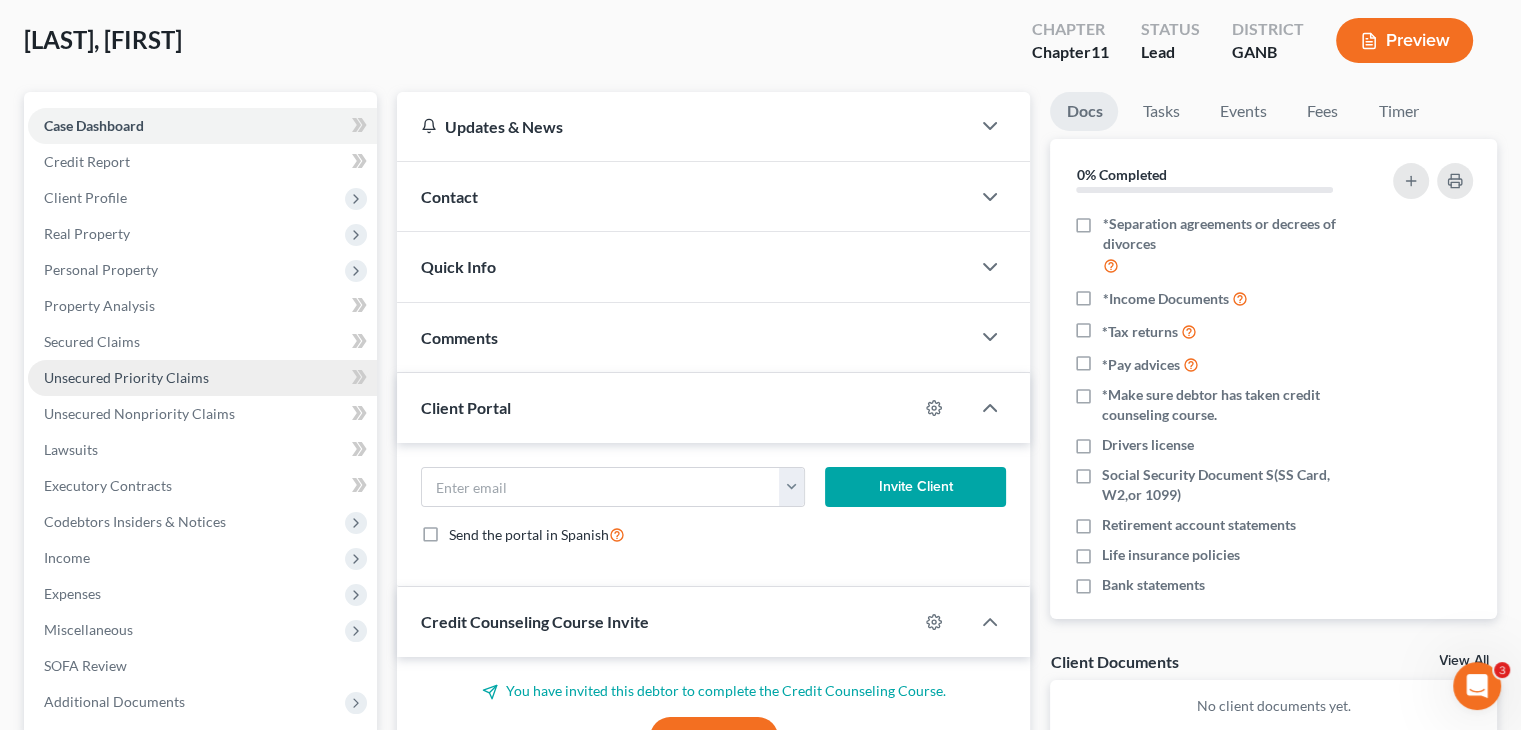 click on "Unsecured Priority Claims" at bounding box center [126, 377] 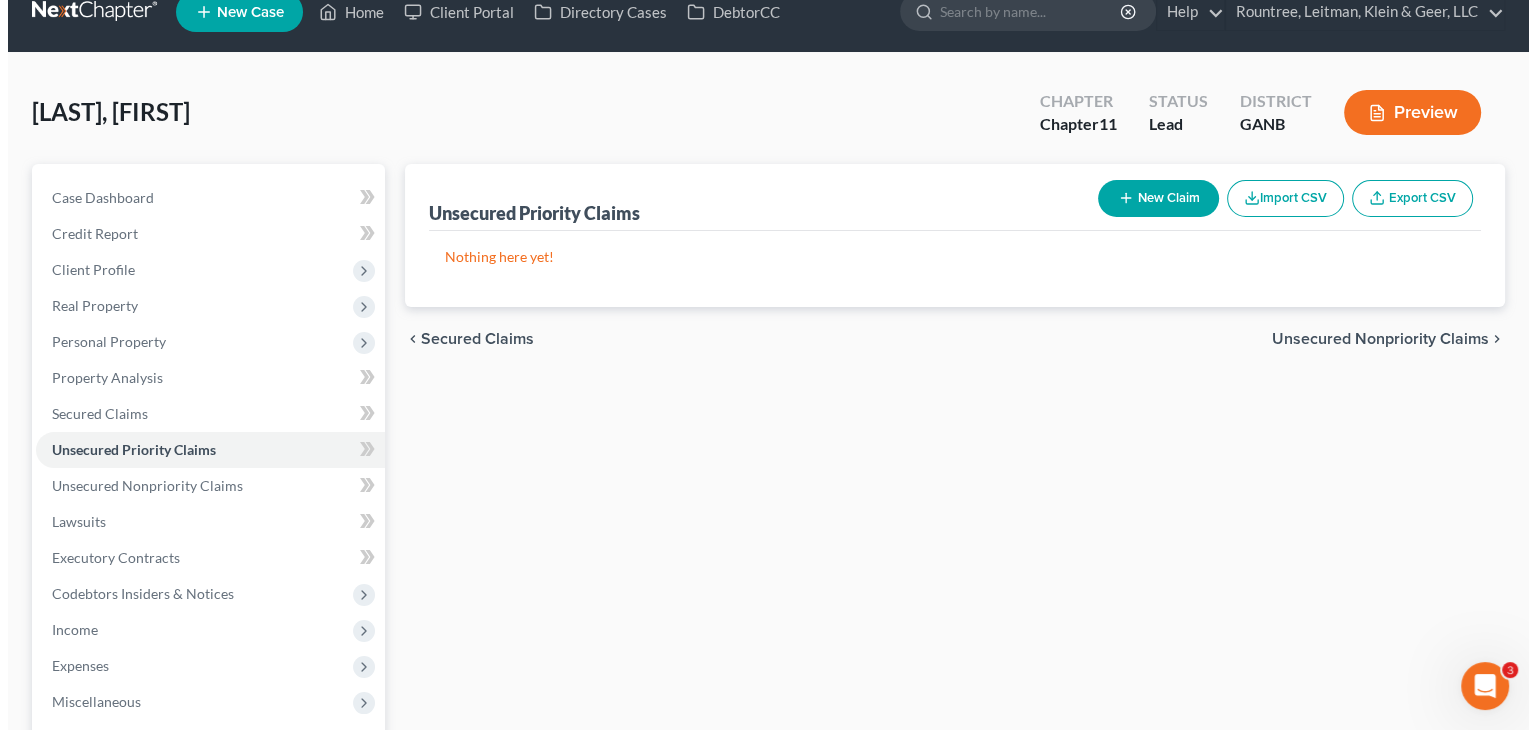 scroll, scrollTop: 0, scrollLeft: 0, axis: both 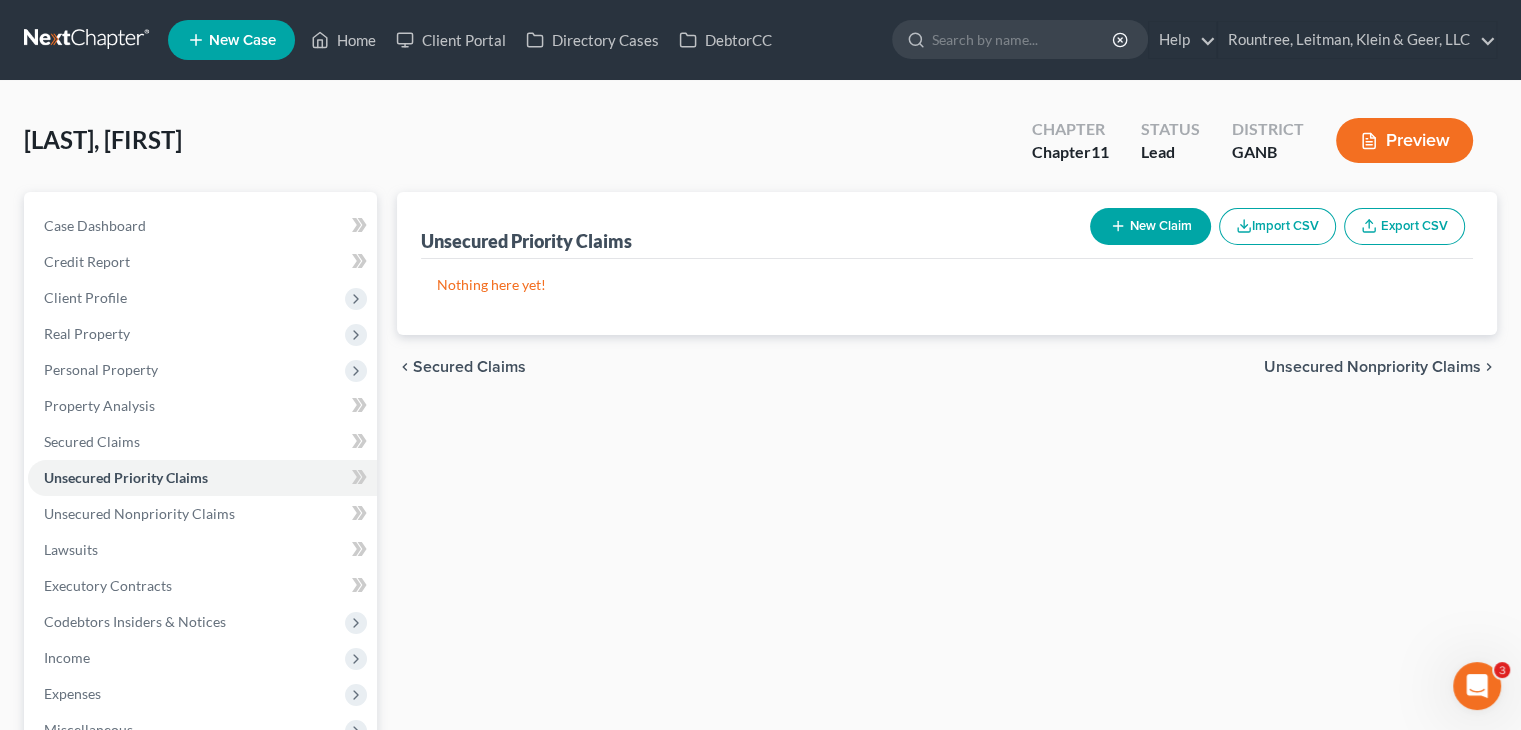 click on "New Claim" at bounding box center [1150, 226] 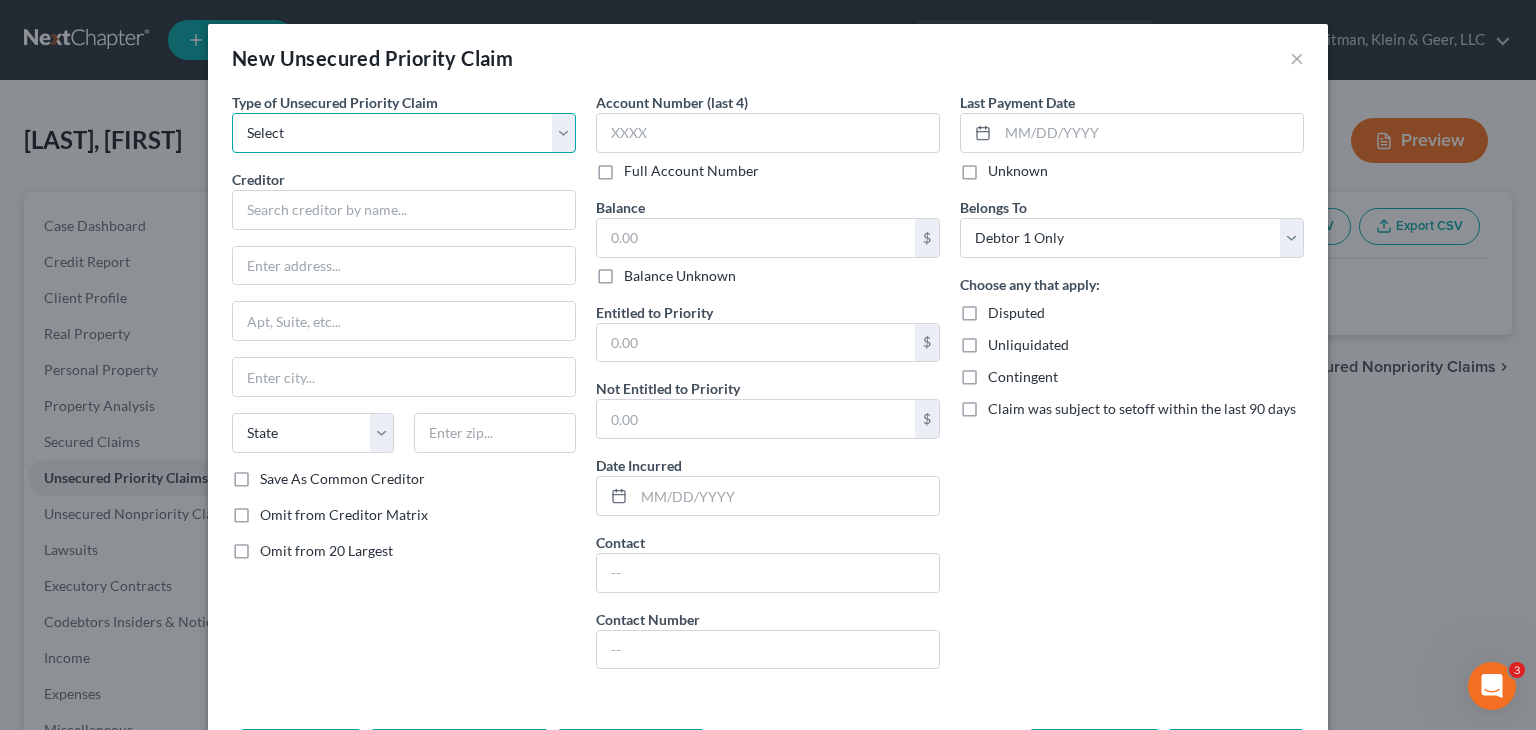 click on "Select Taxes & Other Government Units Domestic Support Obligations Extensions of credit in an involuntary case Wages, Salaries, Commissions Contributions to employee benefits Certain farmers and fisherman Deposits by individuals Commitments to maintain capitals Claims for death or injury while intoxicated Other" at bounding box center [404, 133] 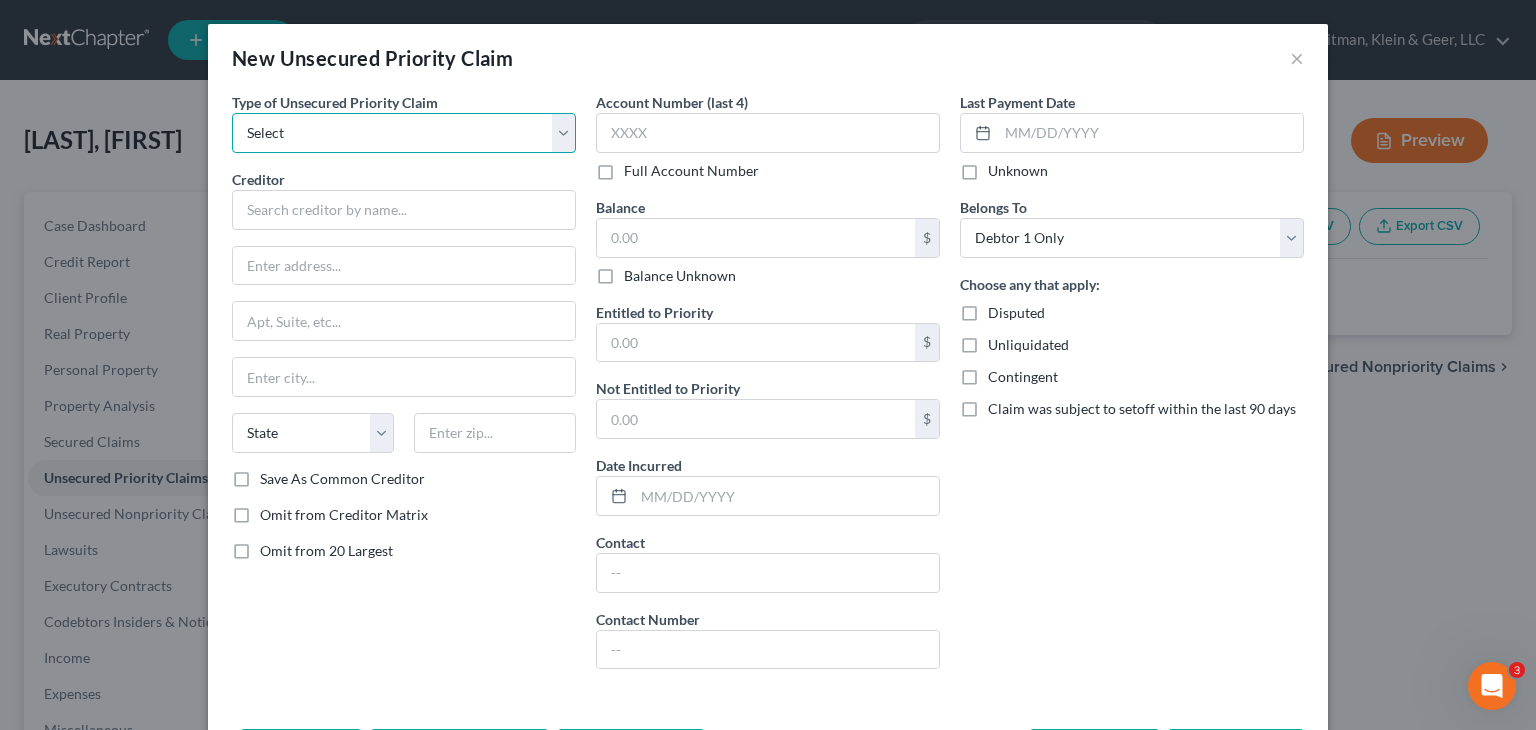 select on "0" 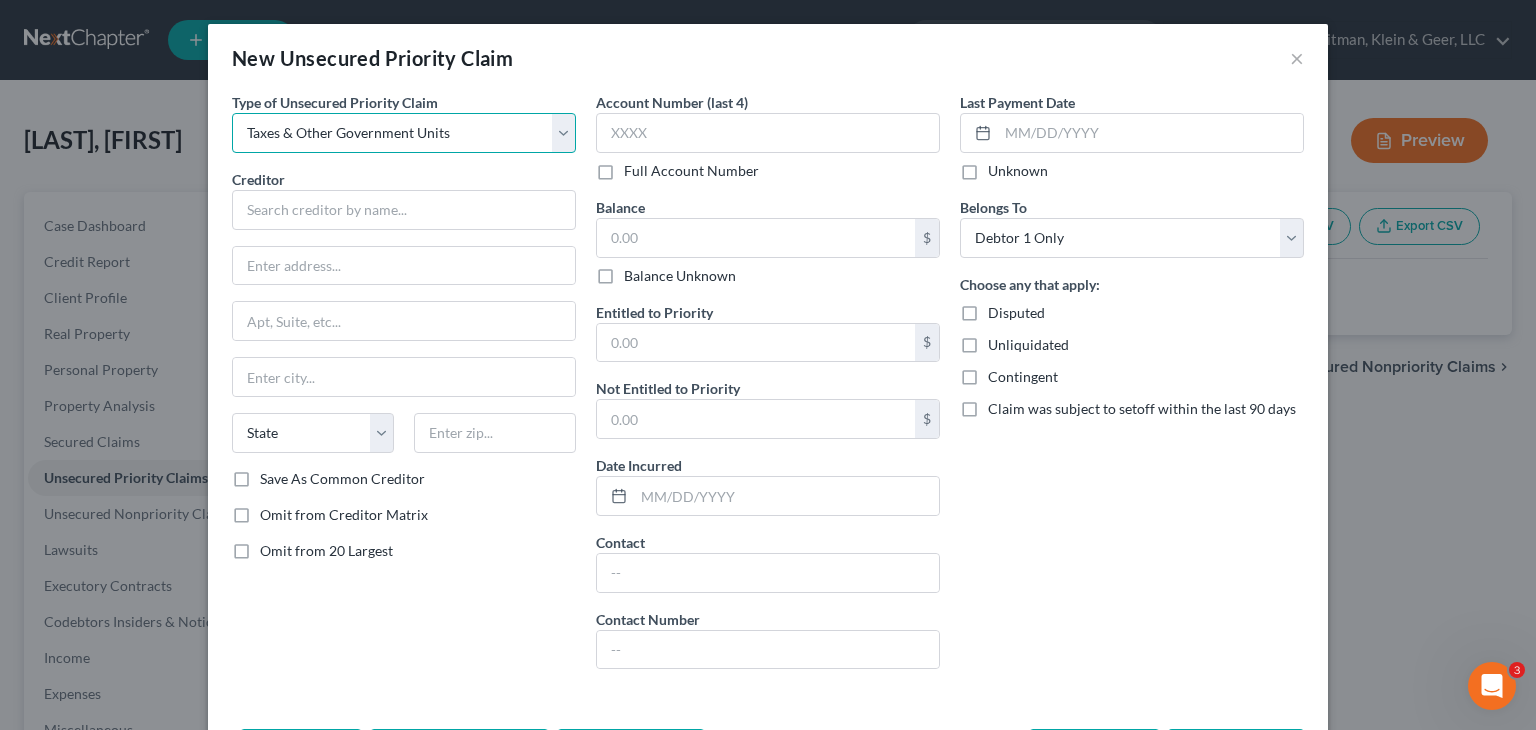 click on "Select Taxes & Other Government Units Domestic Support Obligations Extensions of credit in an involuntary case Wages, Salaries, Commissions Contributions to employee benefits Certain farmers and fisherman Deposits by individuals Commitments to maintain capitals Claims for death or injury while intoxicated Other" at bounding box center (404, 133) 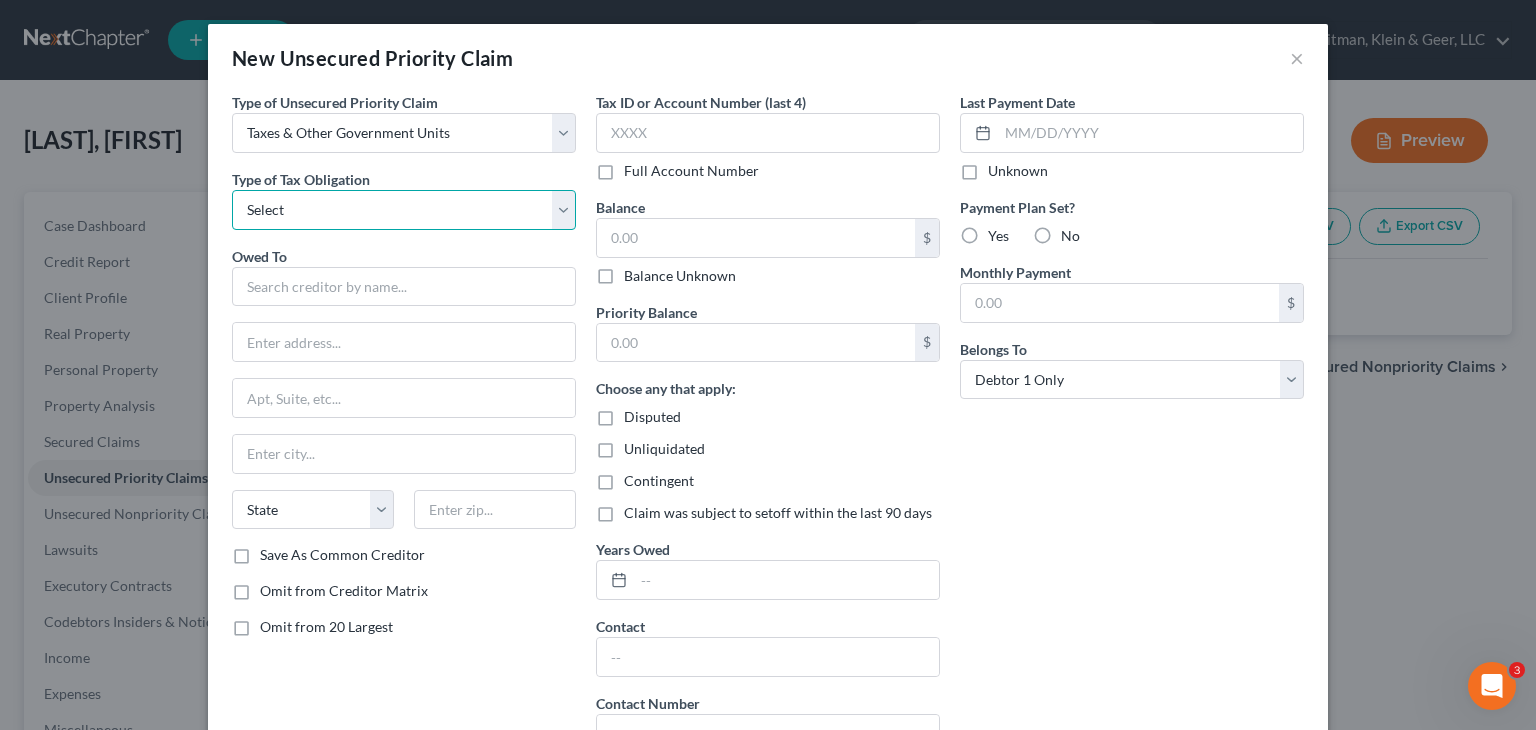 click on "Select Federal City State Franchise Tax Board Other" at bounding box center [404, 210] 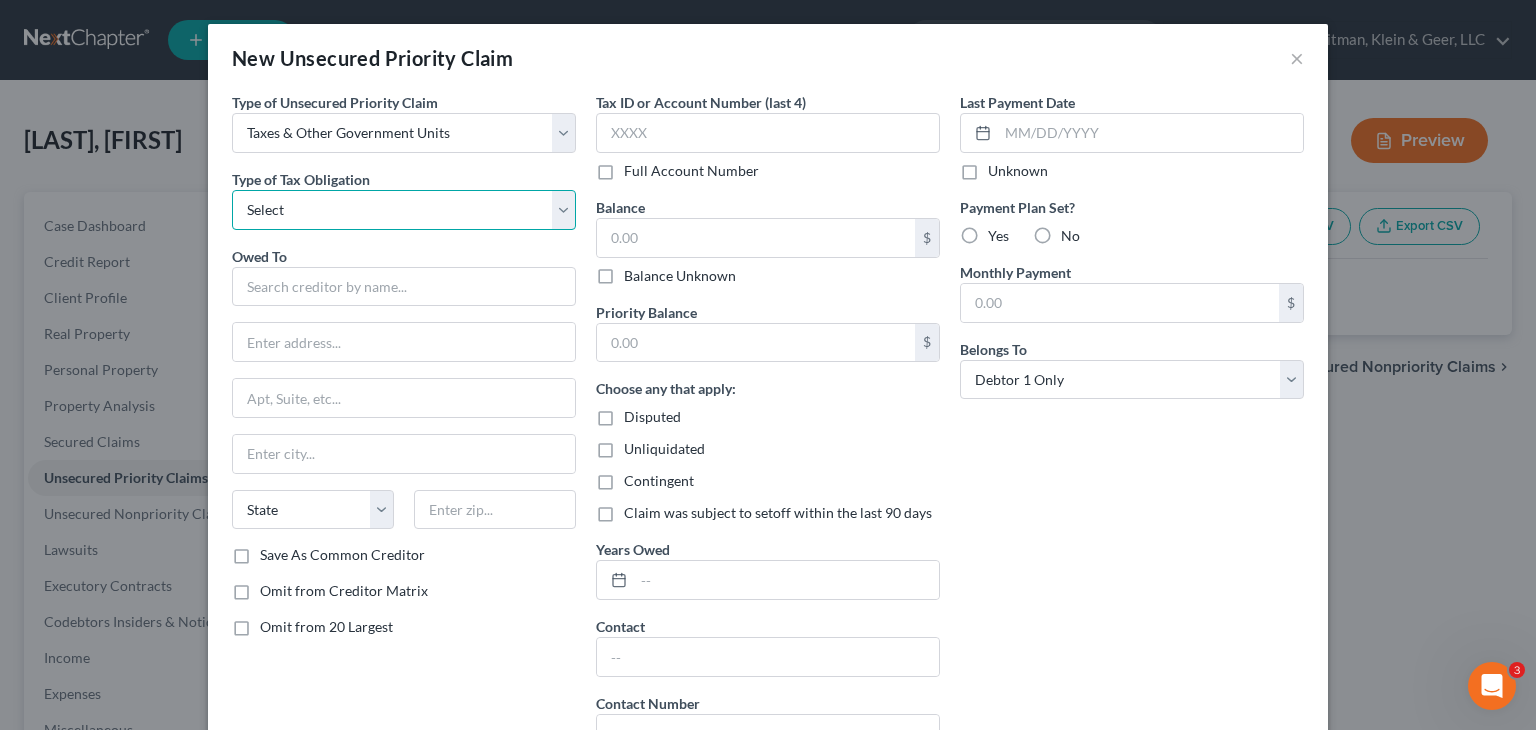 select on "2" 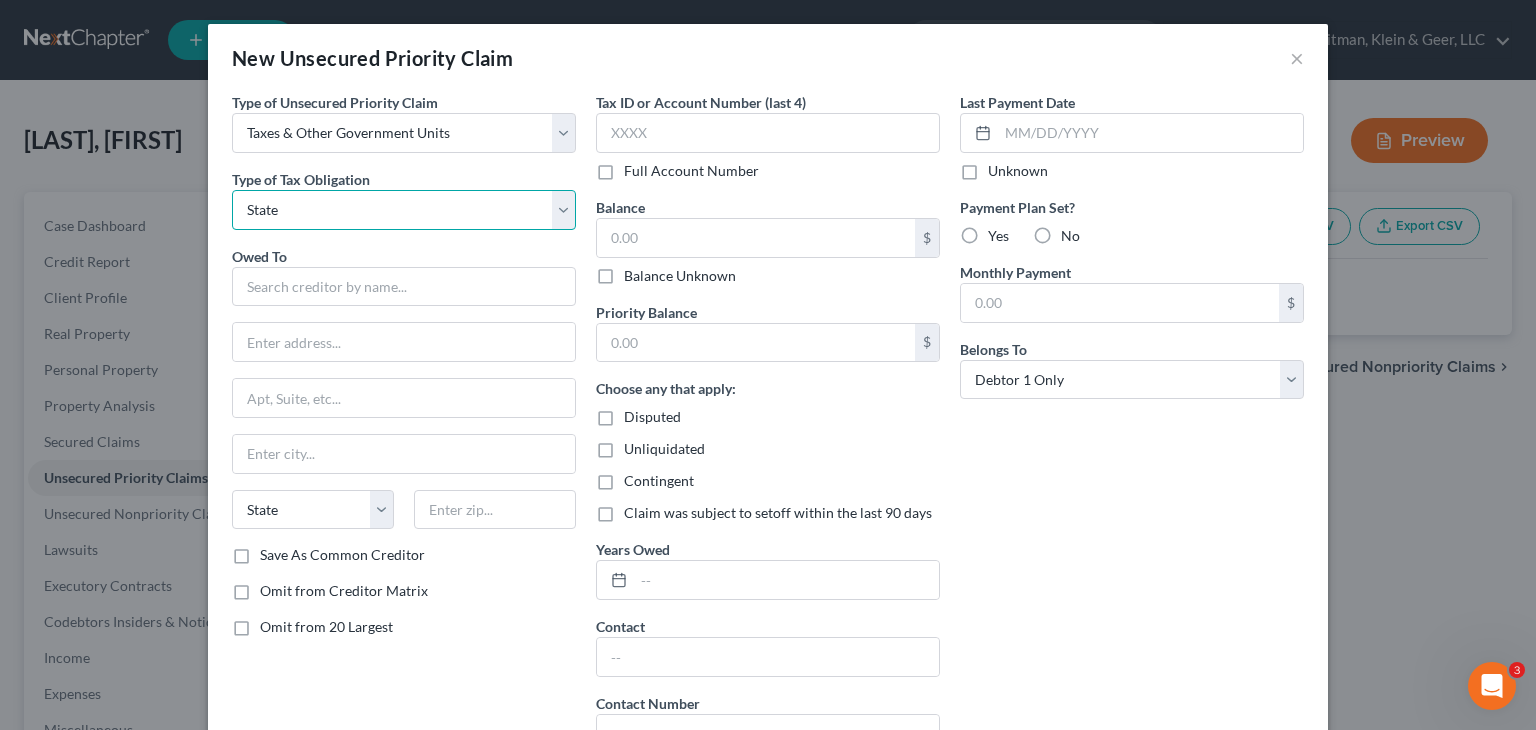 click on "Select Federal City State Franchise Tax Board Other" at bounding box center [404, 210] 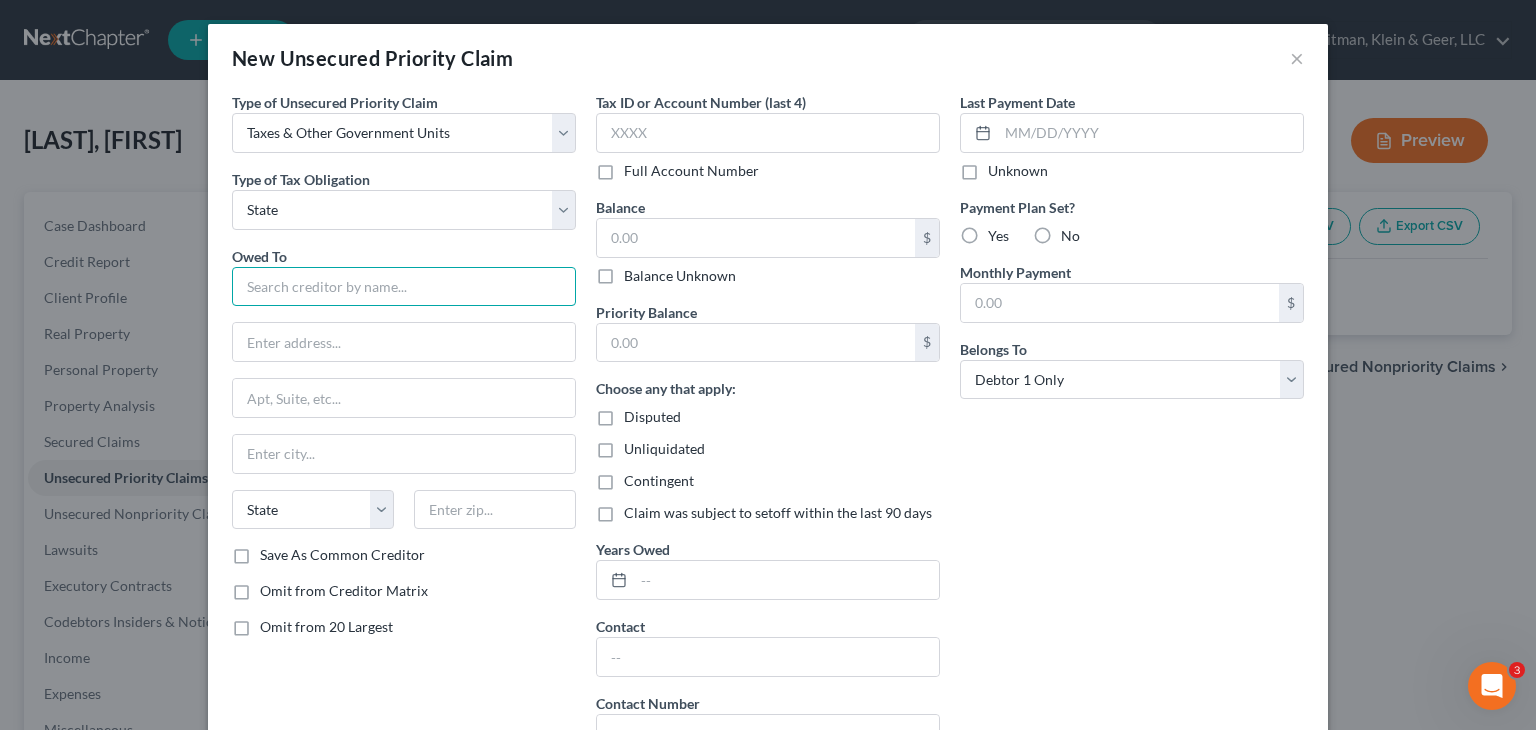 click at bounding box center [404, 287] 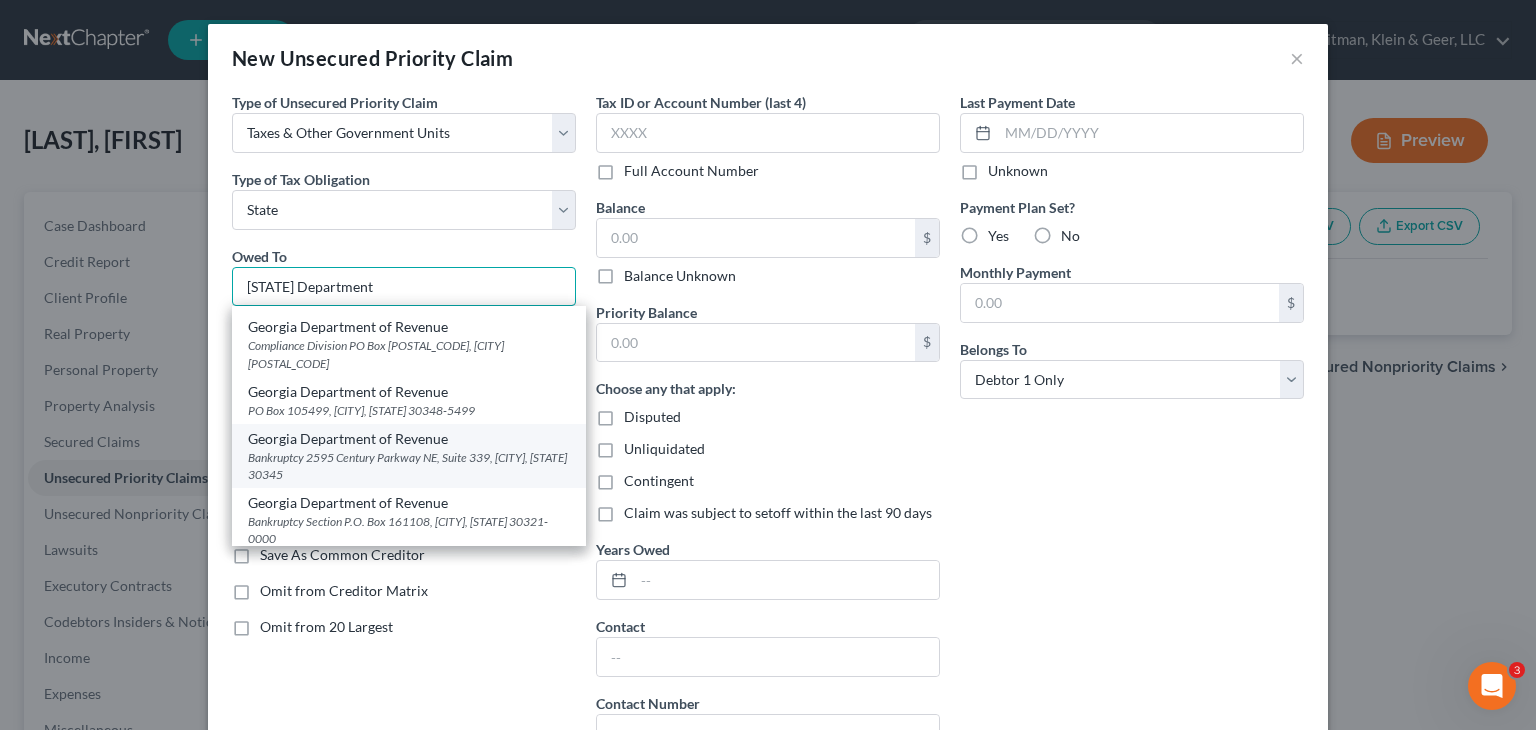 scroll, scrollTop: 64, scrollLeft: 0, axis: vertical 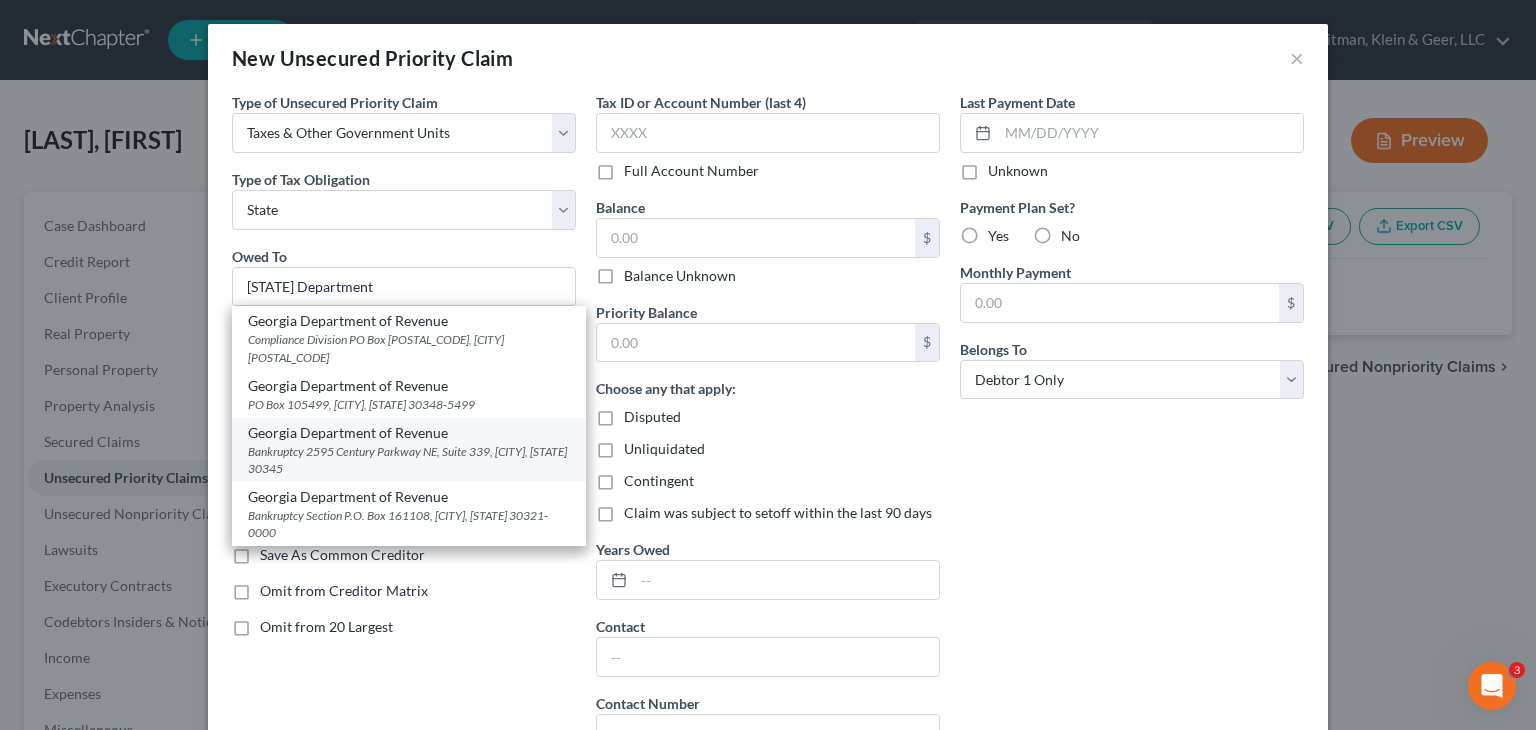 click on "Bankruptcy 2595 Century Parkway NE, Suite 339, [CITY], [STATE] 30345" at bounding box center [409, 460] 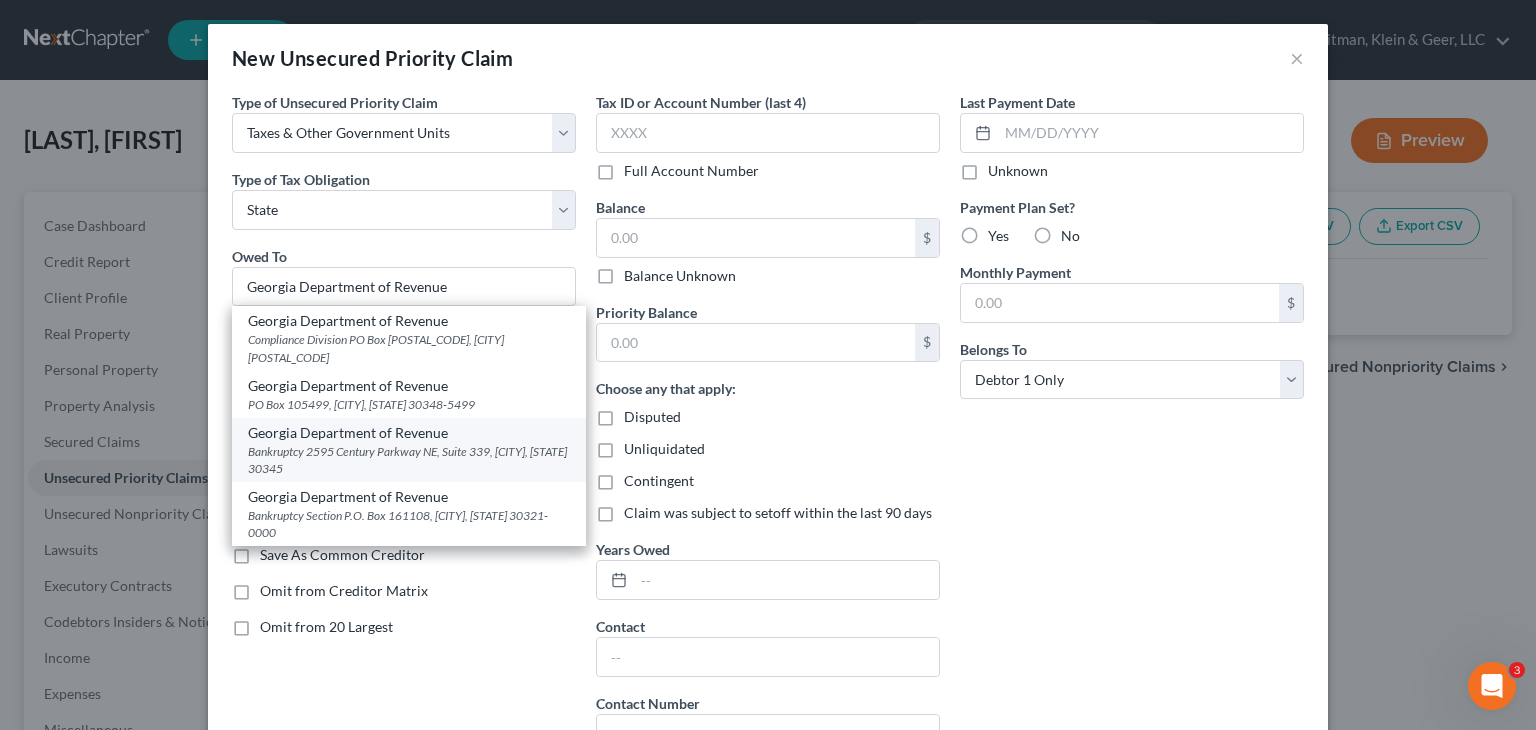 scroll, scrollTop: 0, scrollLeft: 0, axis: both 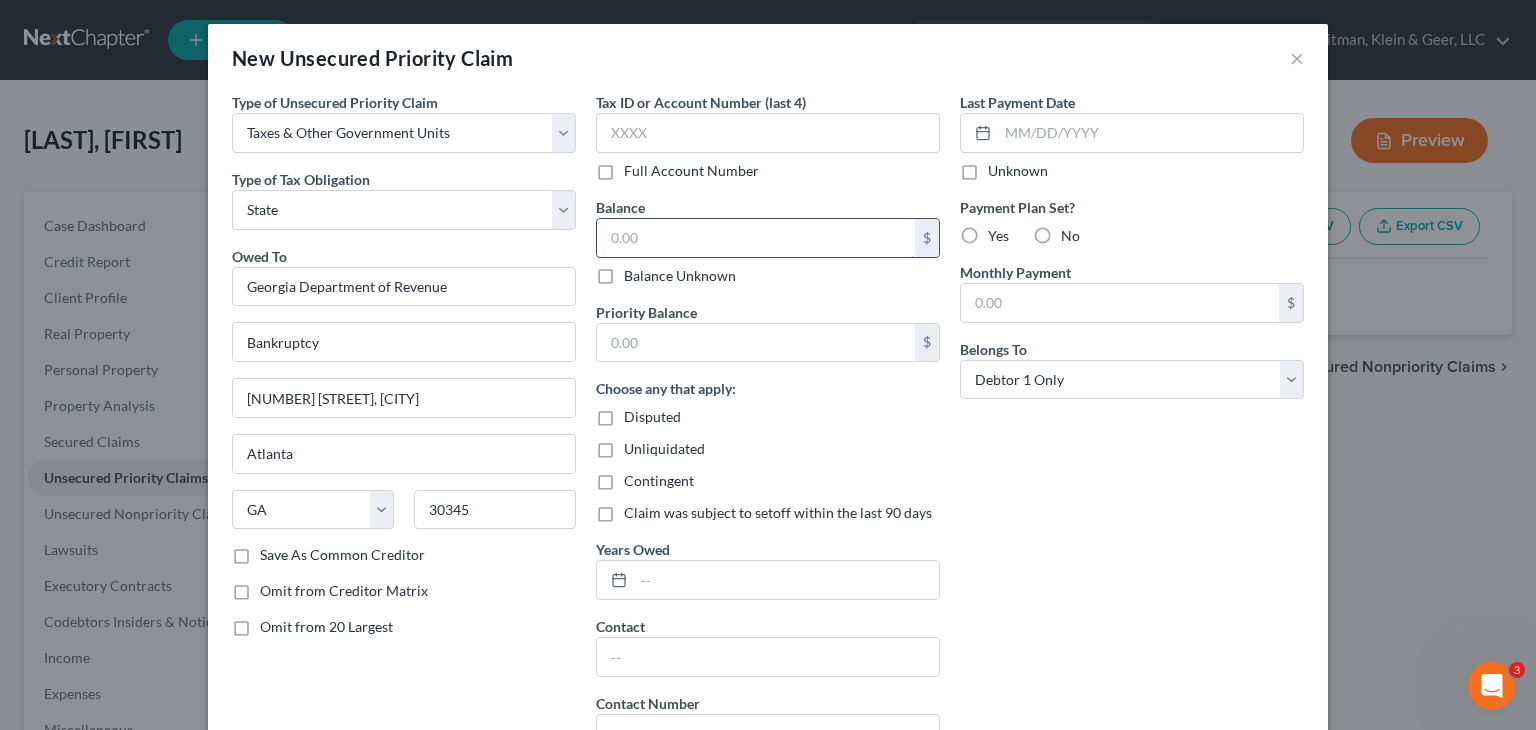click at bounding box center [756, 238] 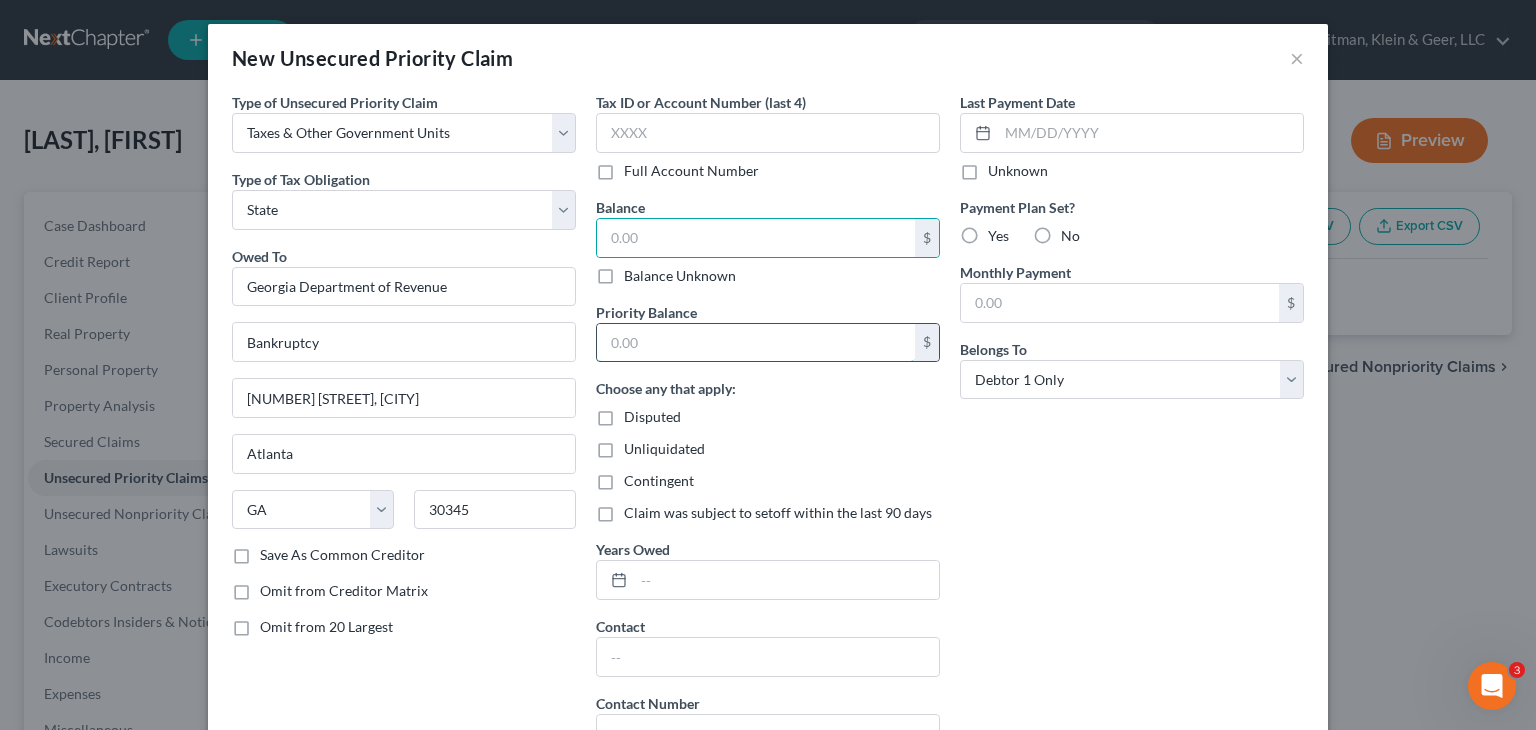 drag, startPoint x: 644, startPoint y: 355, endPoint x: 689, endPoint y: 347, distance: 45.705578 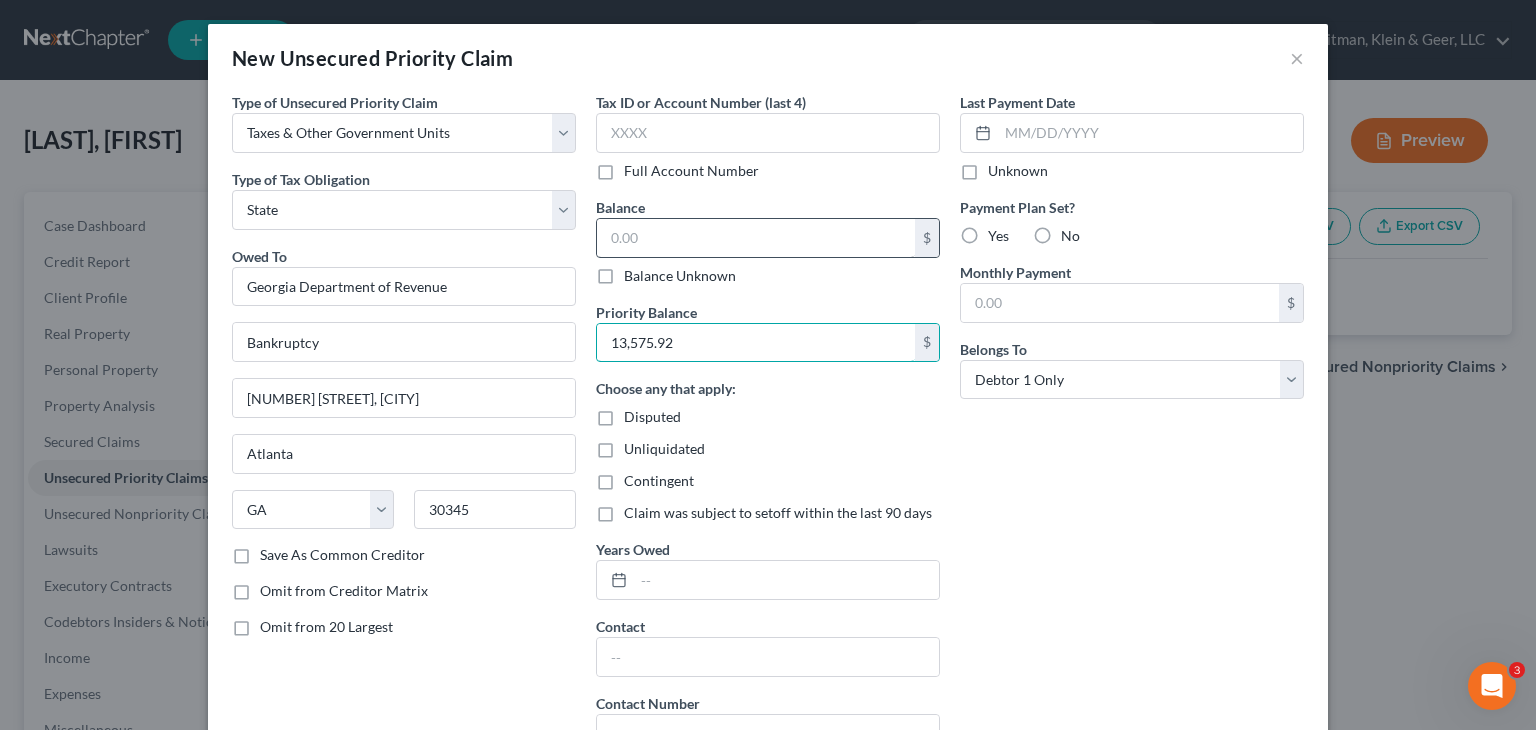 type on "13,575.92" 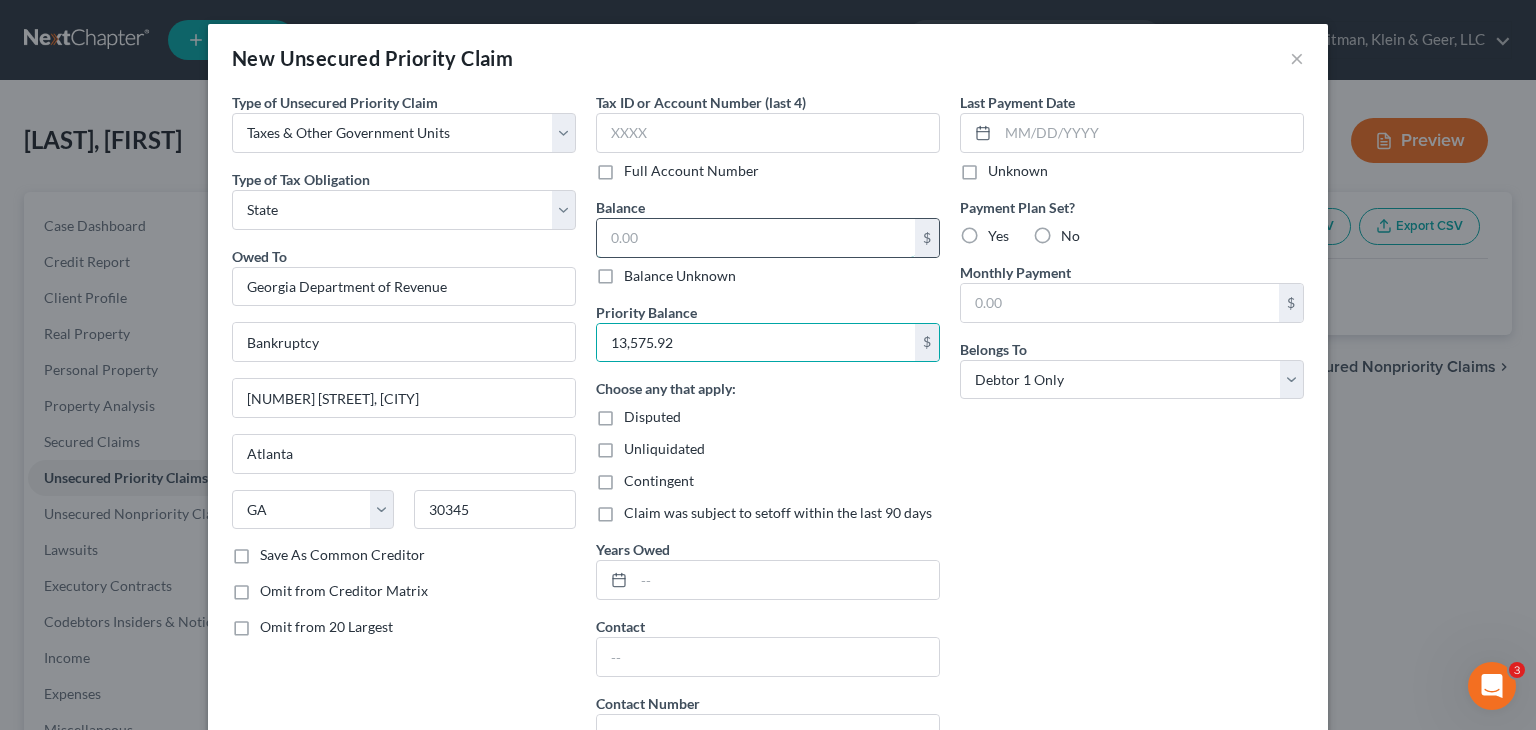 click at bounding box center [756, 238] 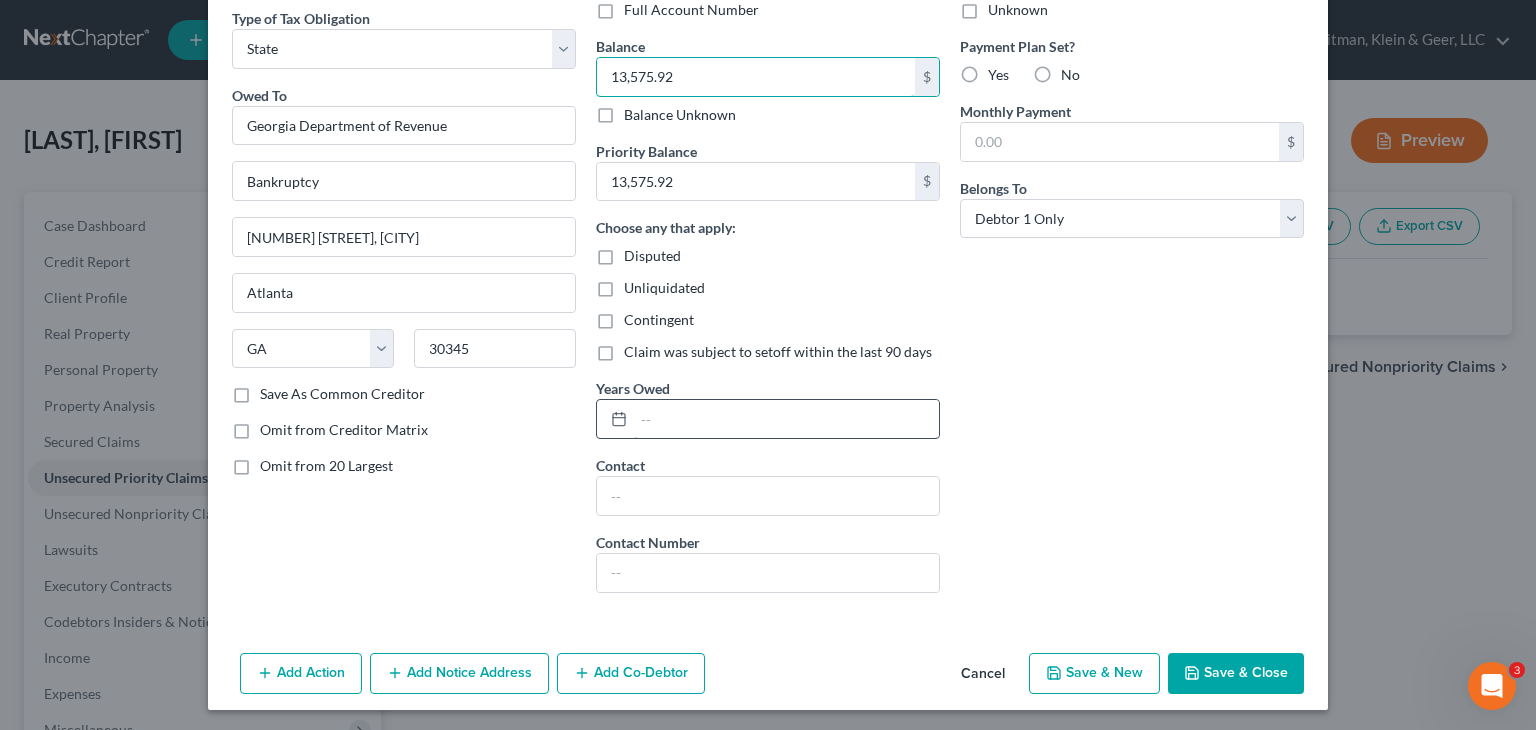 scroll, scrollTop: 163, scrollLeft: 0, axis: vertical 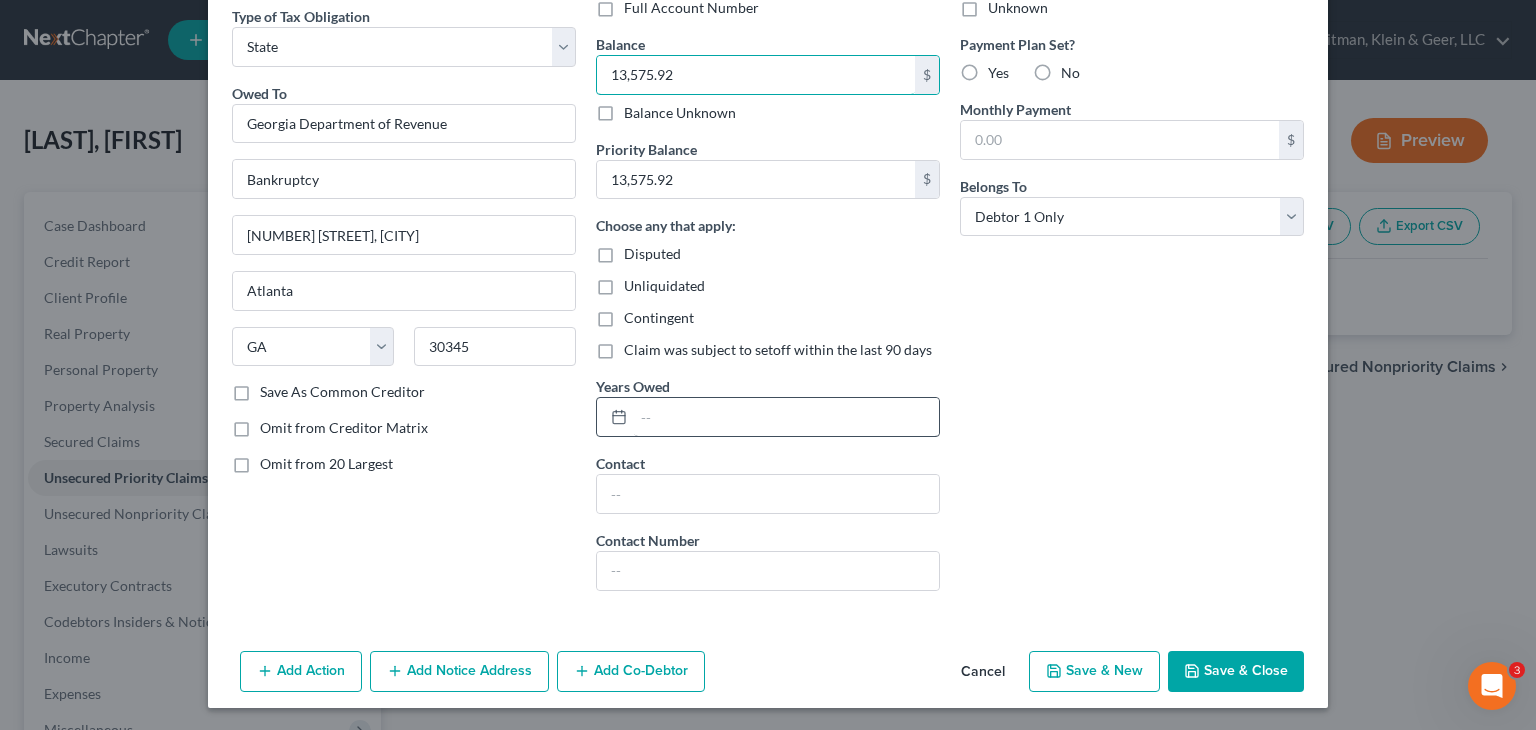 type on "13,575.92" 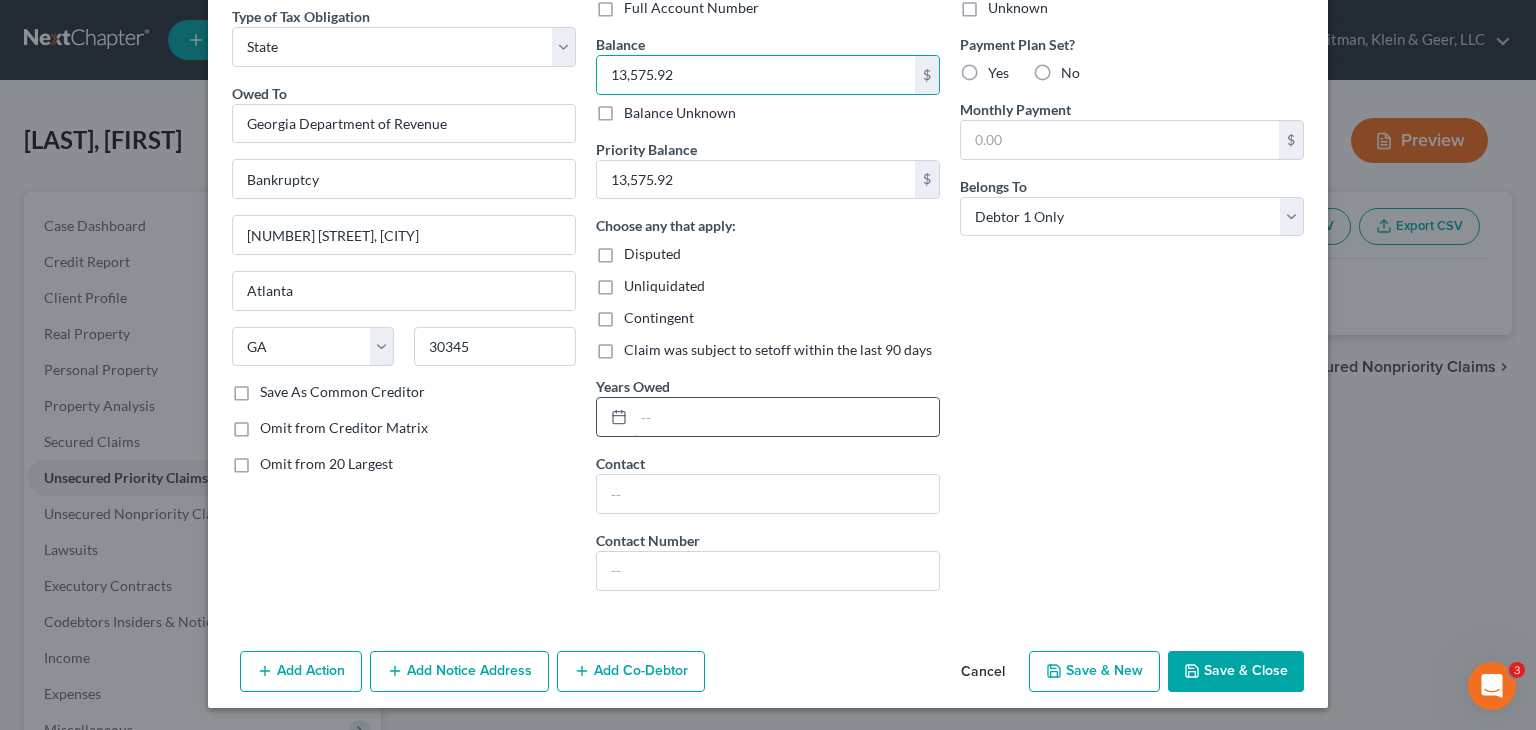 drag, startPoint x: 655, startPoint y: 406, endPoint x: 739, endPoint y: 404, distance: 84.0238 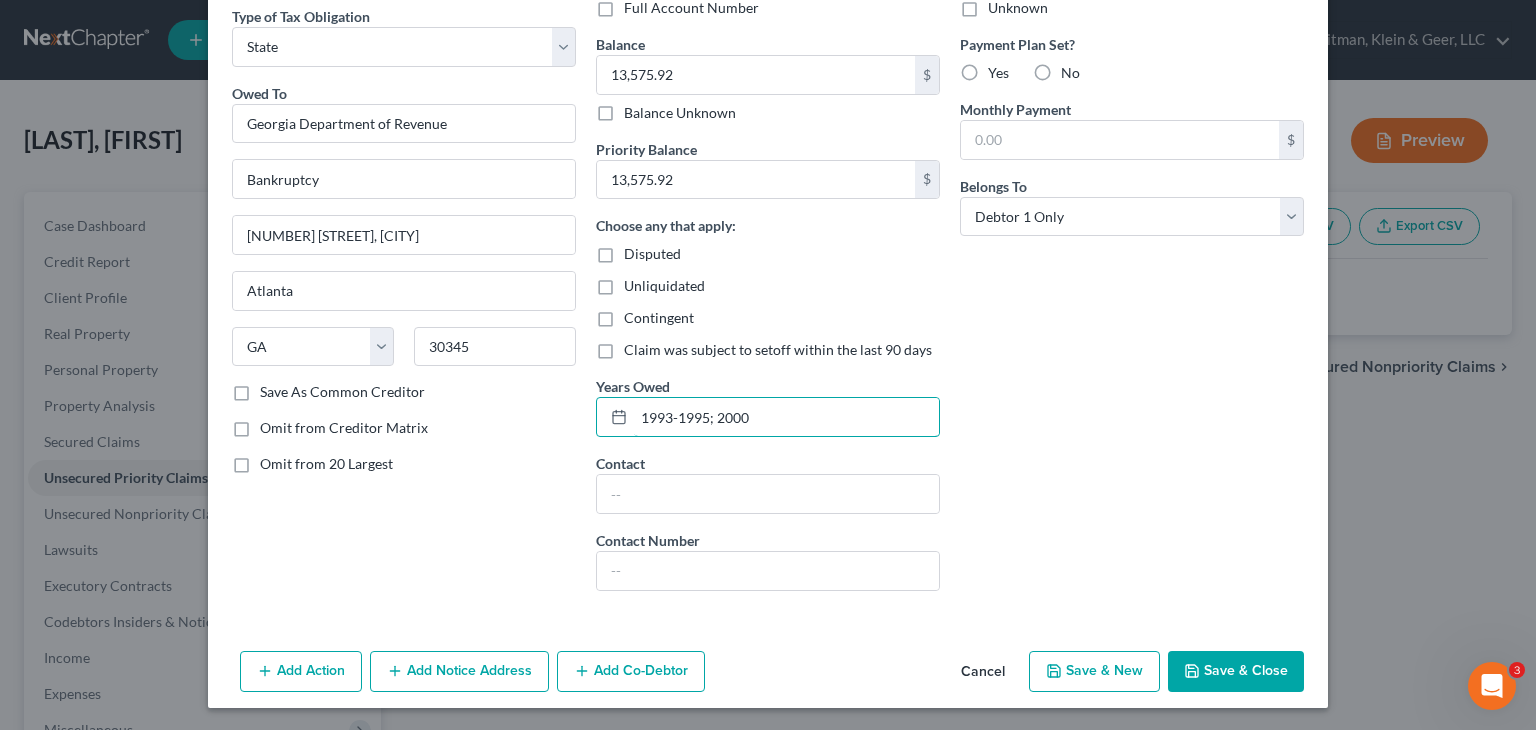 scroll, scrollTop: 0, scrollLeft: 0, axis: both 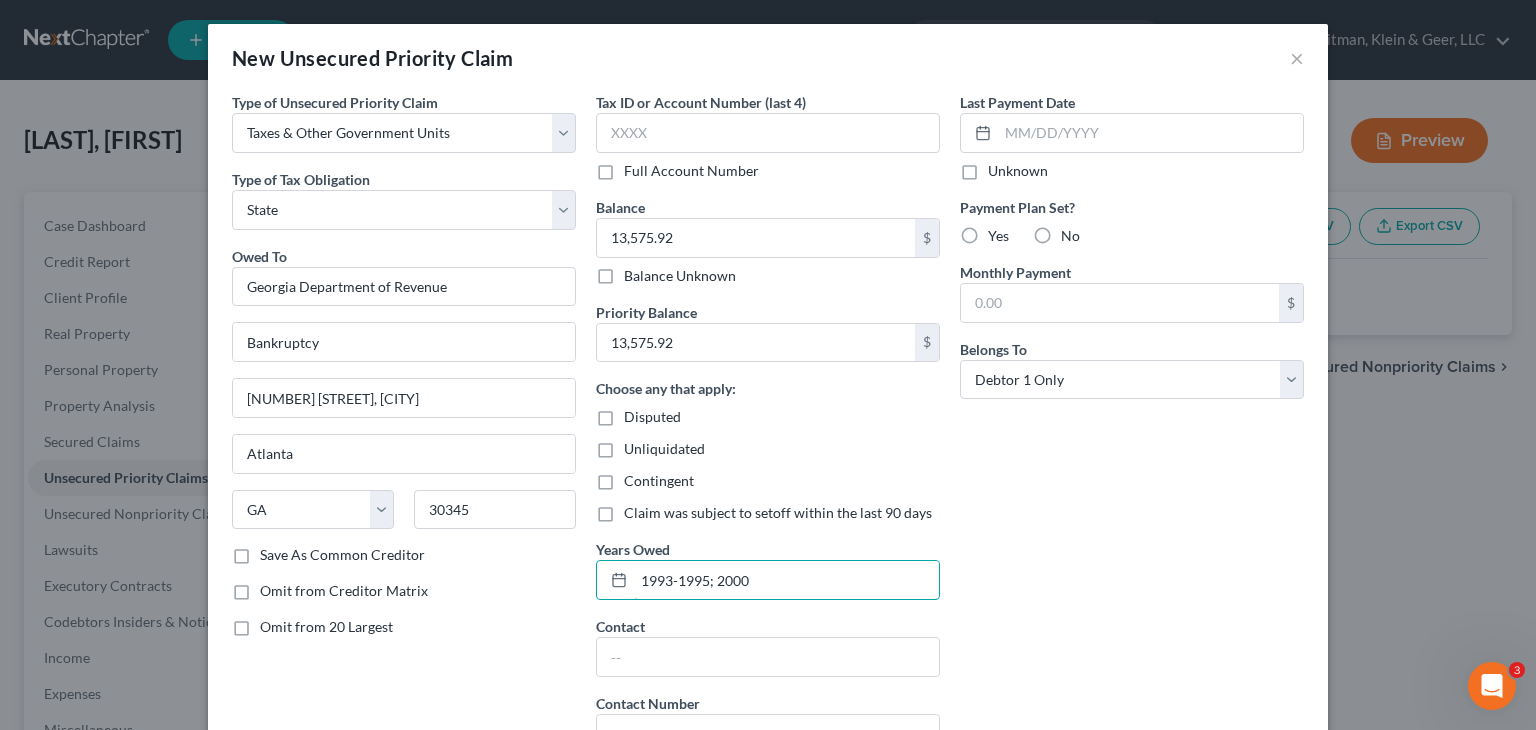 type on "1993-1995; 2000" 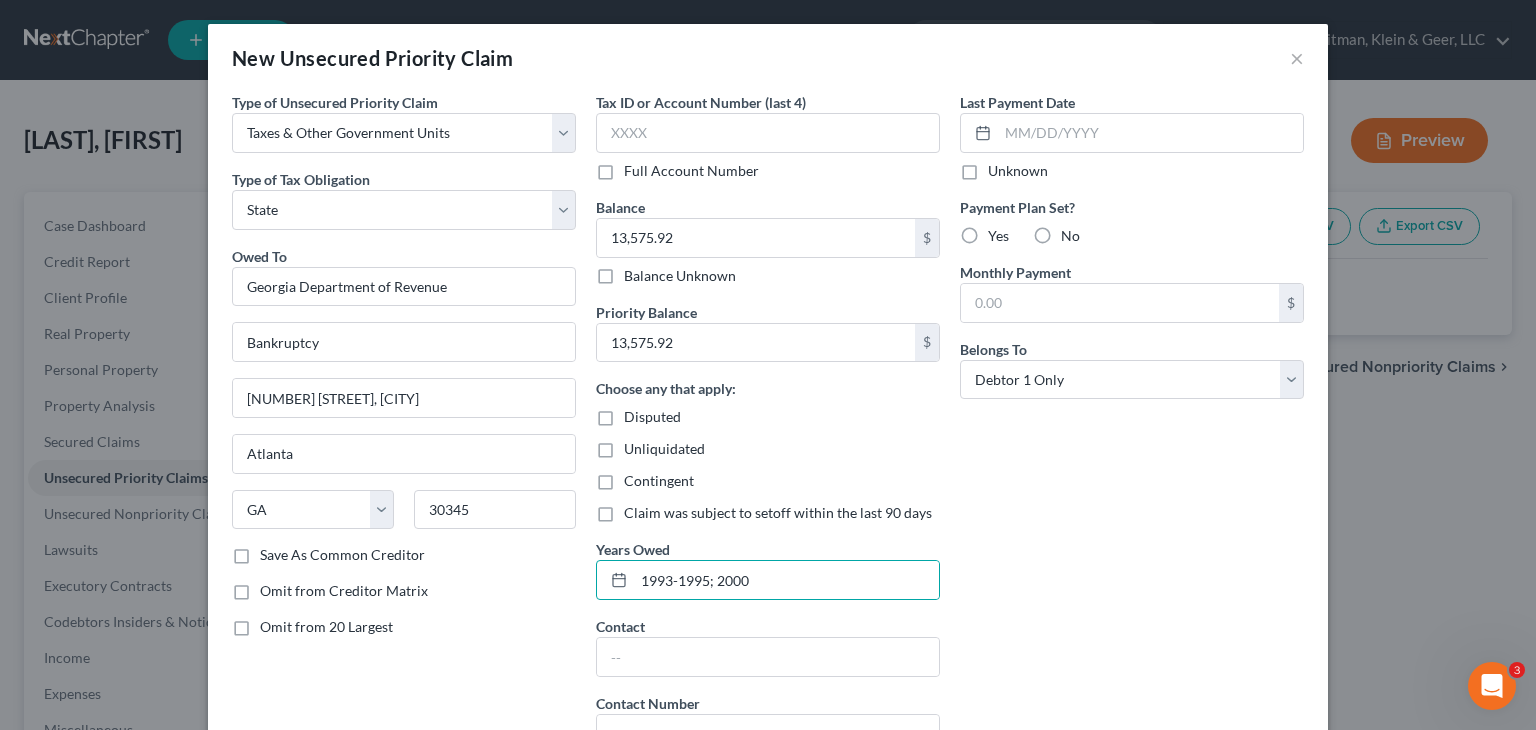 click on "No" at bounding box center [1070, 236] 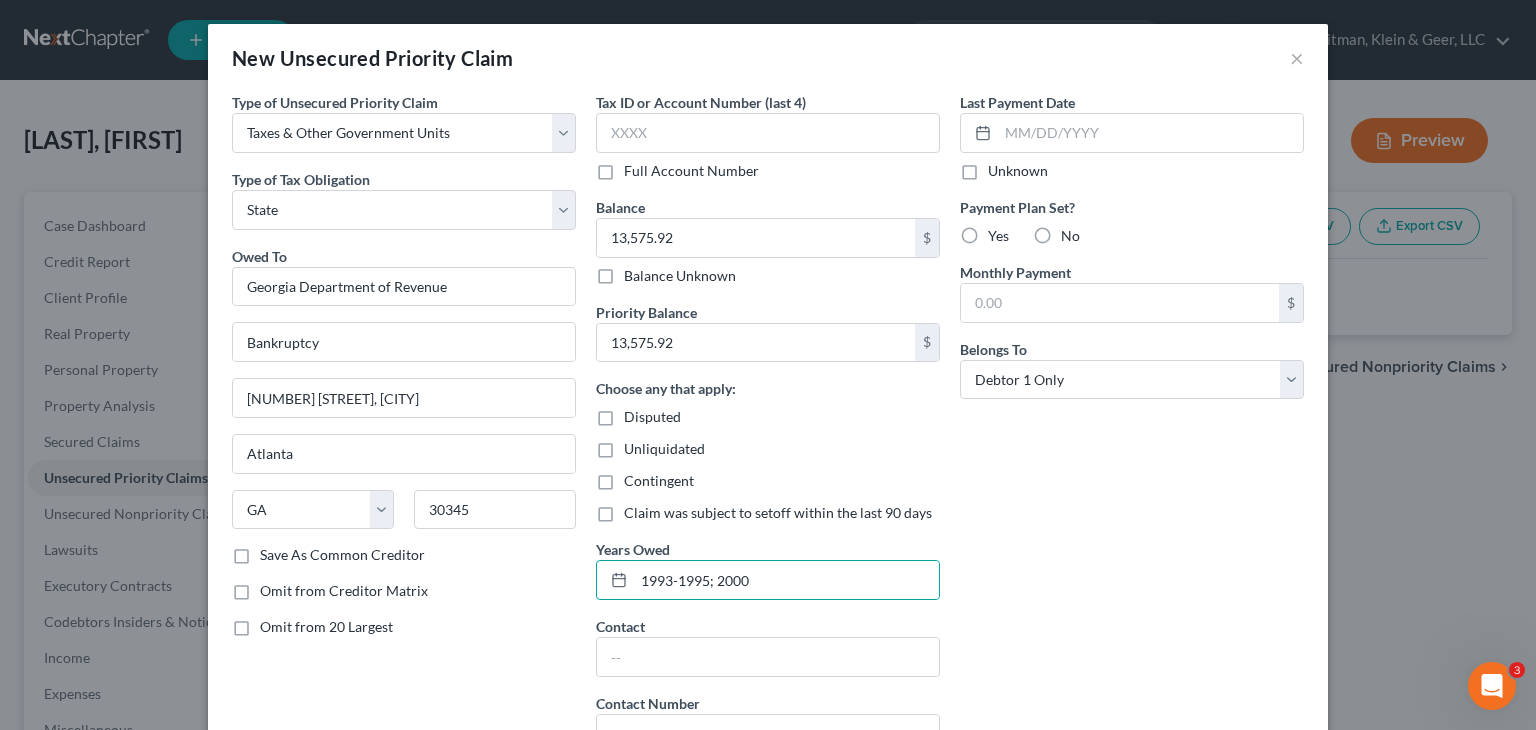 click on "No" at bounding box center [1075, 232] 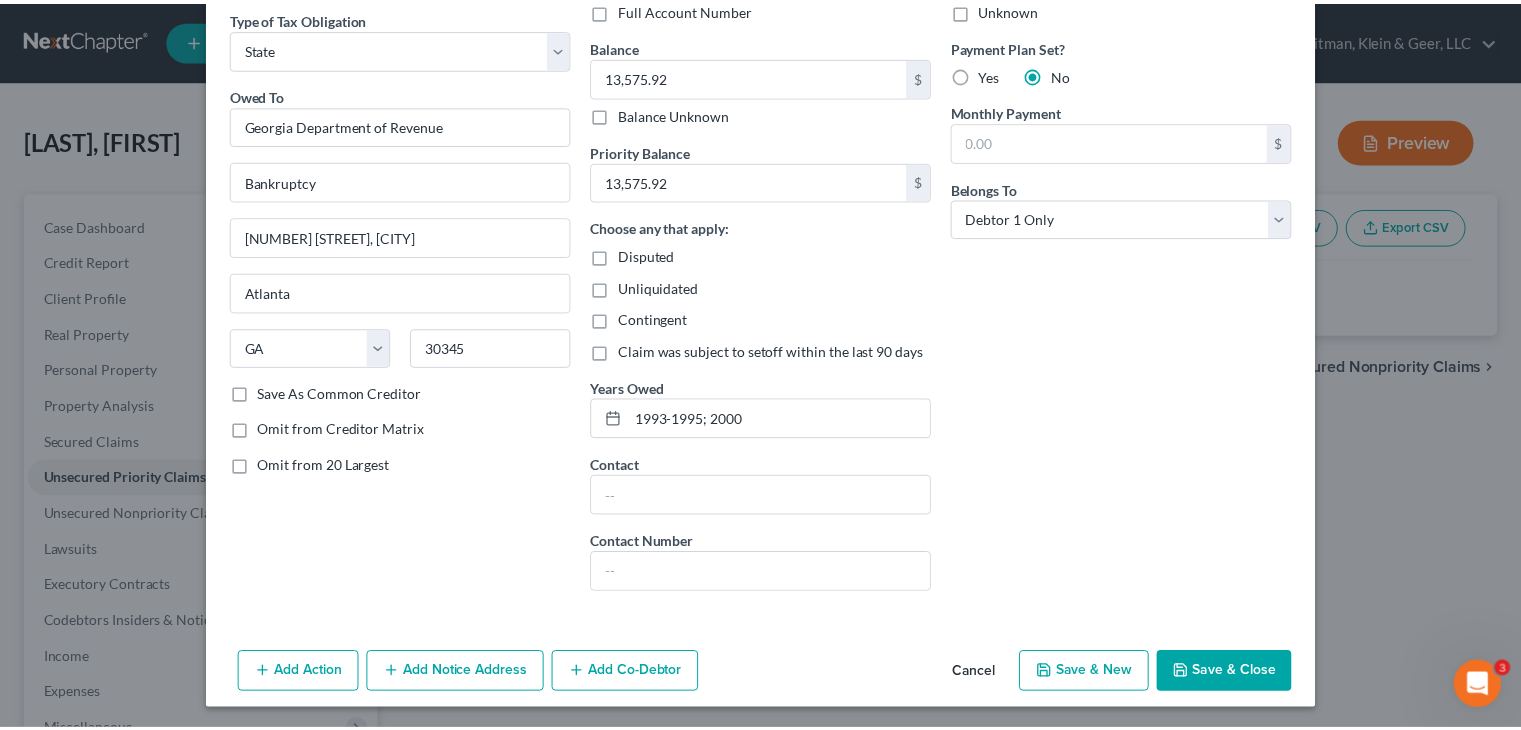scroll, scrollTop: 163, scrollLeft: 0, axis: vertical 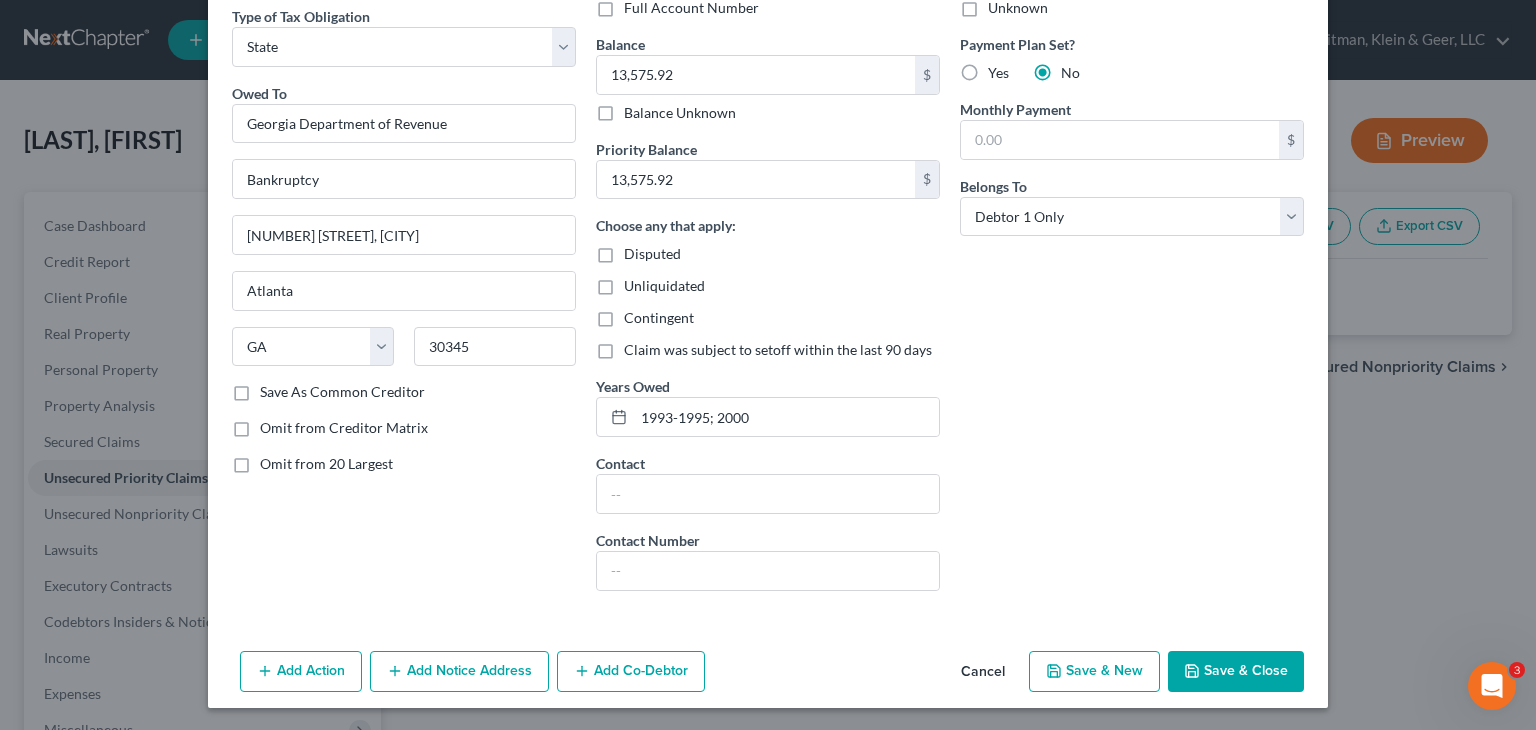 click on "Save & Close" at bounding box center (1236, 672) 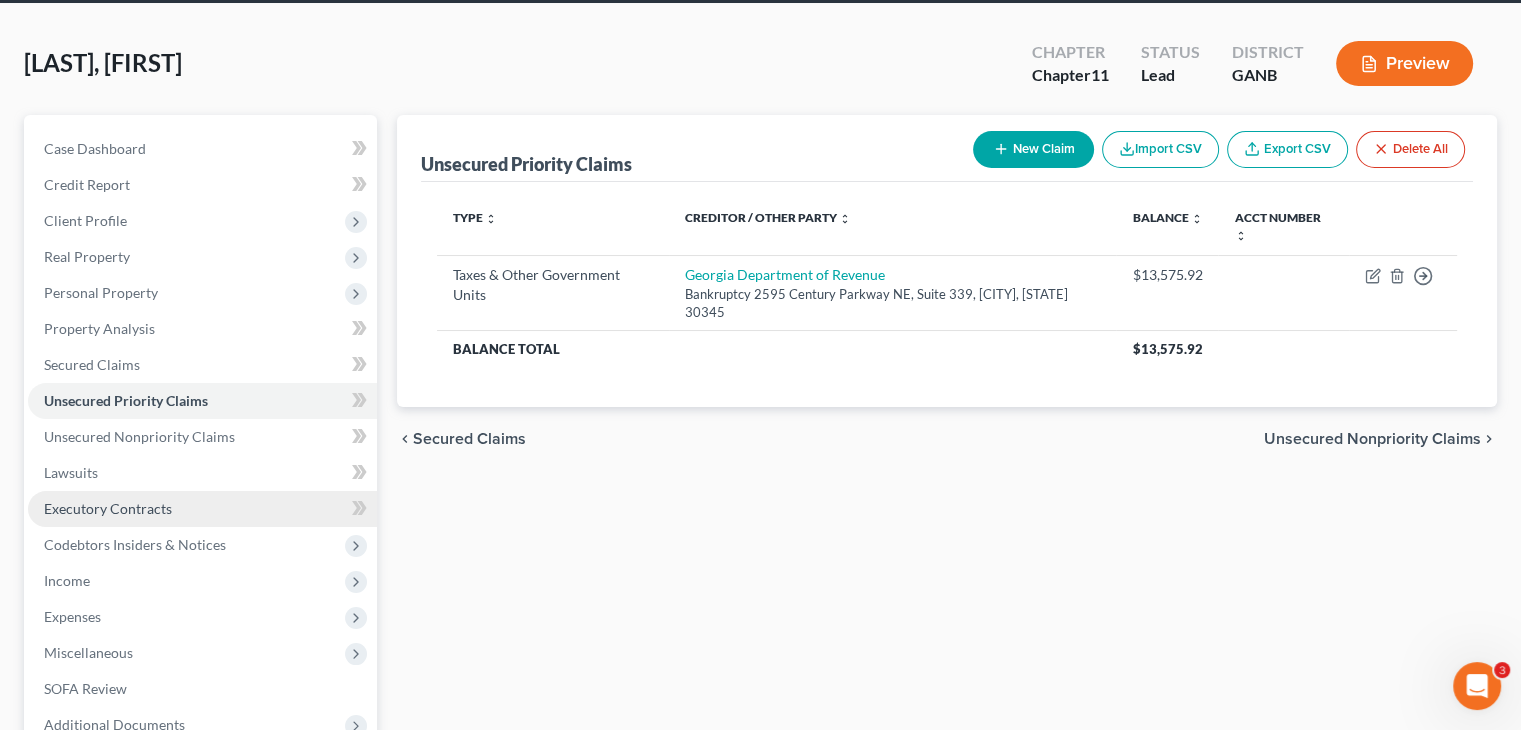 scroll, scrollTop: 200, scrollLeft: 0, axis: vertical 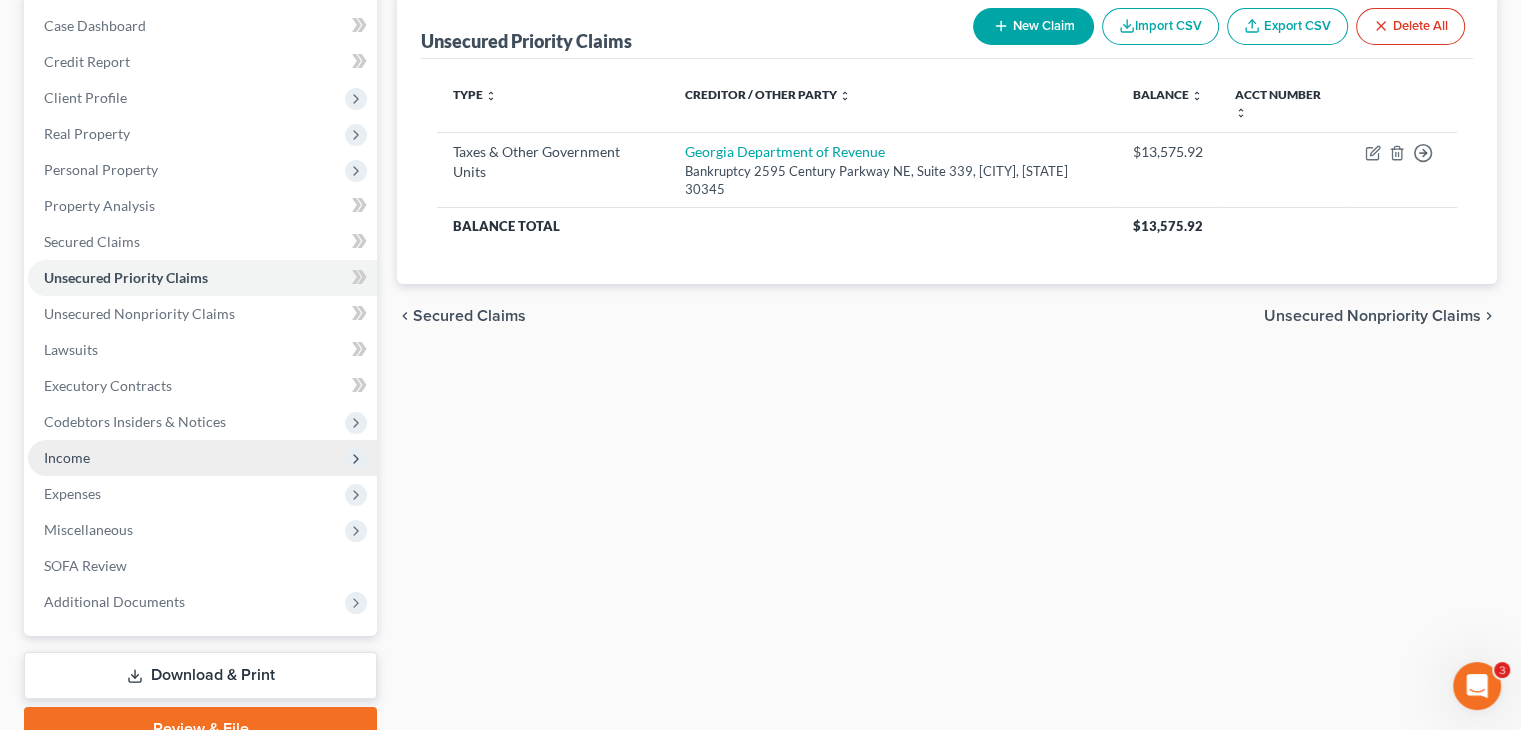 click on "Income" at bounding box center [67, 457] 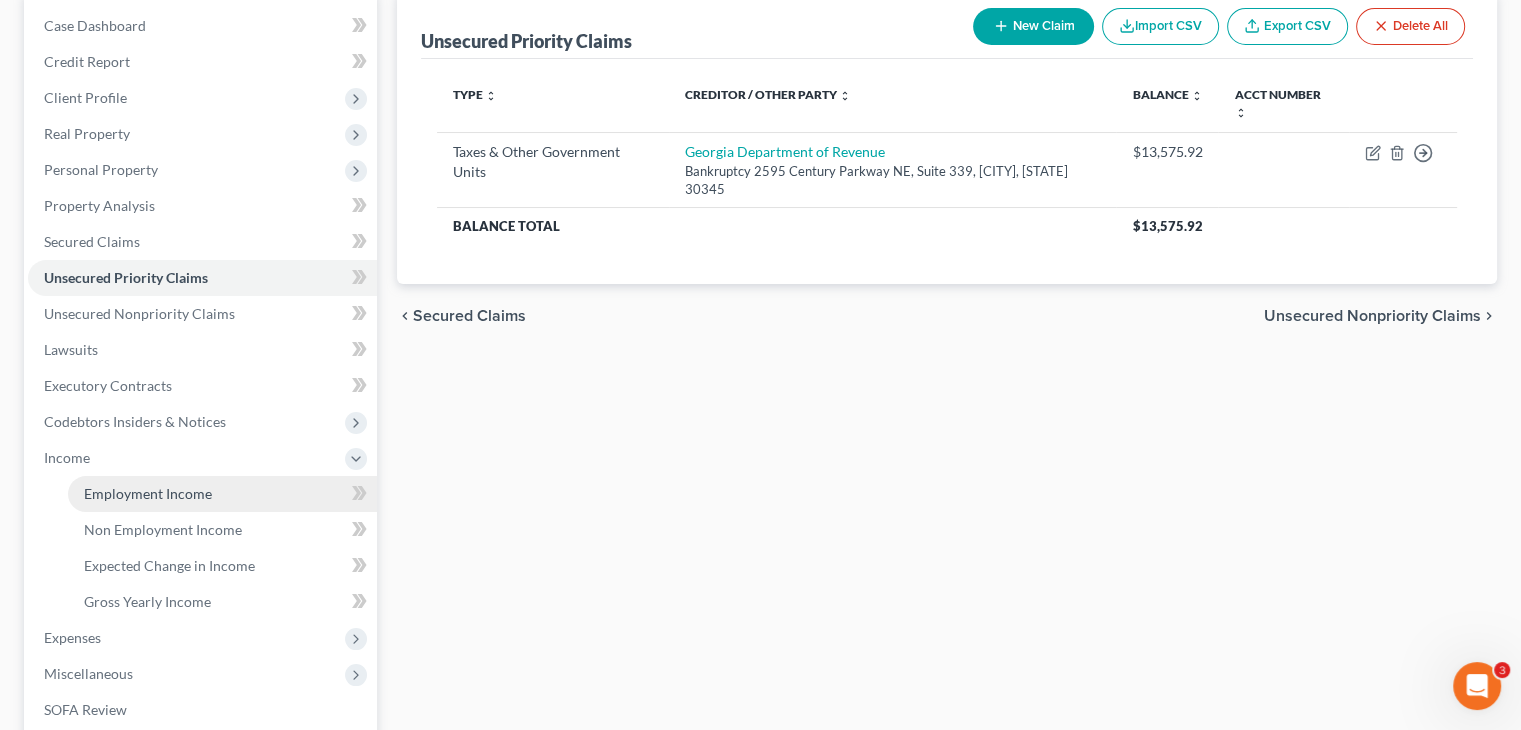 click on "Employment Income" at bounding box center (222, 494) 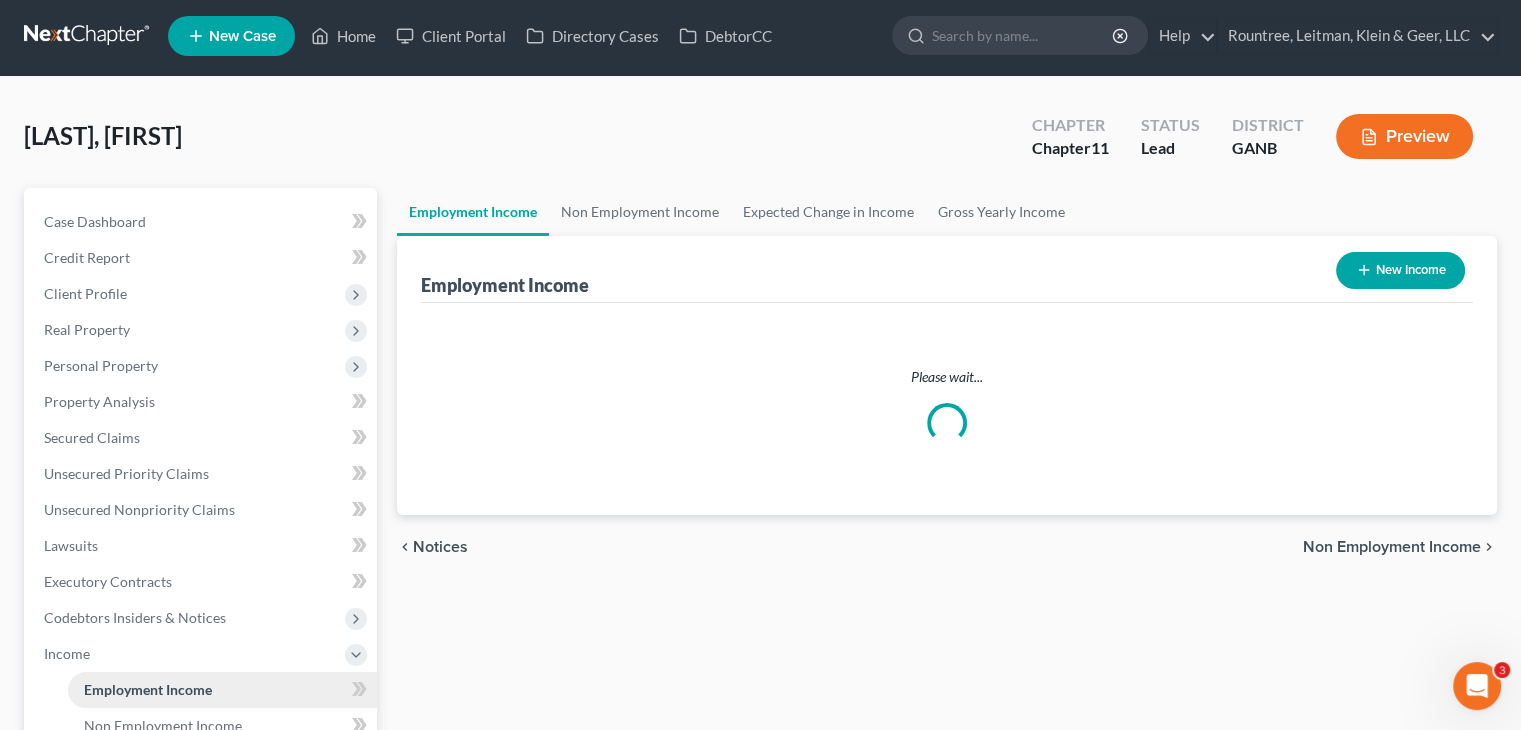 scroll, scrollTop: 0, scrollLeft: 0, axis: both 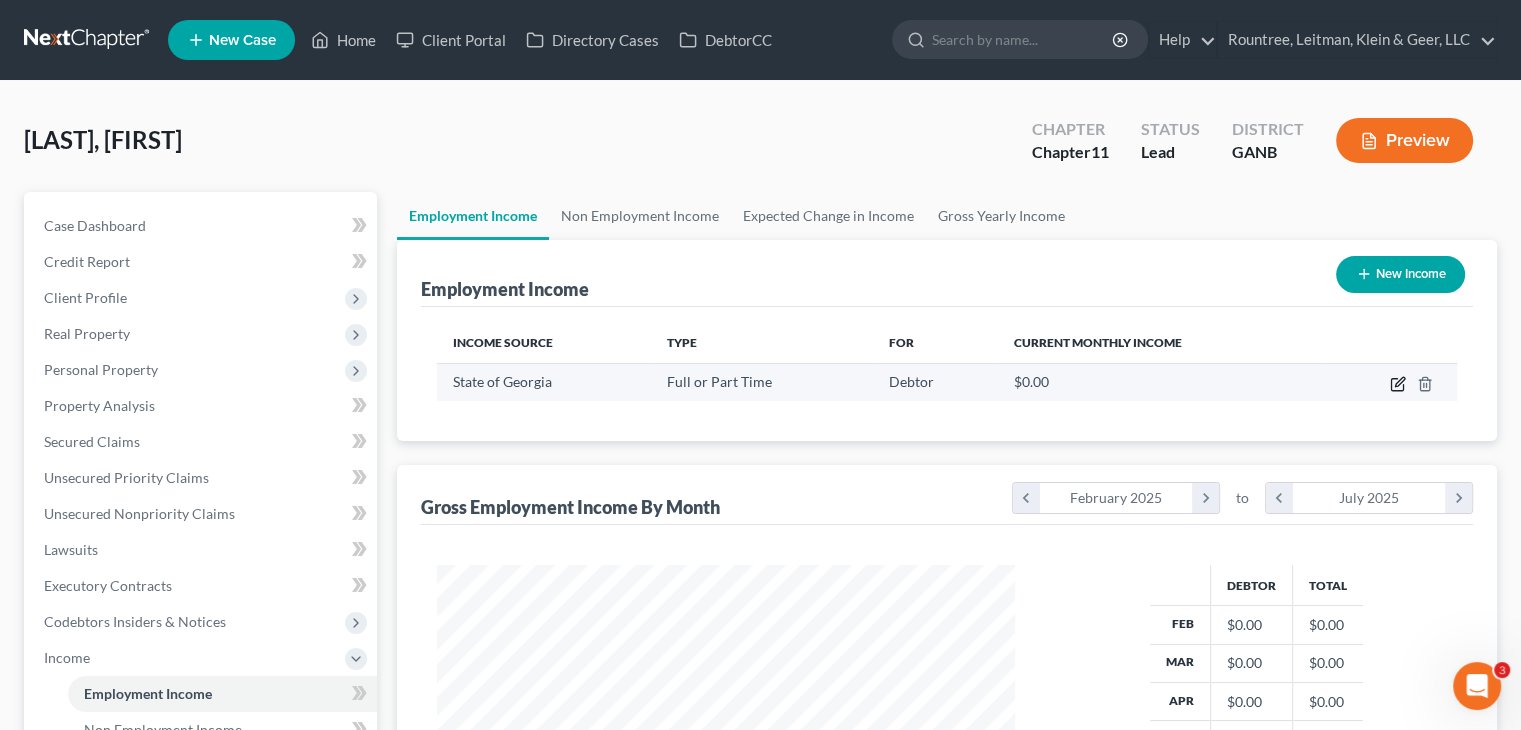 click 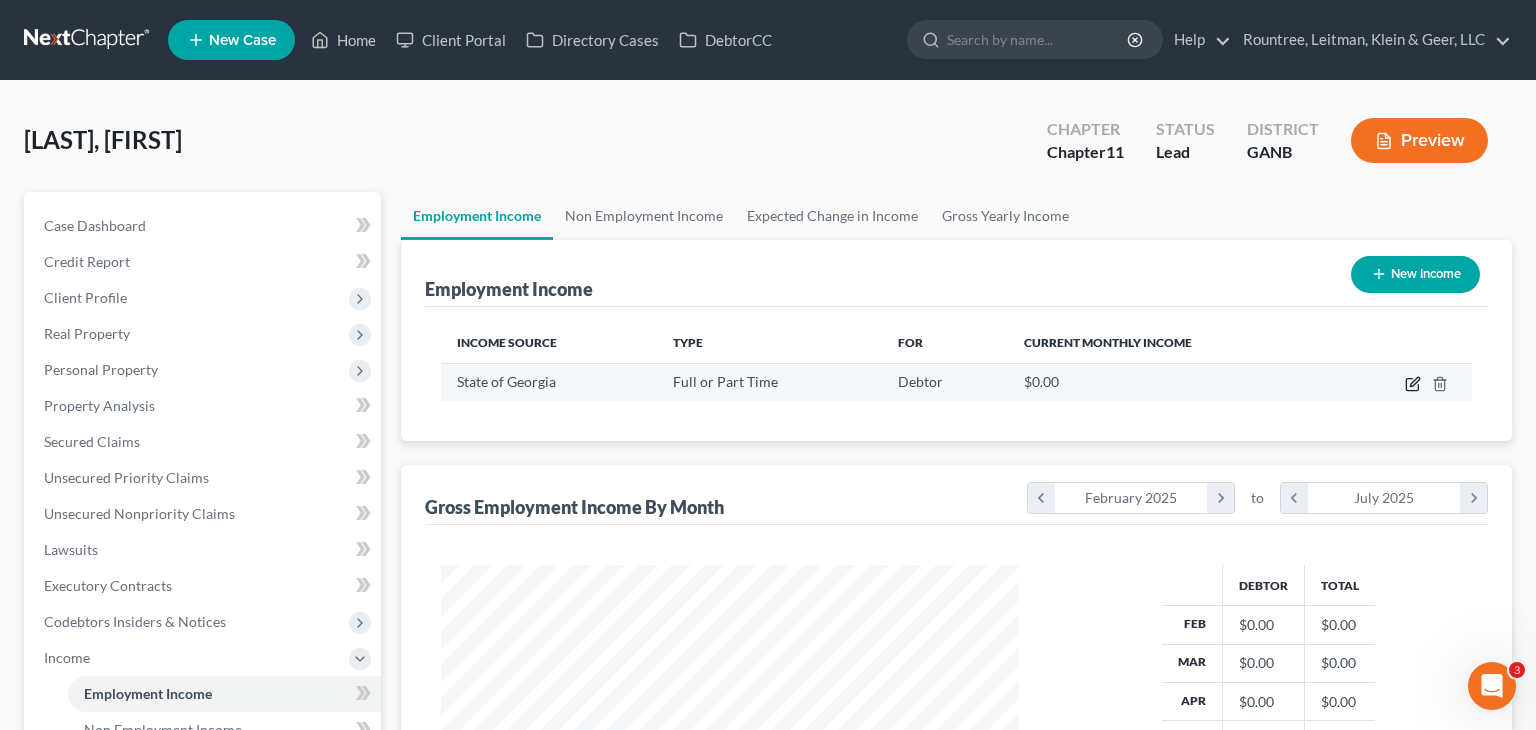 select on "0" 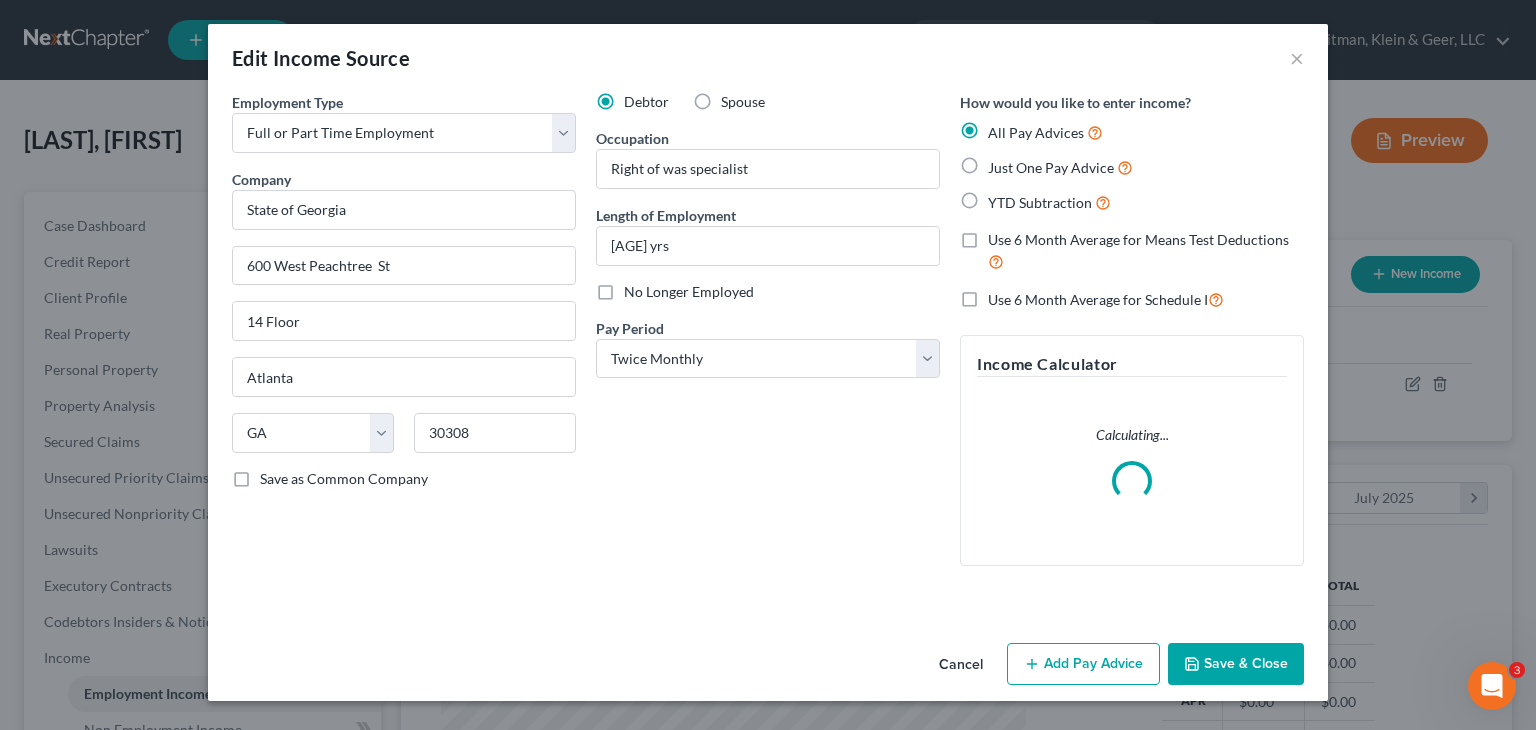 scroll, scrollTop: 999643, scrollLeft: 999375, axis: both 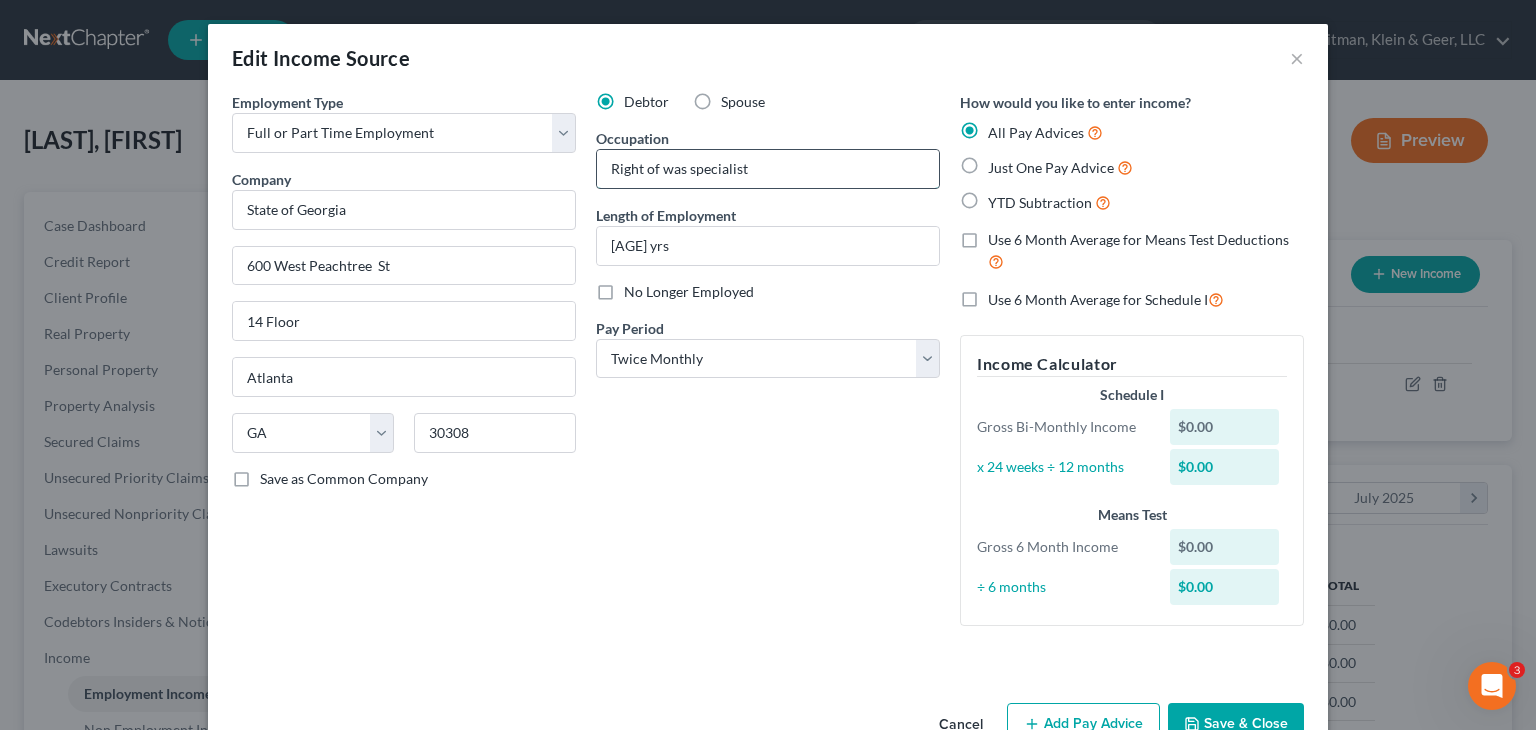 drag, startPoint x: 668, startPoint y: 164, endPoint x: 678, endPoint y: 166, distance: 10.198039 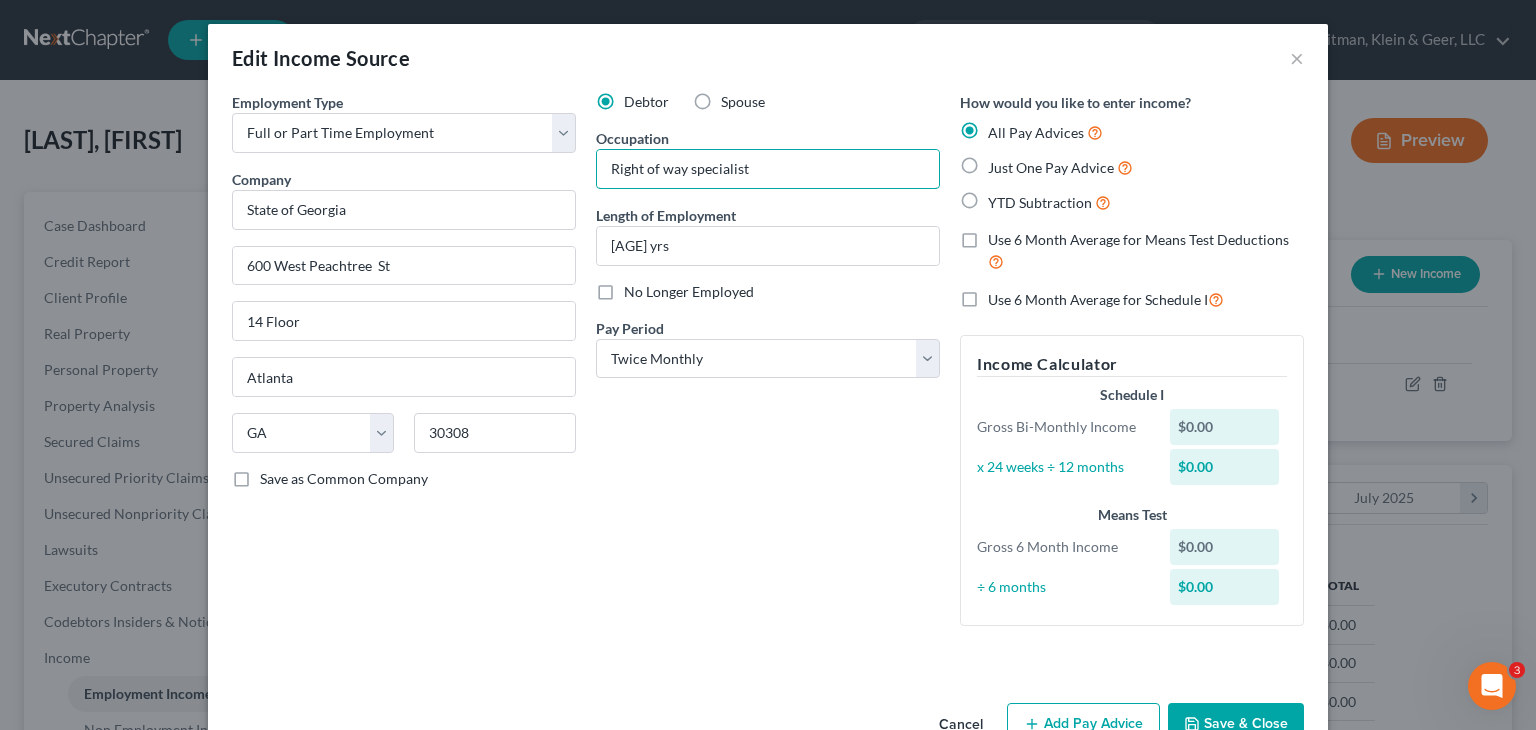 type on "Right of way specialist" 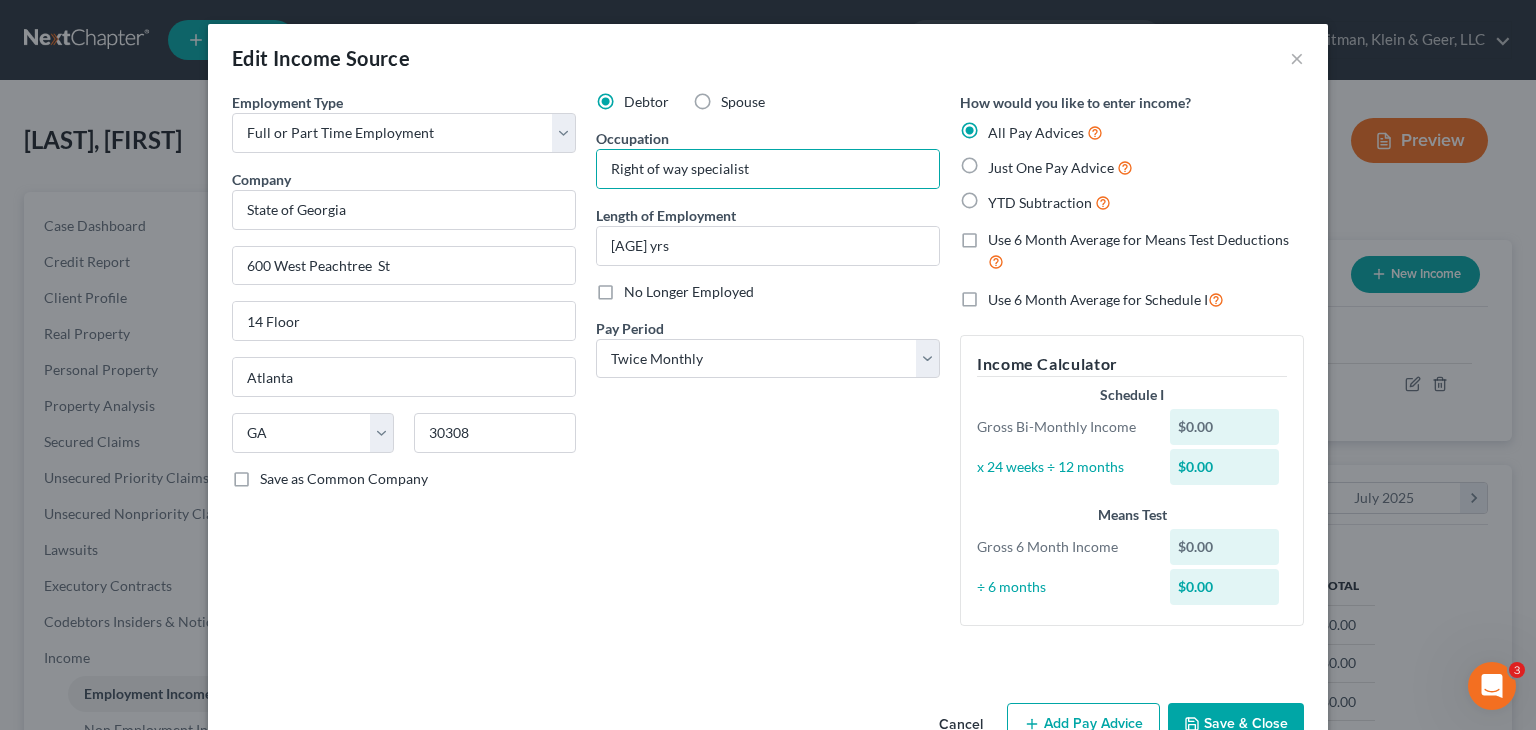 click on "Debtor Spouse Occupation Right of way specialist Length of Employment 6 yrs No Longer Employed
Pay Period
*
Select Monthly Twice Monthly Every Other Week Weekly" at bounding box center (768, 367) 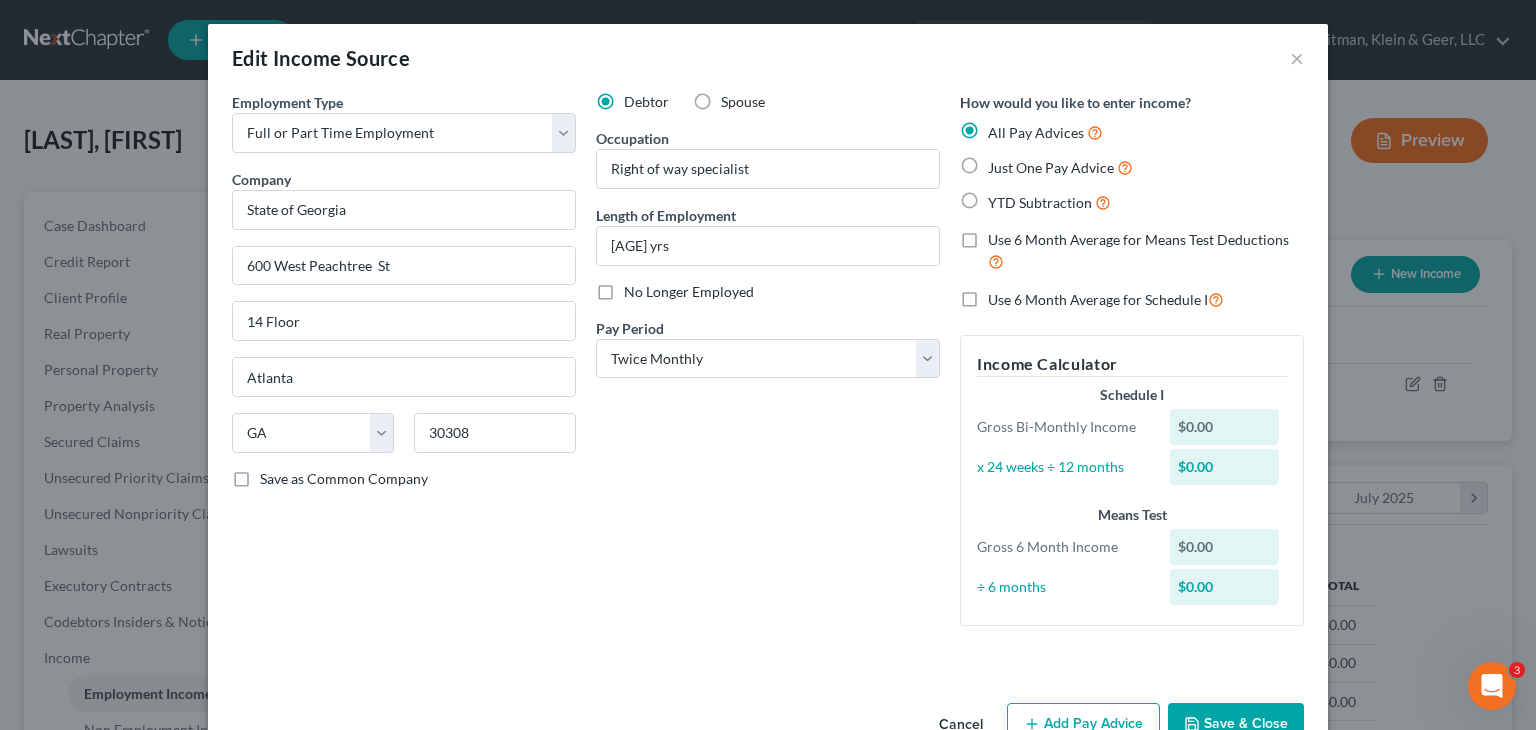 click on "$0.00" at bounding box center (1225, 427) 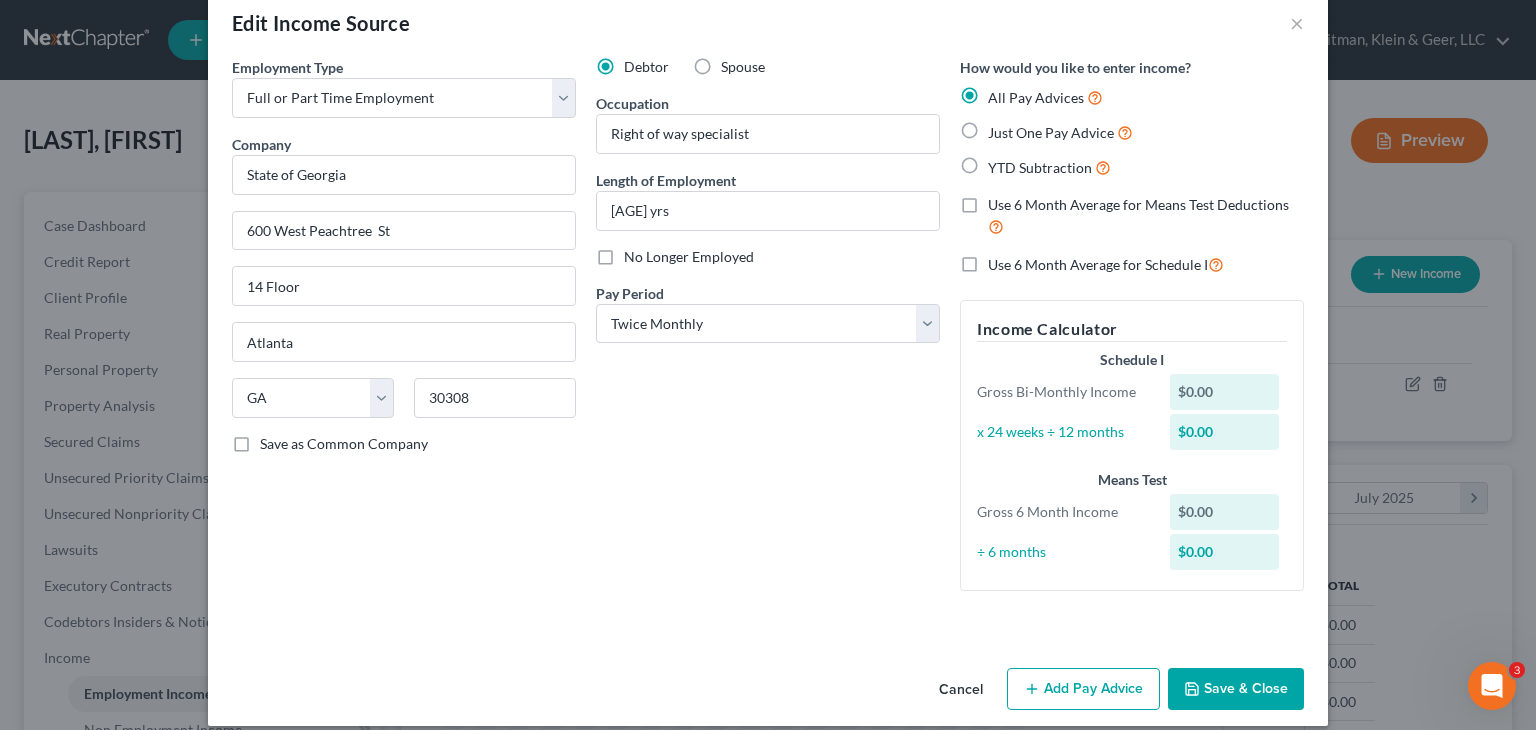 scroll, scrollTop: 54, scrollLeft: 0, axis: vertical 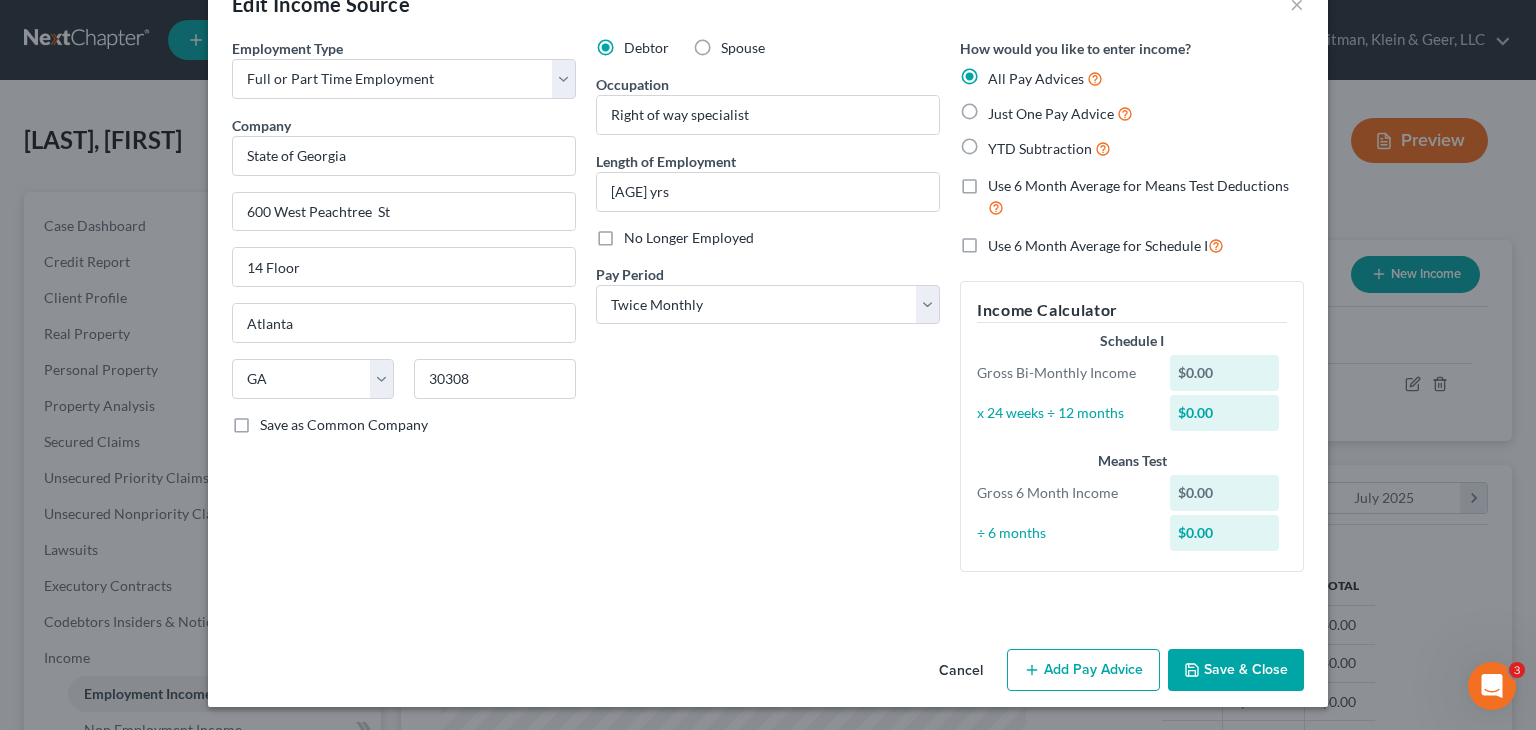click on "Just One Pay Advice" at bounding box center [1060, 113] 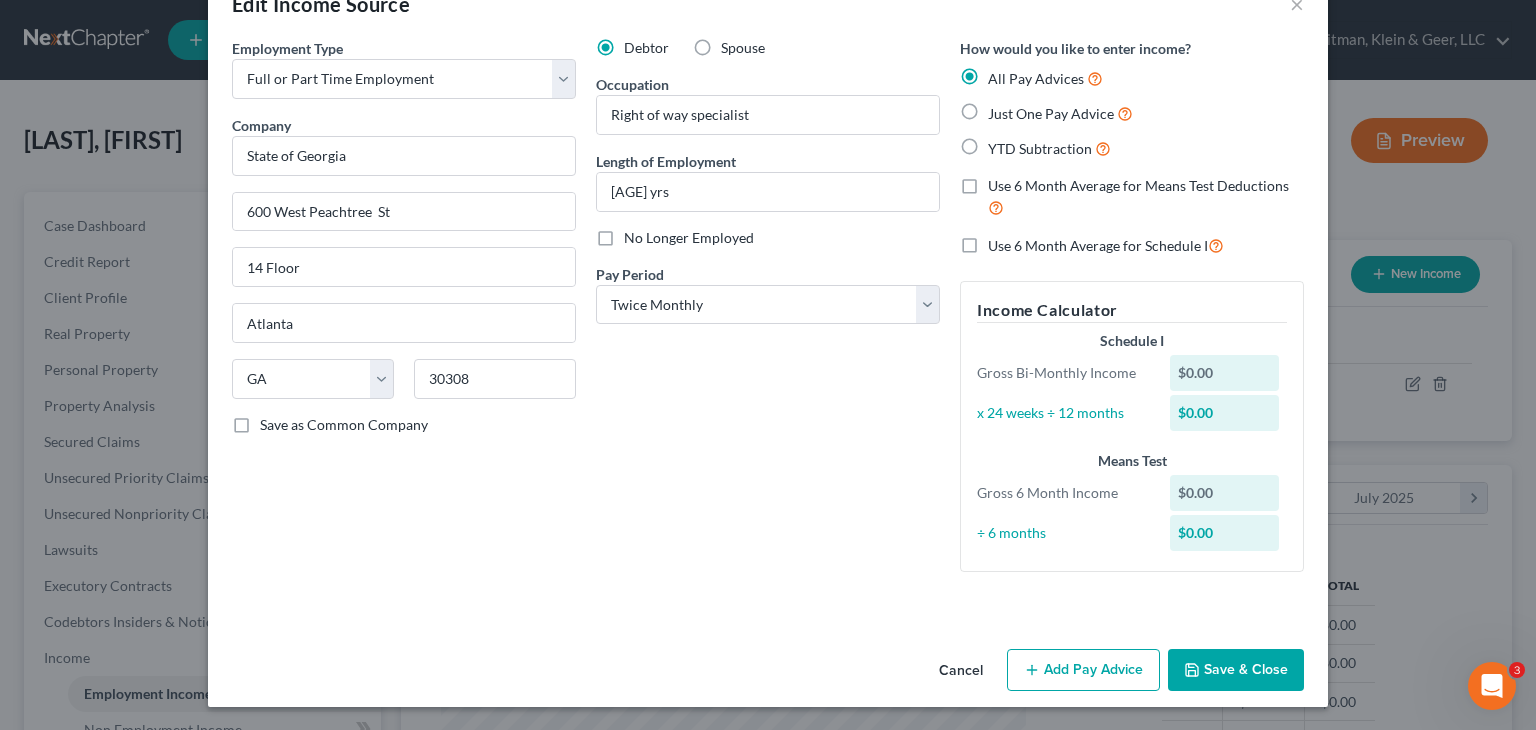 click on "Just One Pay Advice" at bounding box center (1002, 108) 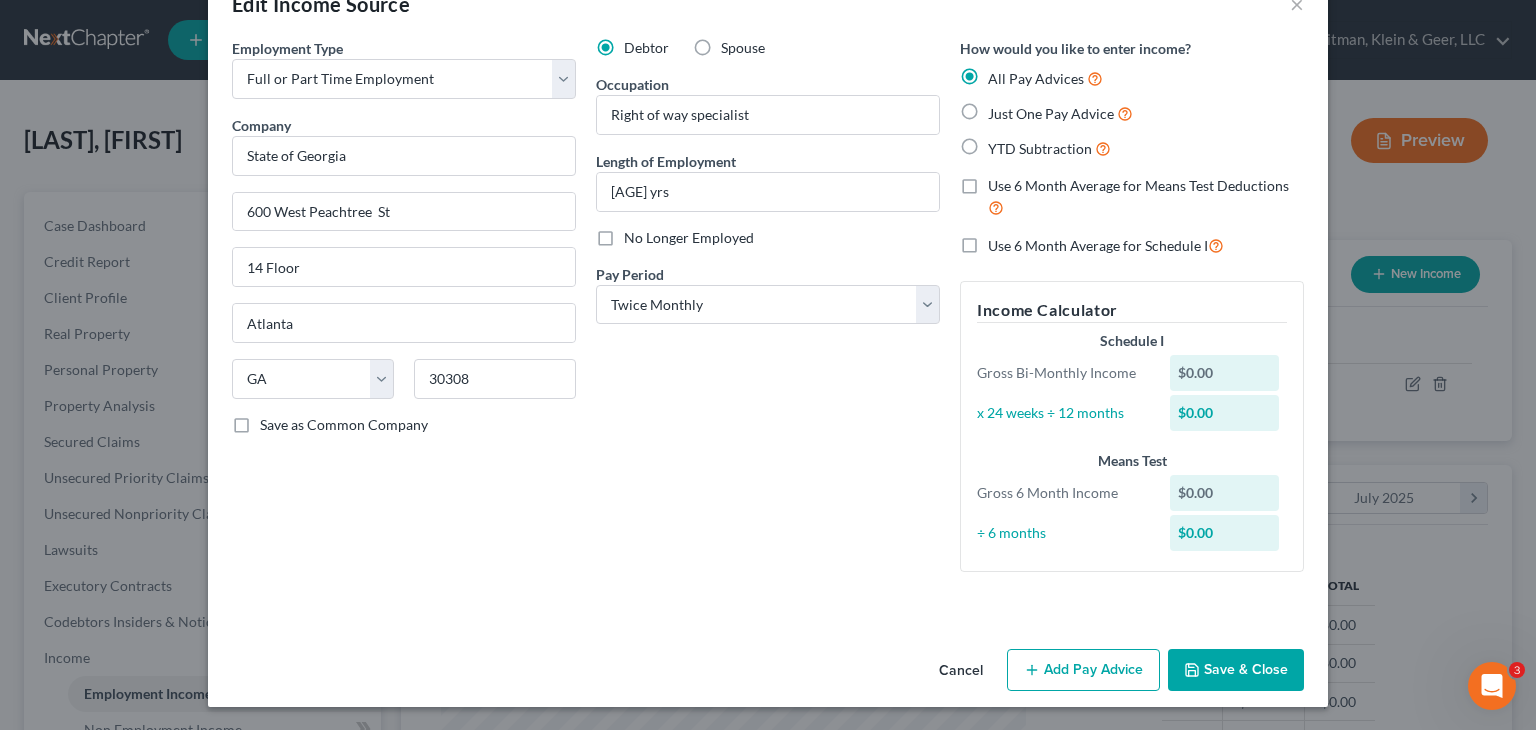 radio on "true" 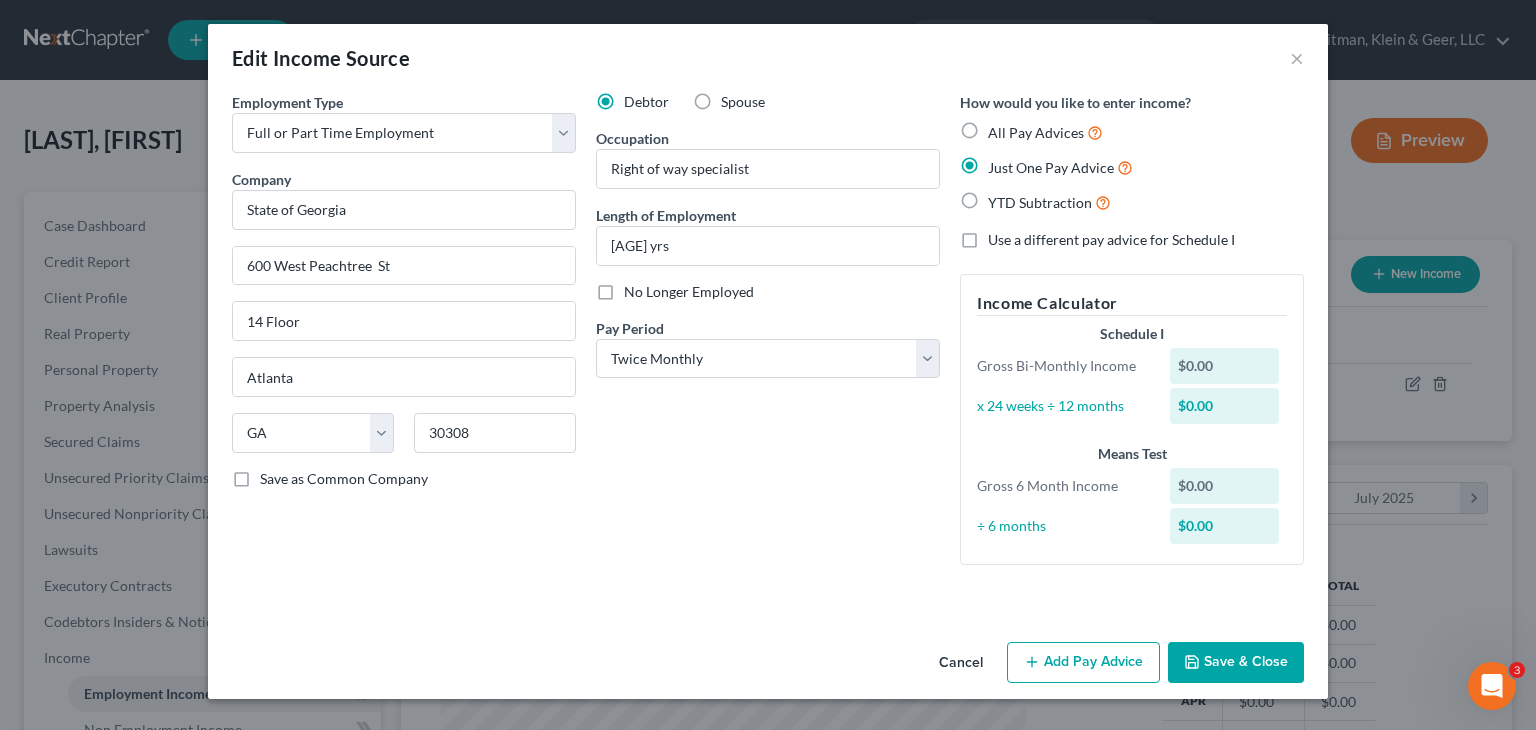 scroll, scrollTop: 0, scrollLeft: 0, axis: both 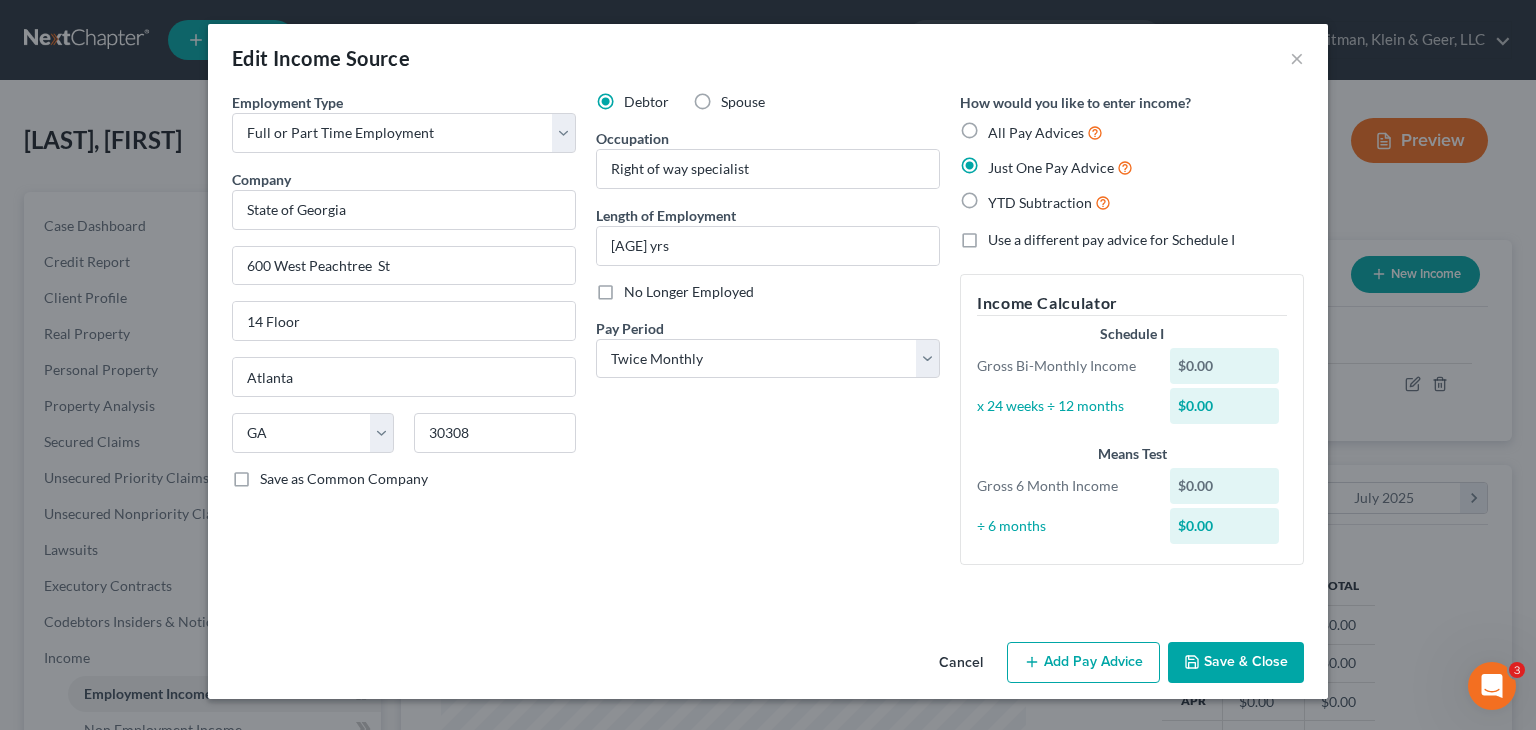 click on "$0.00" at bounding box center [1225, 366] 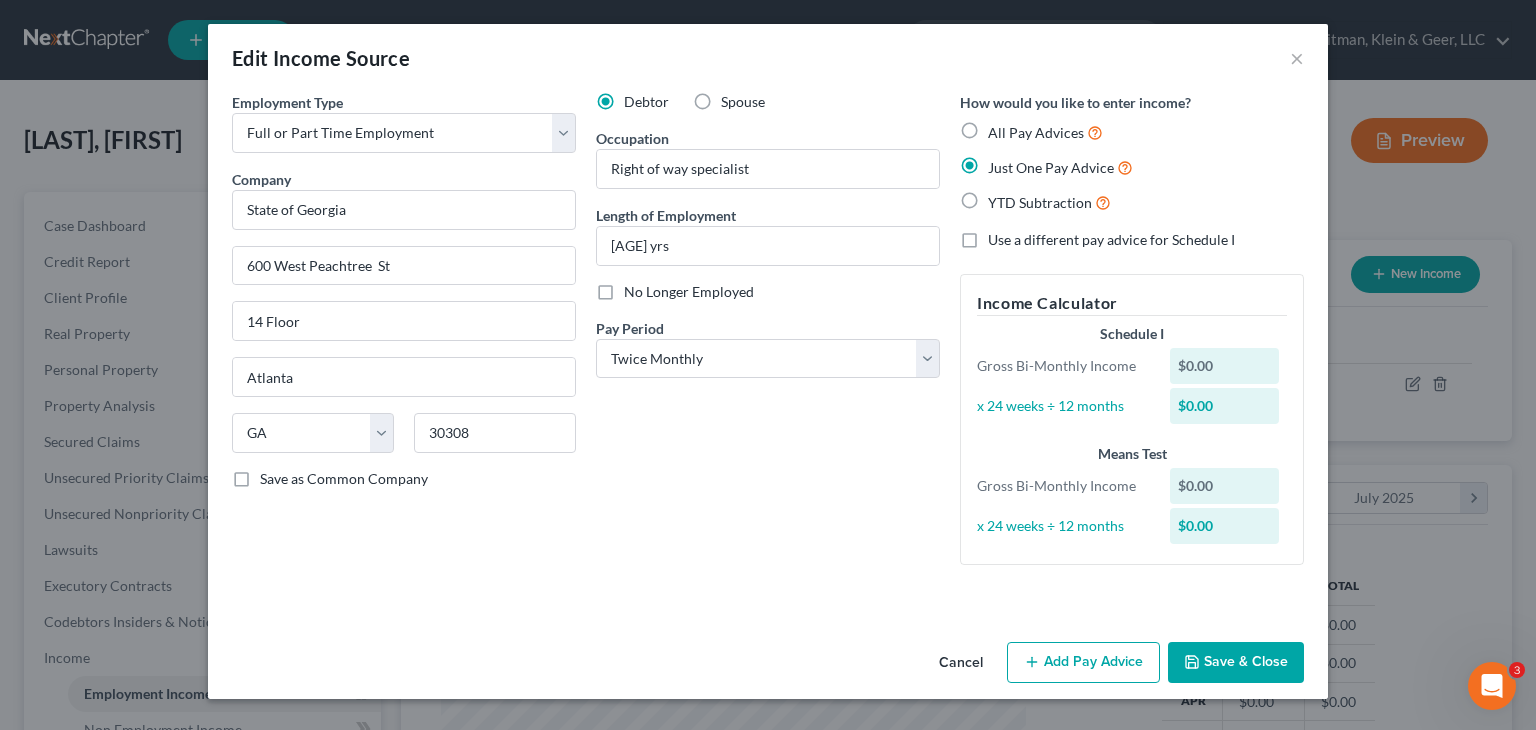 click on "Add Pay Advice" at bounding box center (1083, 663) 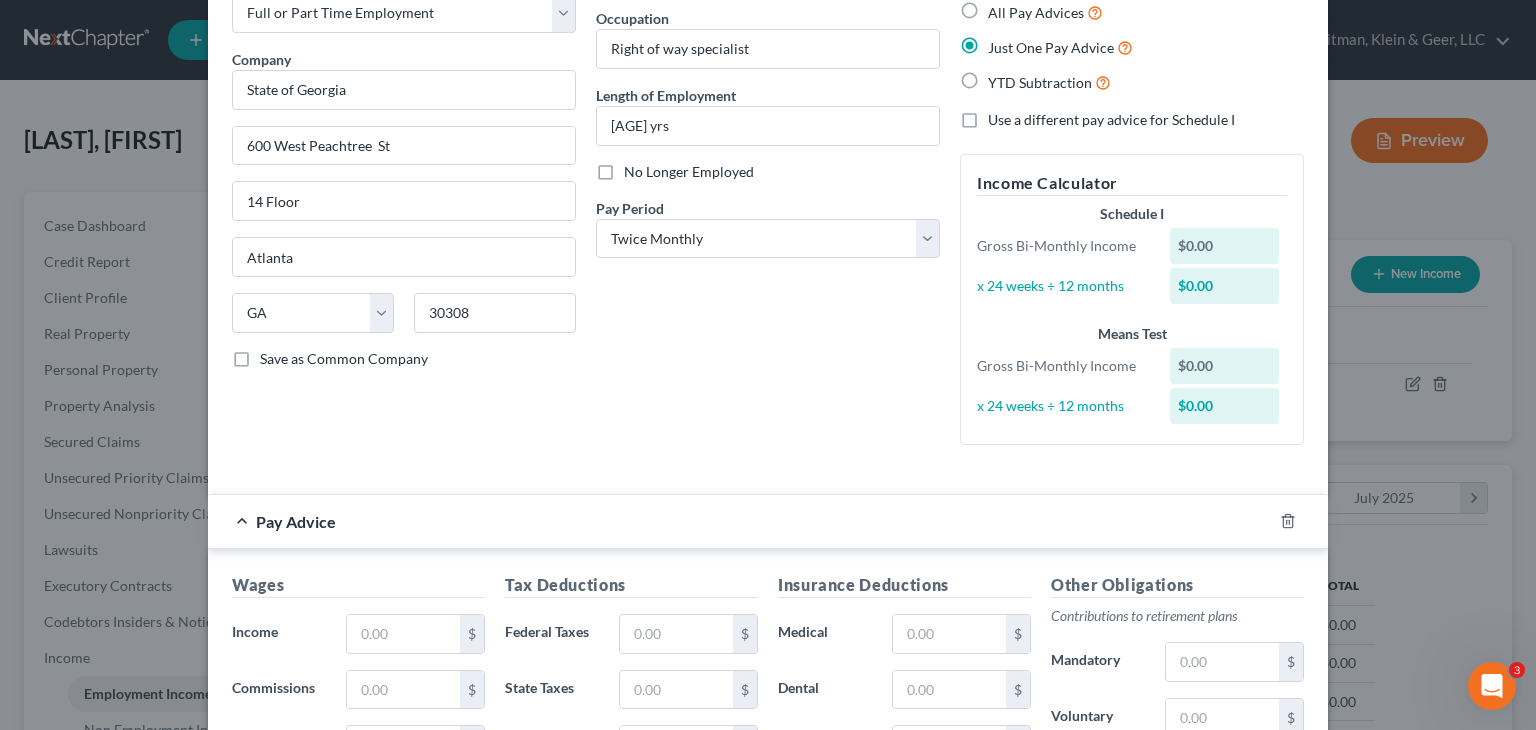 scroll, scrollTop: 300, scrollLeft: 0, axis: vertical 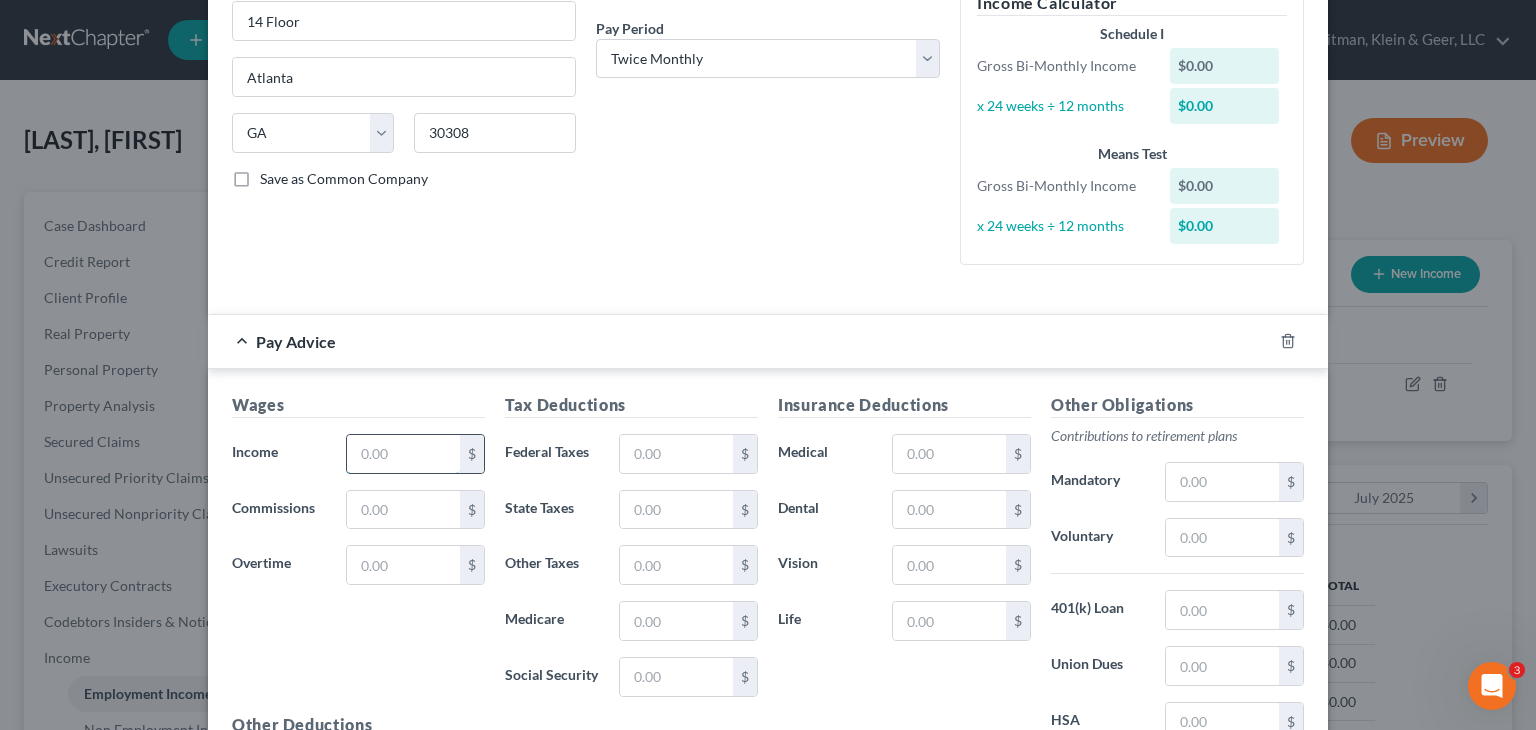 click at bounding box center (403, 454) 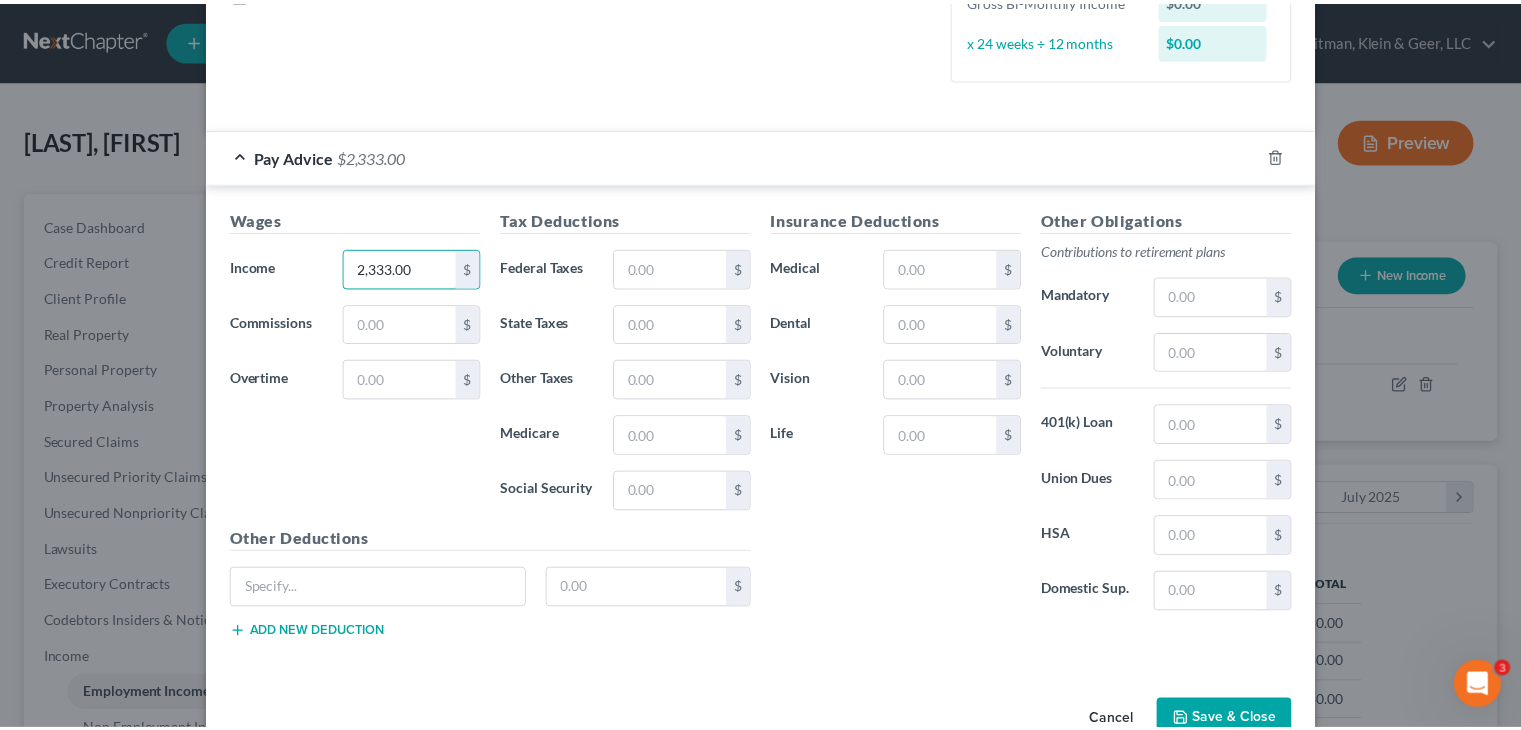 scroll, scrollTop: 533, scrollLeft: 0, axis: vertical 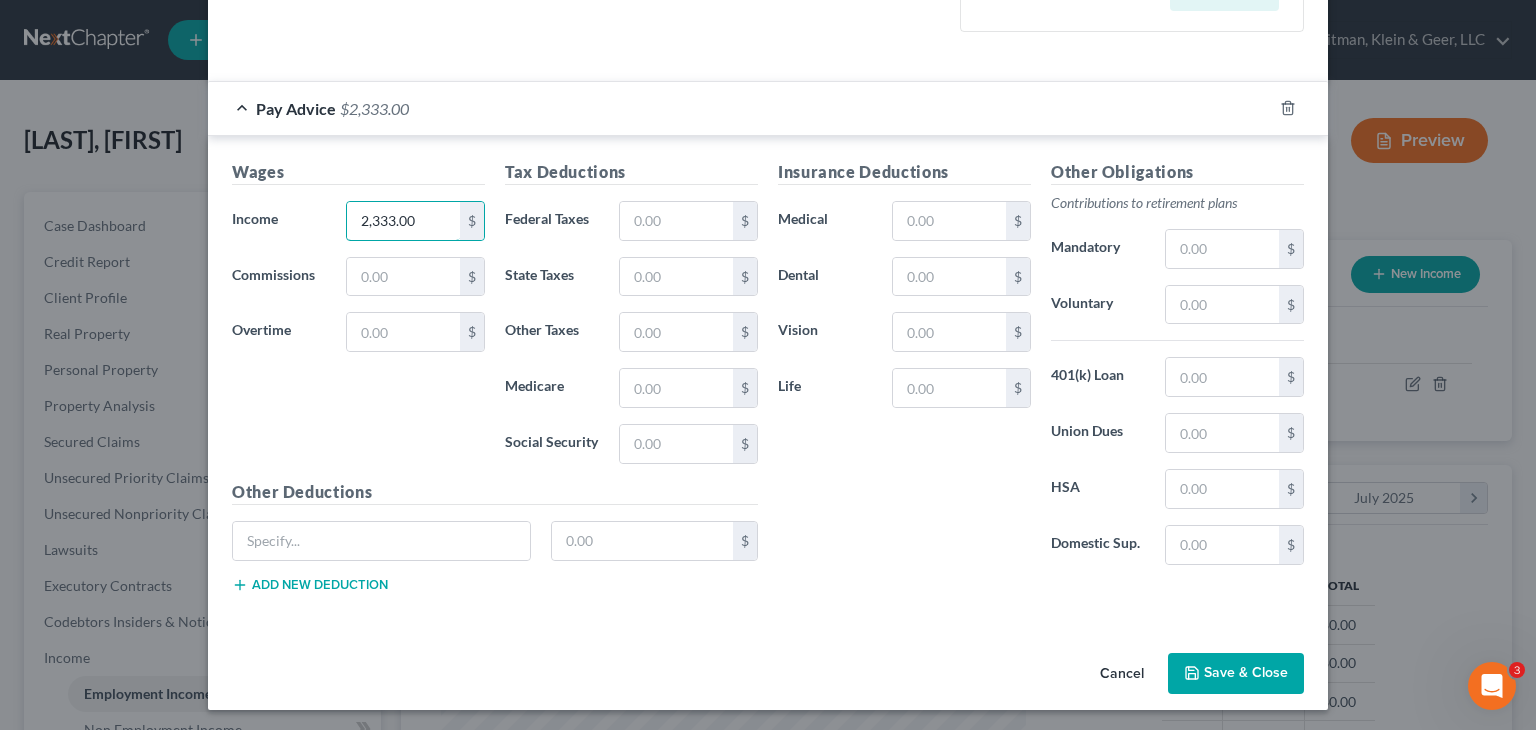 type on "2,333.00" 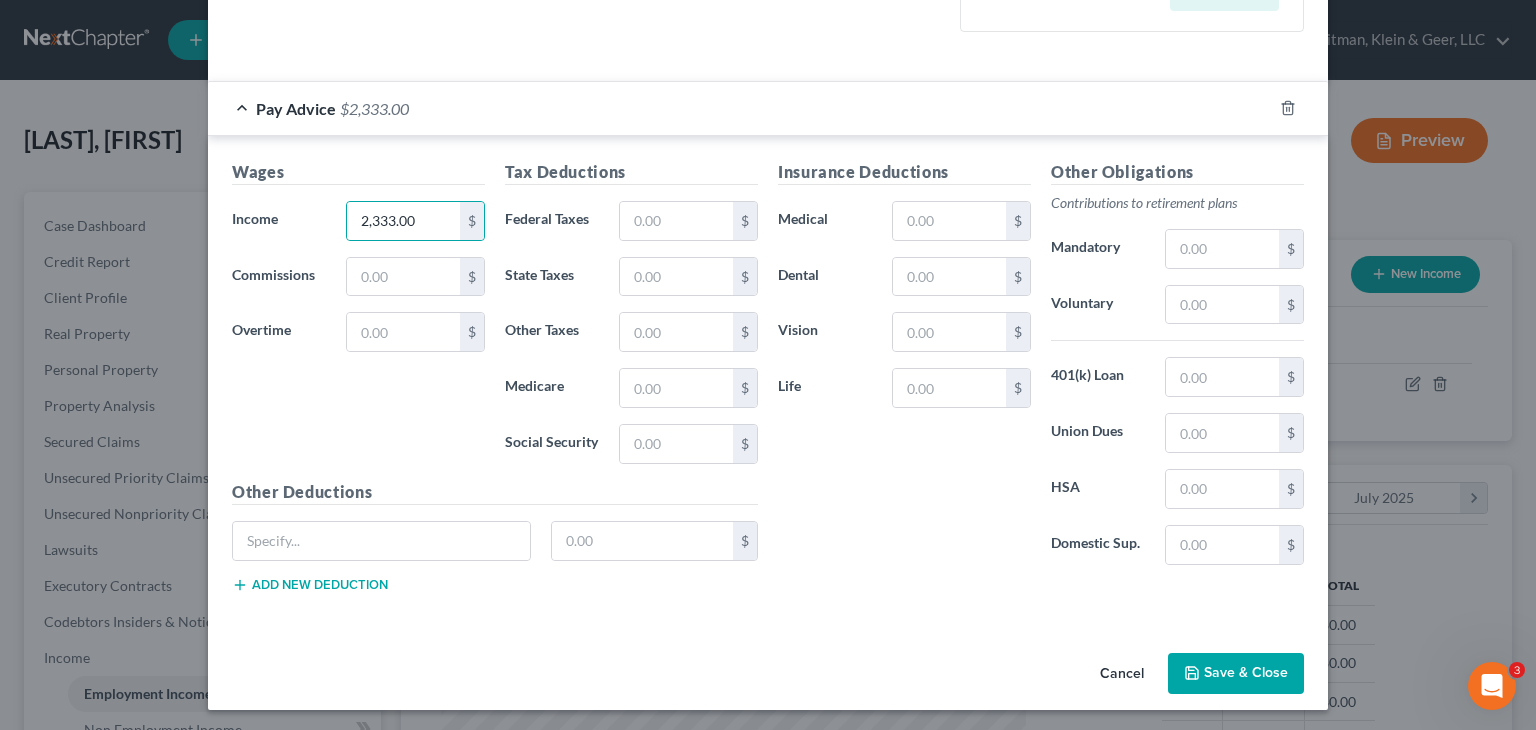 click on "Save & Close" at bounding box center [1236, 674] 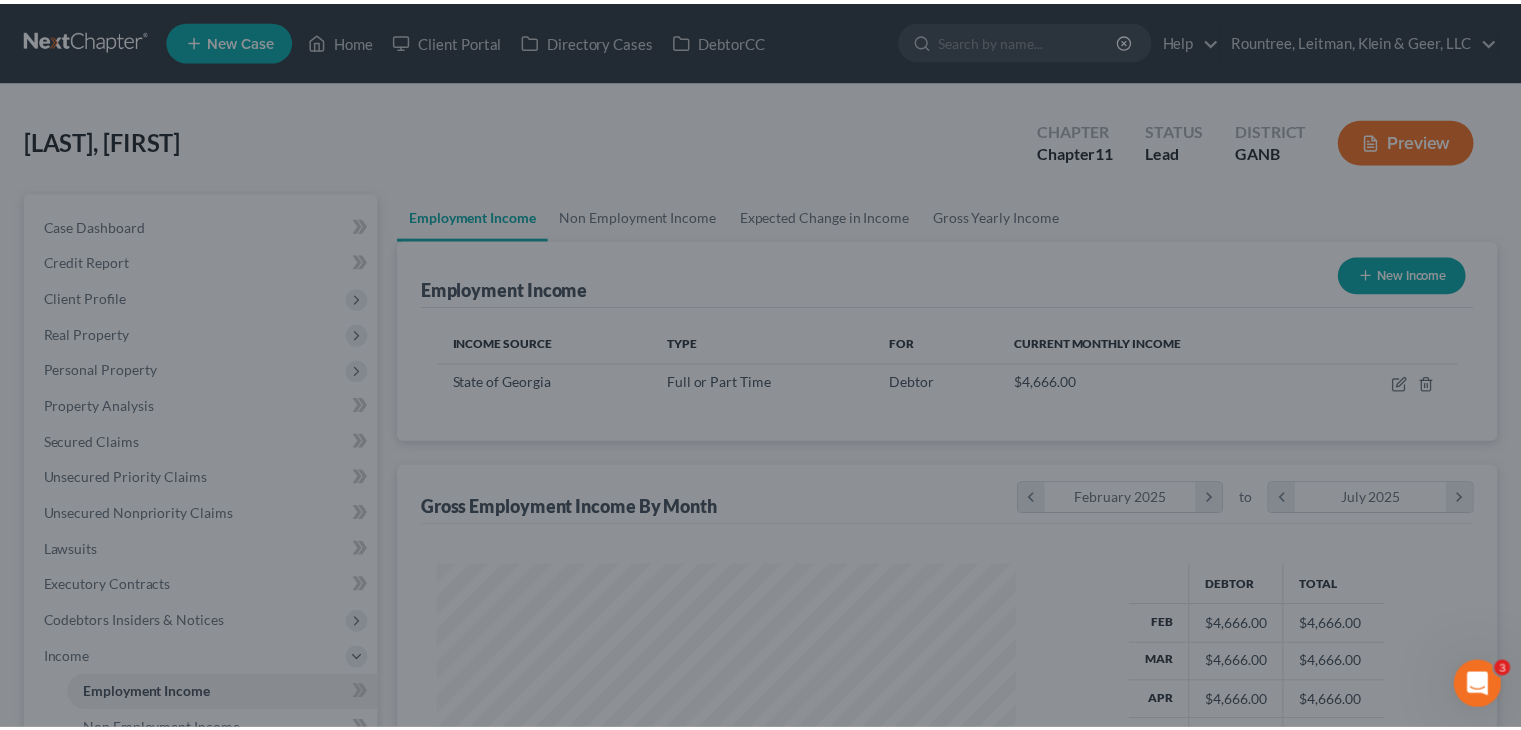 scroll, scrollTop: 356, scrollLeft: 617, axis: both 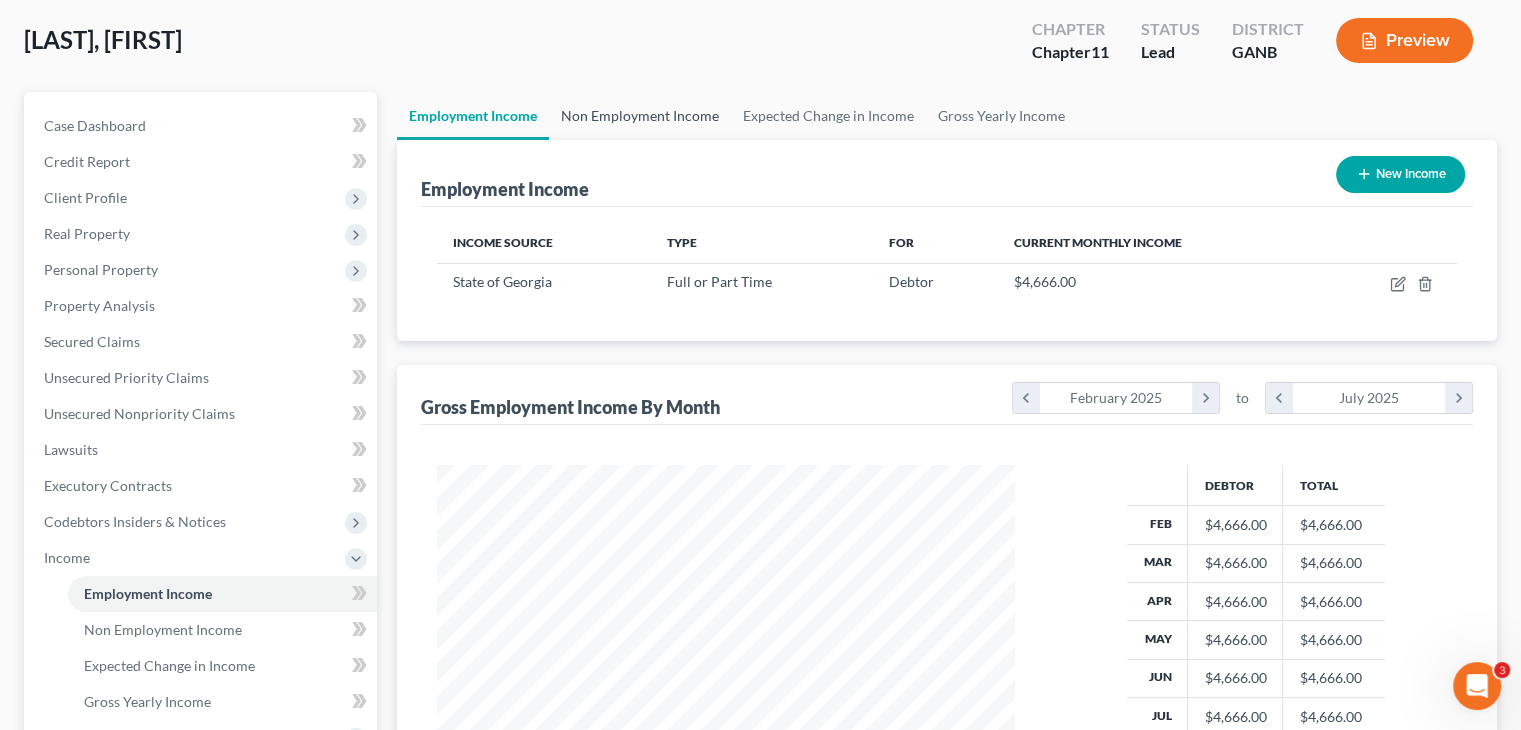 click on "Non Employment Income" at bounding box center (640, 116) 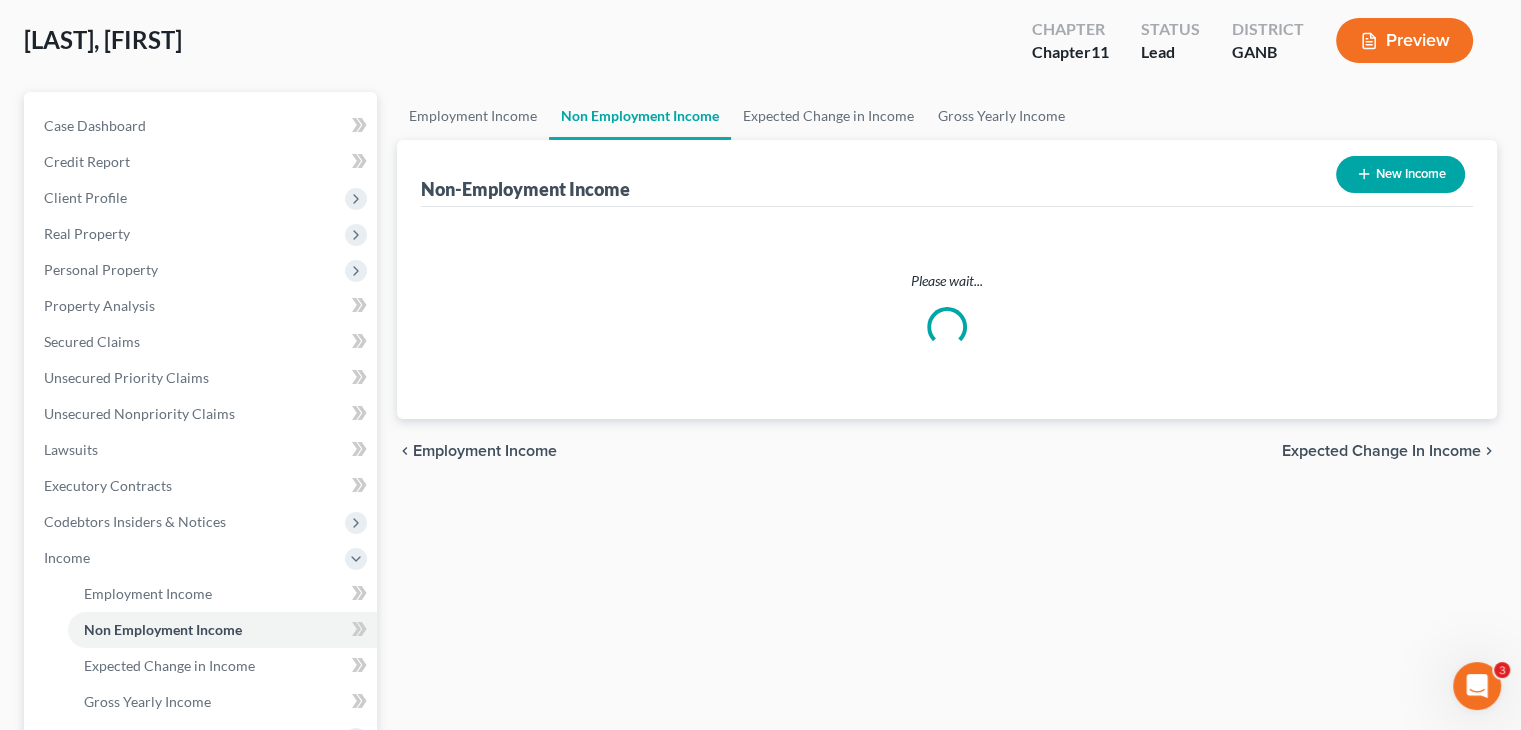 scroll, scrollTop: 0, scrollLeft: 0, axis: both 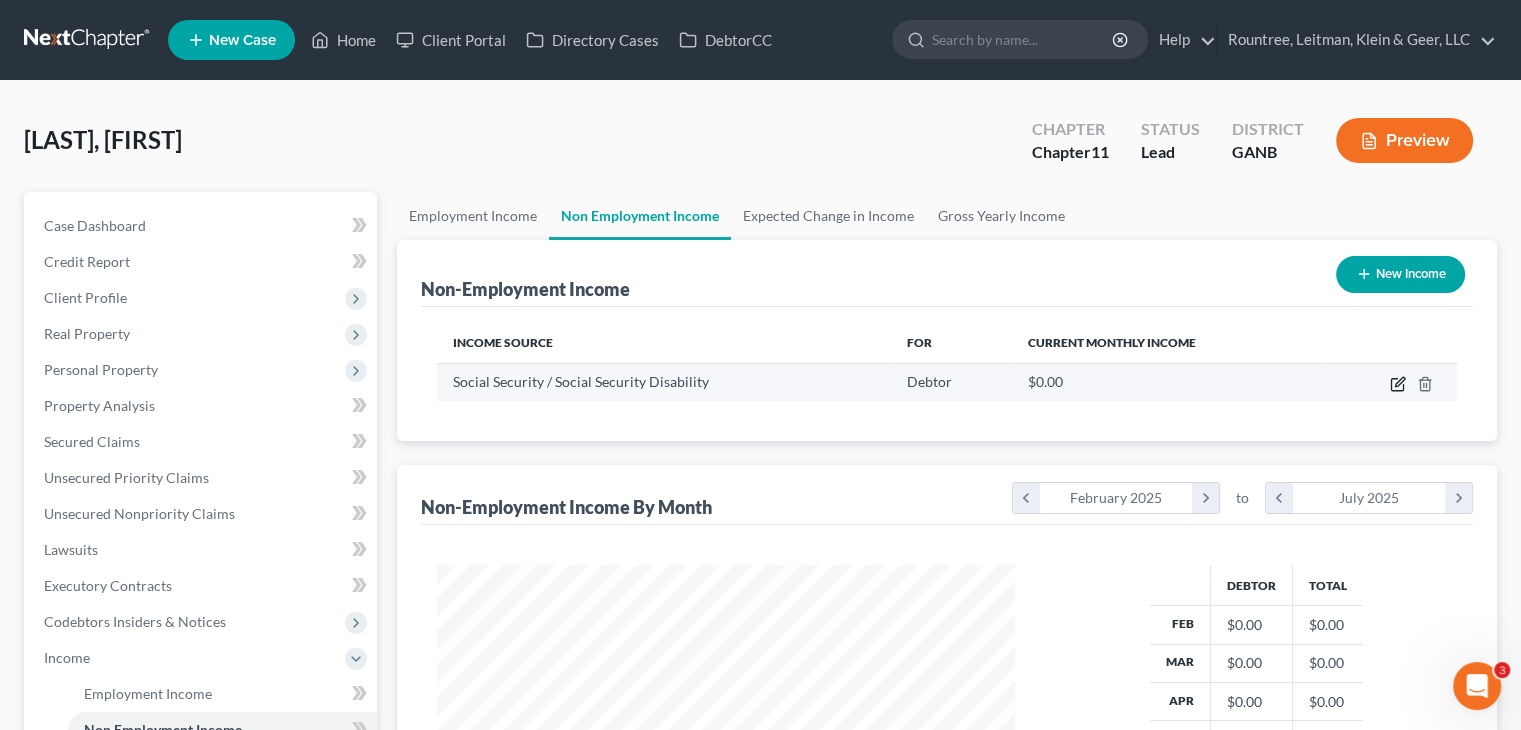 click 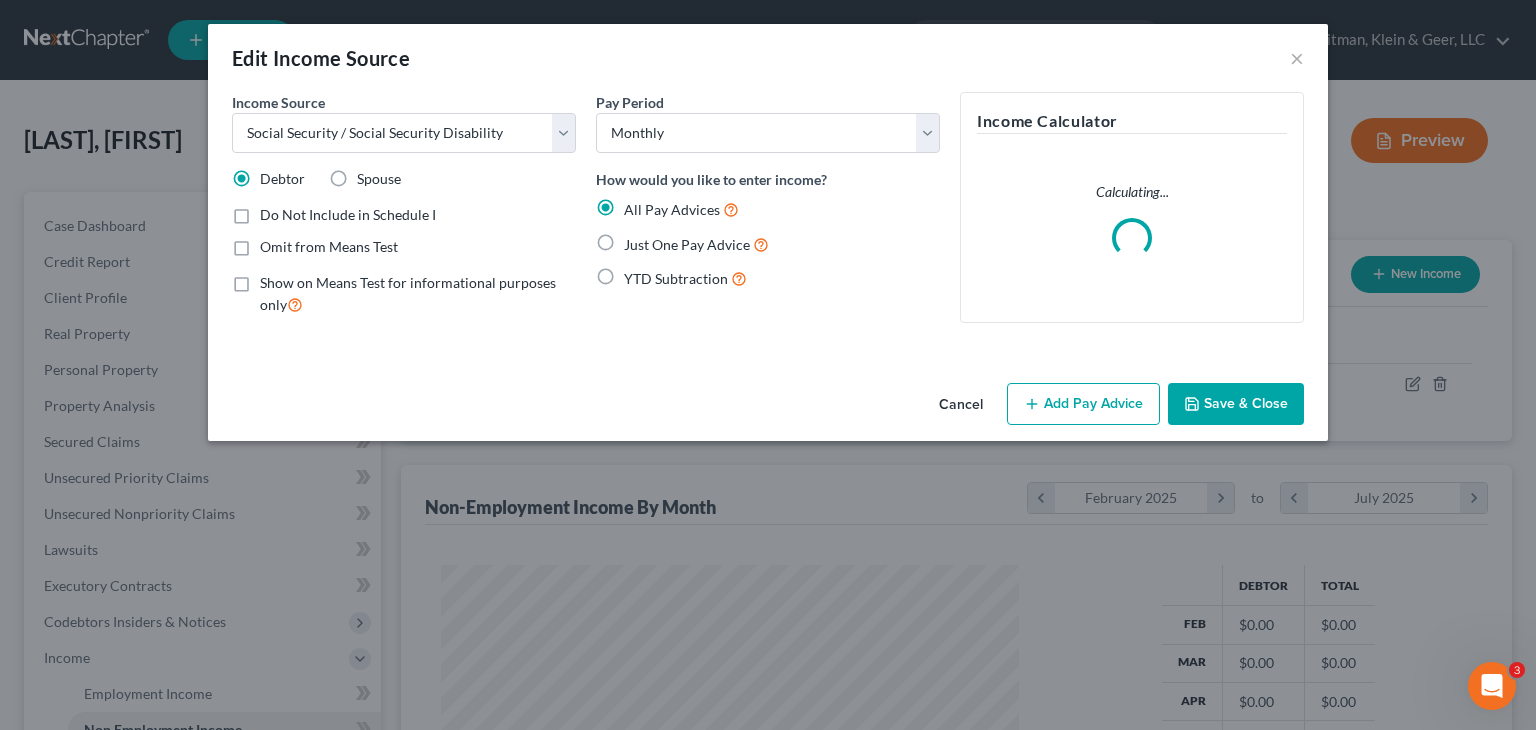 scroll, scrollTop: 999643, scrollLeft: 999375, axis: both 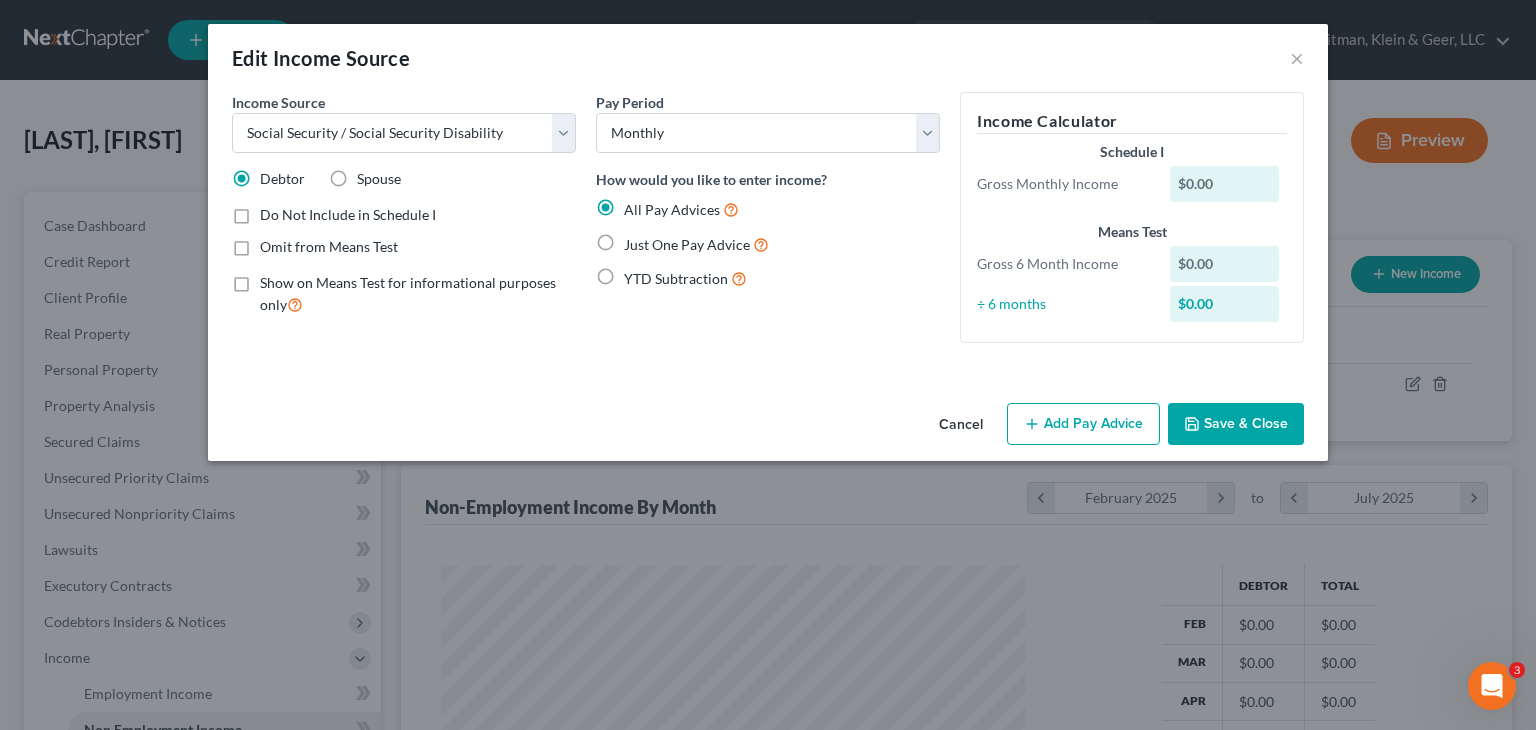 click on "Add Pay Advice" at bounding box center [1083, 424] 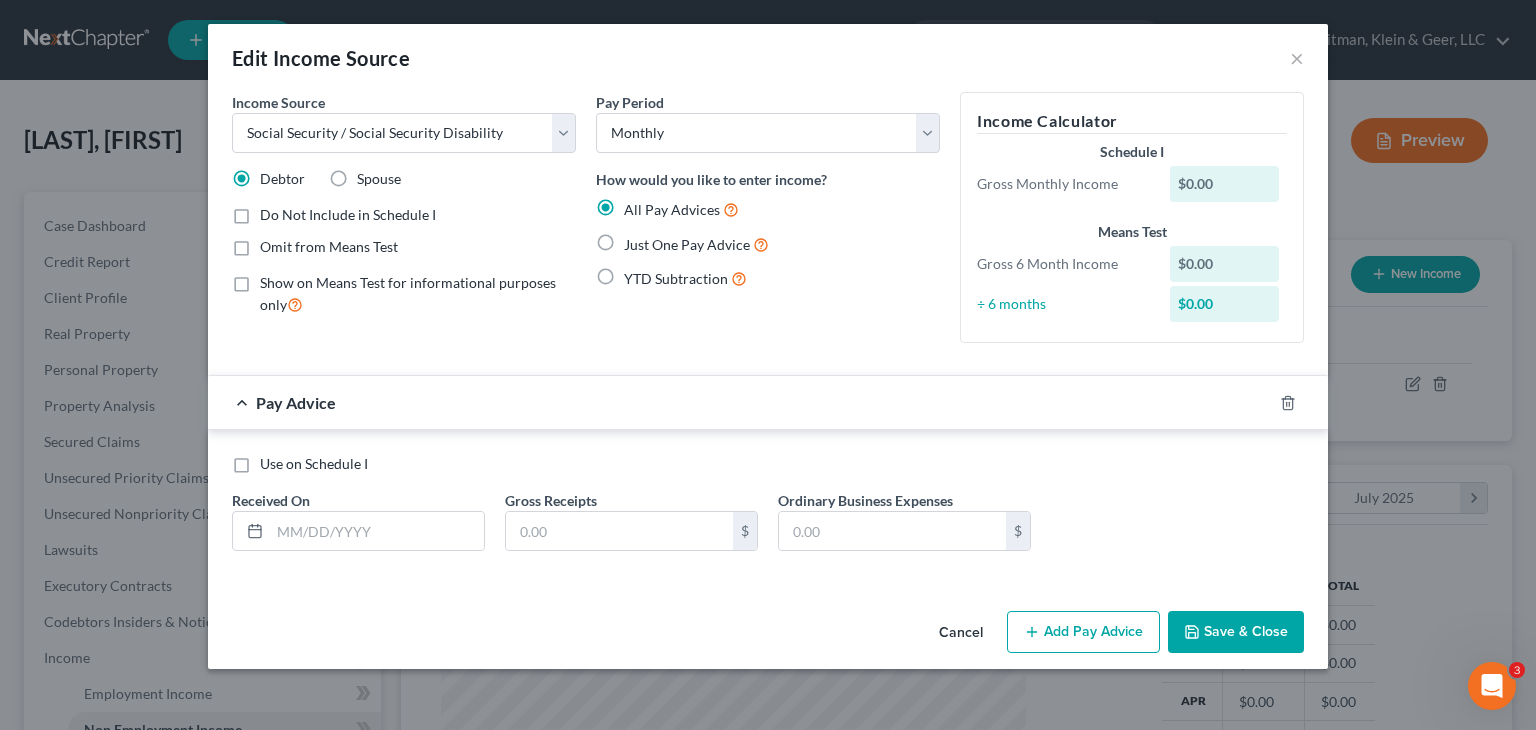 click on "Use on Schedule I" at bounding box center (314, 464) 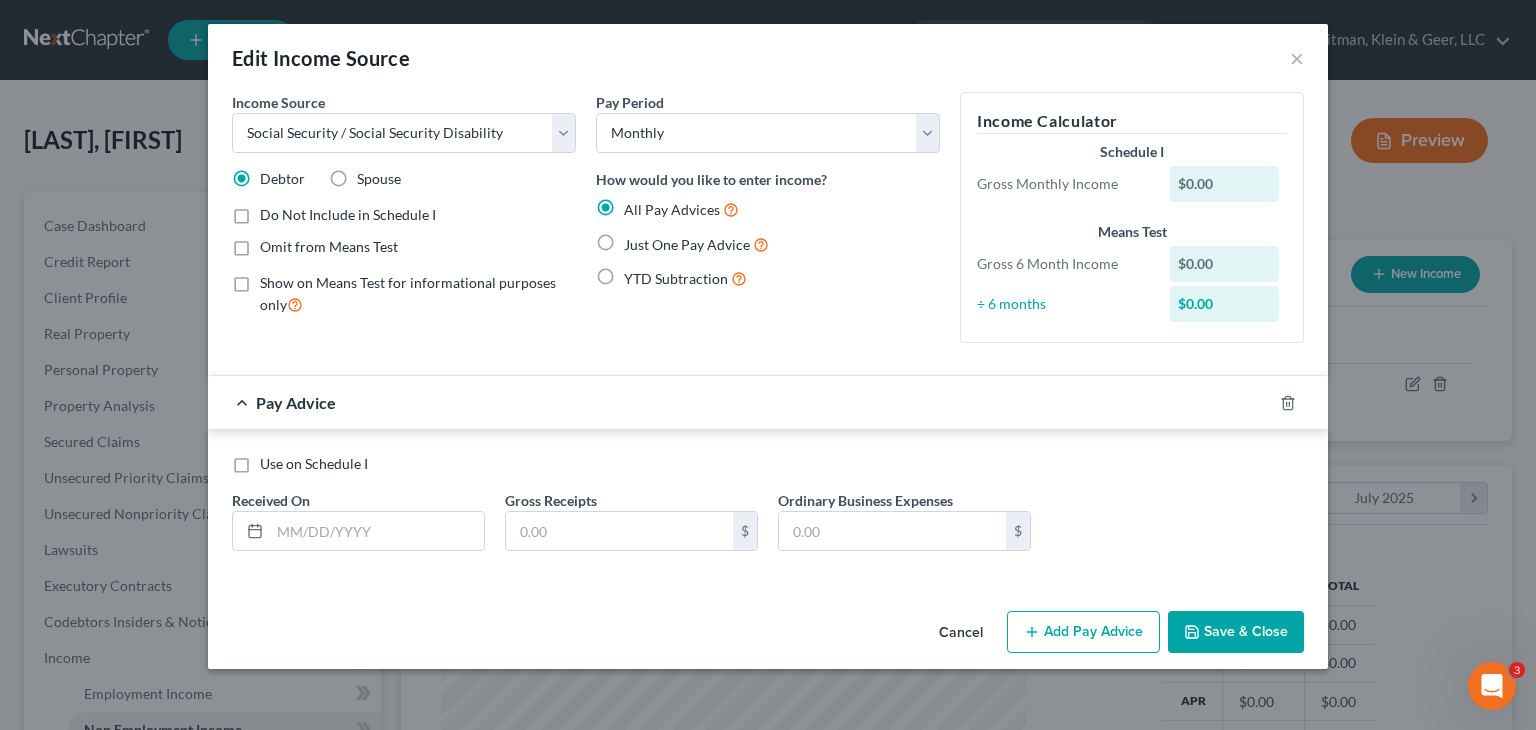 click on "Use on Schedule I" at bounding box center (274, 460) 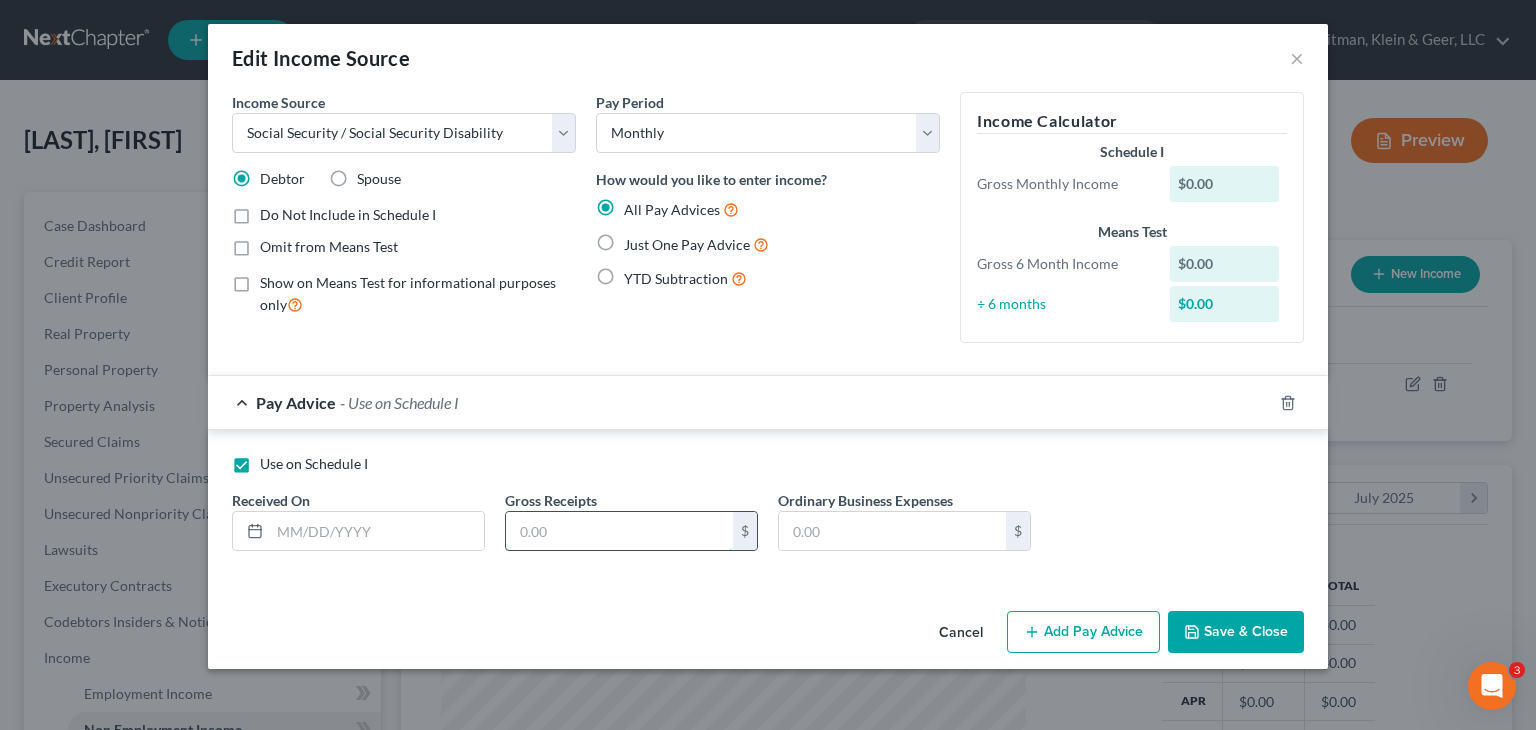 drag, startPoint x: 555, startPoint y: 531, endPoint x: 636, endPoint y: 540, distance: 81.49847 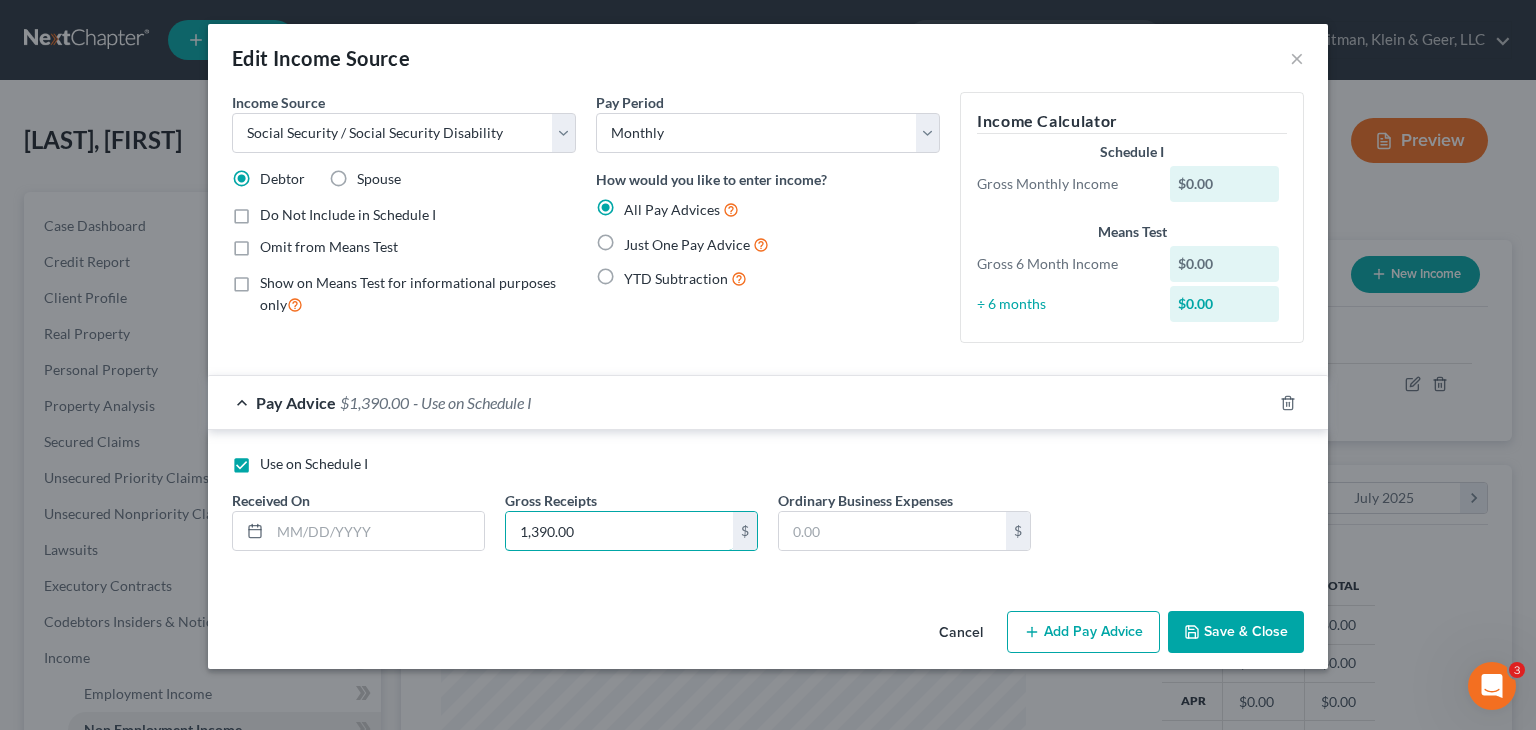 type on "1,390.00" 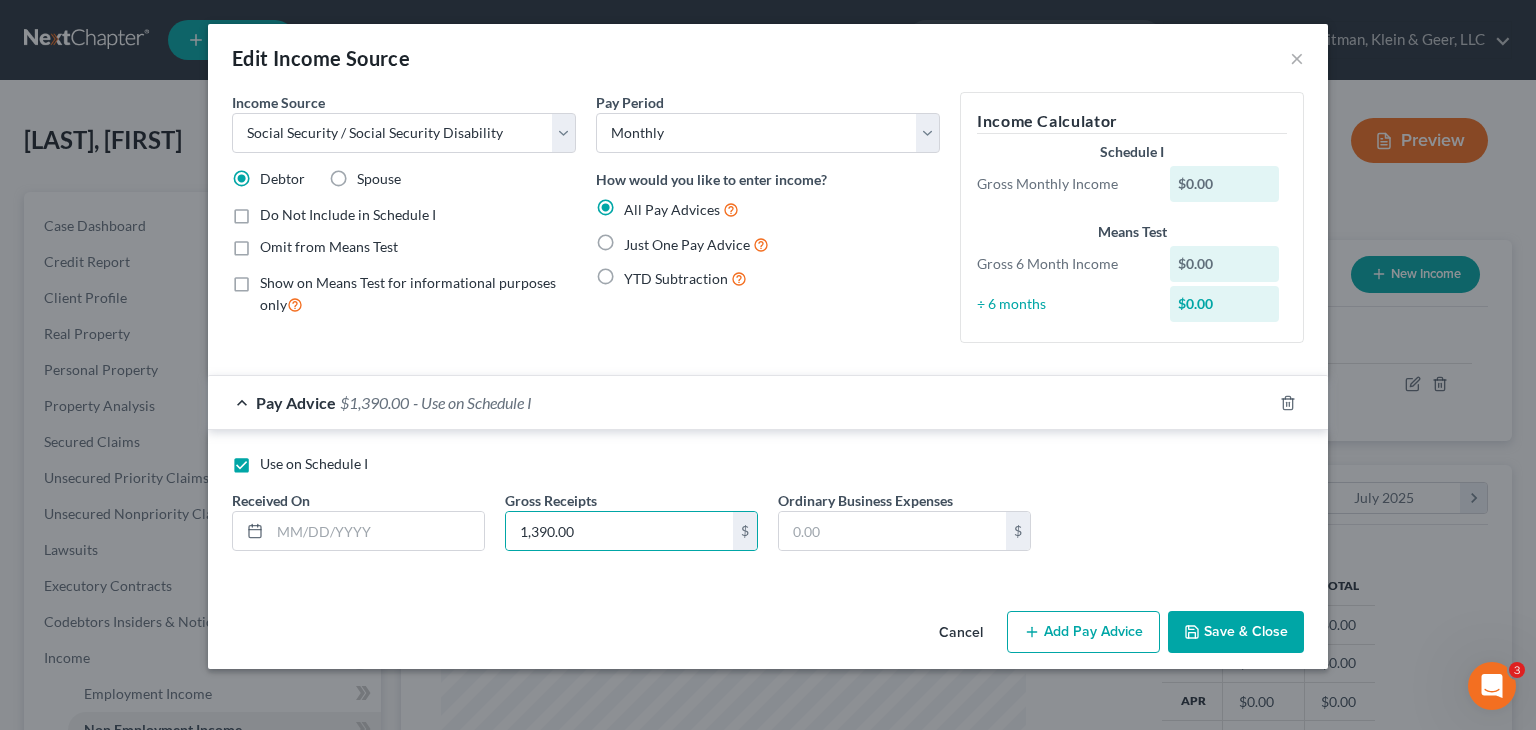 click on "Save & Close" at bounding box center [1236, 632] 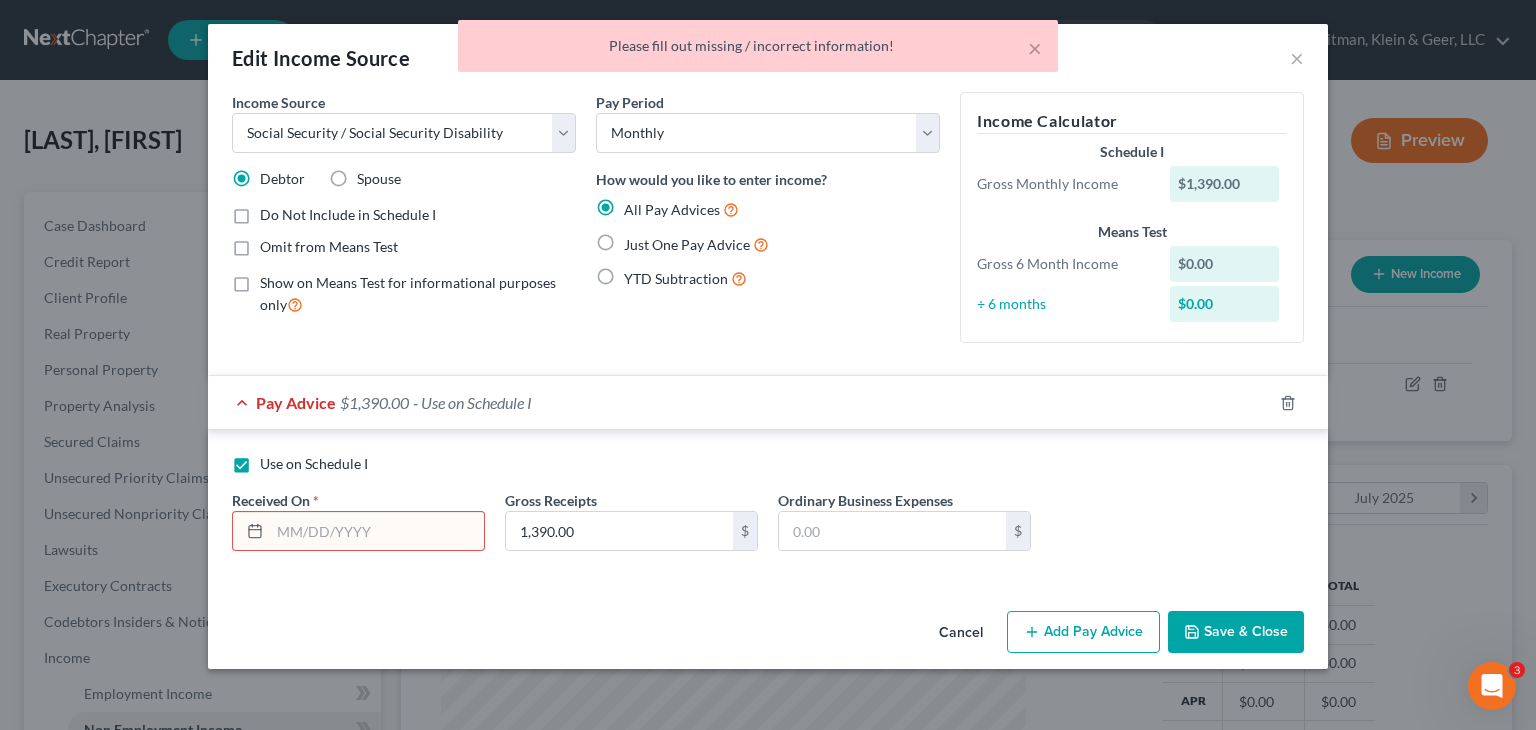 click at bounding box center [377, 531] 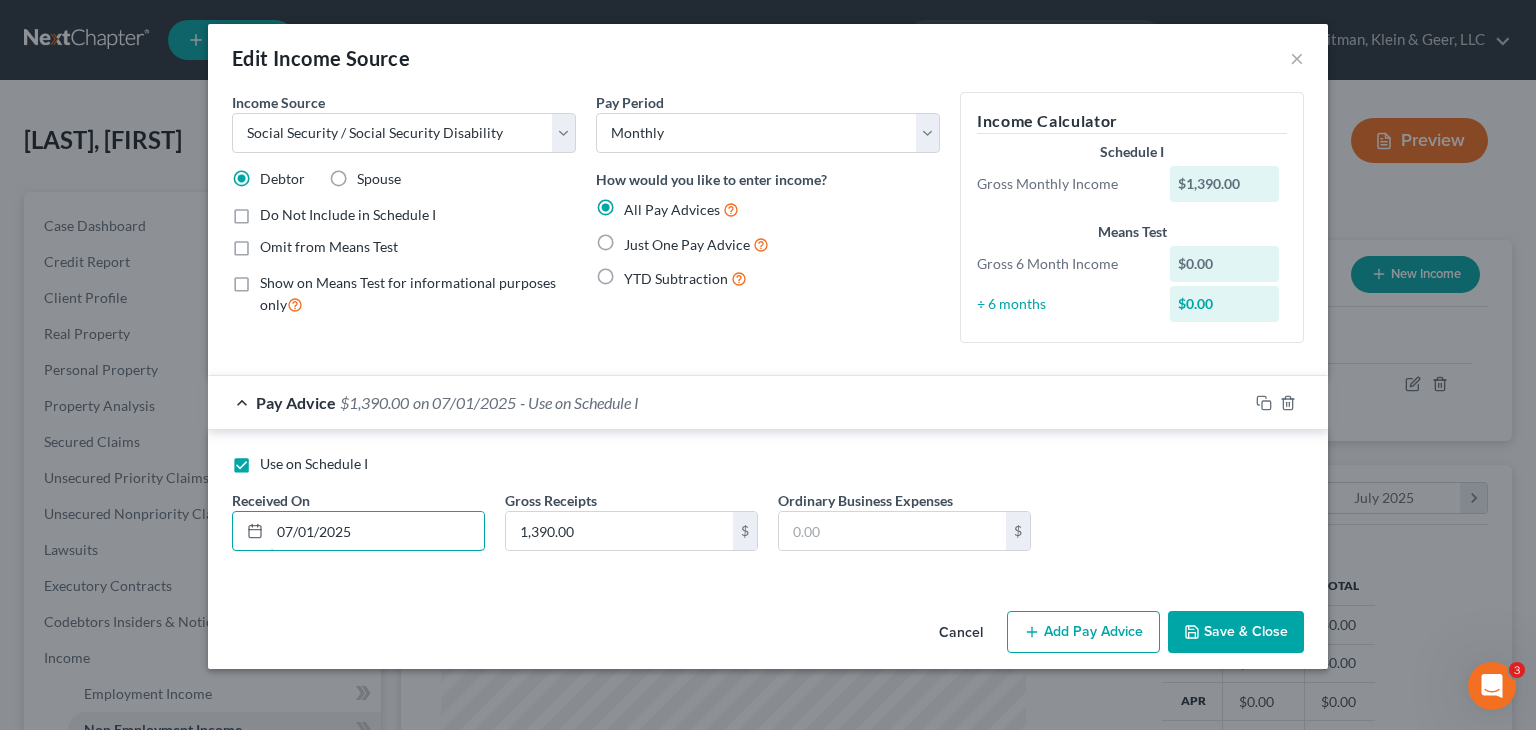 type on "07/01/2025" 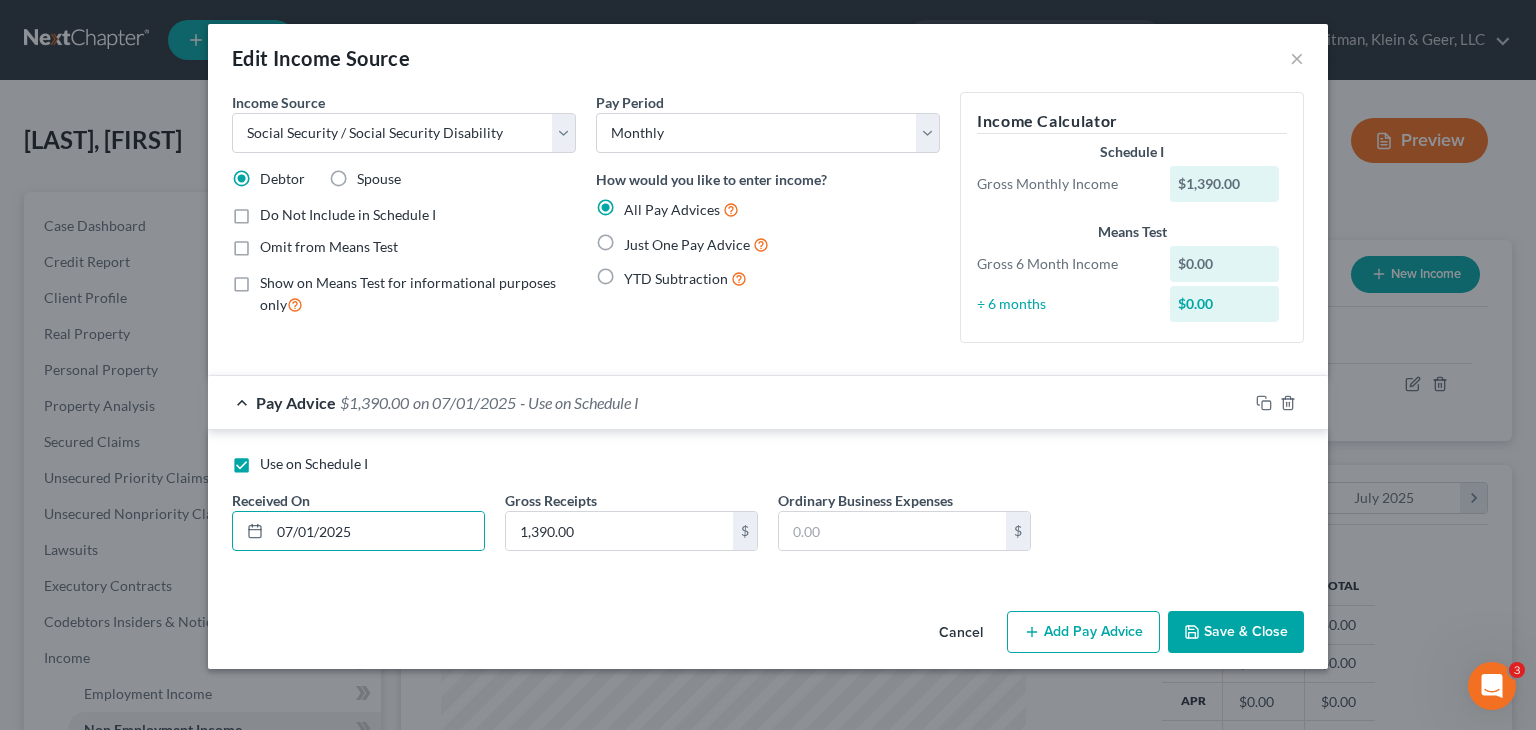click on "Save & Close" at bounding box center (1236, 632) 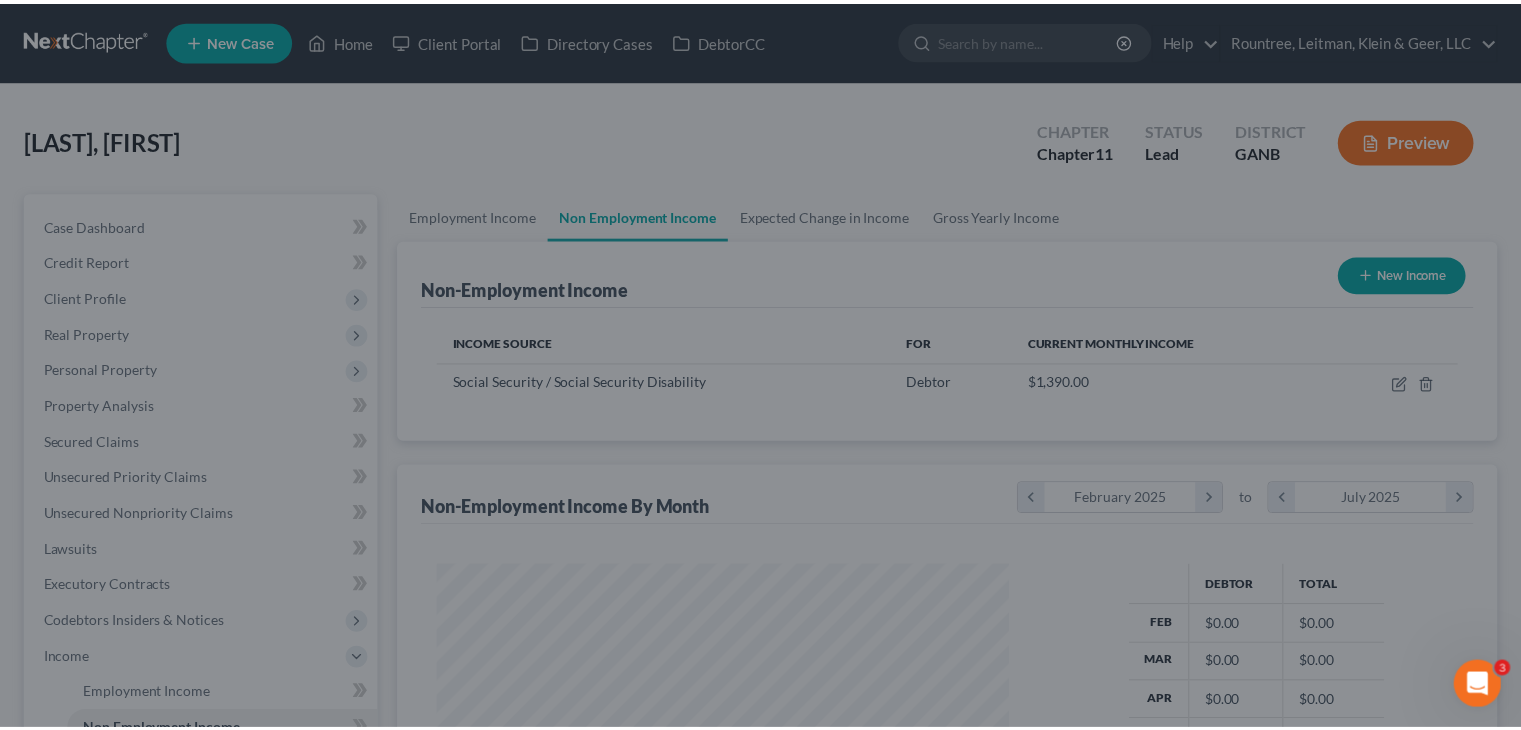 scroll, scrollTop: 356, scrollLeft: 617, axis: both 